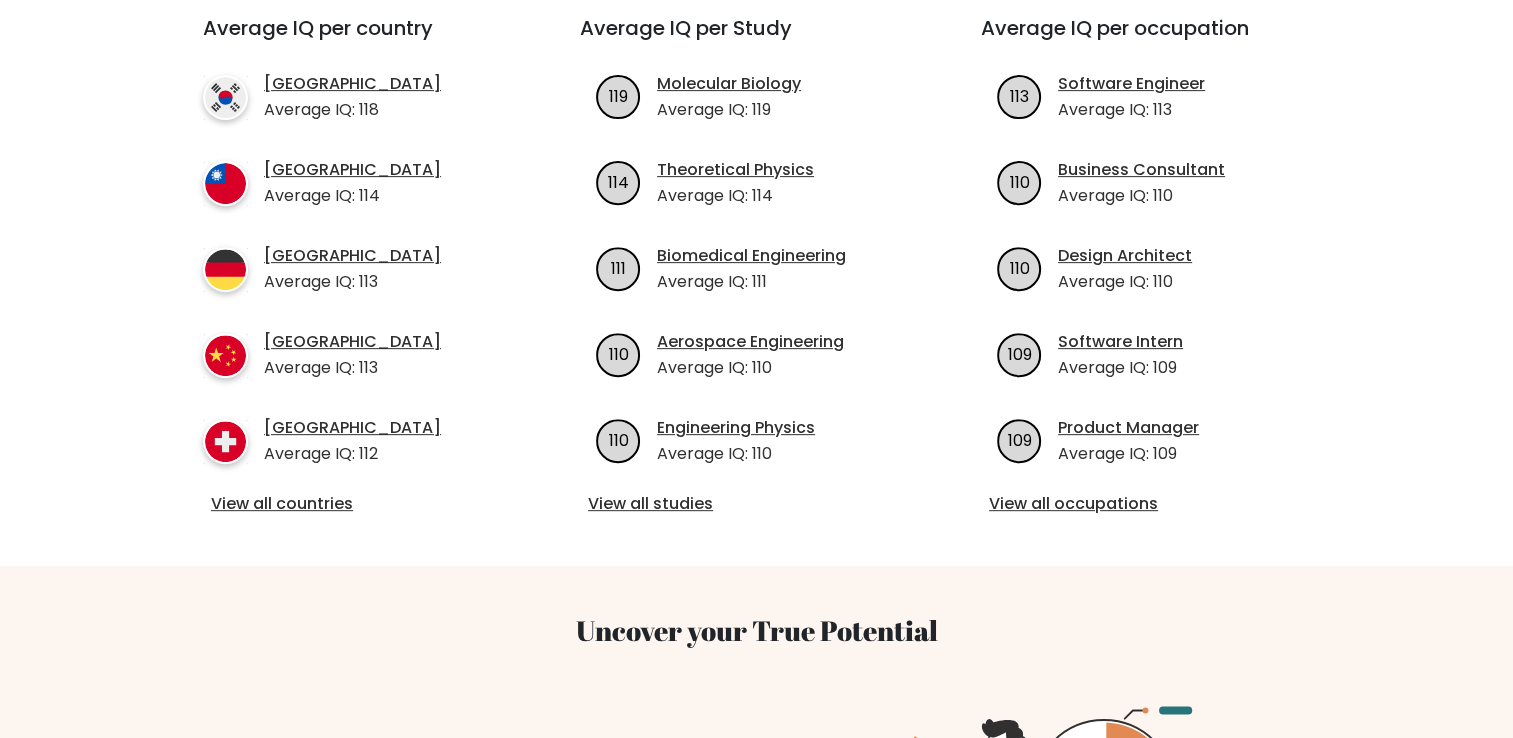 scroll, scrollTop: 762, scrollLeft: 0, axis: vertical 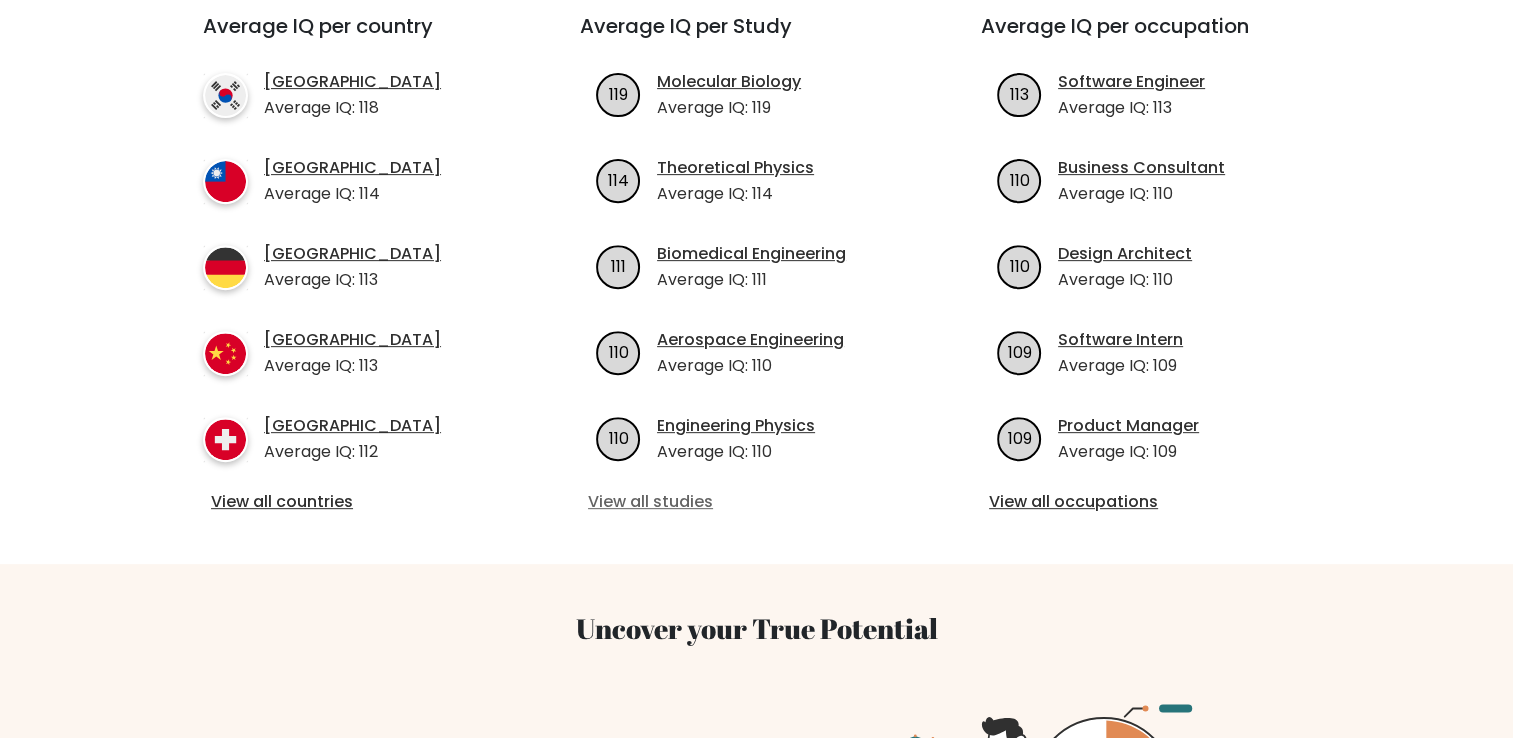 click on "View all studies" at bounding box center [756, 502] 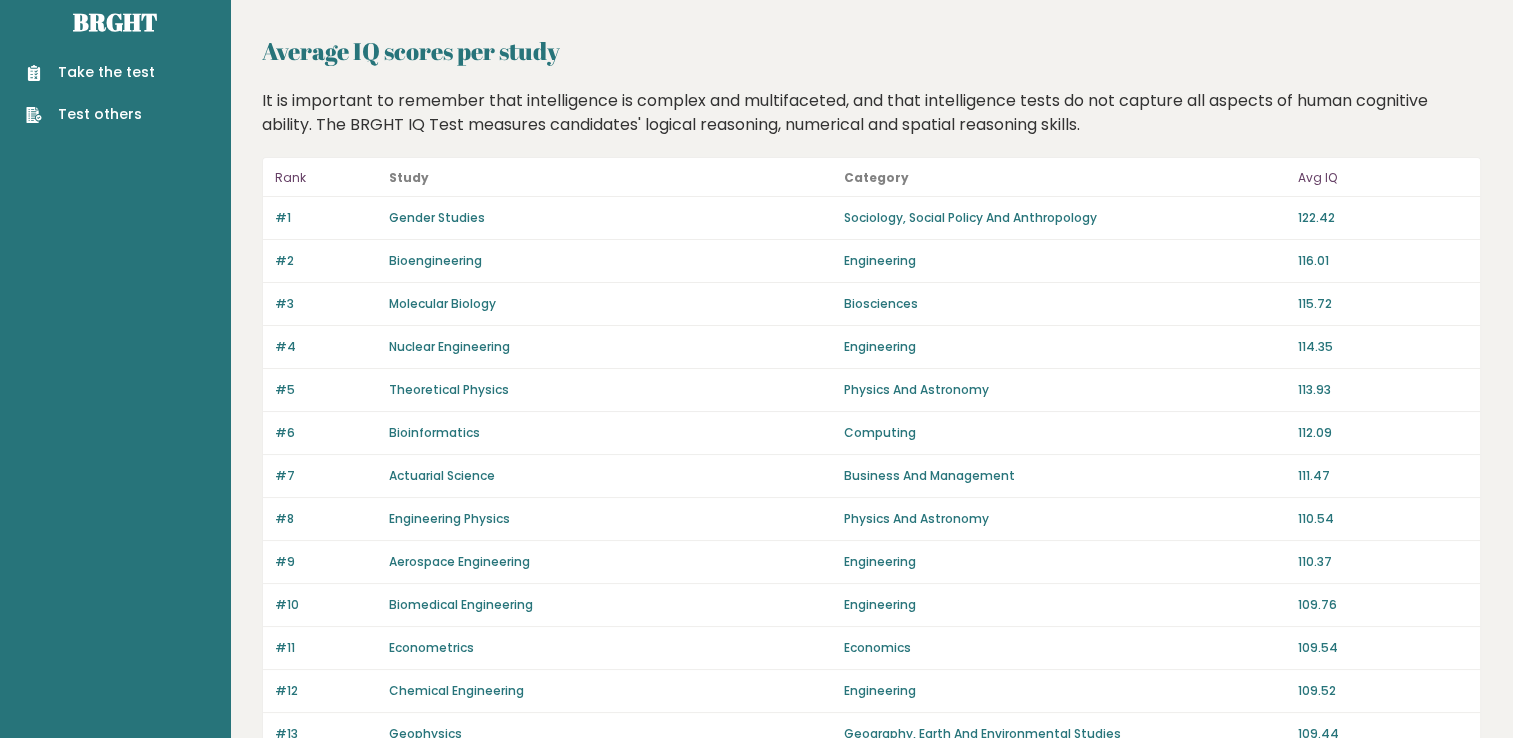 scroll, scrollTop: 0, scrollLeft: 0, axis: both 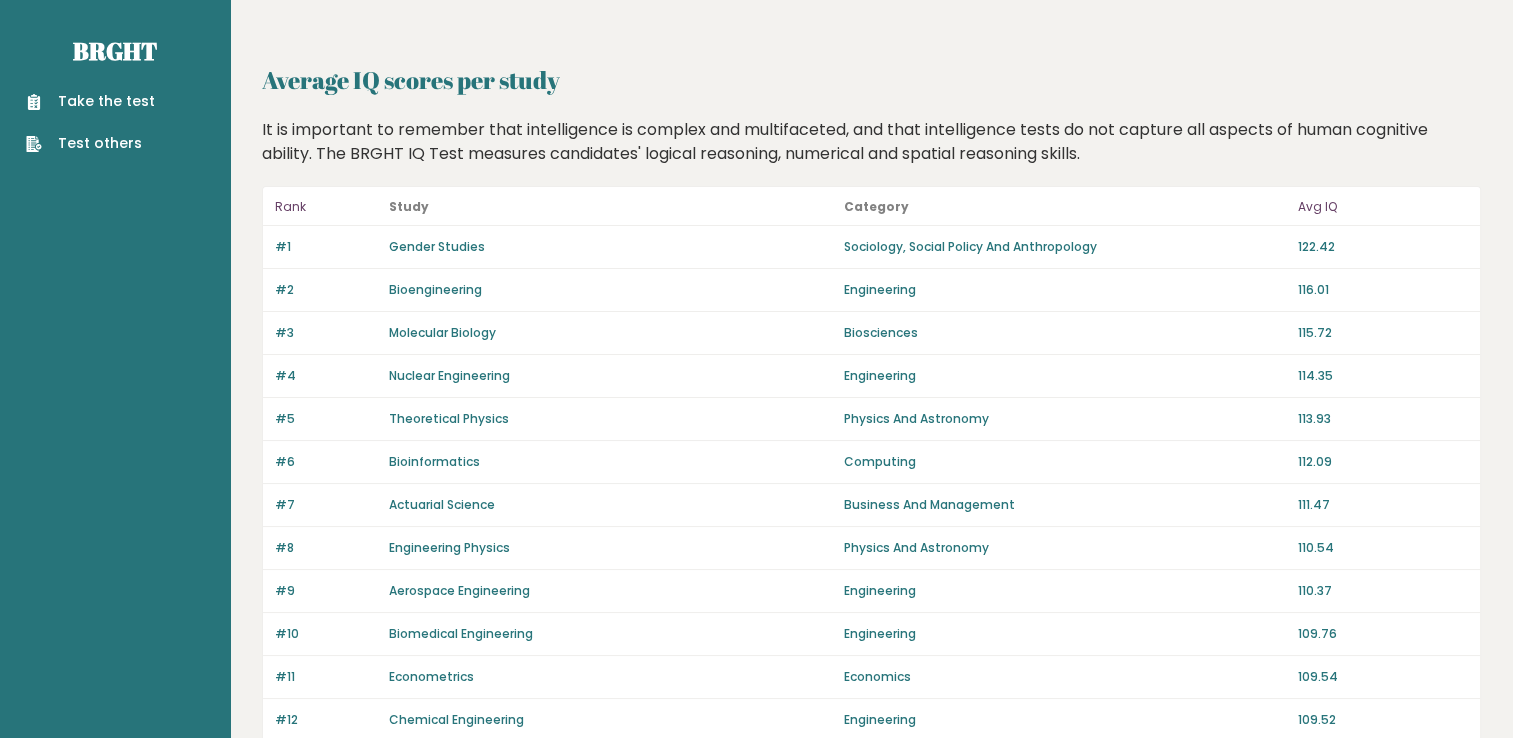 click on "Take the test" at bounding box center [90, 101] 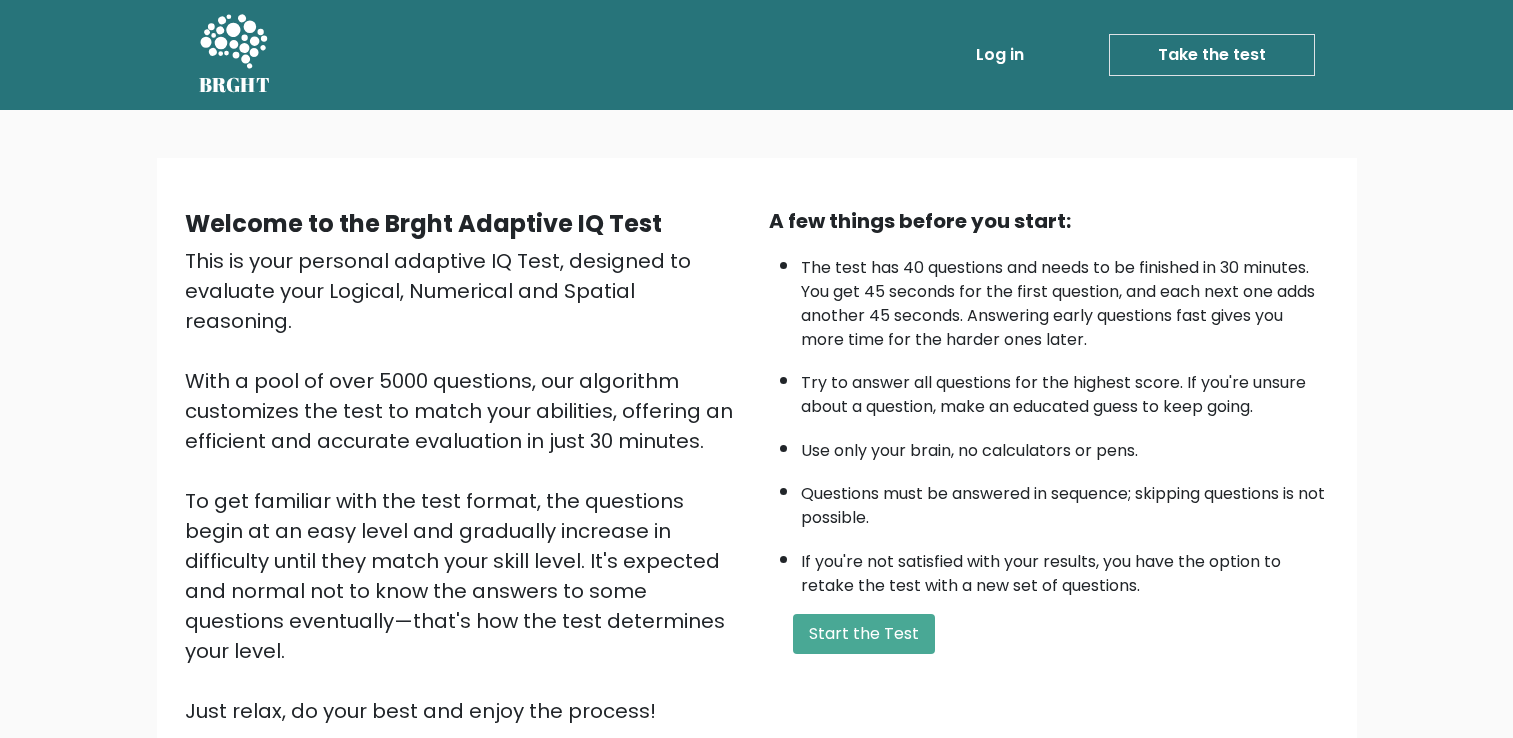 scroll, scrollTop: 0, scrollLeft: 0, axis: both 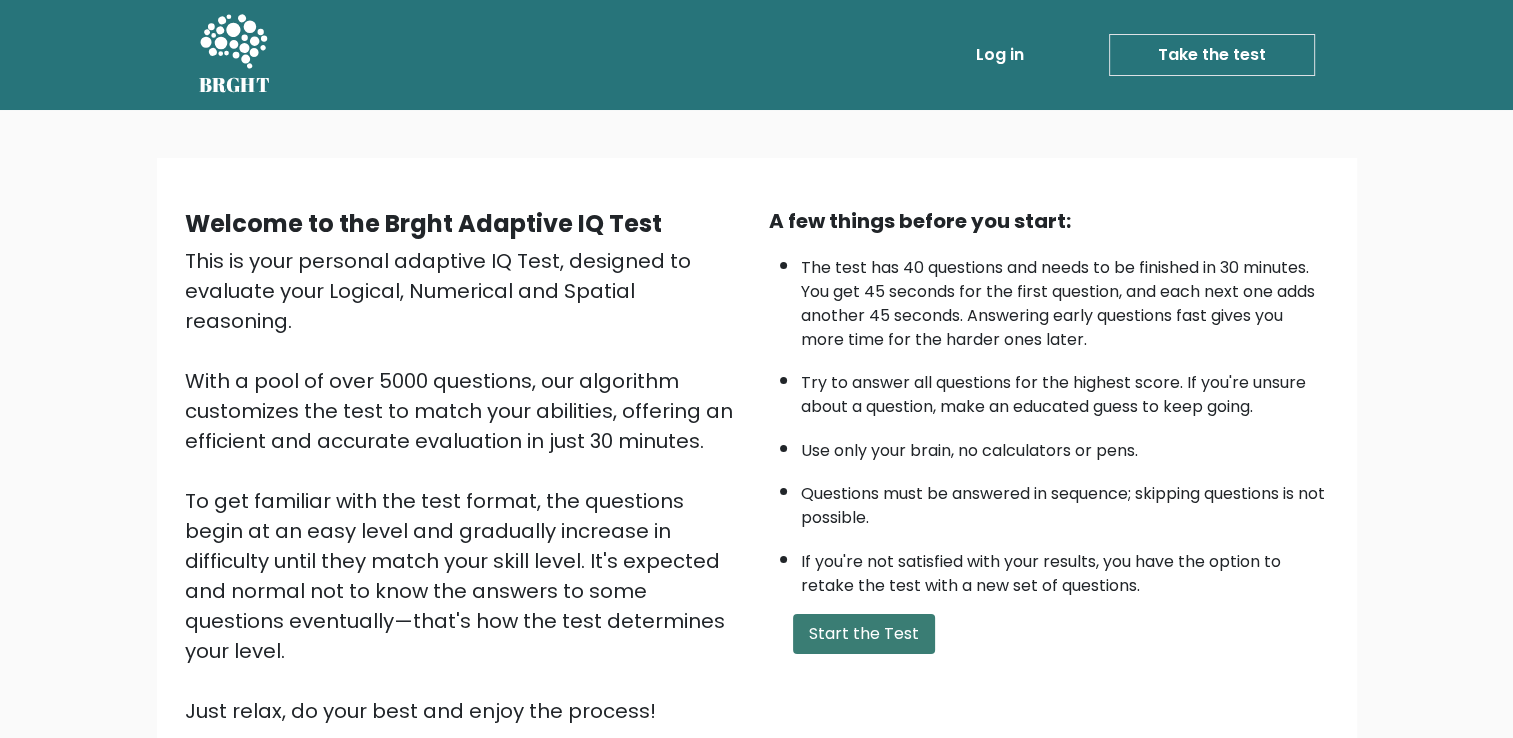 click on "Start the Test" at bounding box center [864, 634] 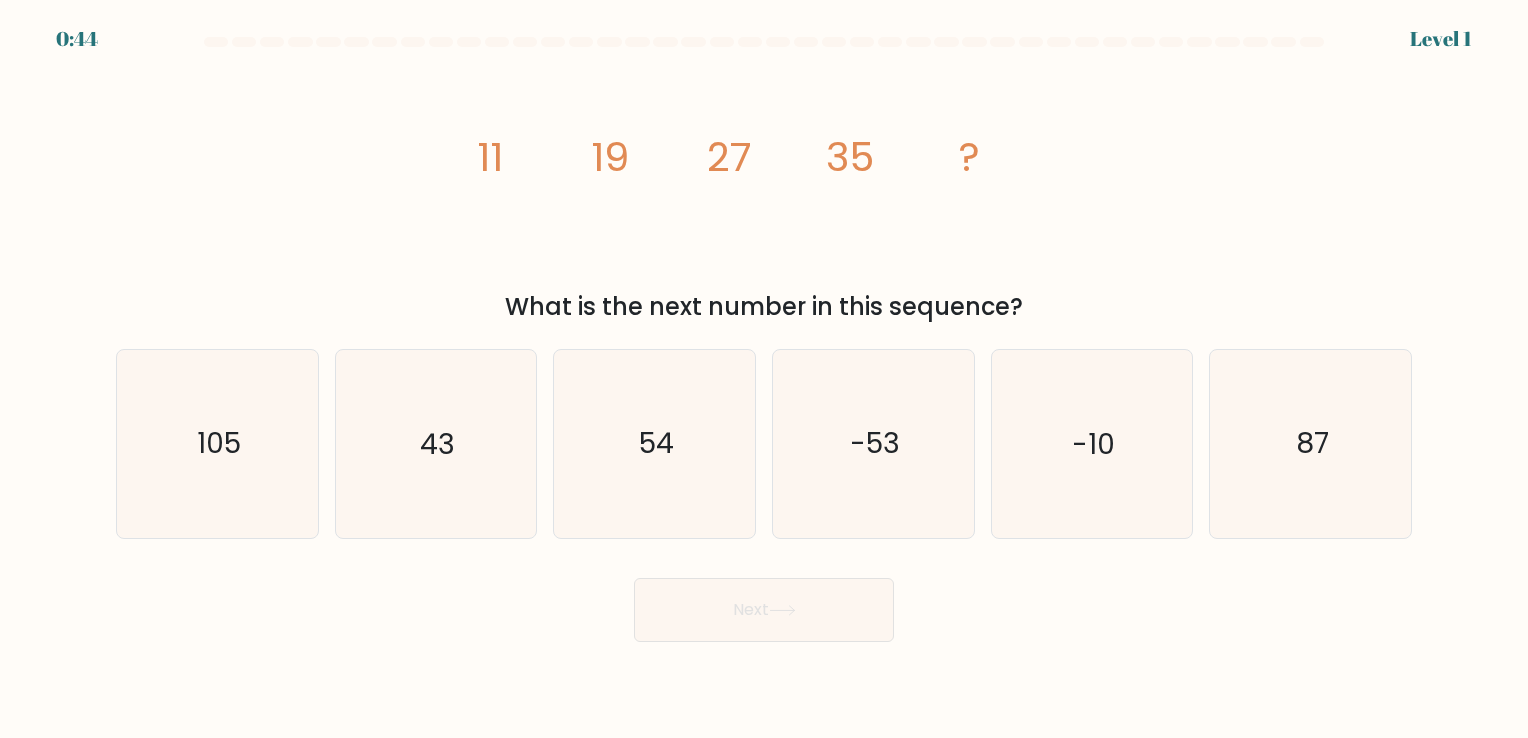 scroll, scrollTop: 0, scrollLeft: 0, axis: both 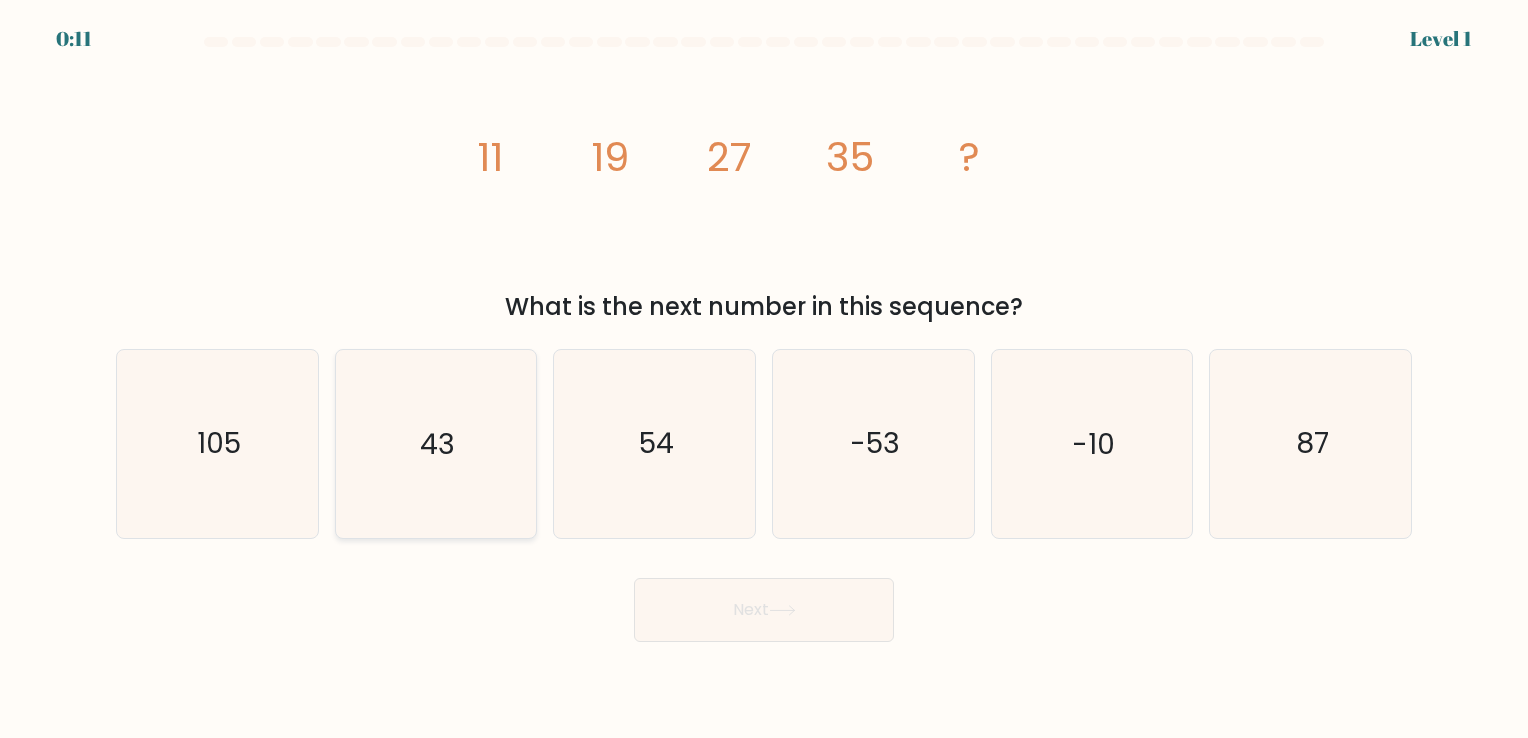 click on "43" 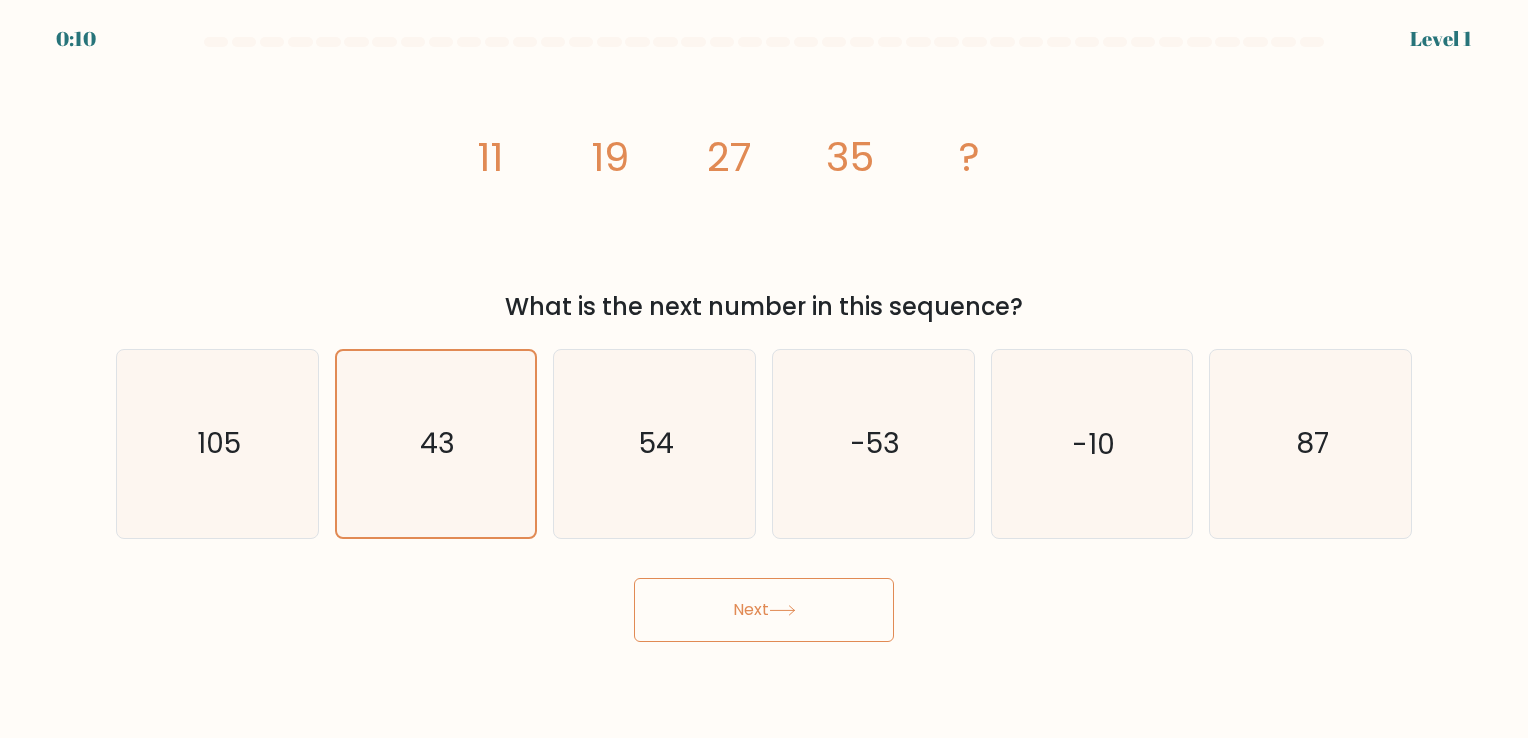 click on "Next" at bounding box center [764, 610] 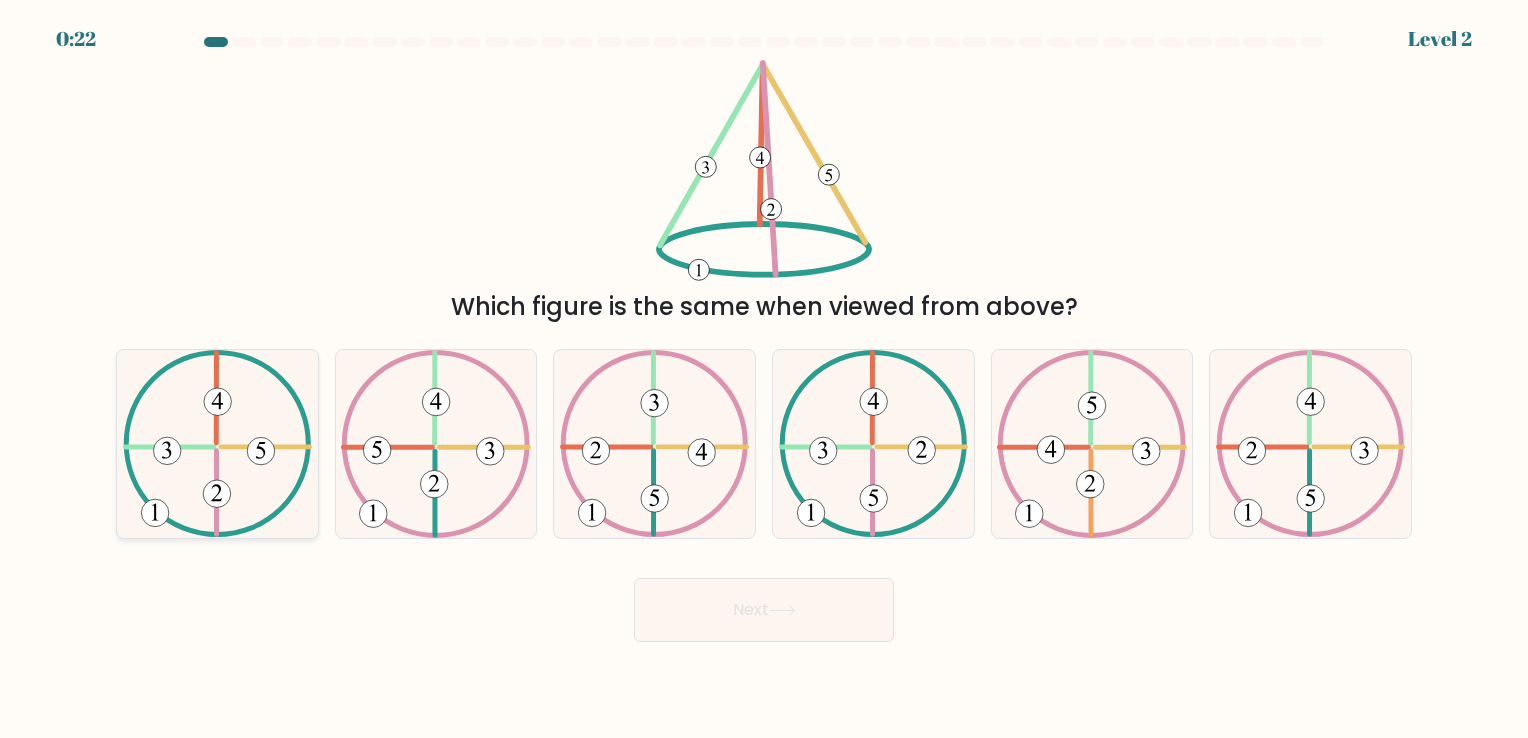 click 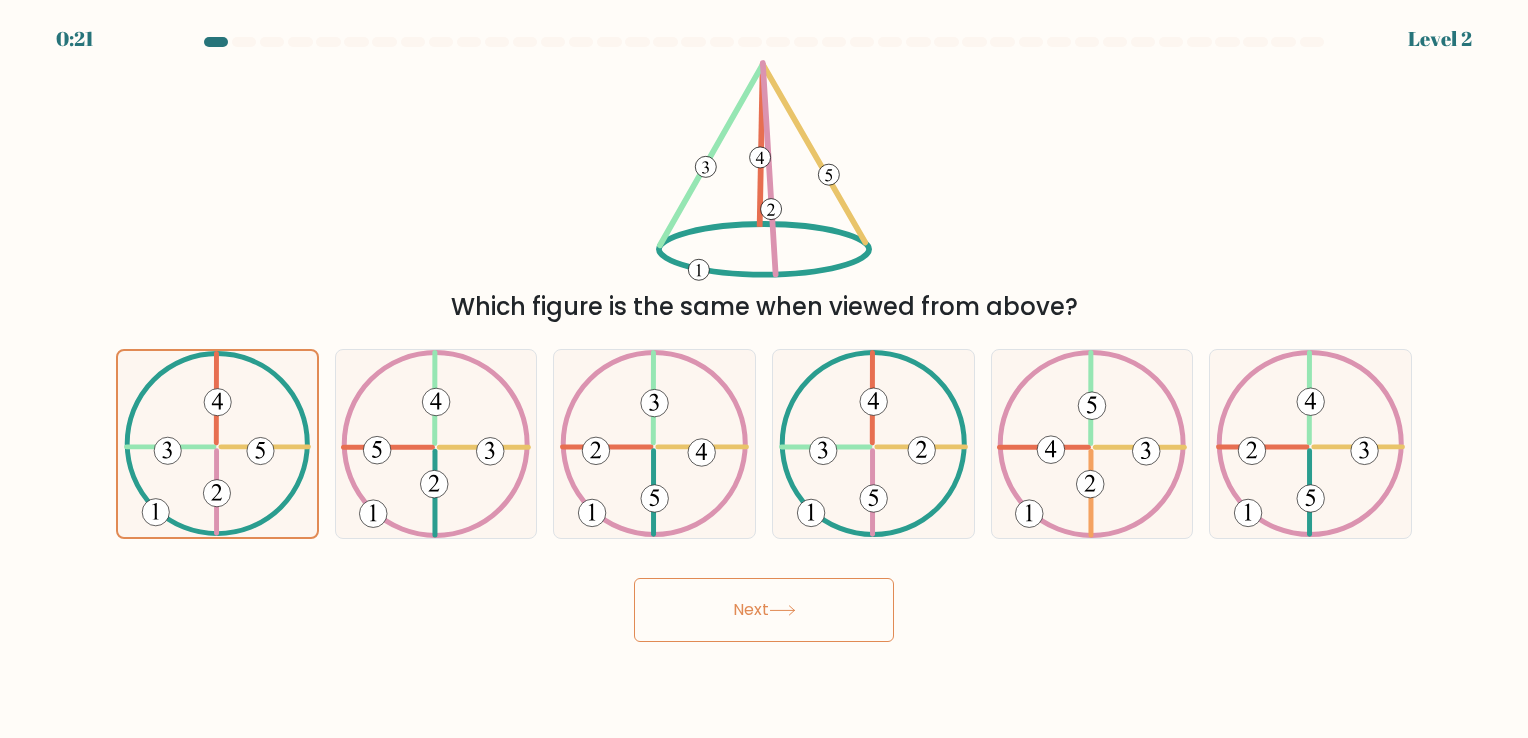 click on "Next" at bounding box center (764, 610) 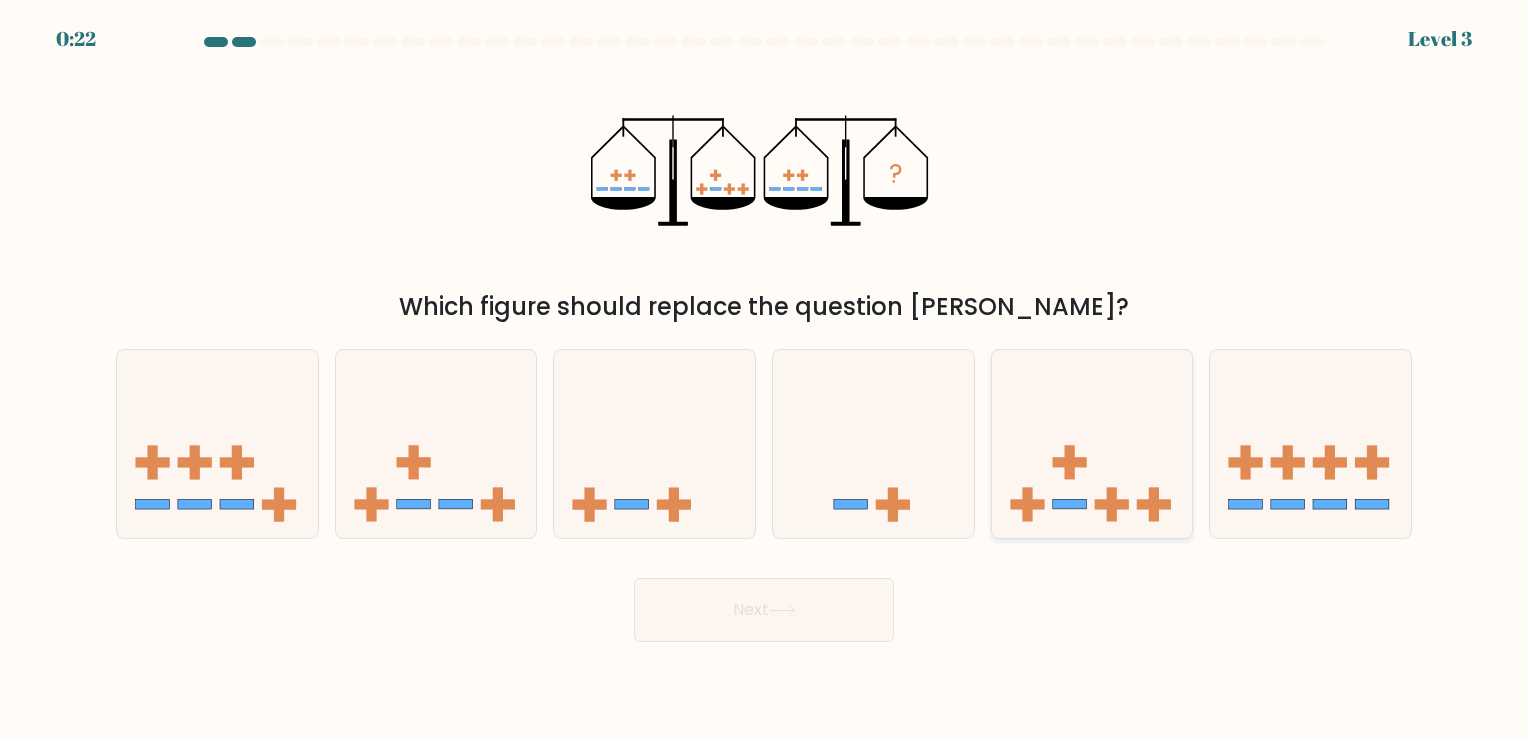 click 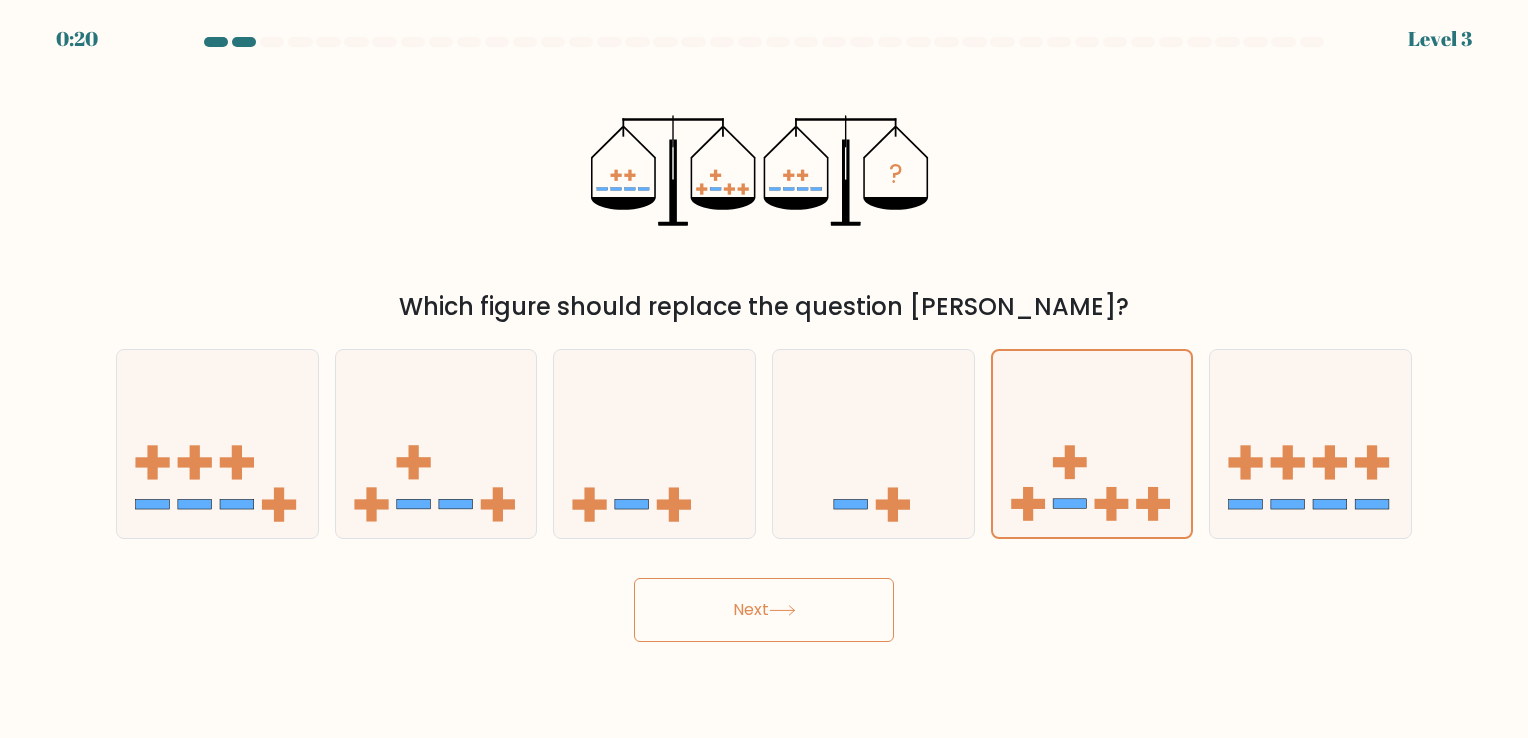 click on "Next" at bounding box center (764, 610) 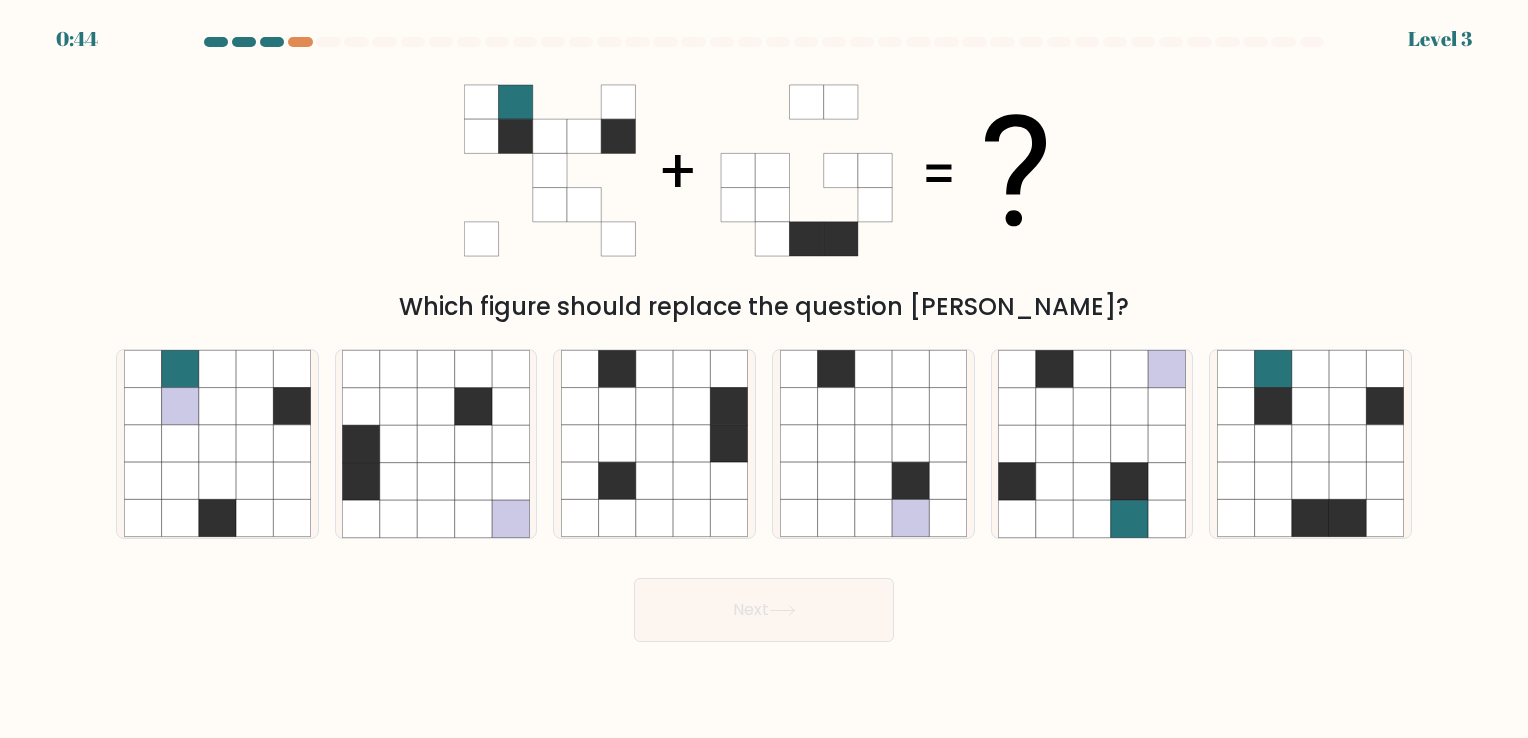 scroll, scrollTop: 0, scrollLeft: 0, axis: both 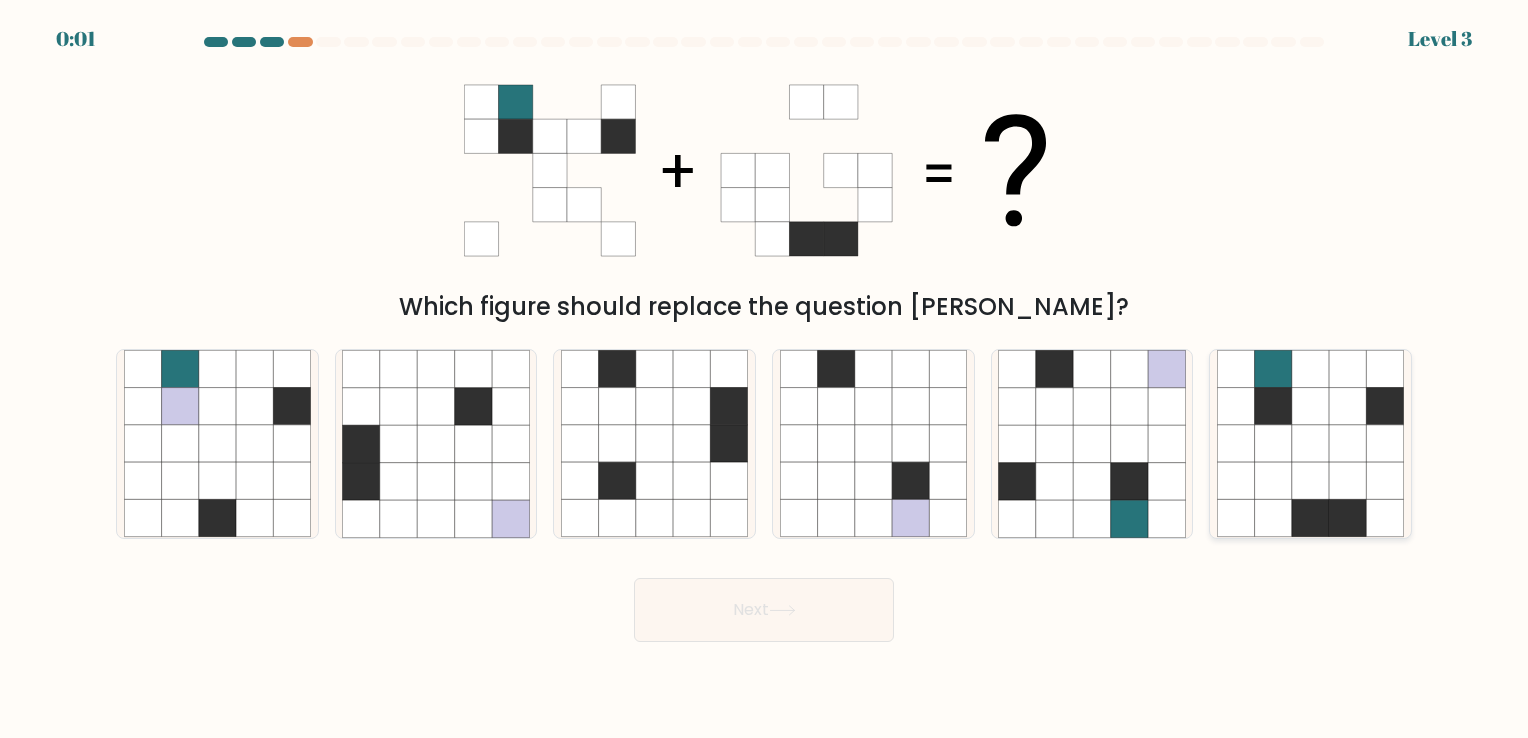 click 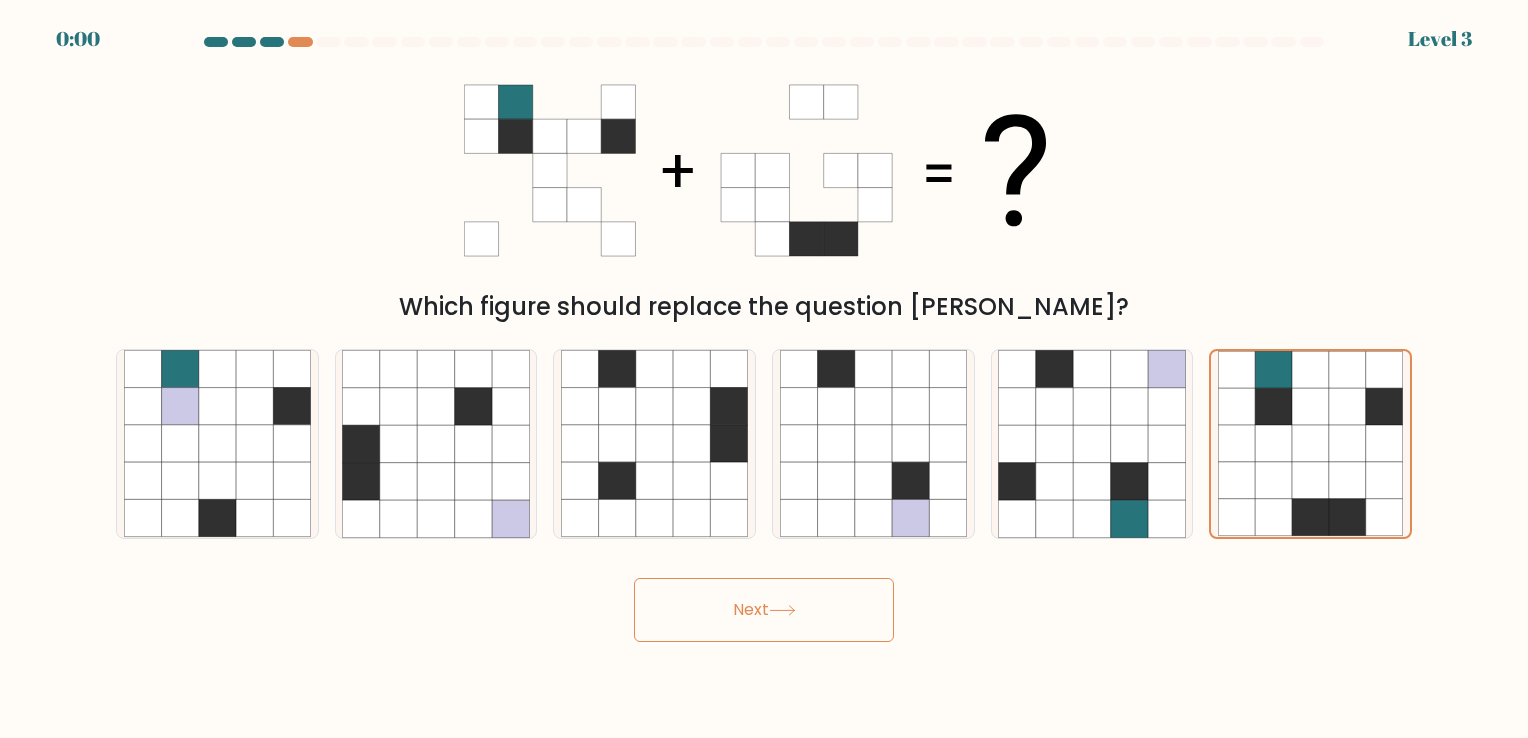 click on "Next" at bounding box center (764, 610) 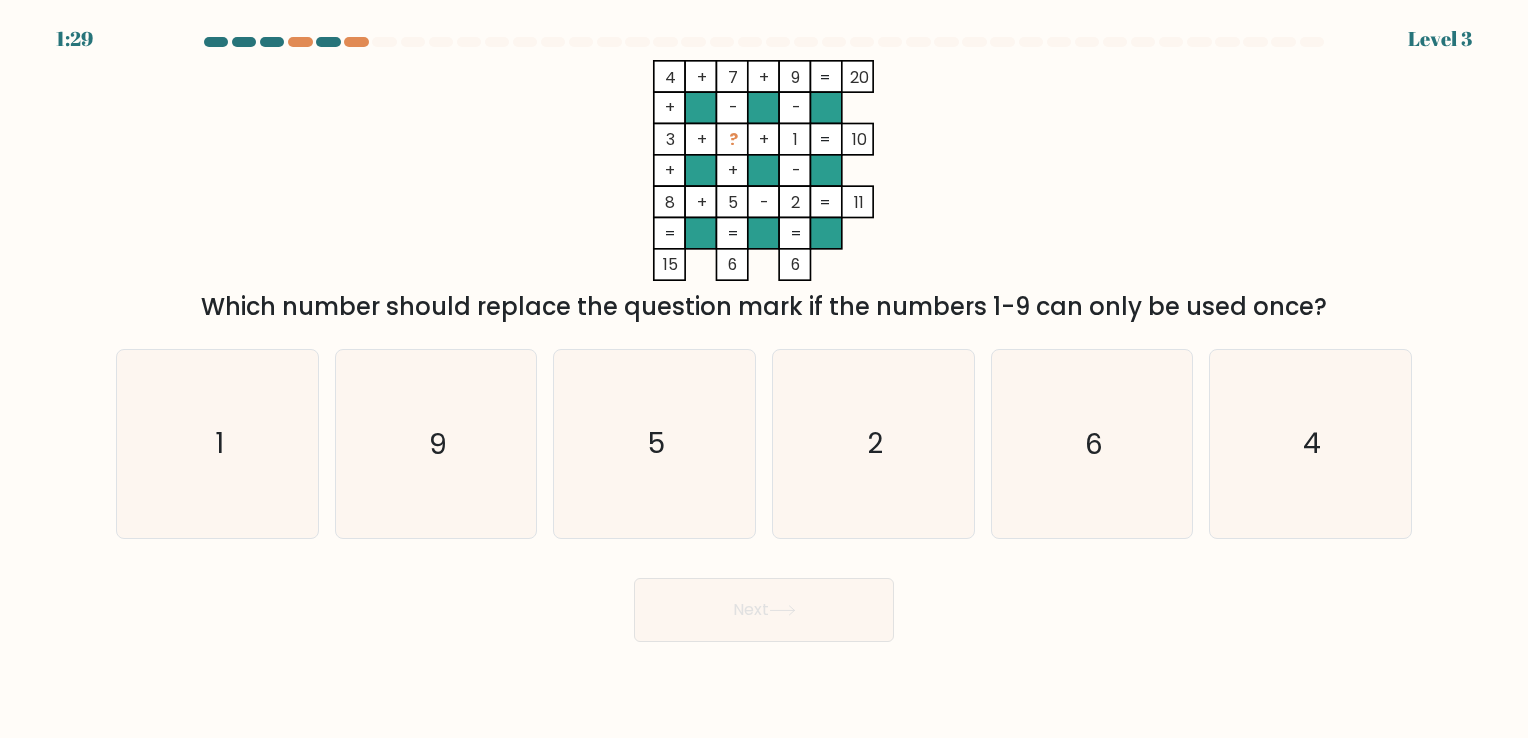 scroll, scrollTop: 0, scrollLeft: 0, axis: both 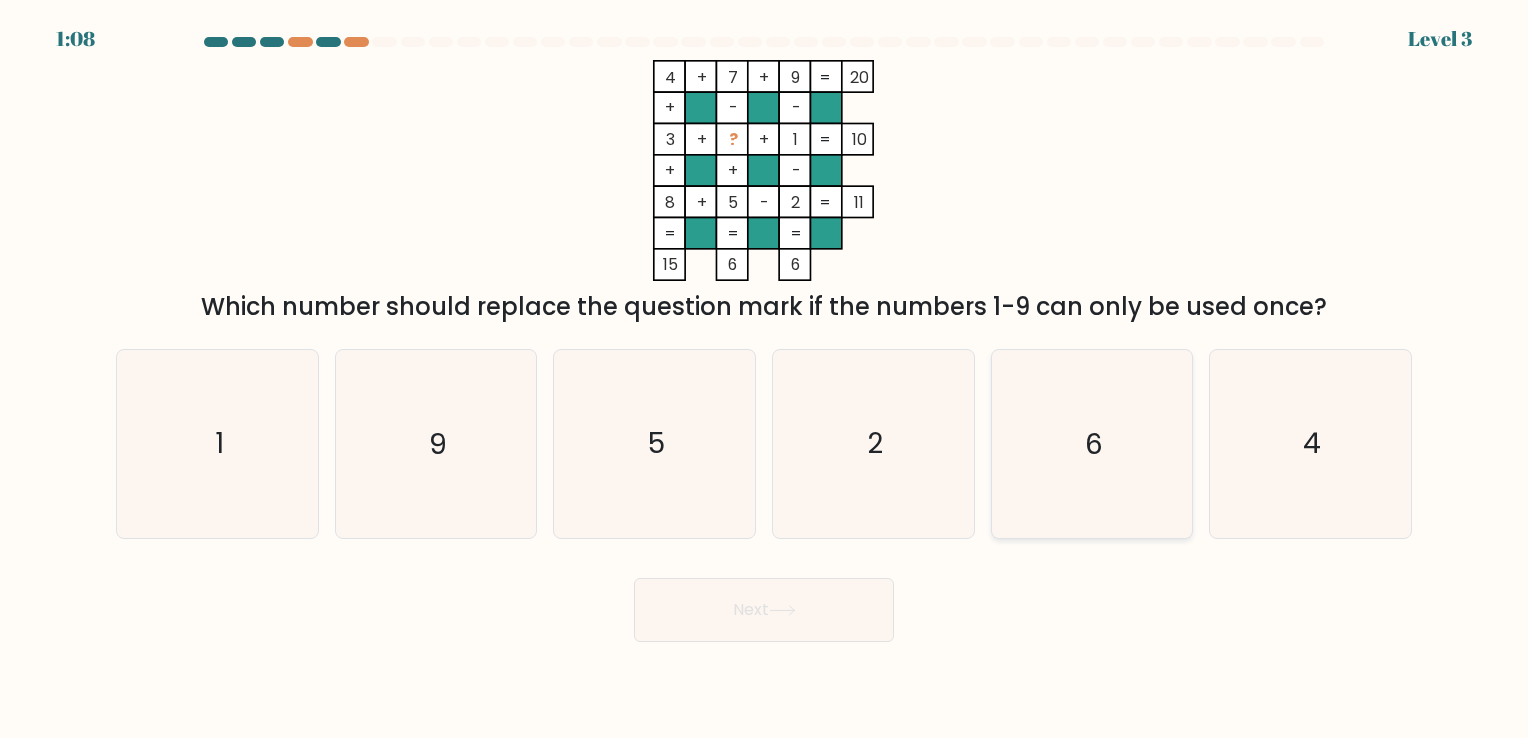 click on "6" 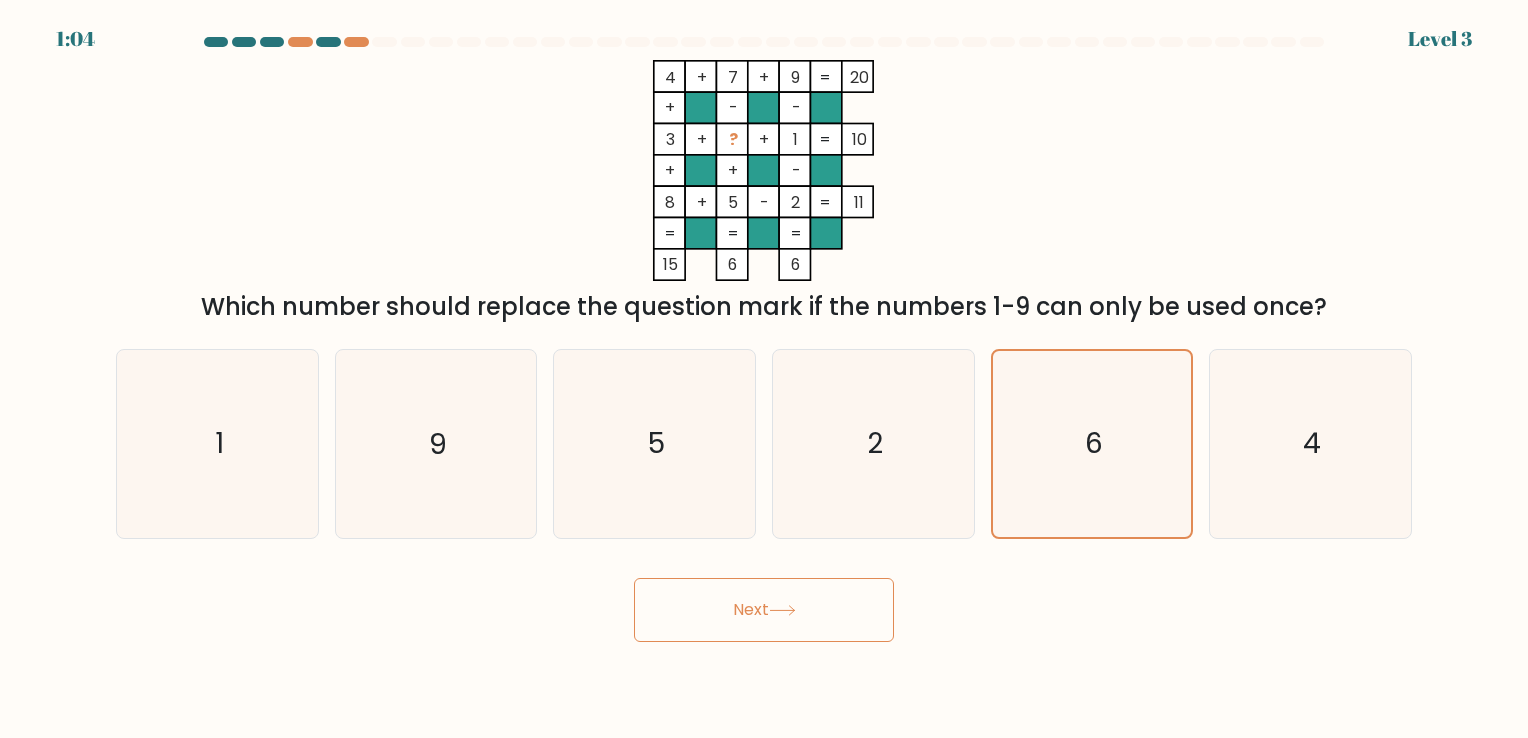 click on "Next" at bounding box center (764, 610) 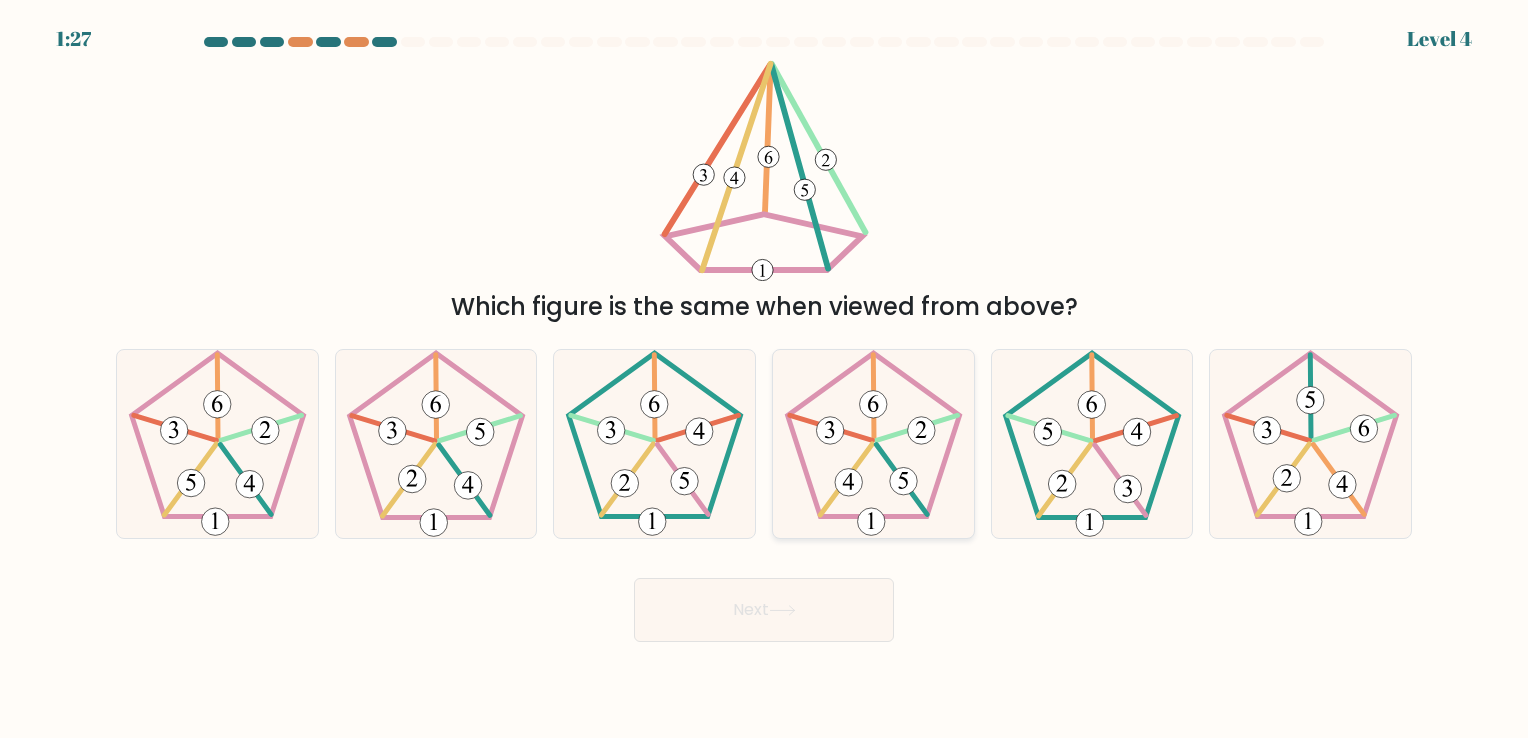 click 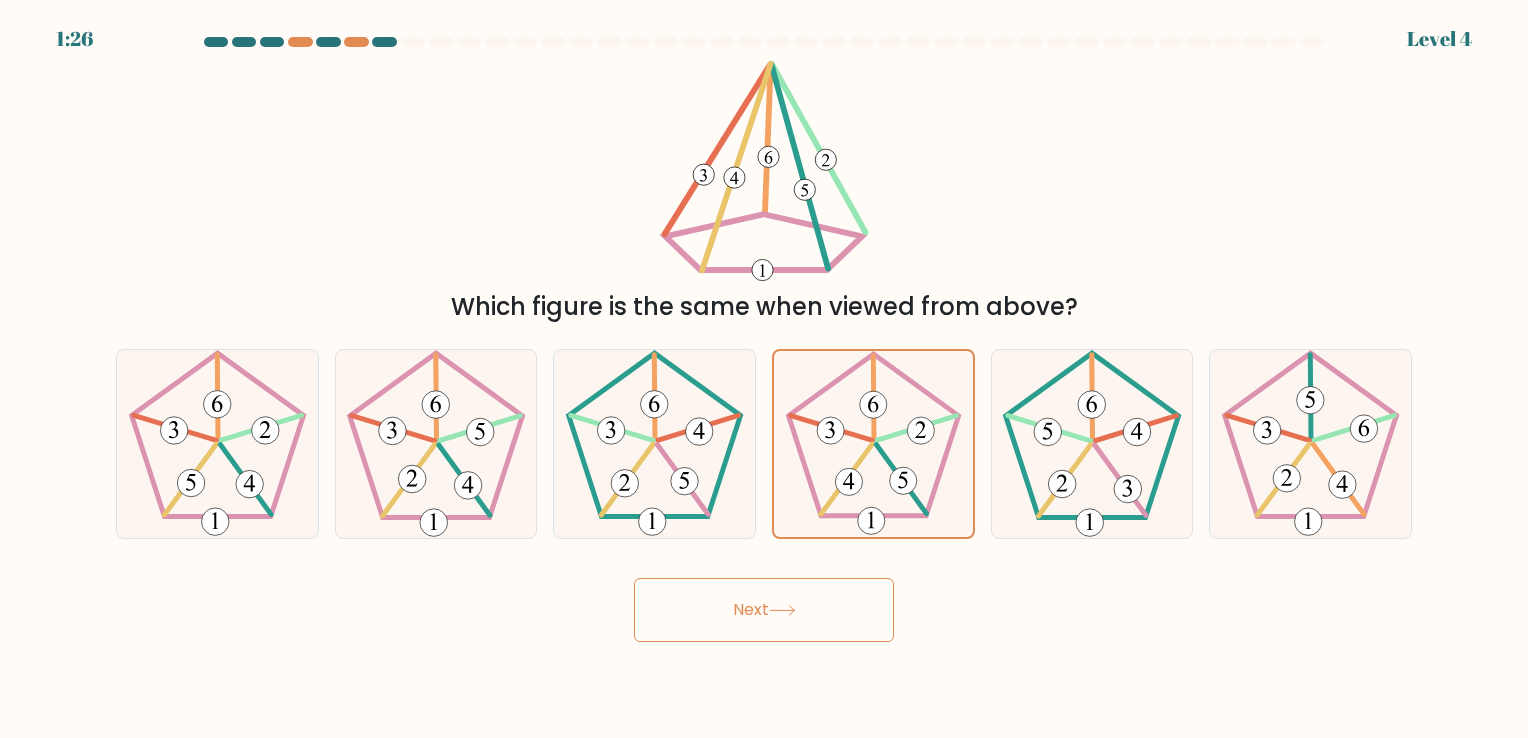 click on "Next" at bounding box center [764, 610] 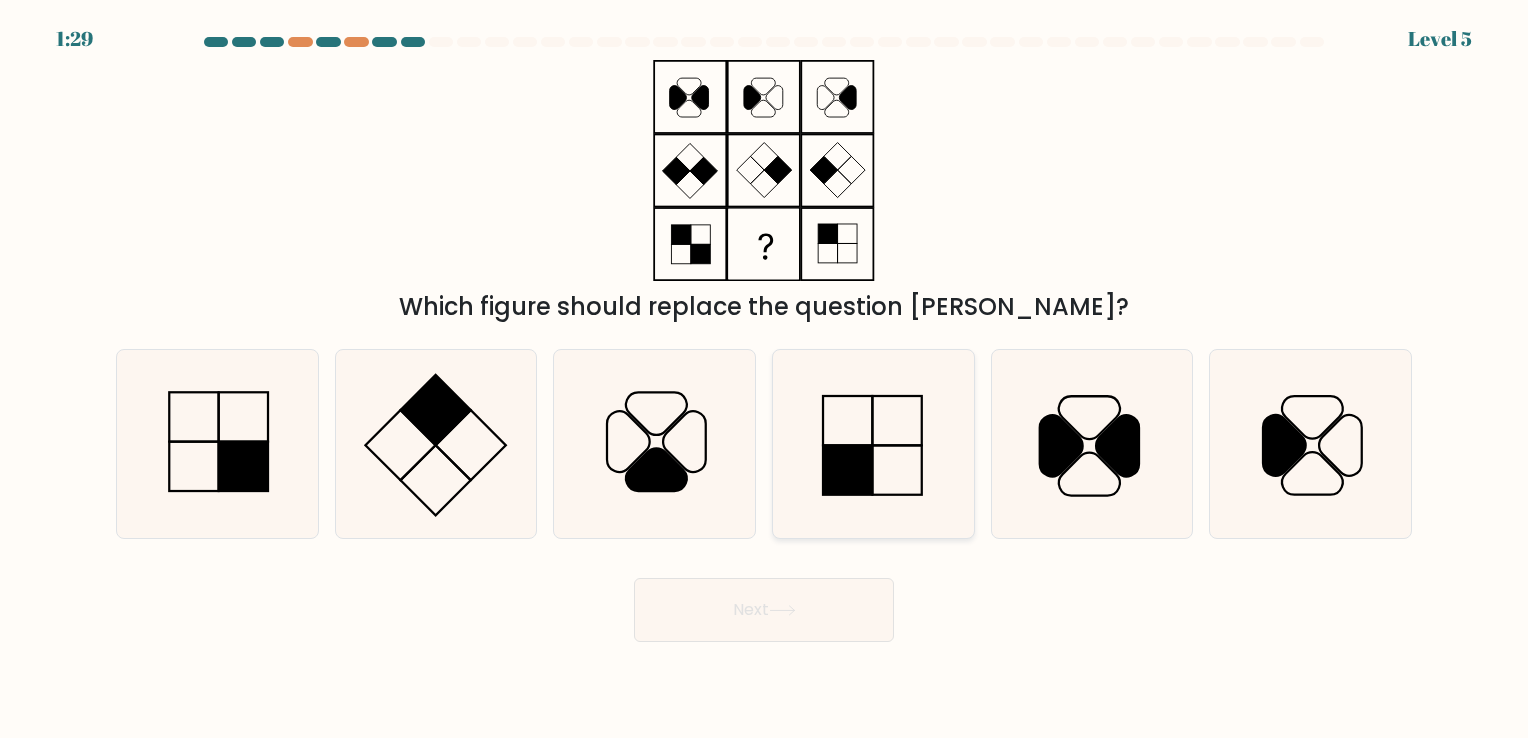click 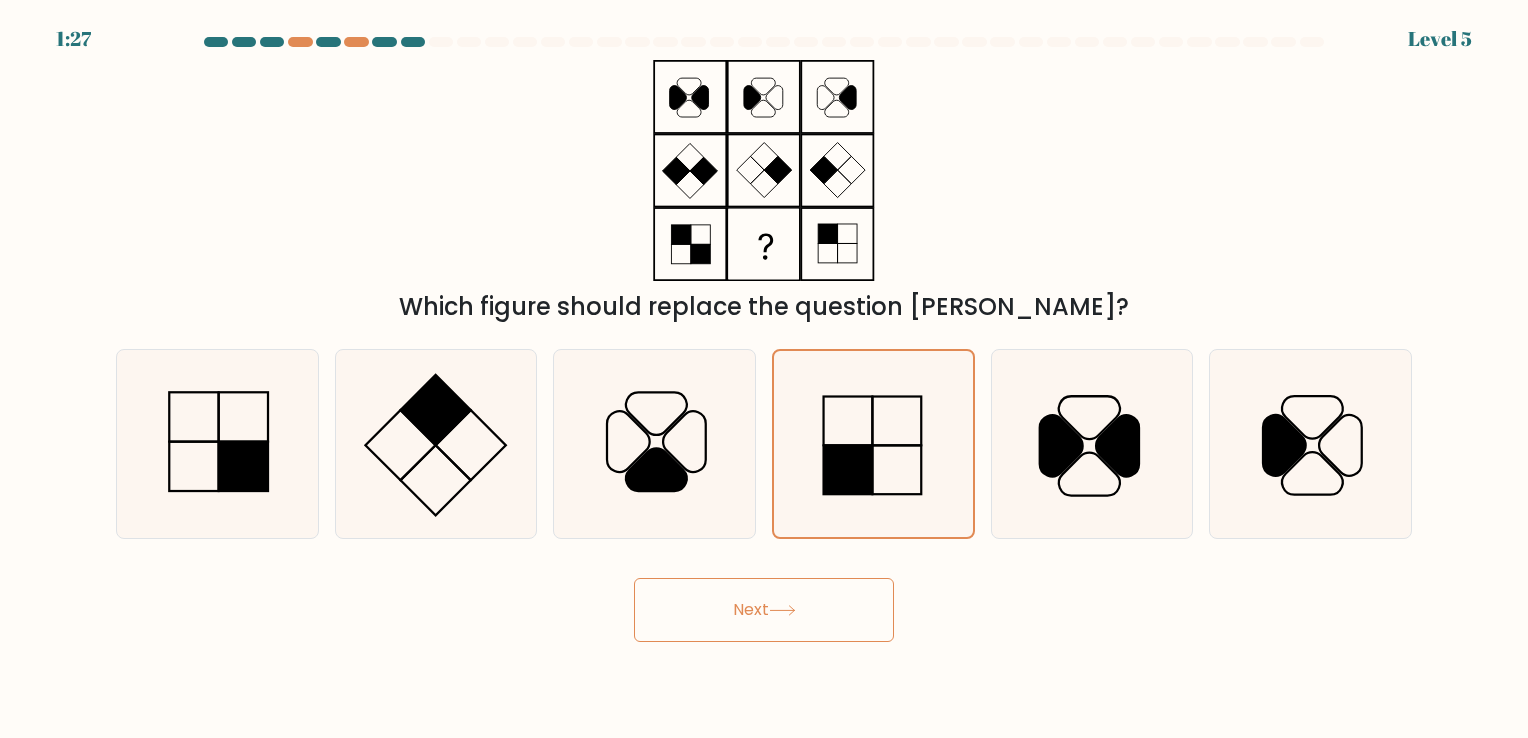 click on "Next" at bounding box center [764, 610] 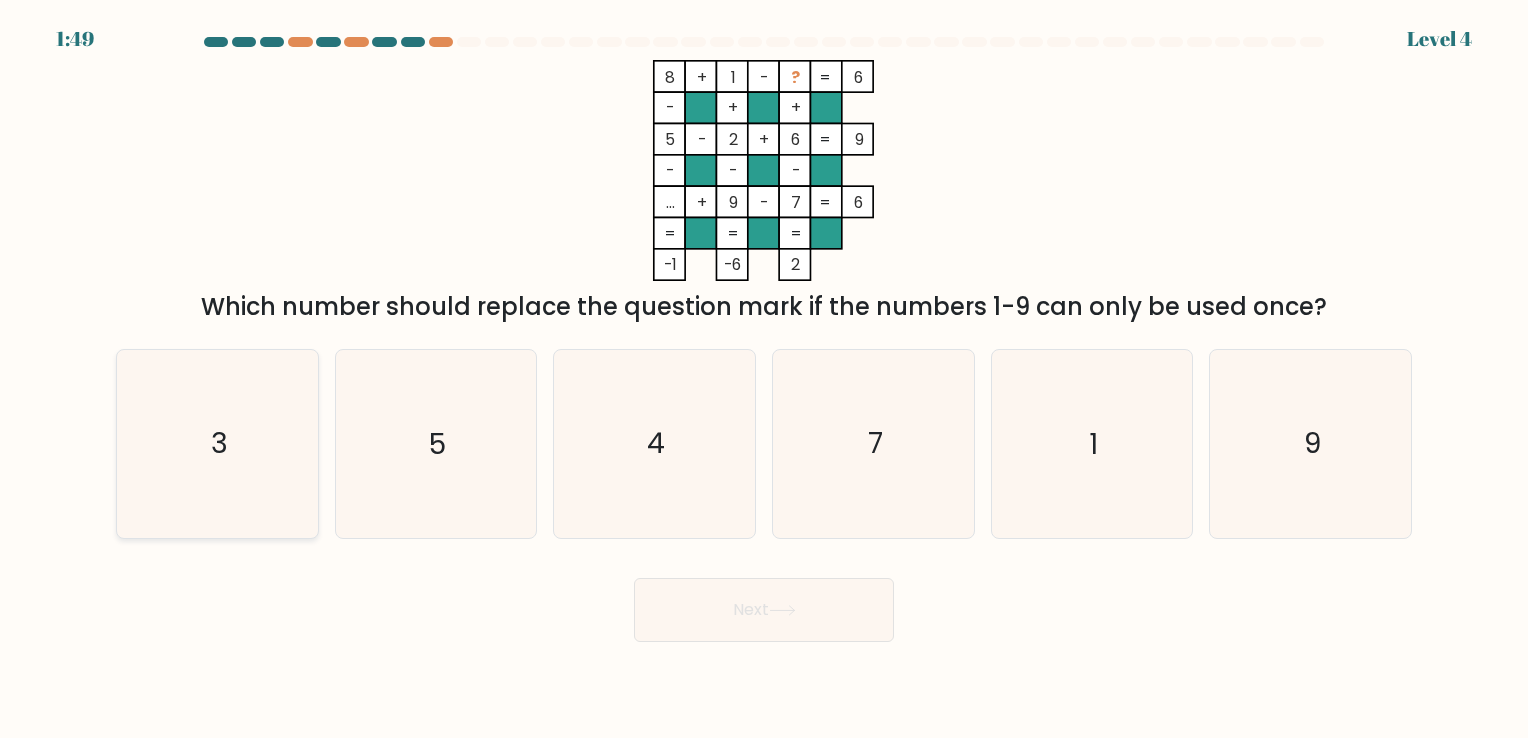 click on "3" 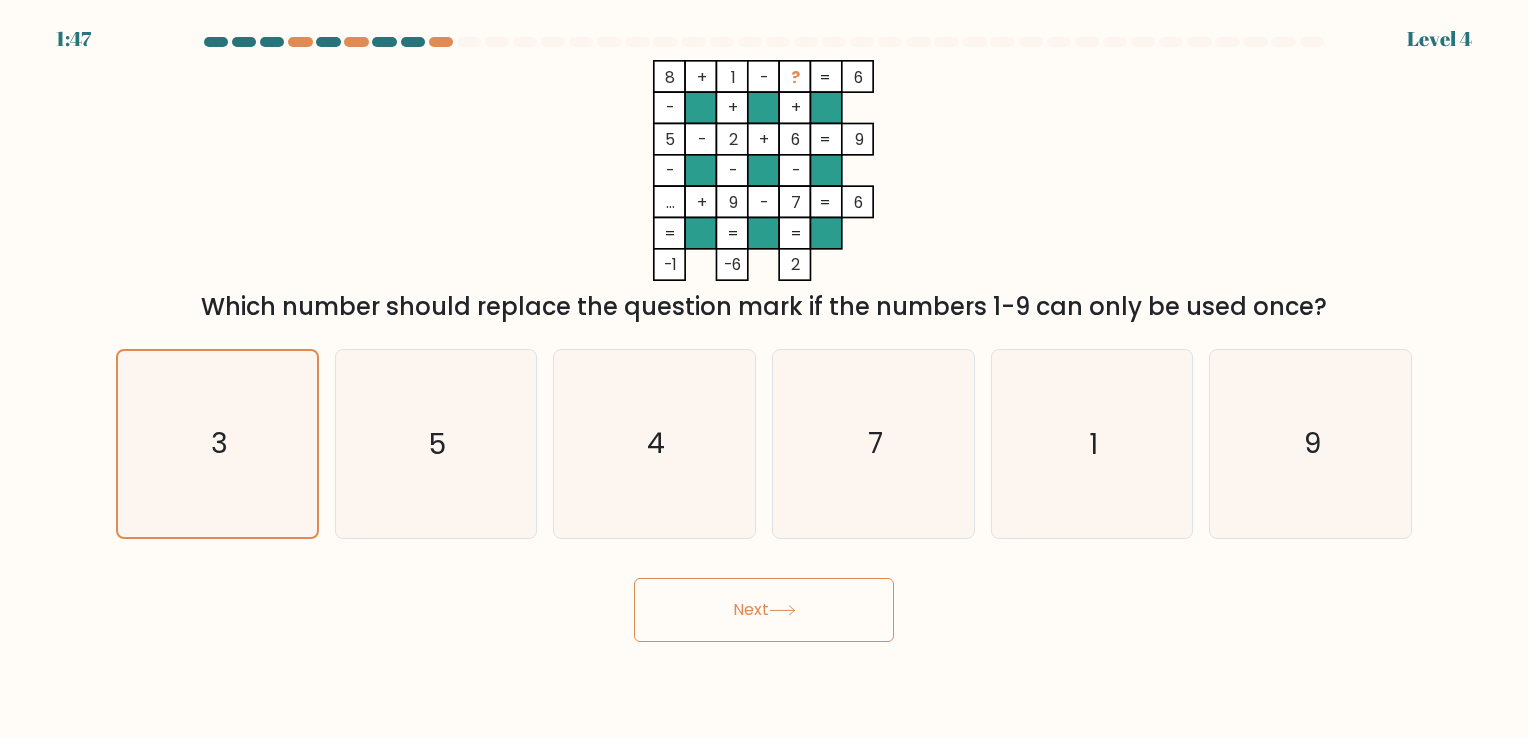 click on "Next" at bounding box center (764, 610) 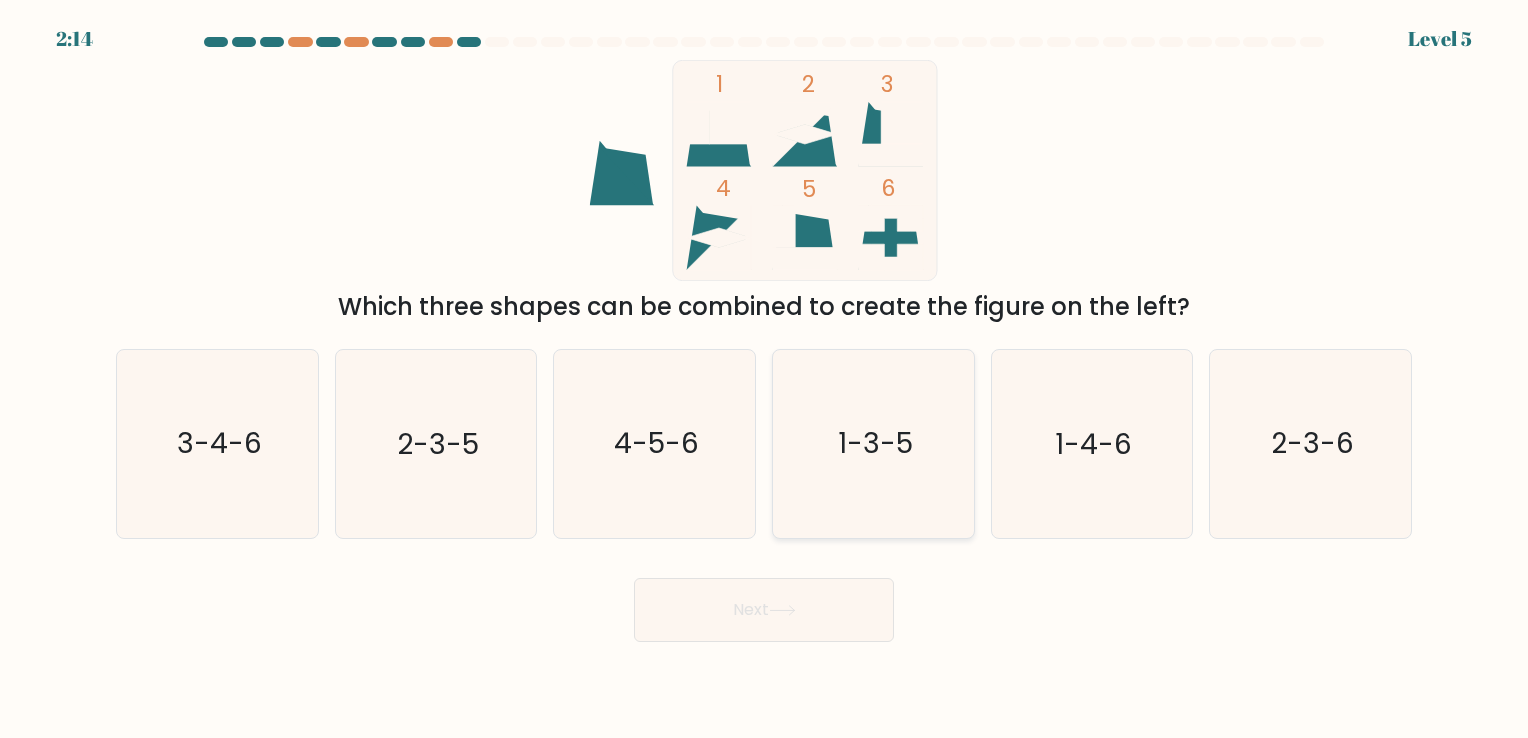 click on "1-3-5" 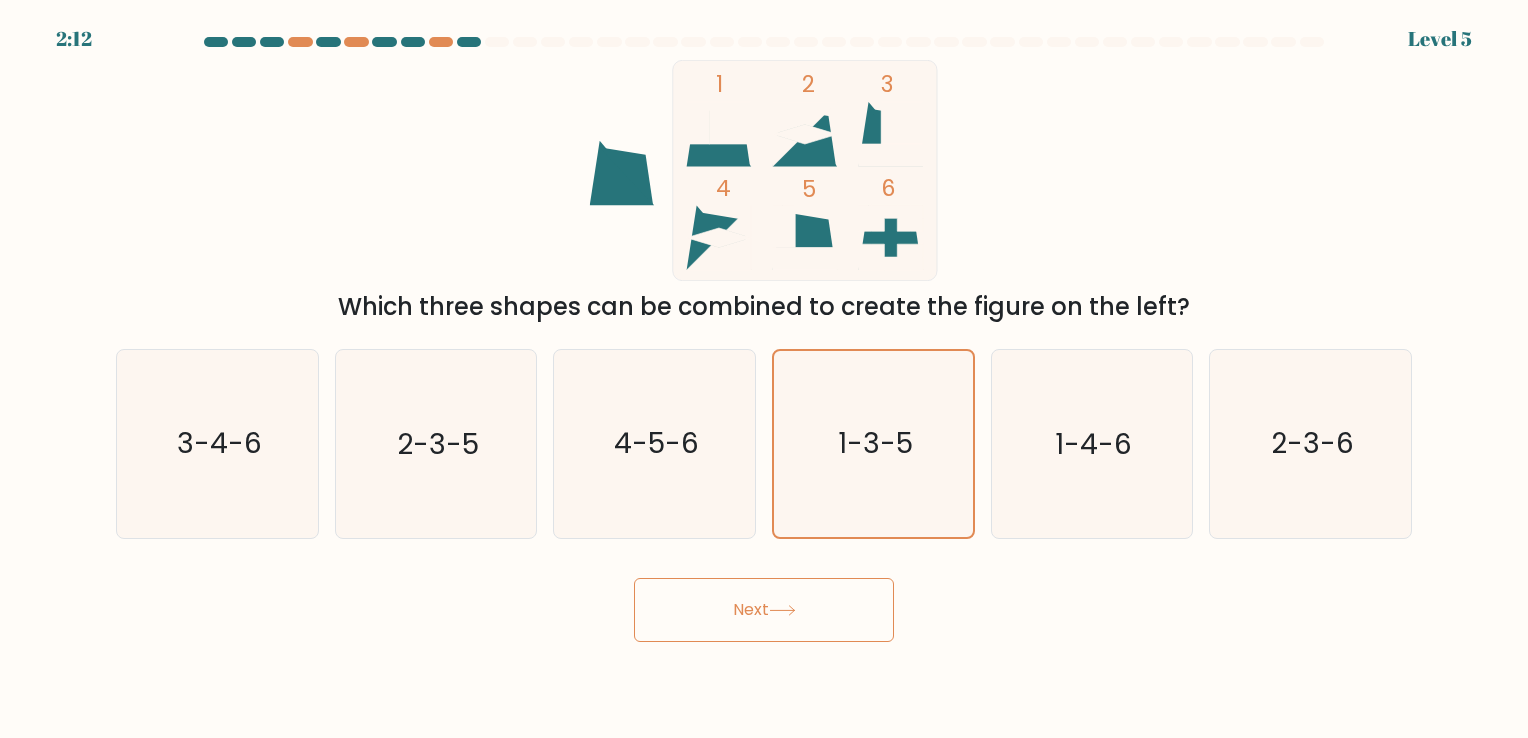click on "Next" at bounding box center [764, 610] 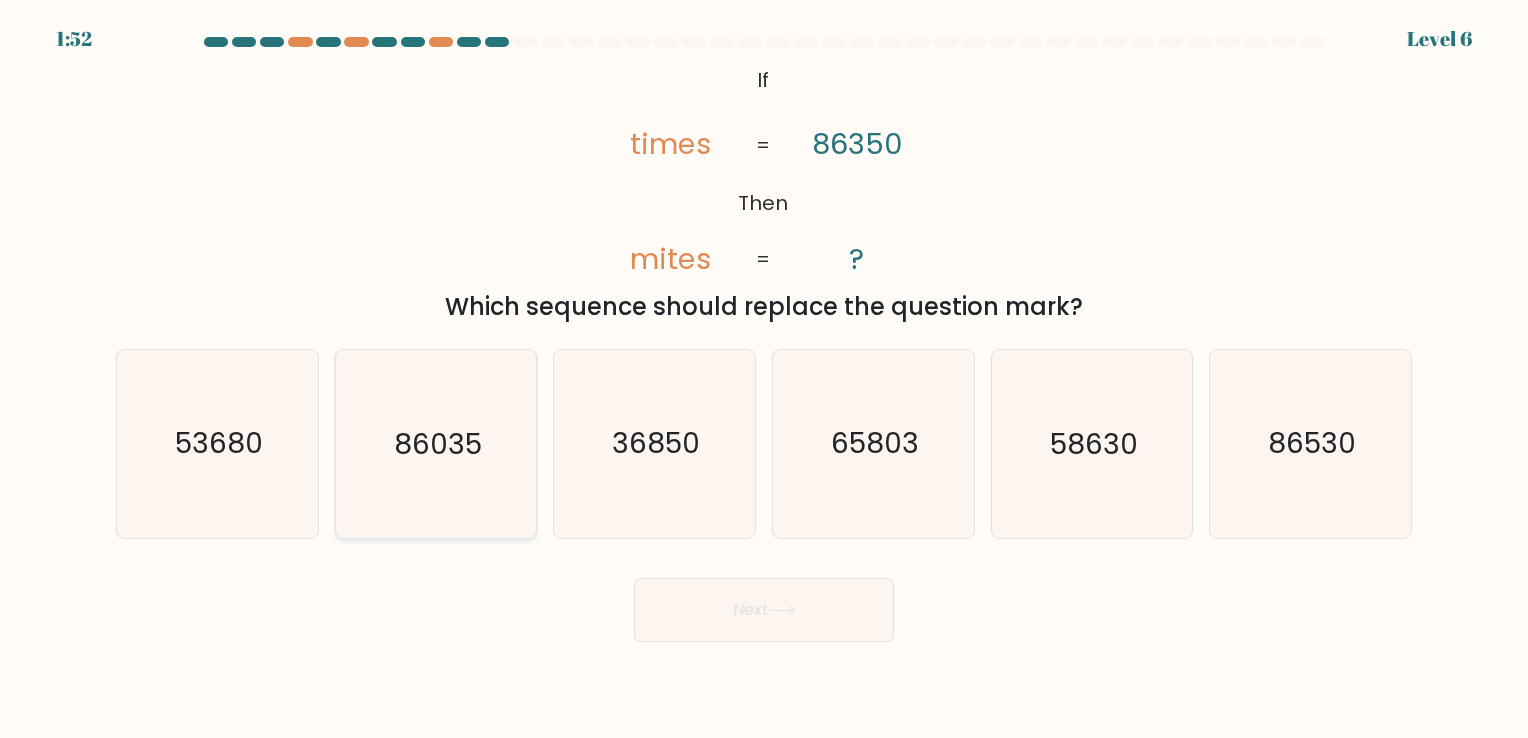 click on "86035" 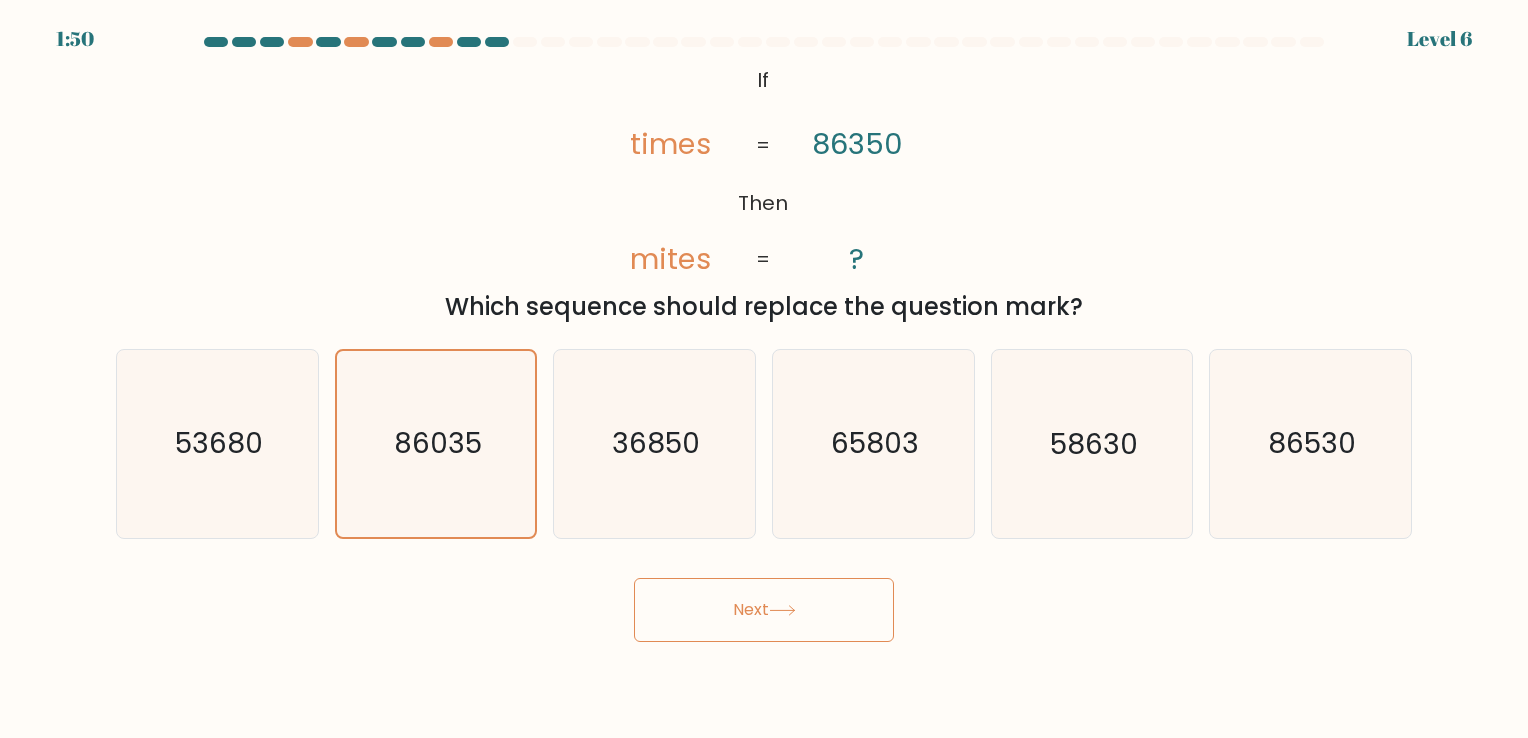 click on "Next" at bounding box center (764, 610) 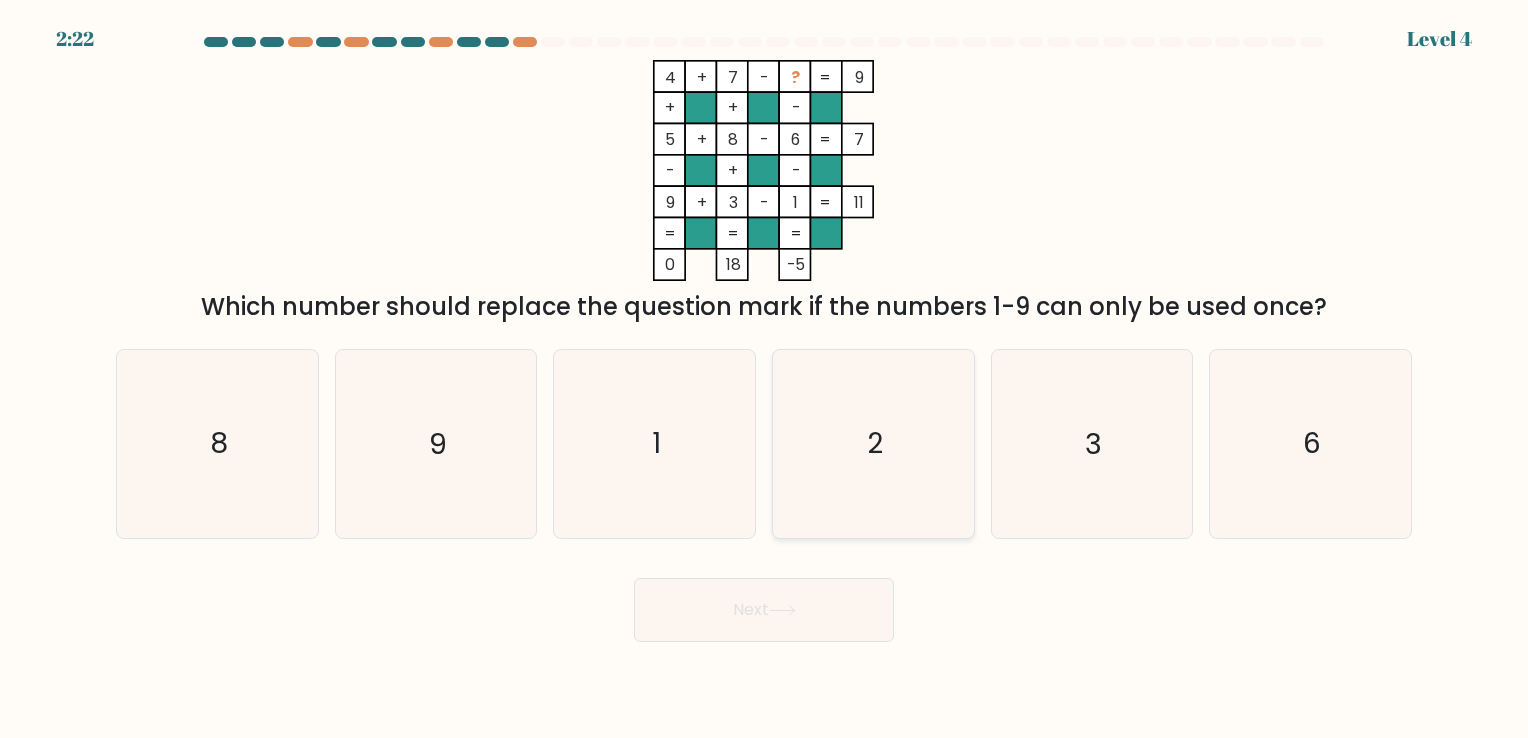 click on "2" 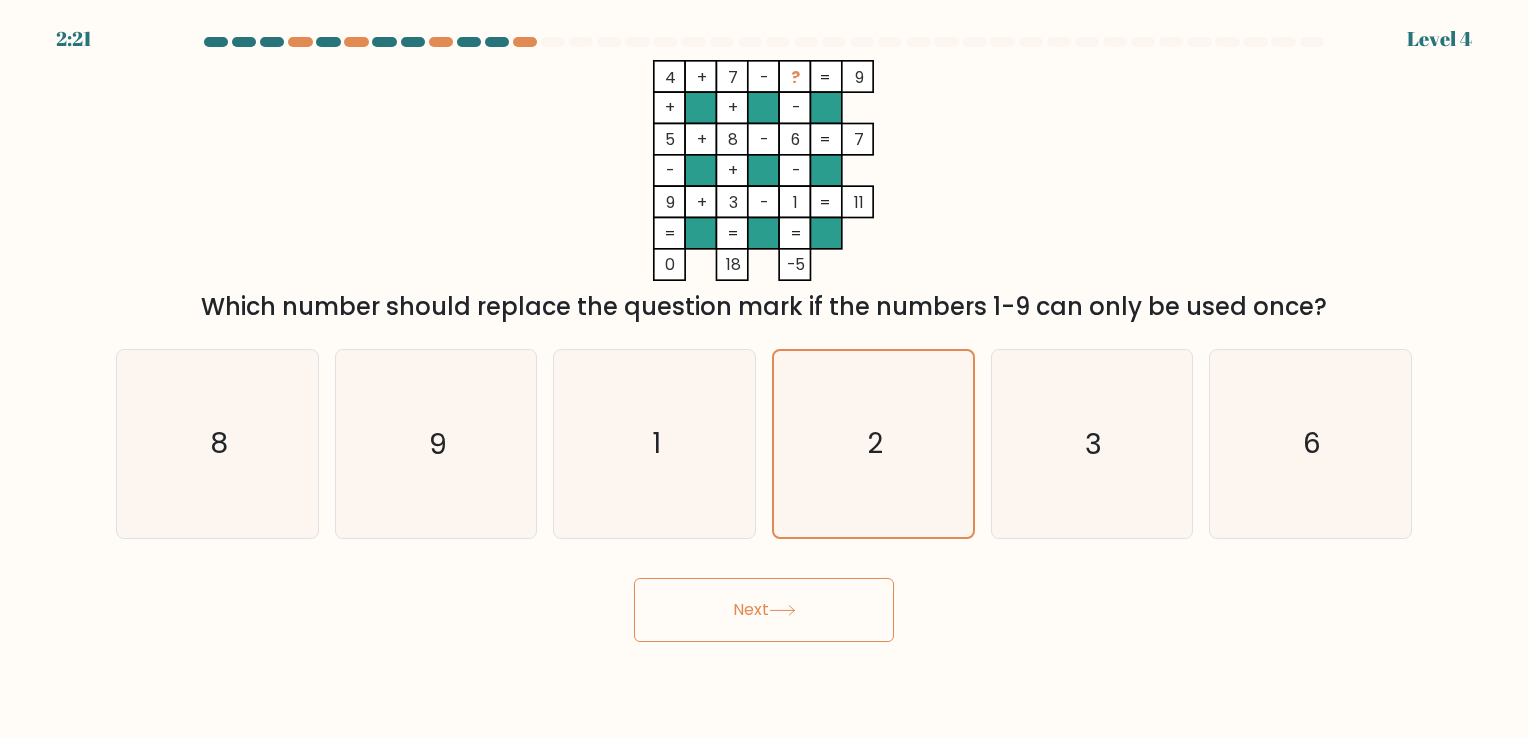 click on "Next" at bounding box center [764, 610] 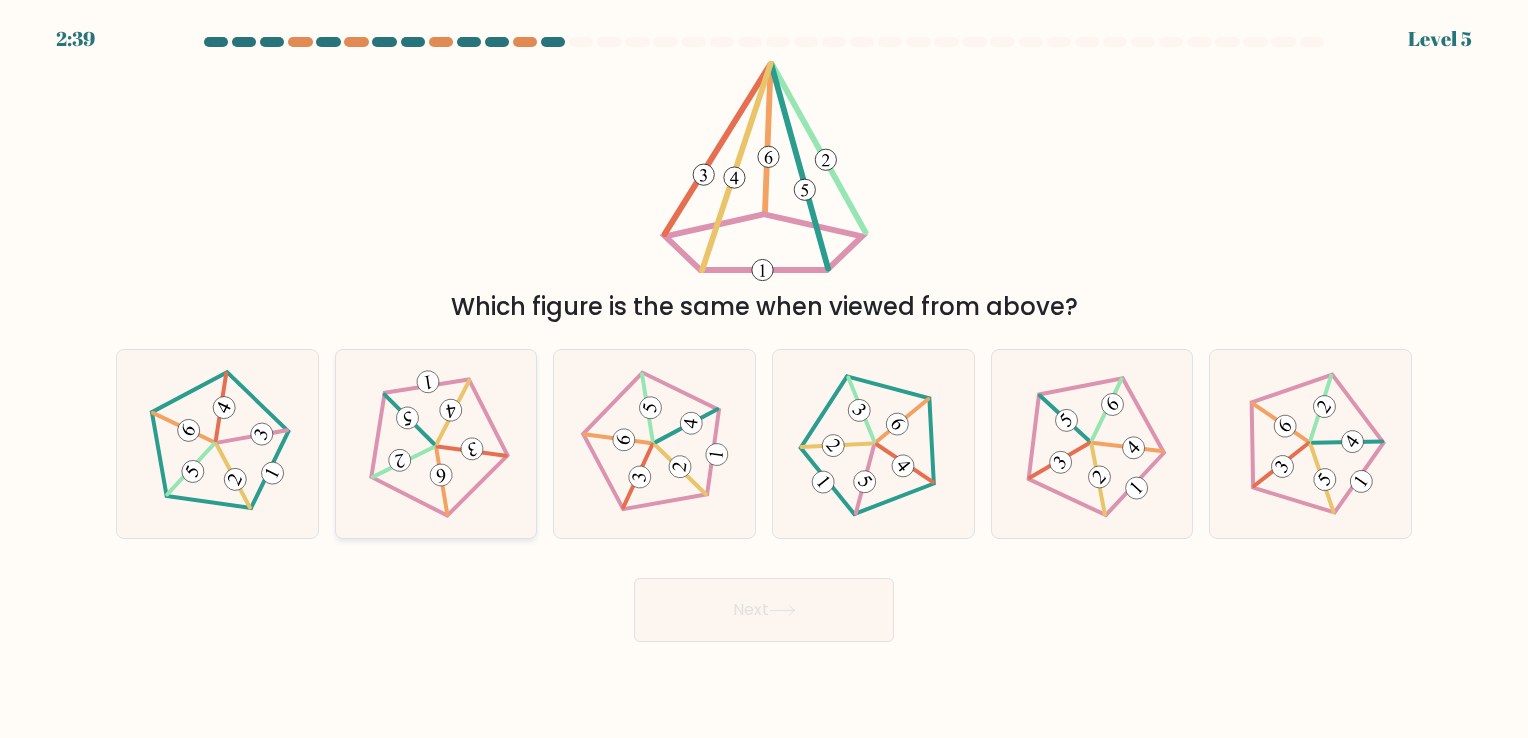 click 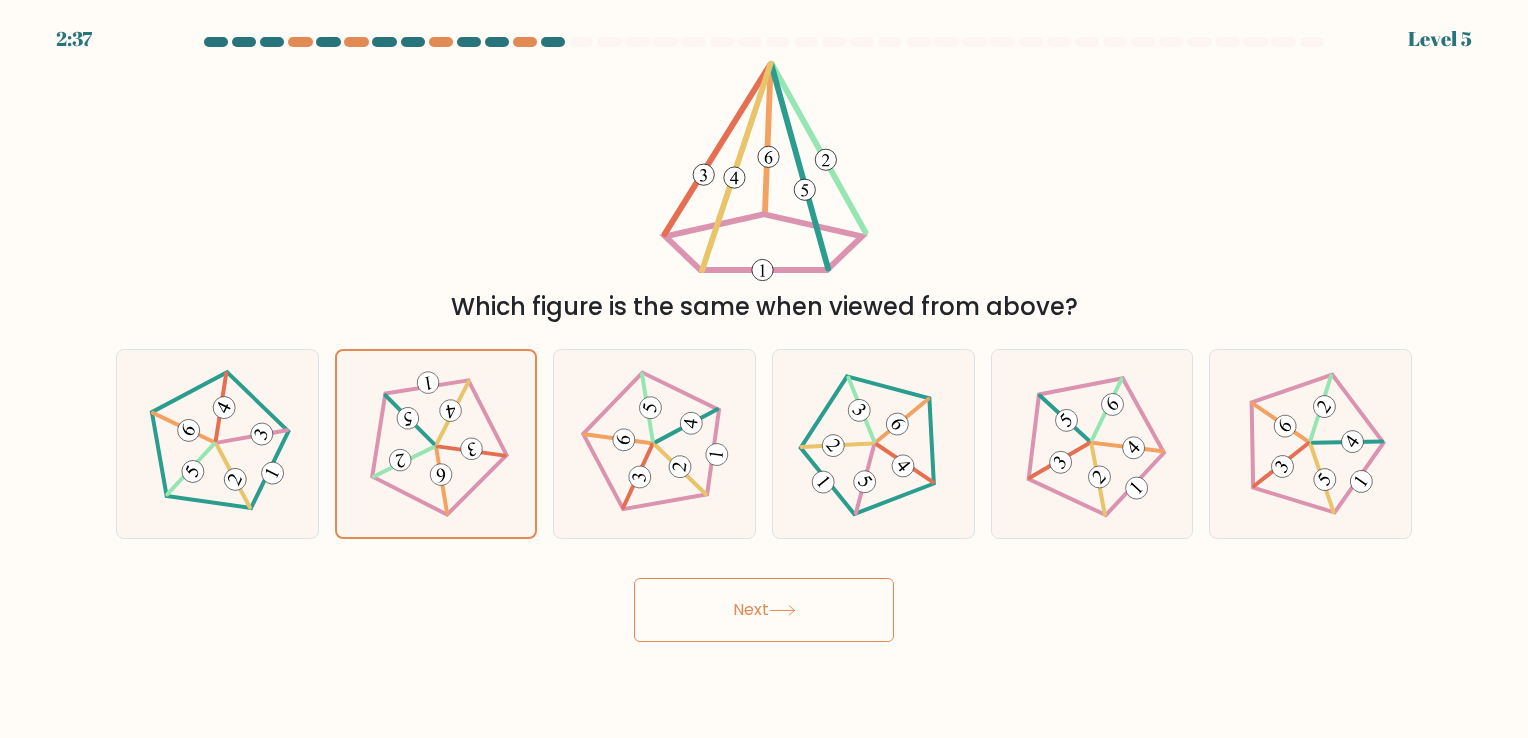 click on "Next" at bounding box center [764, 610] 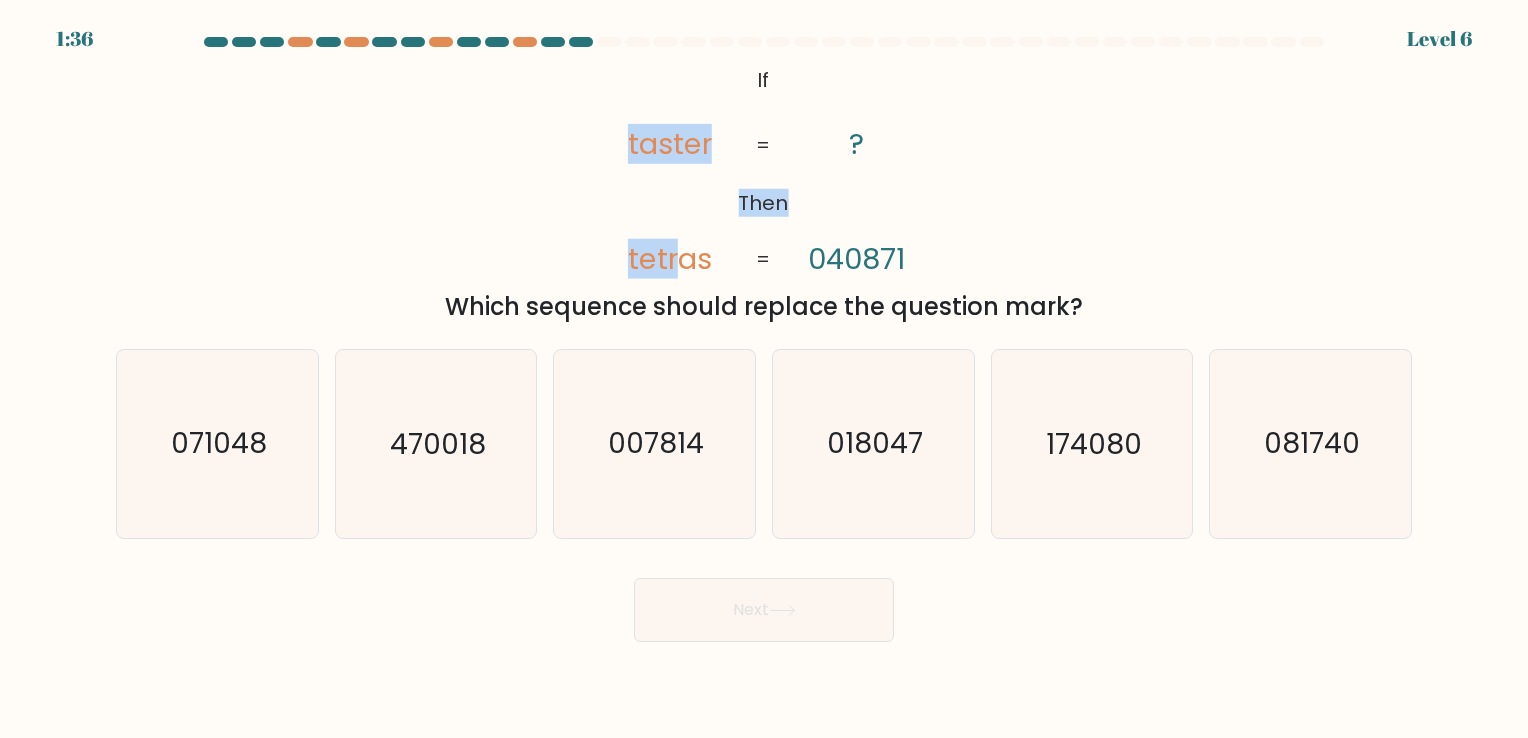 drag, startPoint x: 742, startPoint y: 234, endPoint x: 677, endPoint y: 223, distance: 65.9242 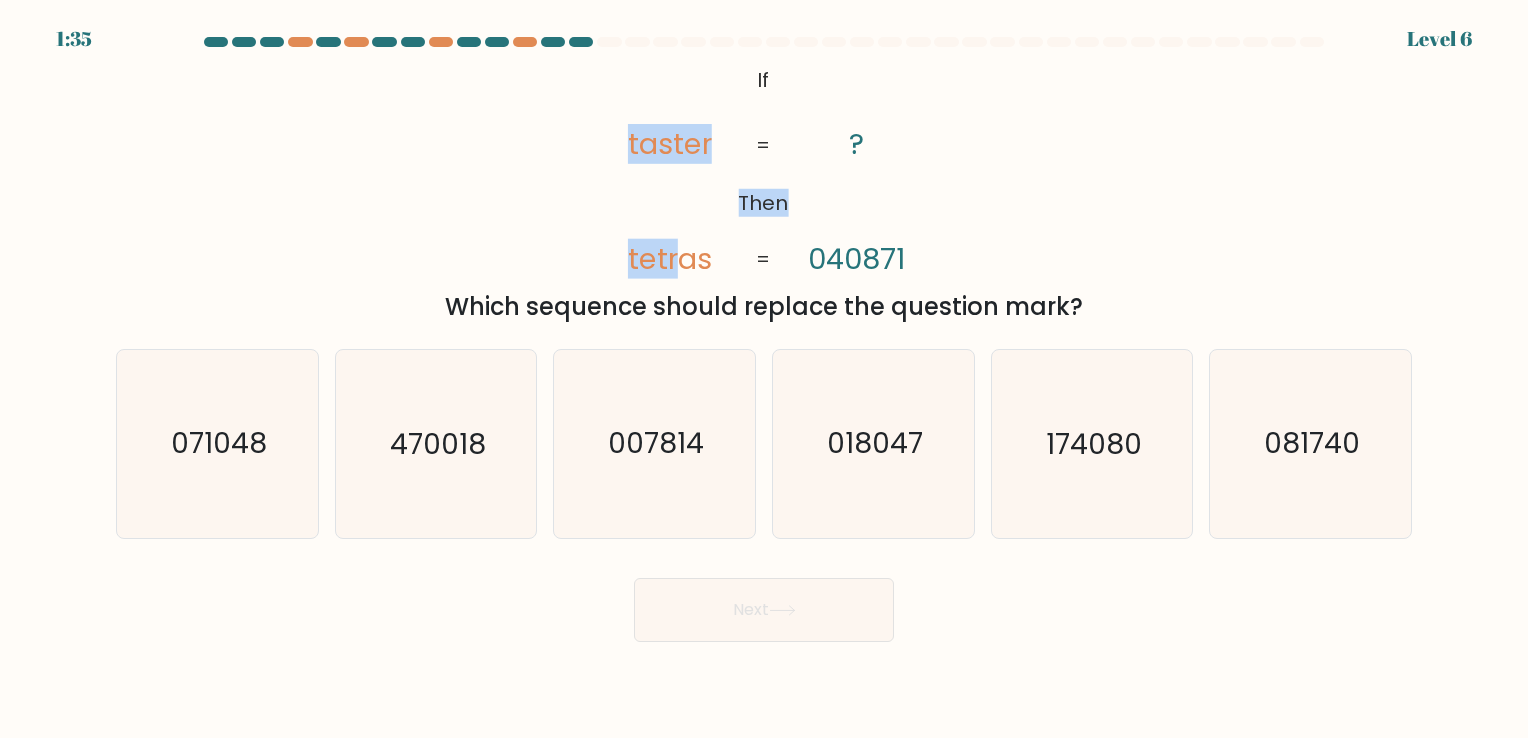 drag, startPoint x: 677, startPoint y: 223, endPoint x: 556, endPoint y: 194, distance: 124.42668 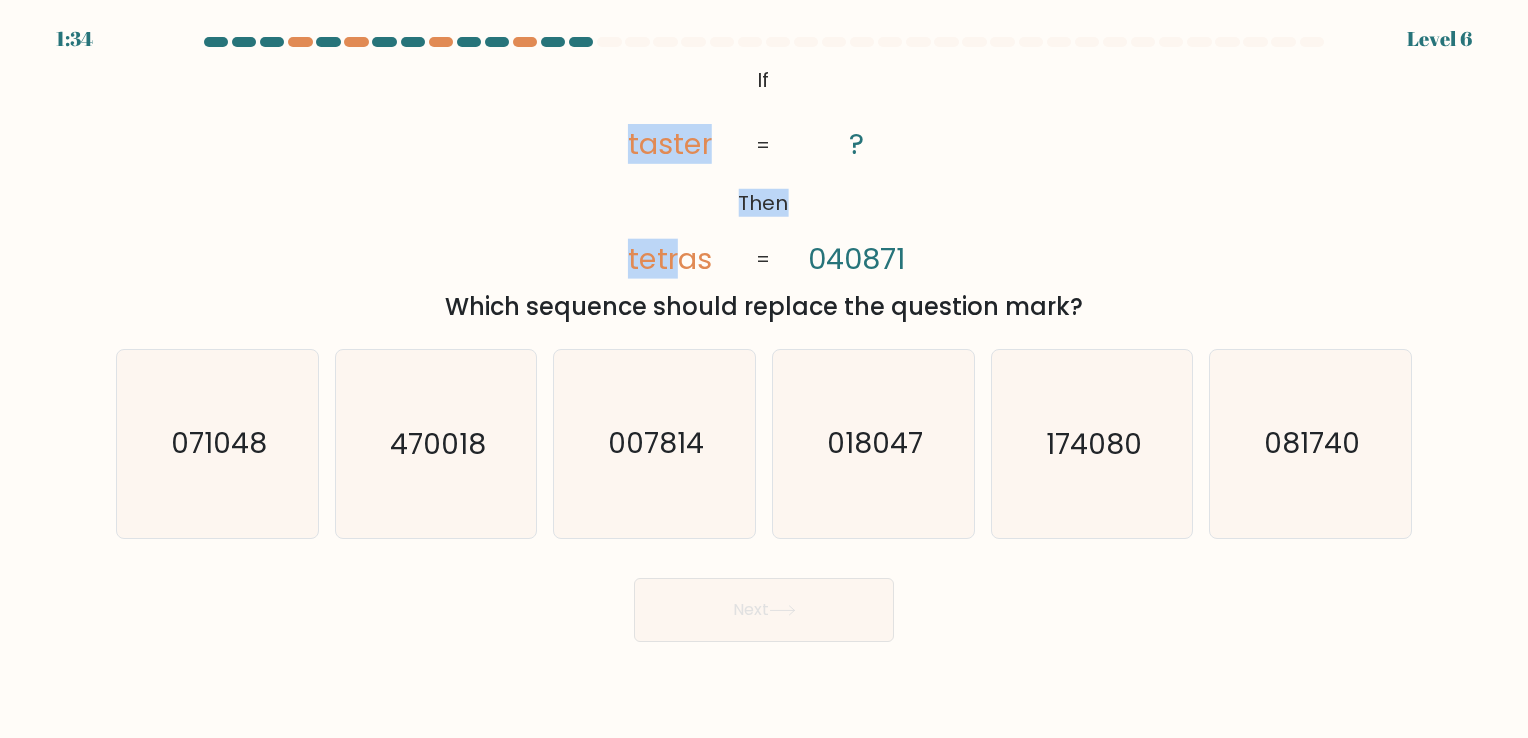 click on "@import url('https://fonts.googleapis.com/css?family=Abril+Fatface:400,100,100italic,300,300italic,400italic,500,500italic,700,700italic,900,900italic');           If       Then       taster       tetras       ?       040871       =       =
Which sequence should replace the question mark?" at bounding box center (764, 192) 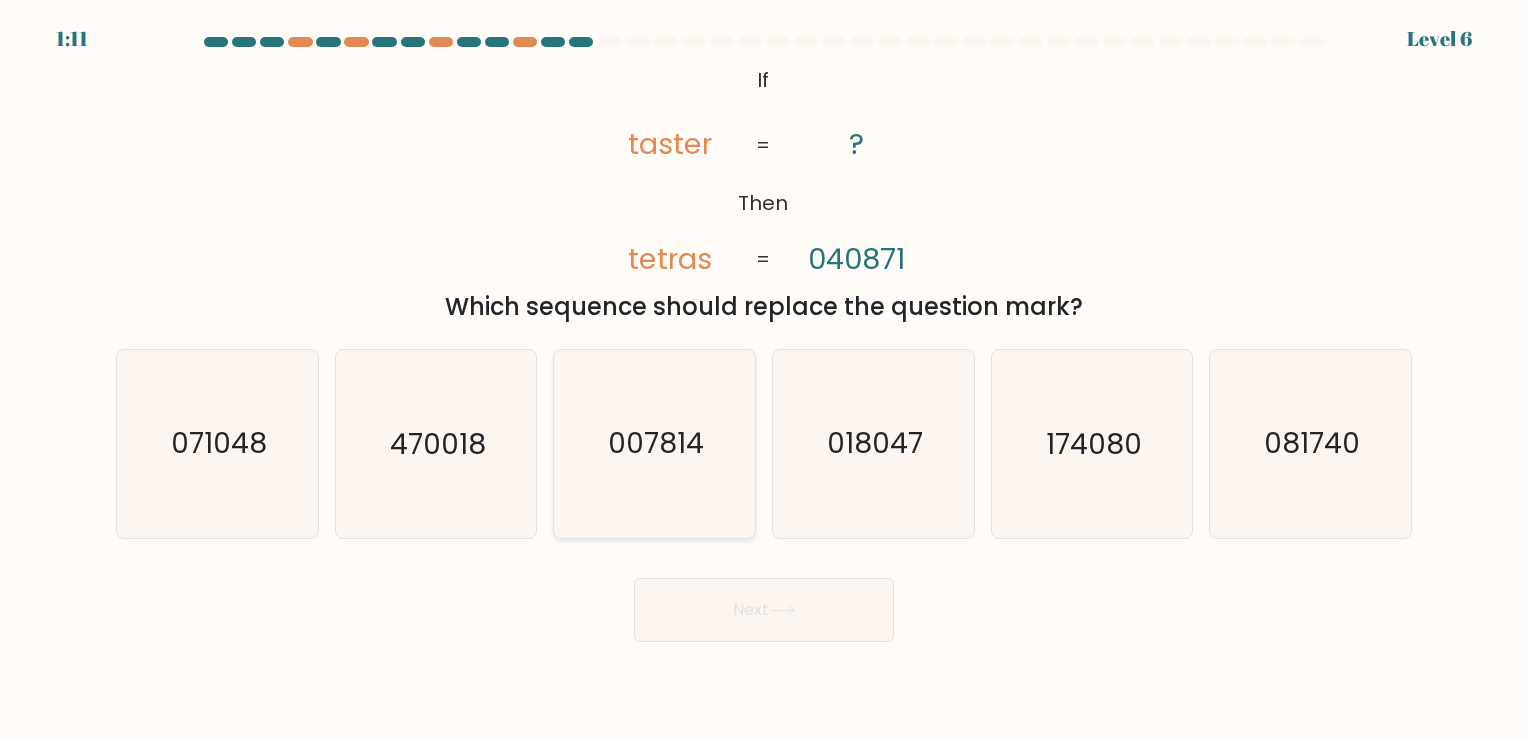 click on "007814" 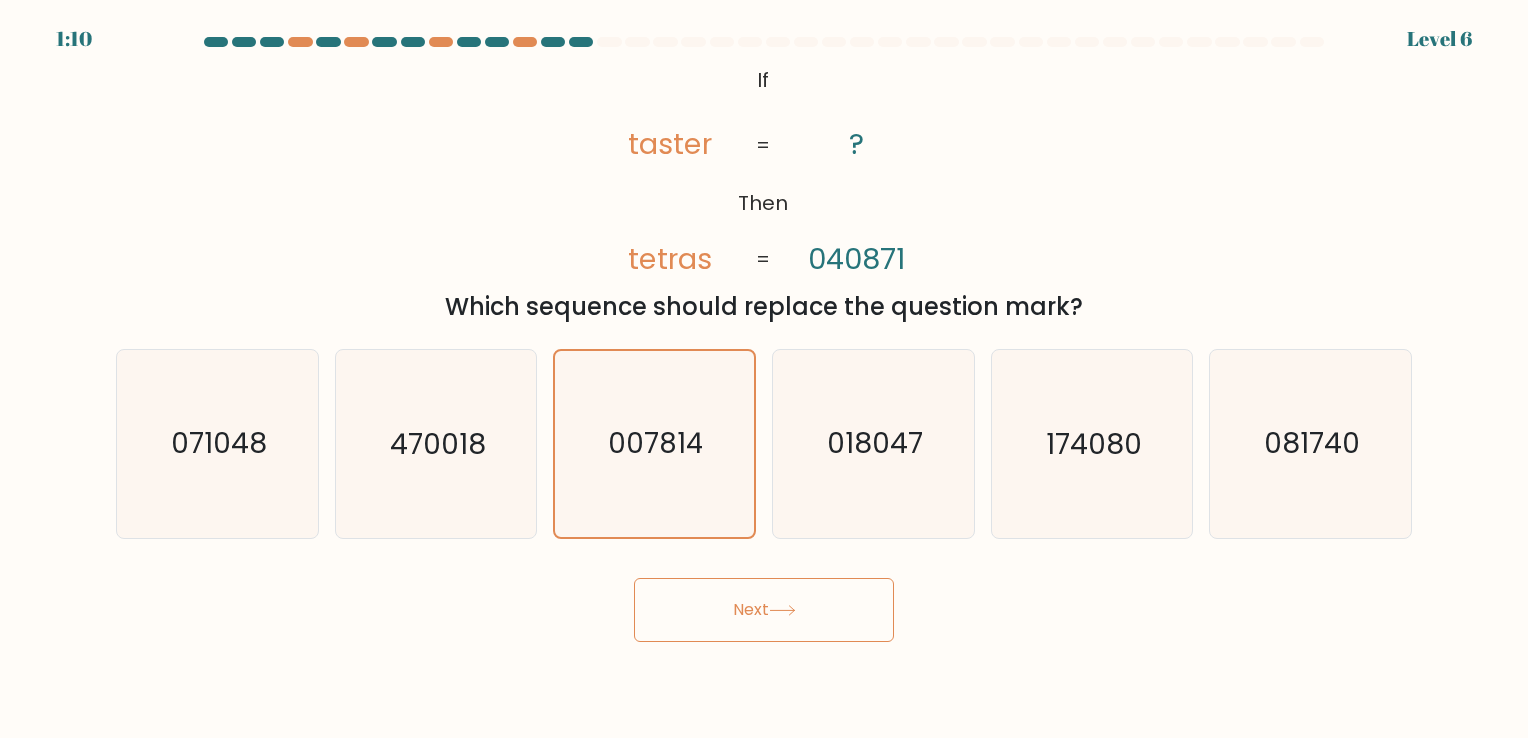 click on "Next" at bounding box center [764, 610] 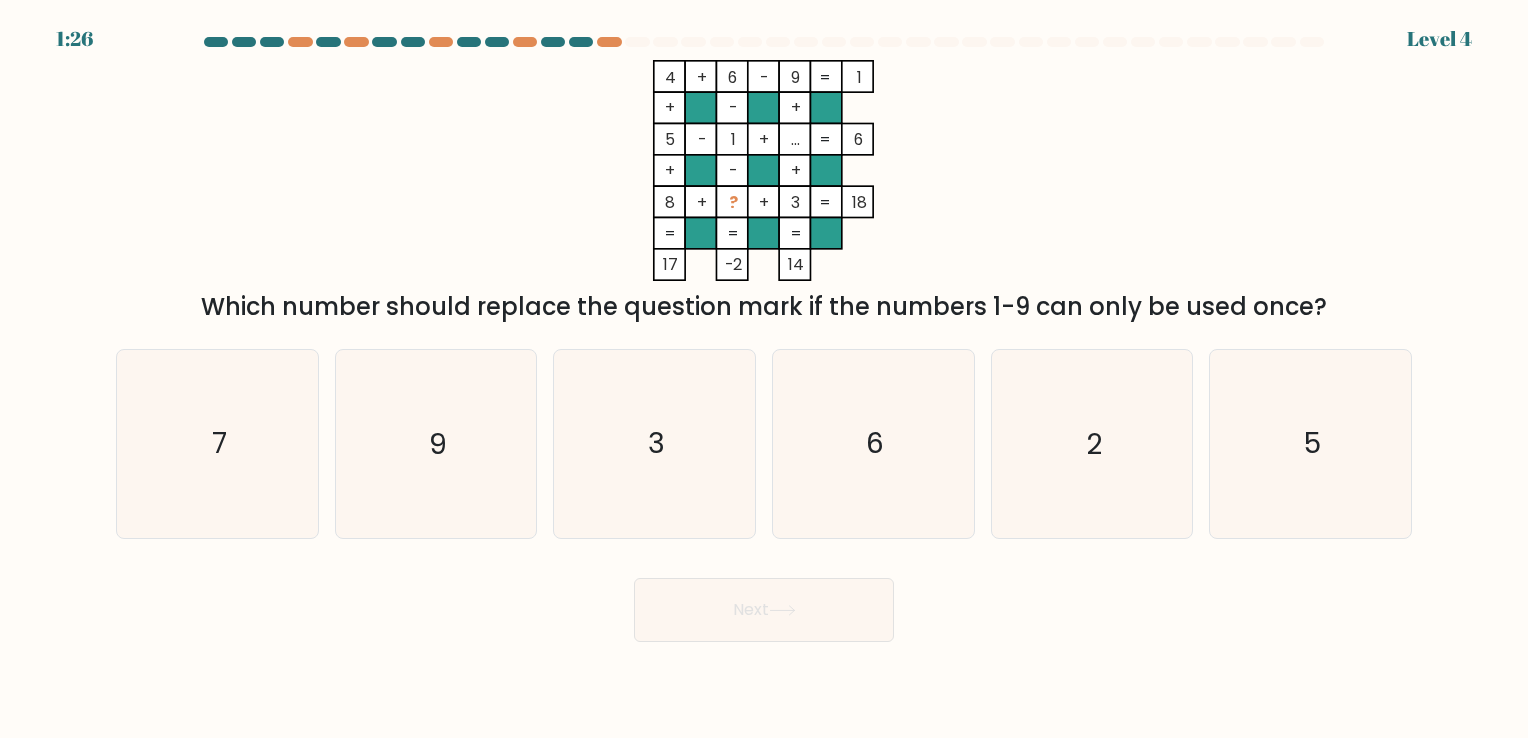 click on "a.
7" at bounding box center [217, 443] 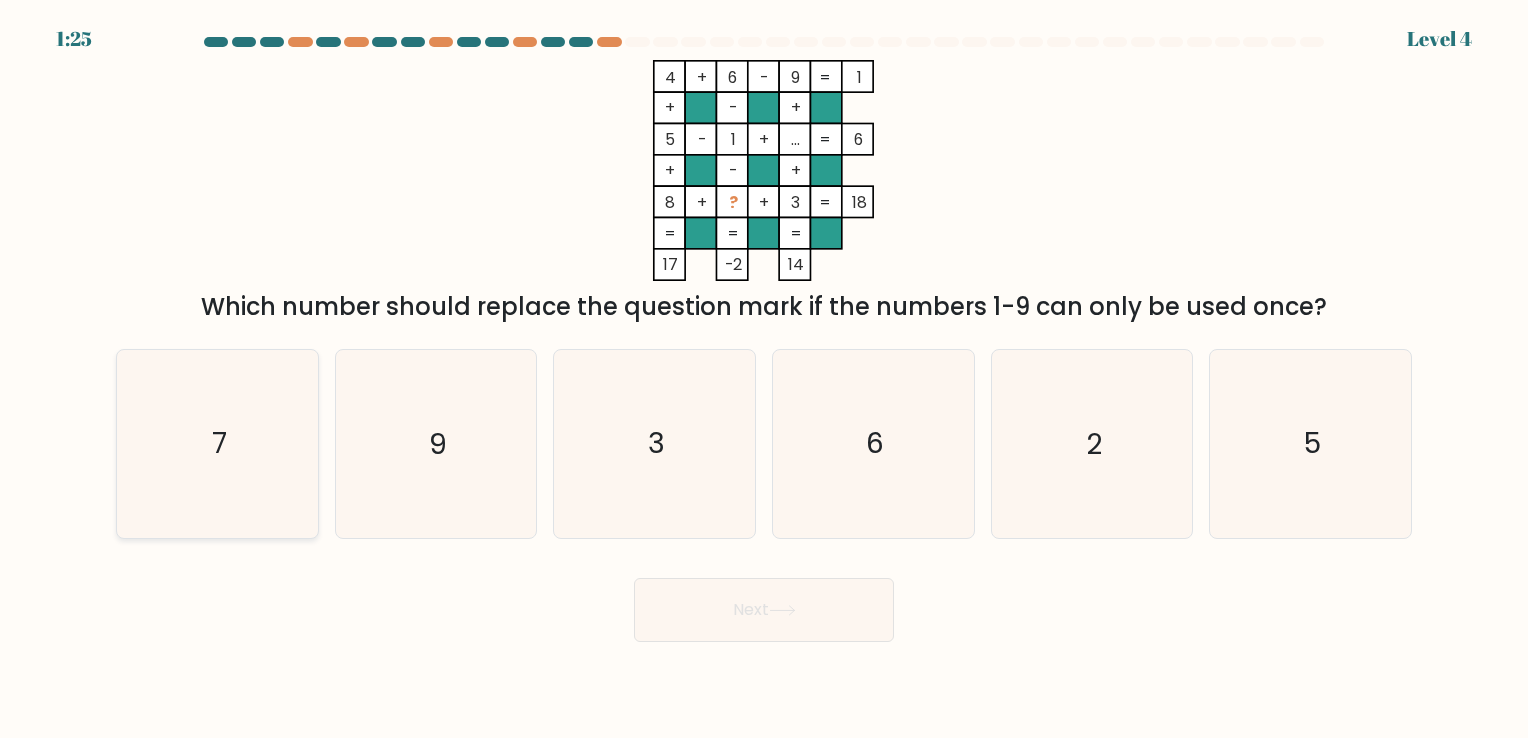 click on "7" 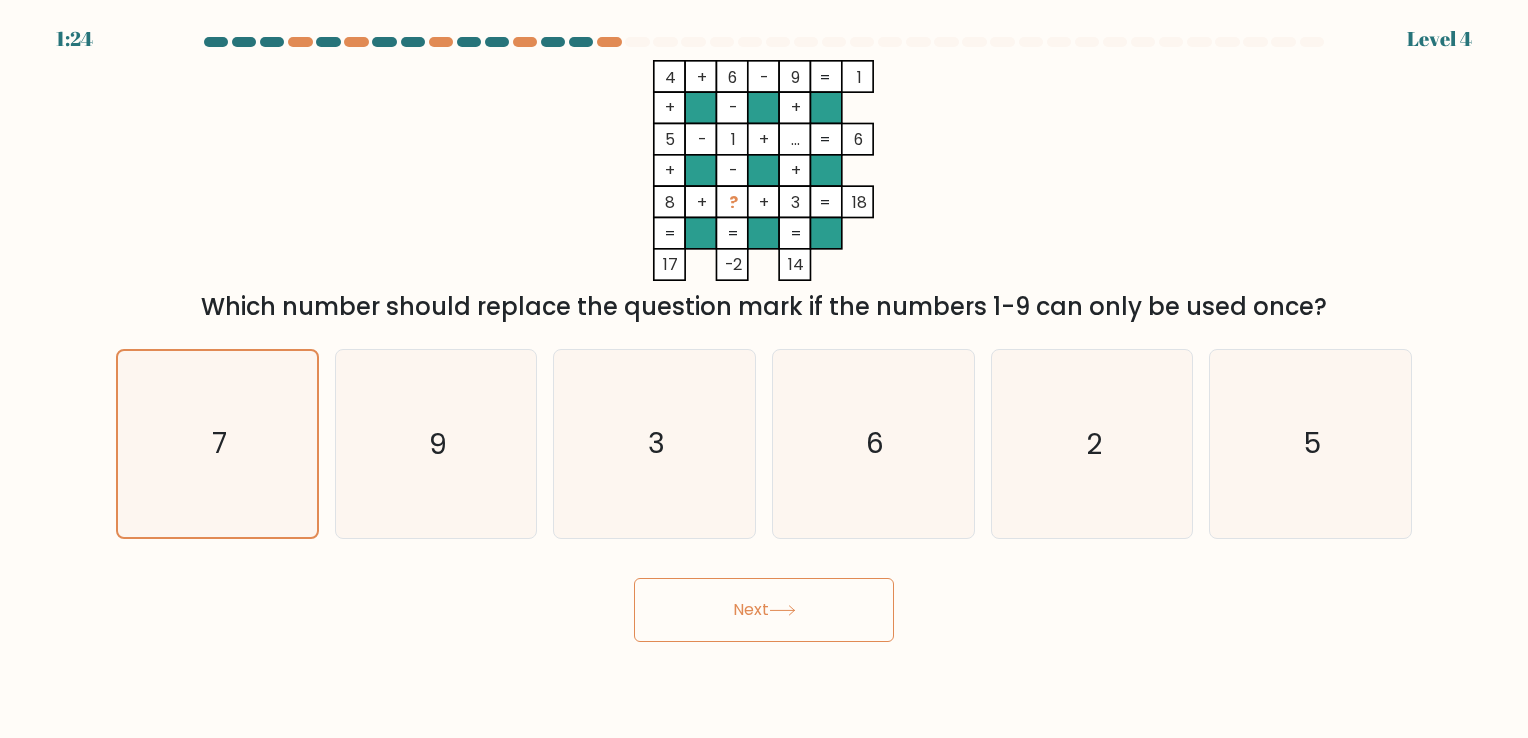 click on "Next" at bounding box center (764, 610) 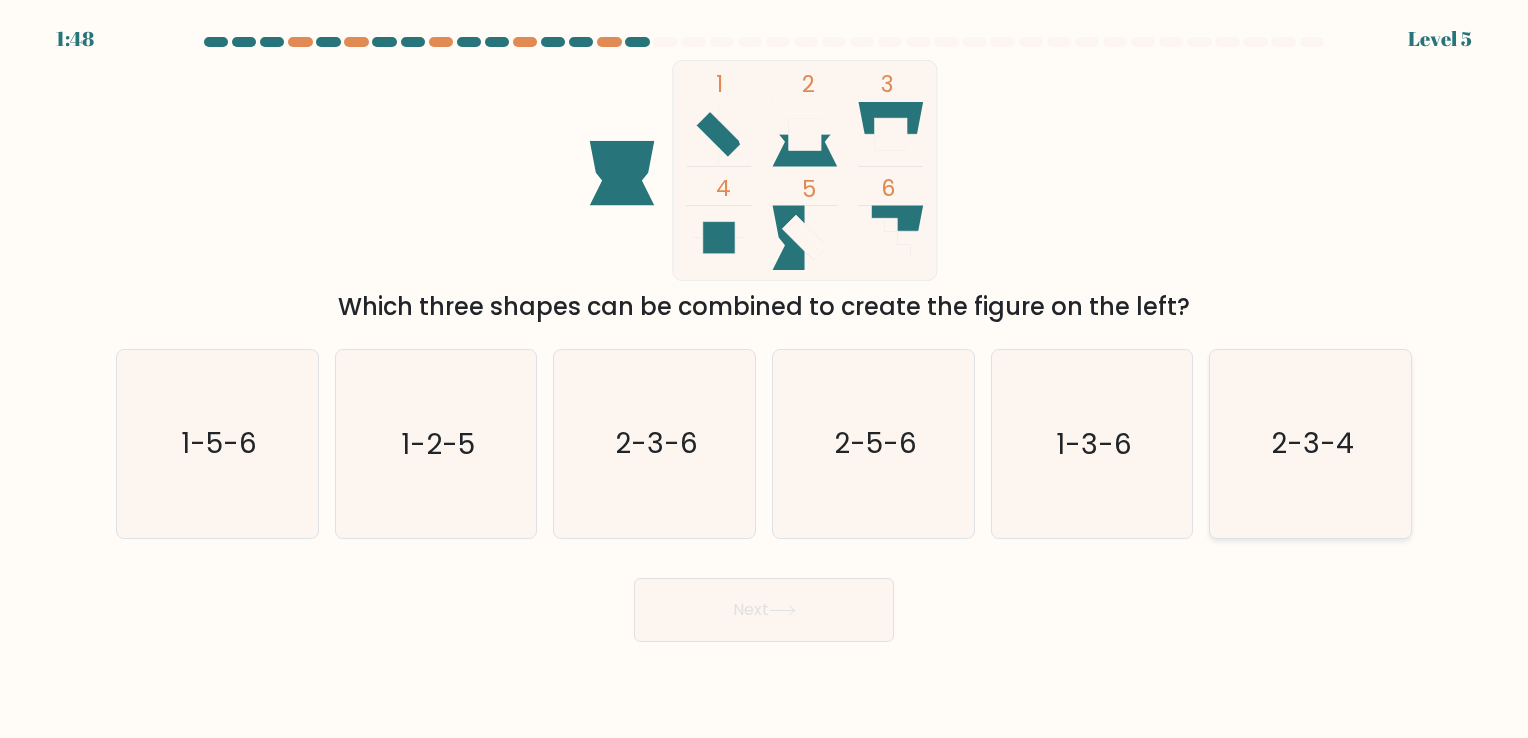 click on "2-3-4" 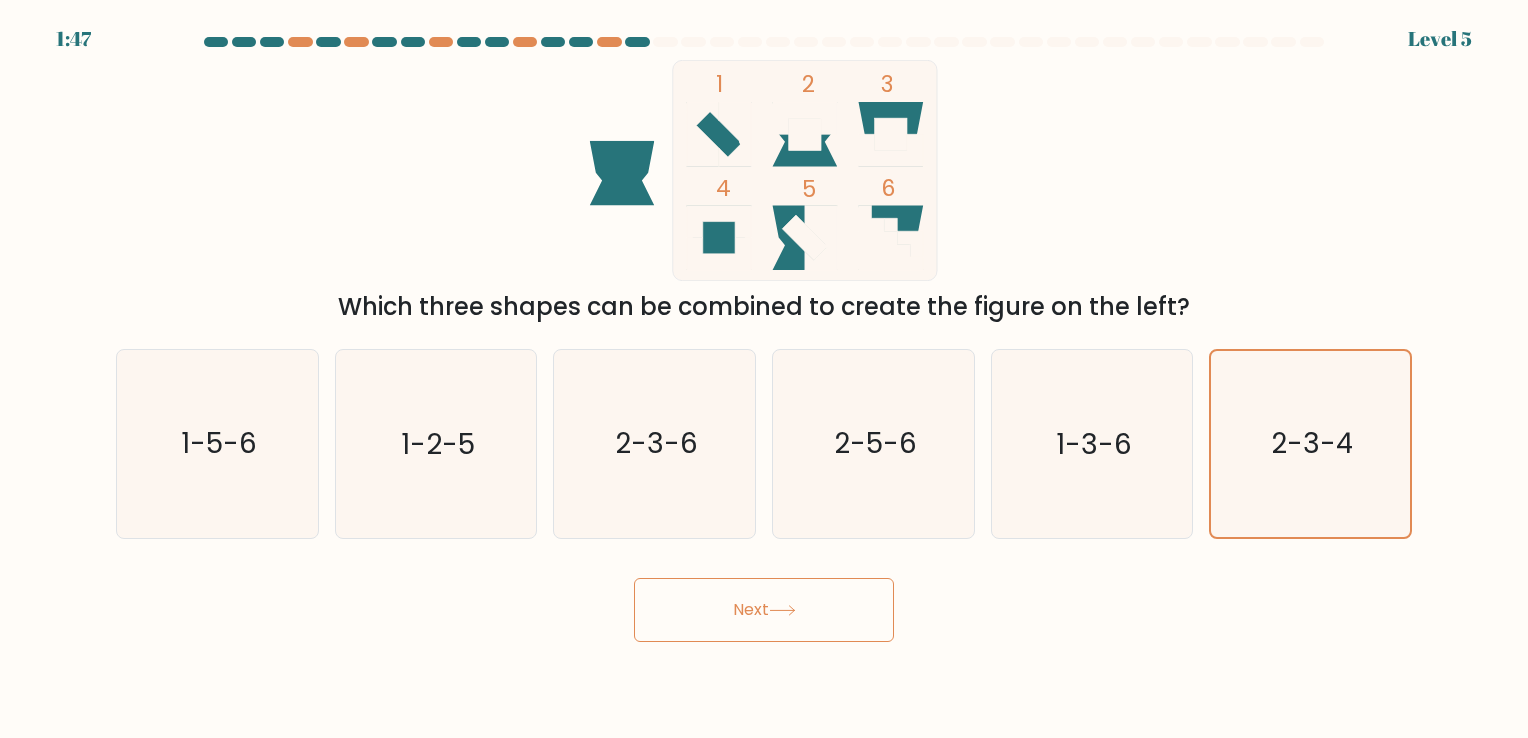 click on "Next" at bounding box center [764, 610] 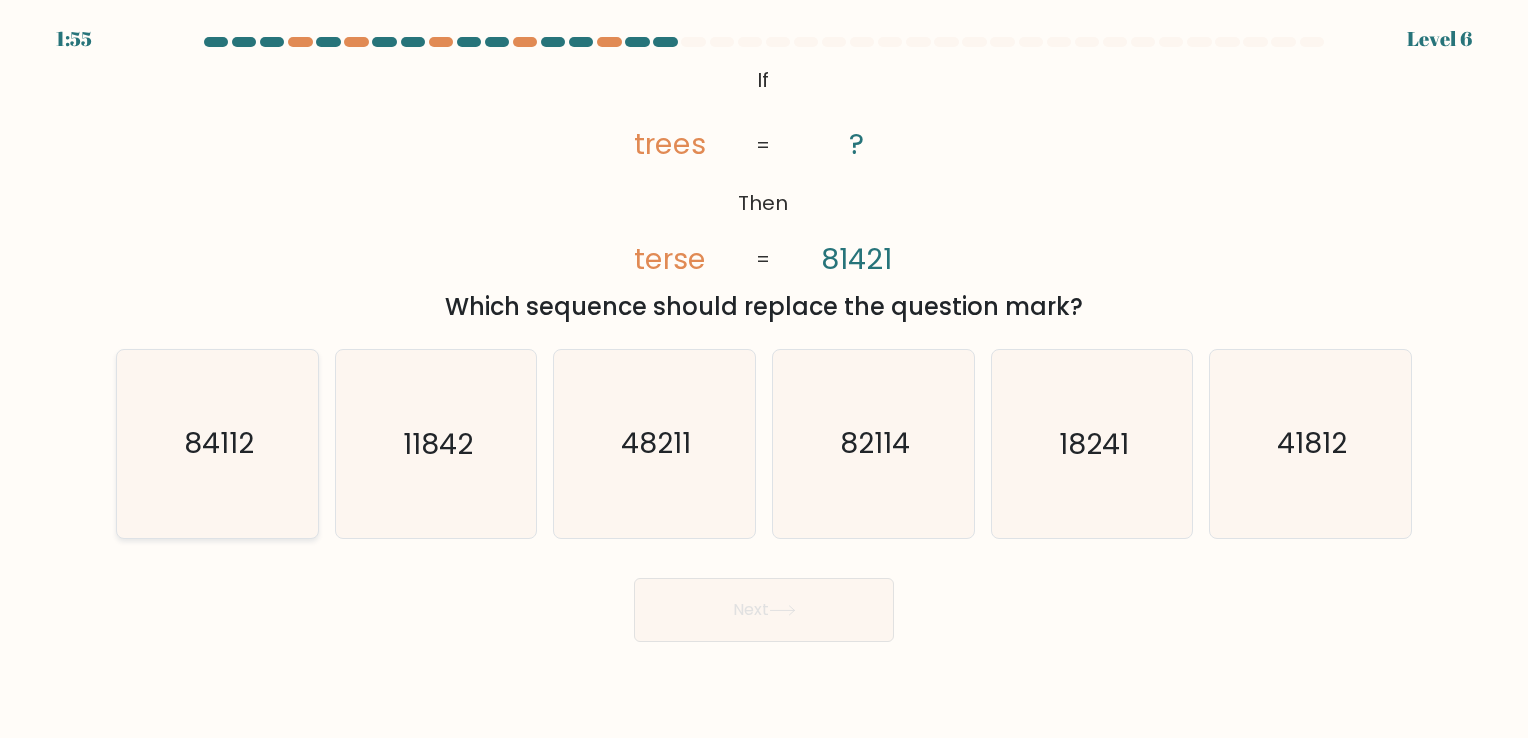 click on "84112" 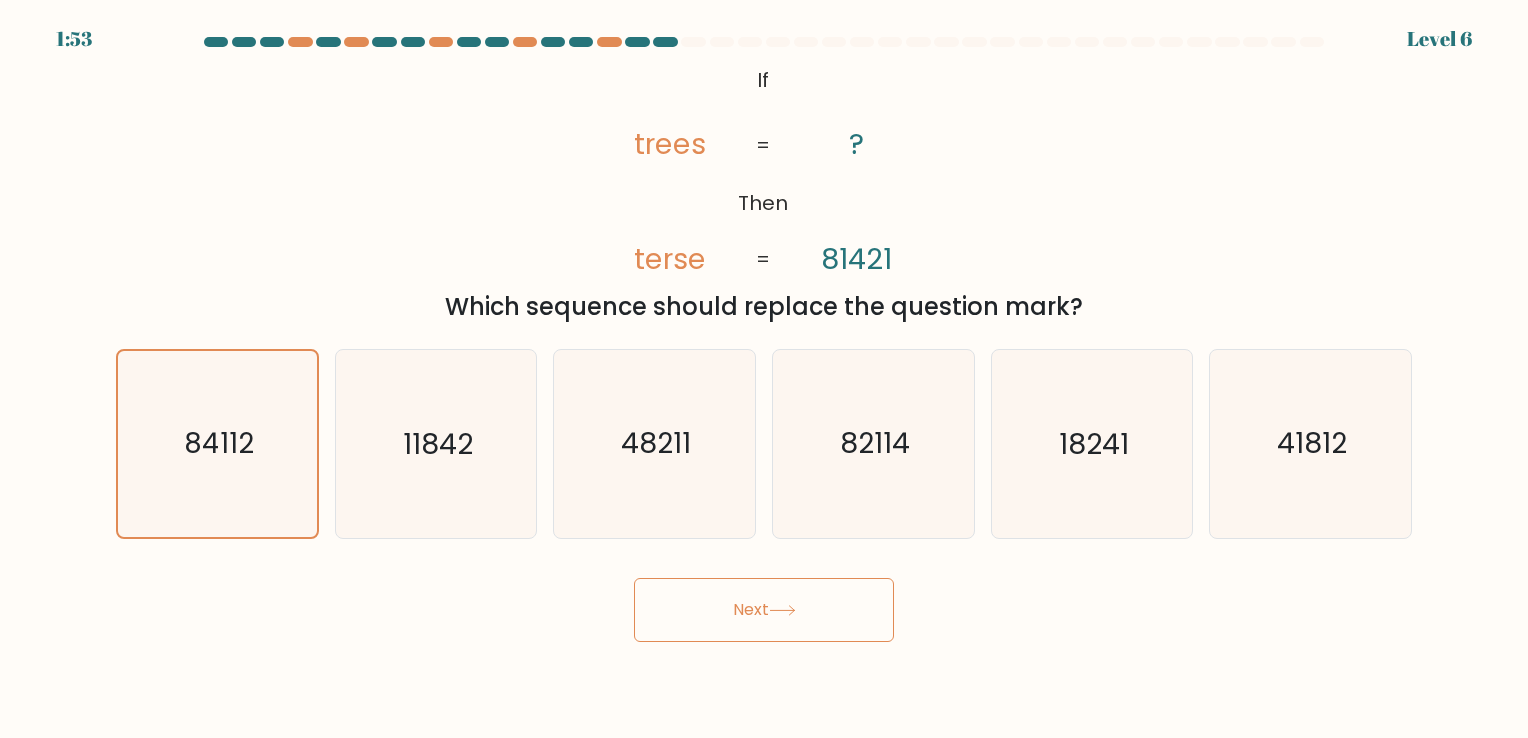 click on "Next" at bounding box center (764, 610) 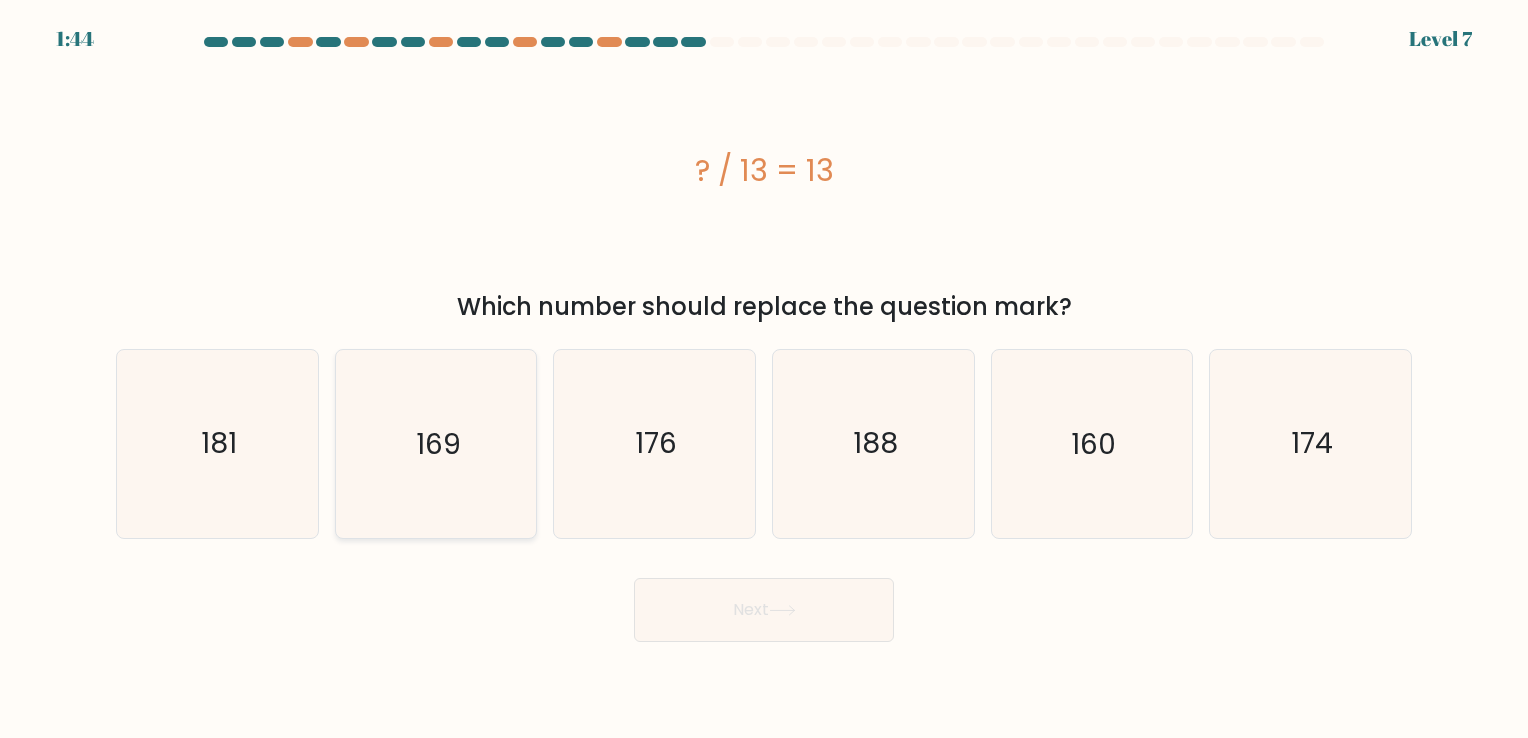 click on "169" 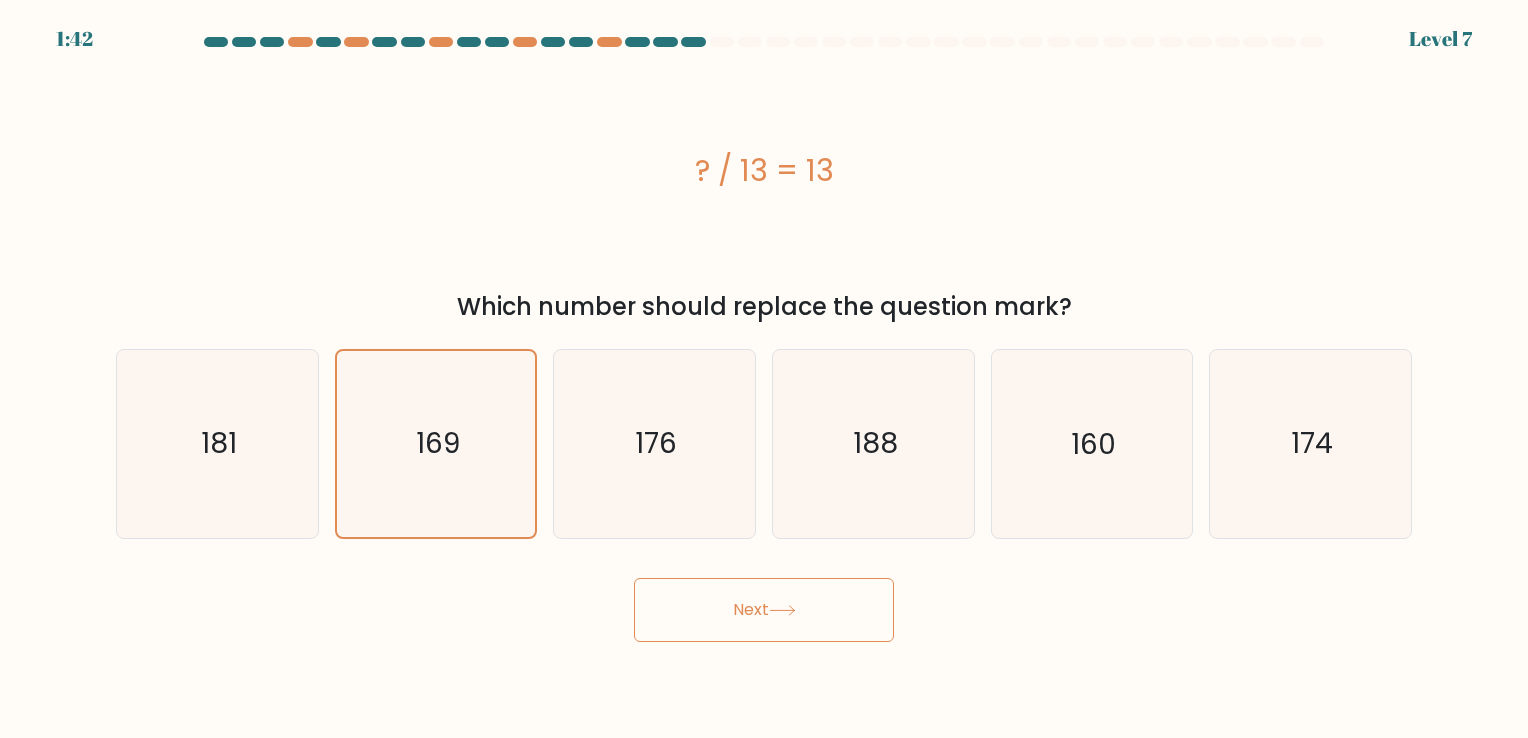 click on "Next" at bounding box center (764, 610) 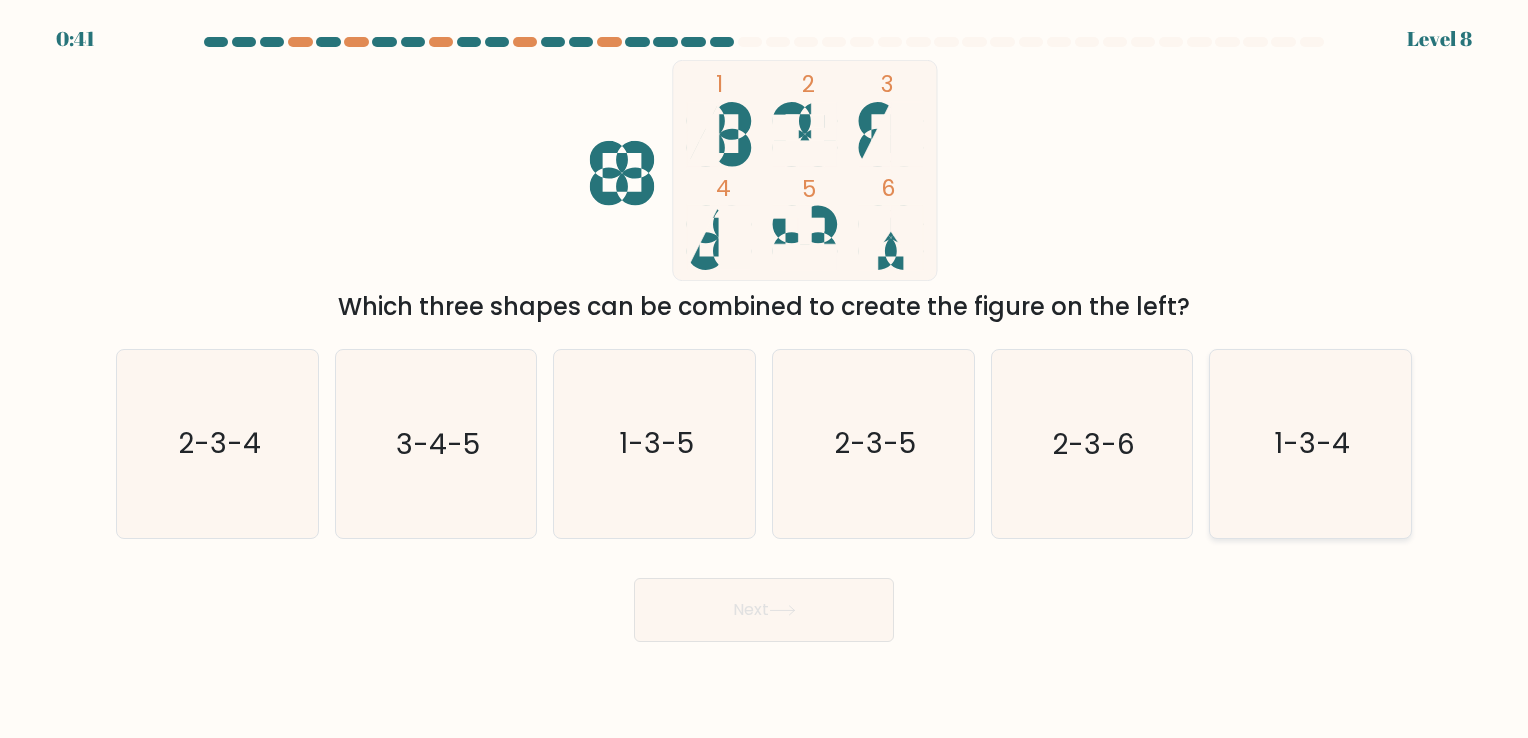click on "1-3-4" 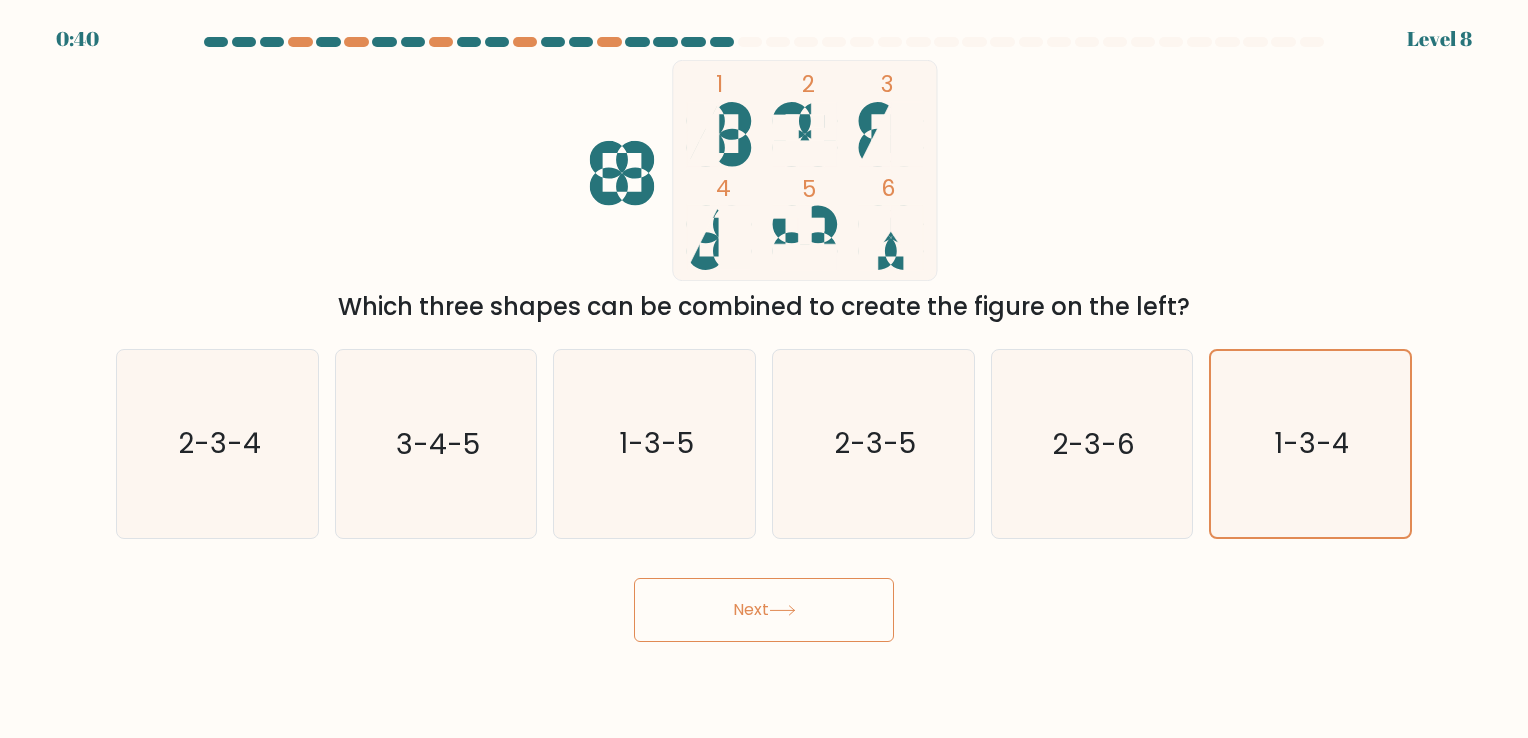 click on "Next" at bounding box center [764, 610] 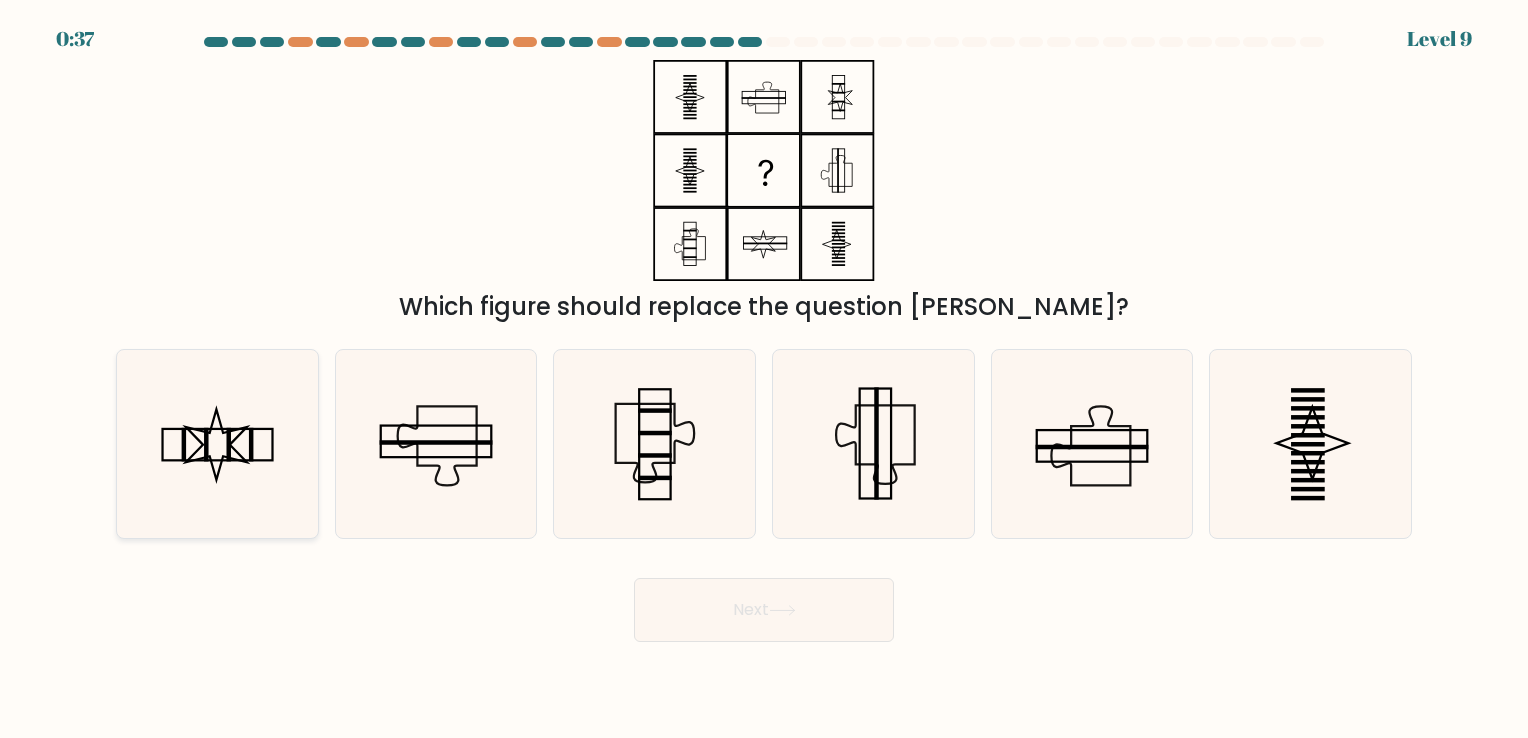 click 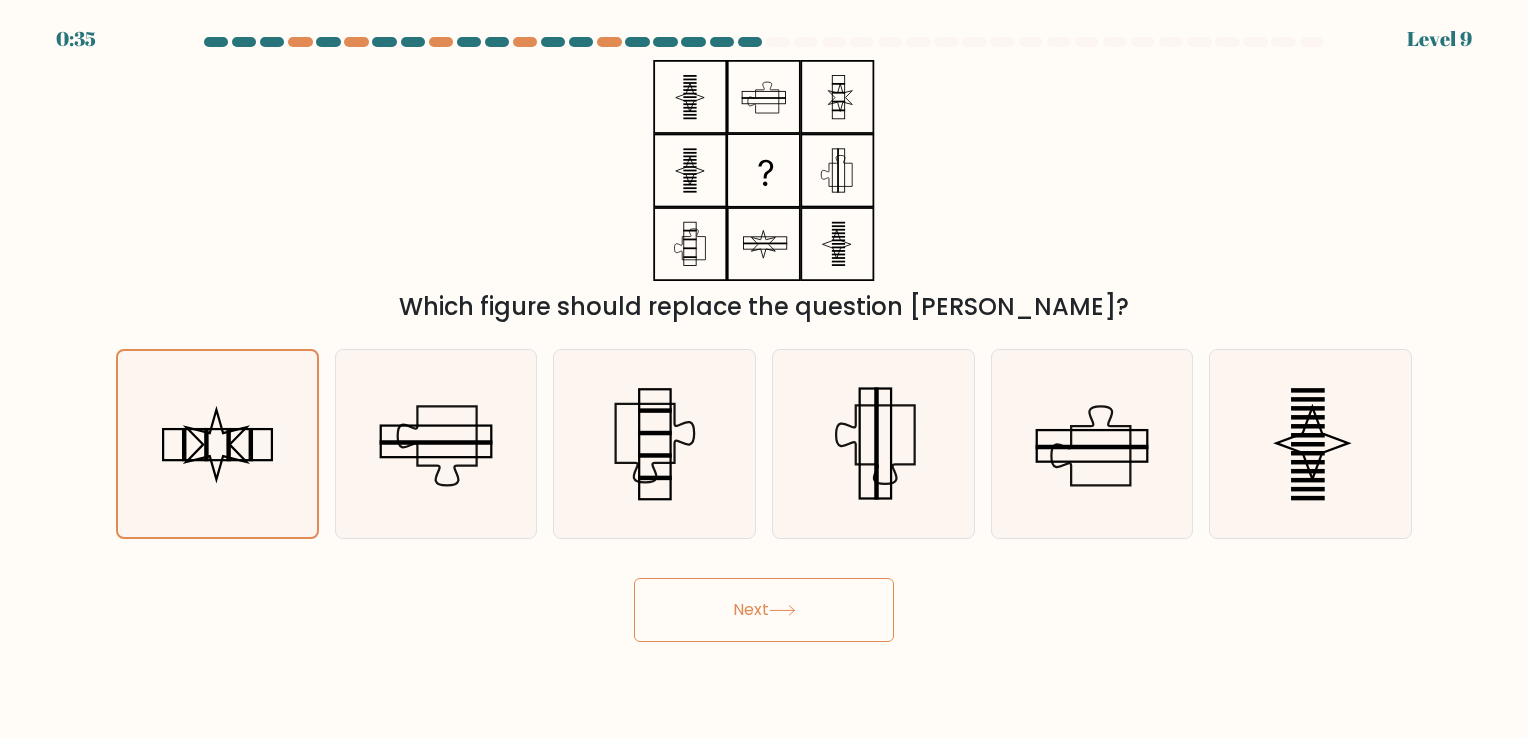 click on "Next" at bounding box center (764, 610) 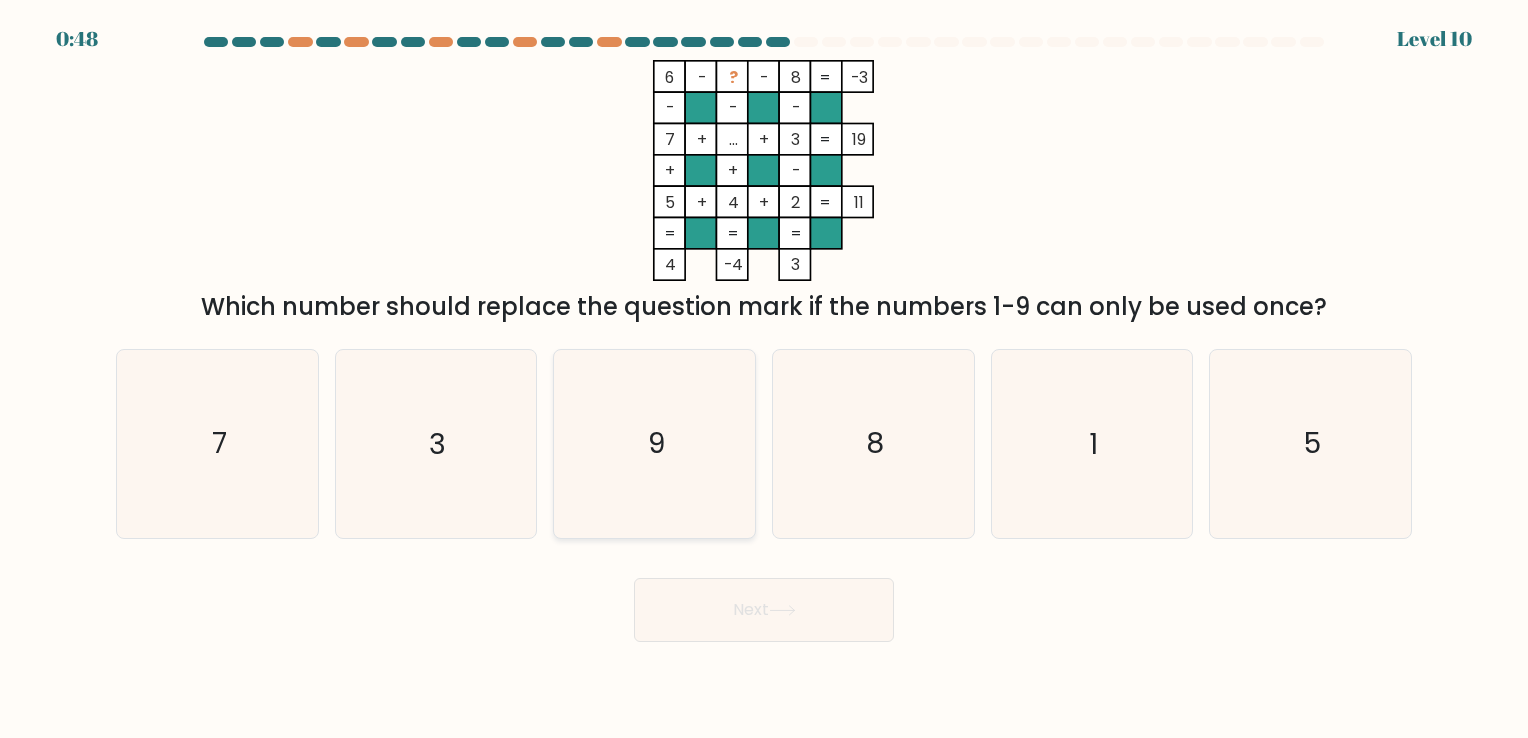 click on "9" 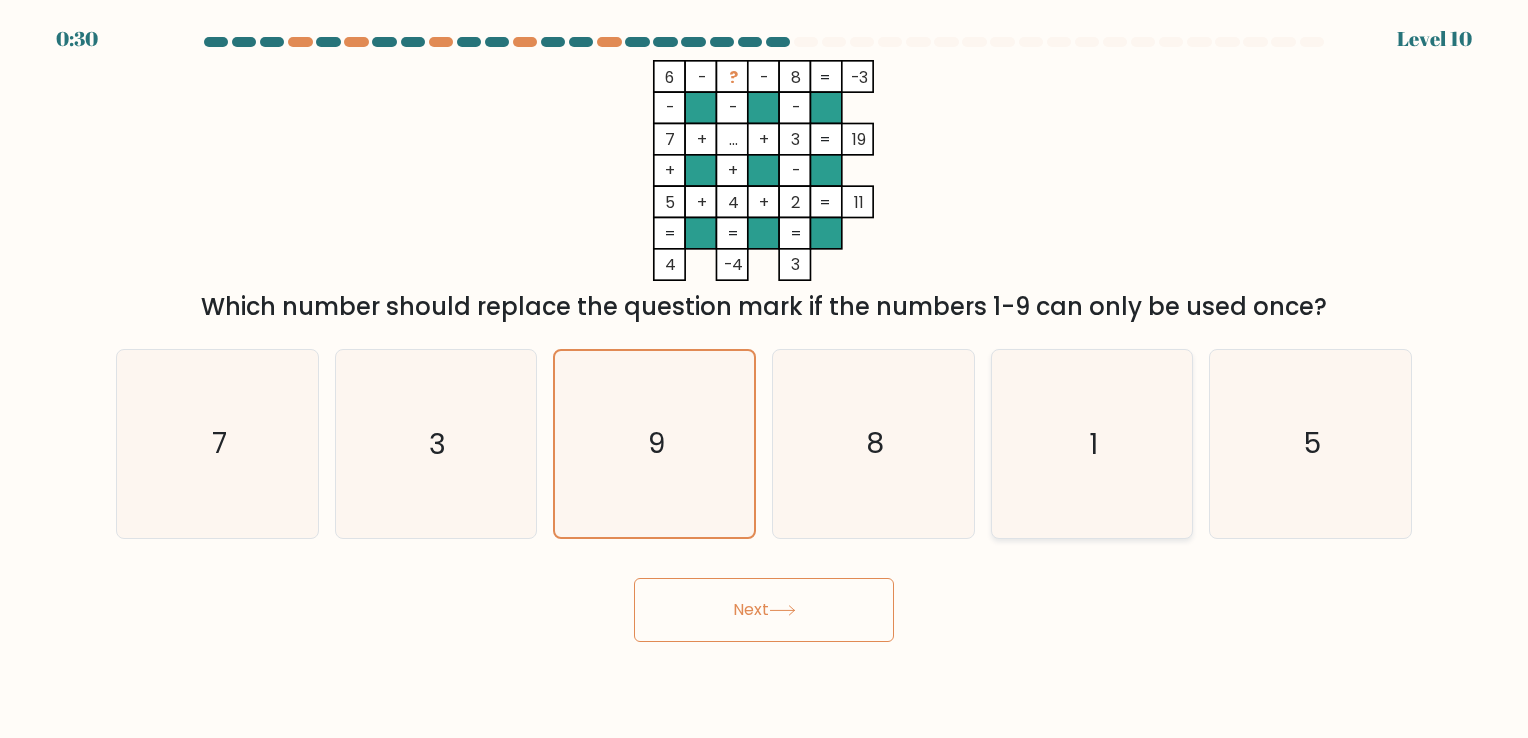 click on "1" 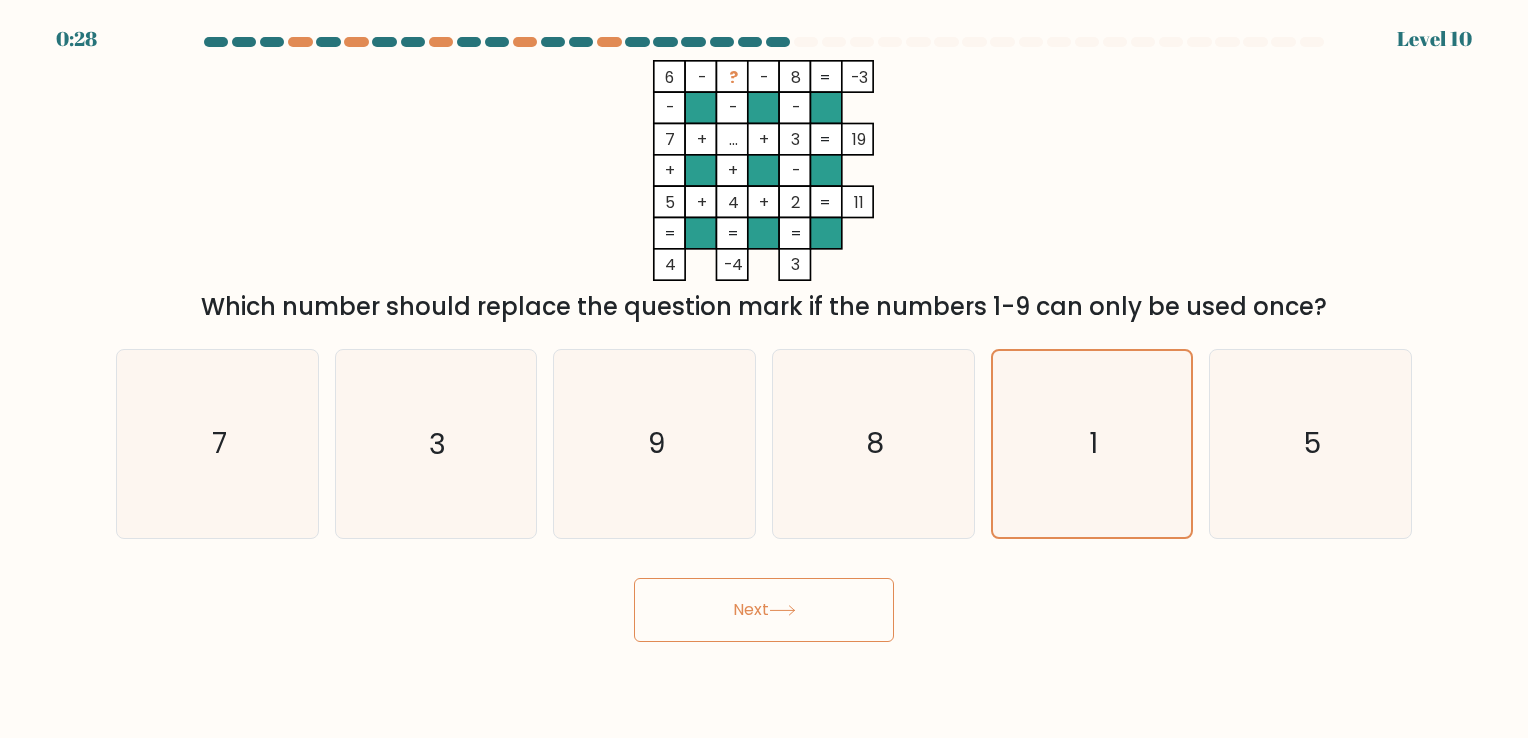 click on "0:28
Level 10" at bounding box center (764, 369) 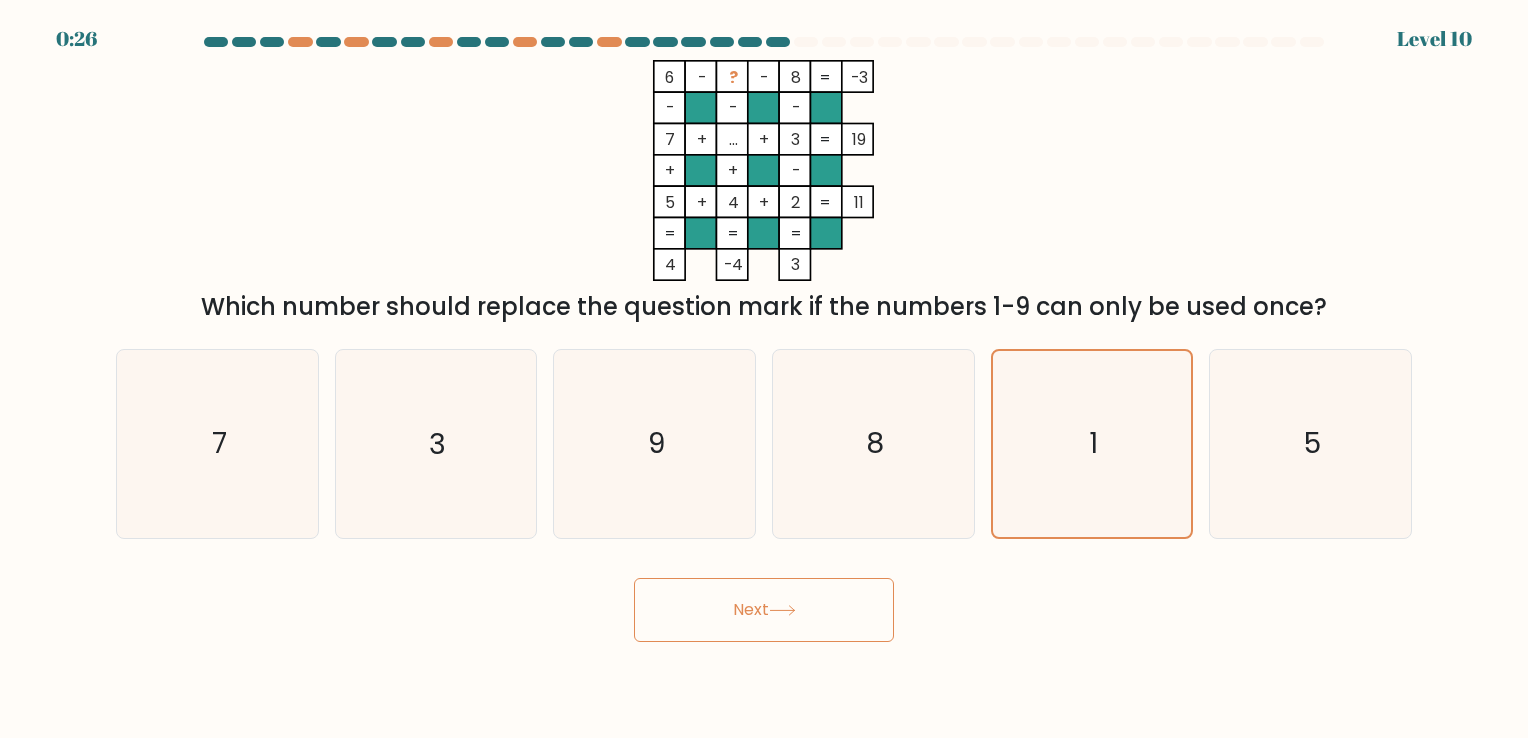 click on "Next" at bounding box center (764, 610) 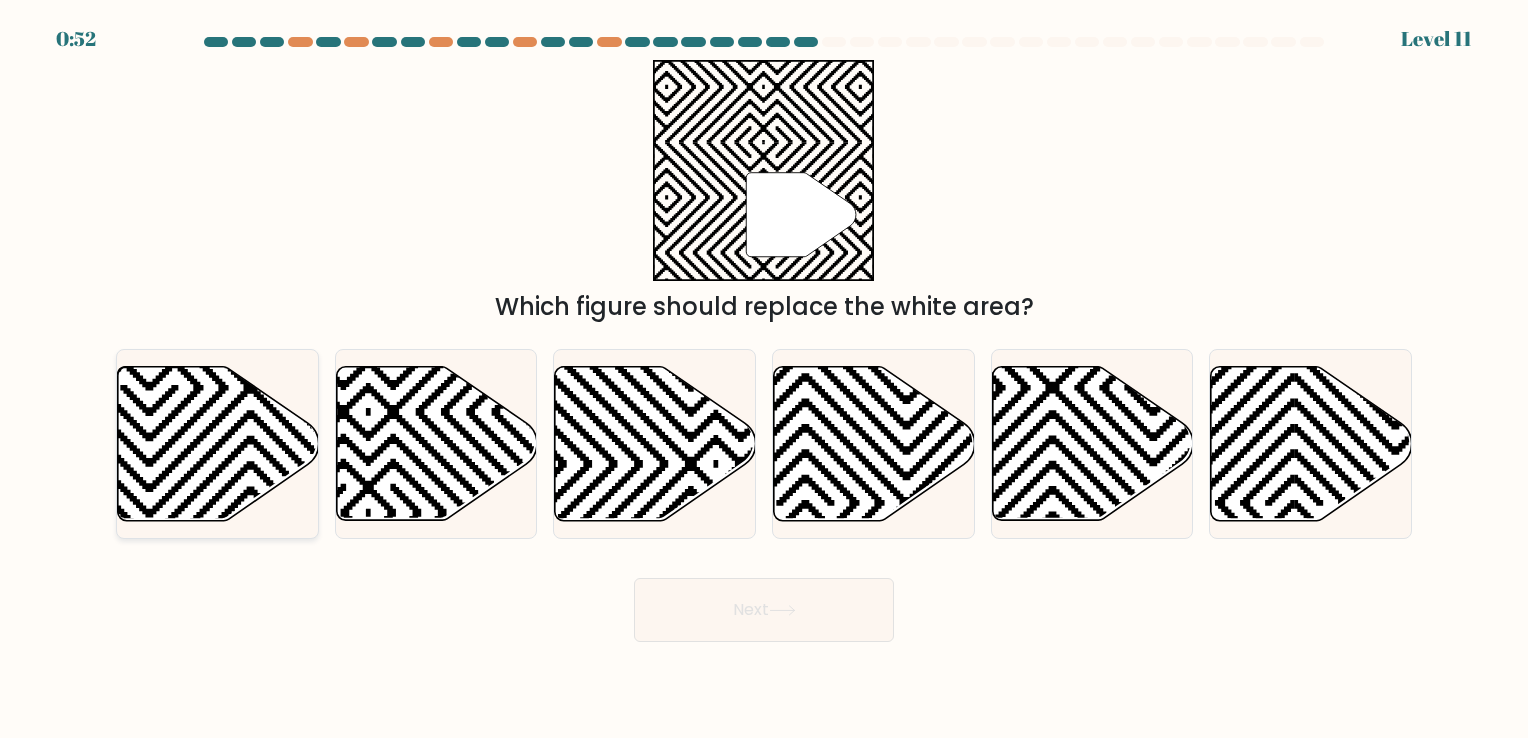 click 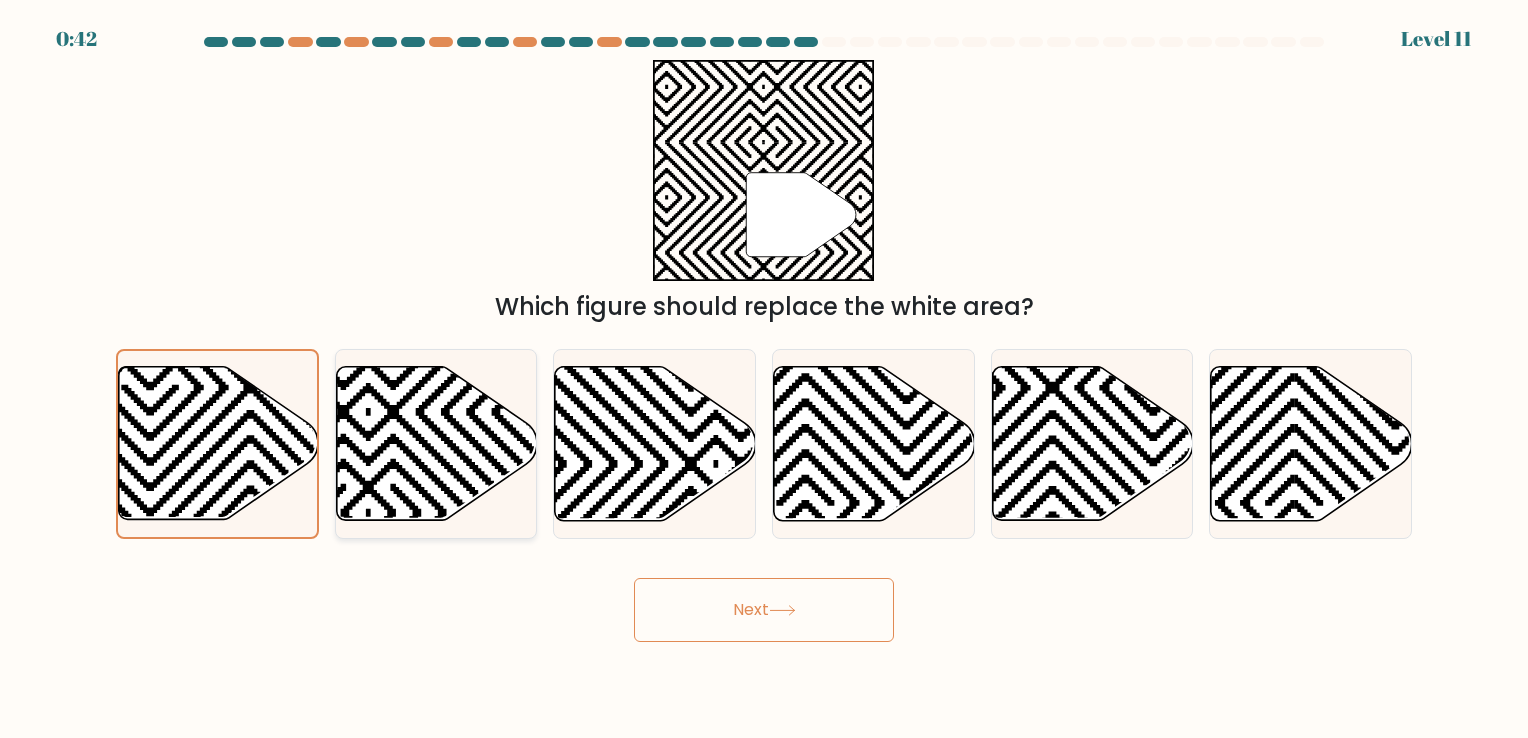 click 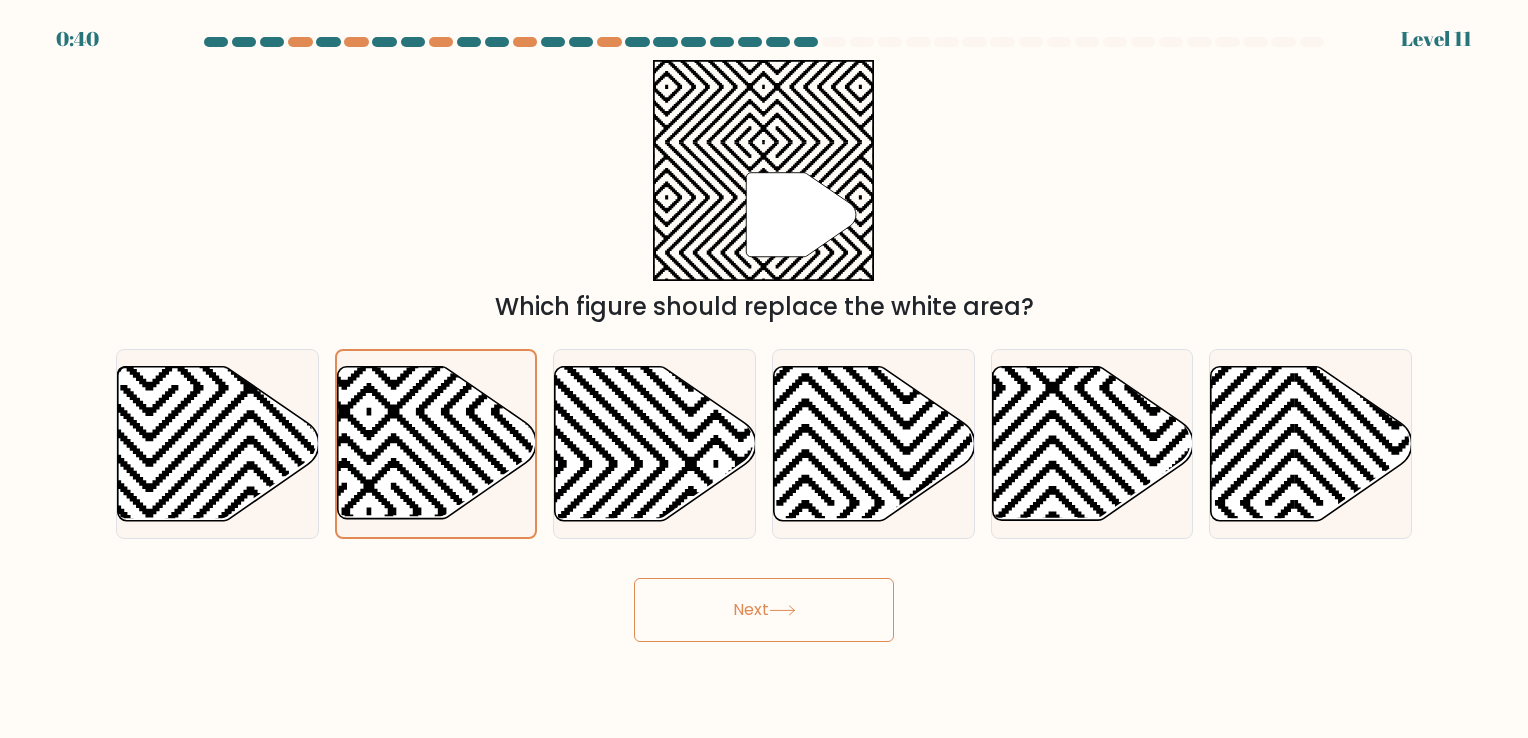 click on "Next" at bounding box center (764, 610) 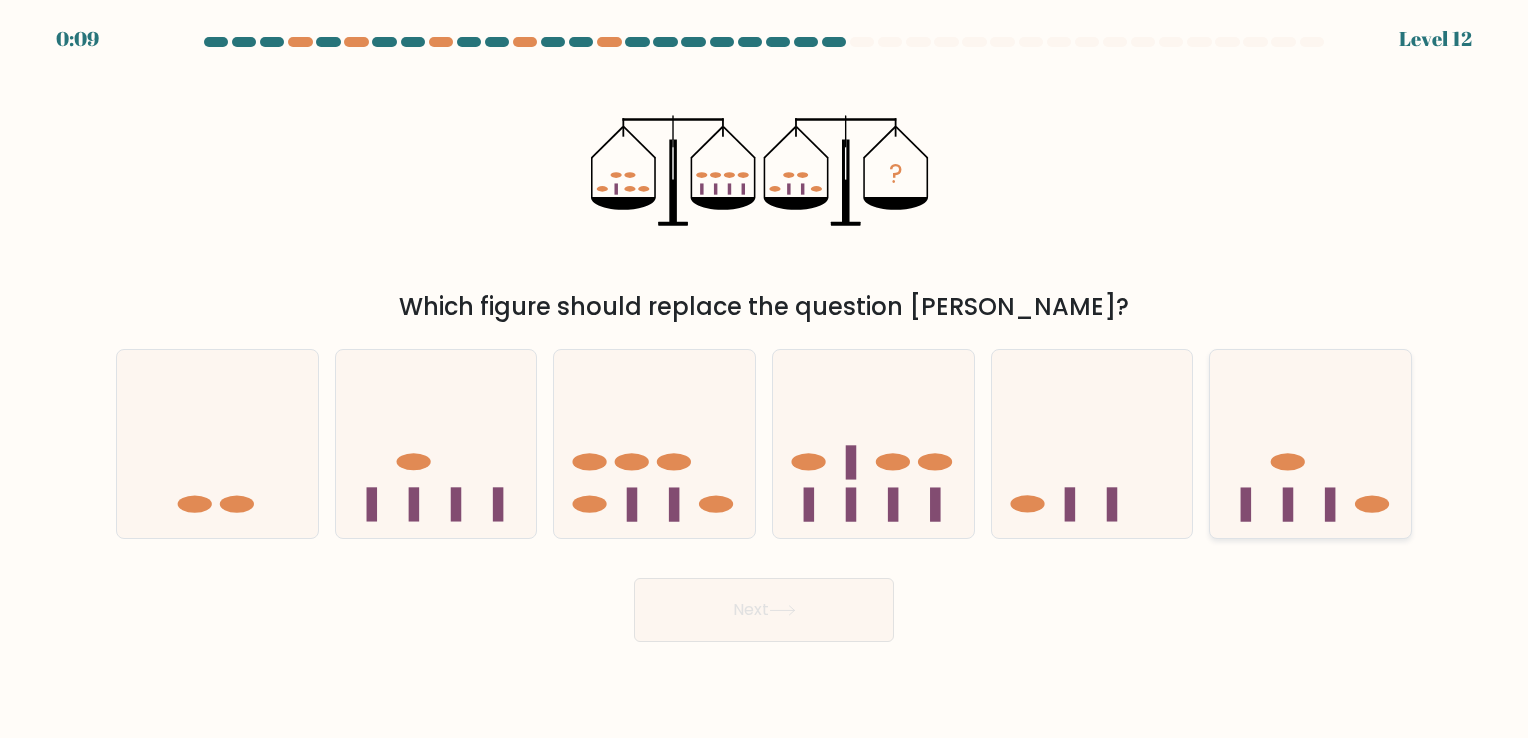 click 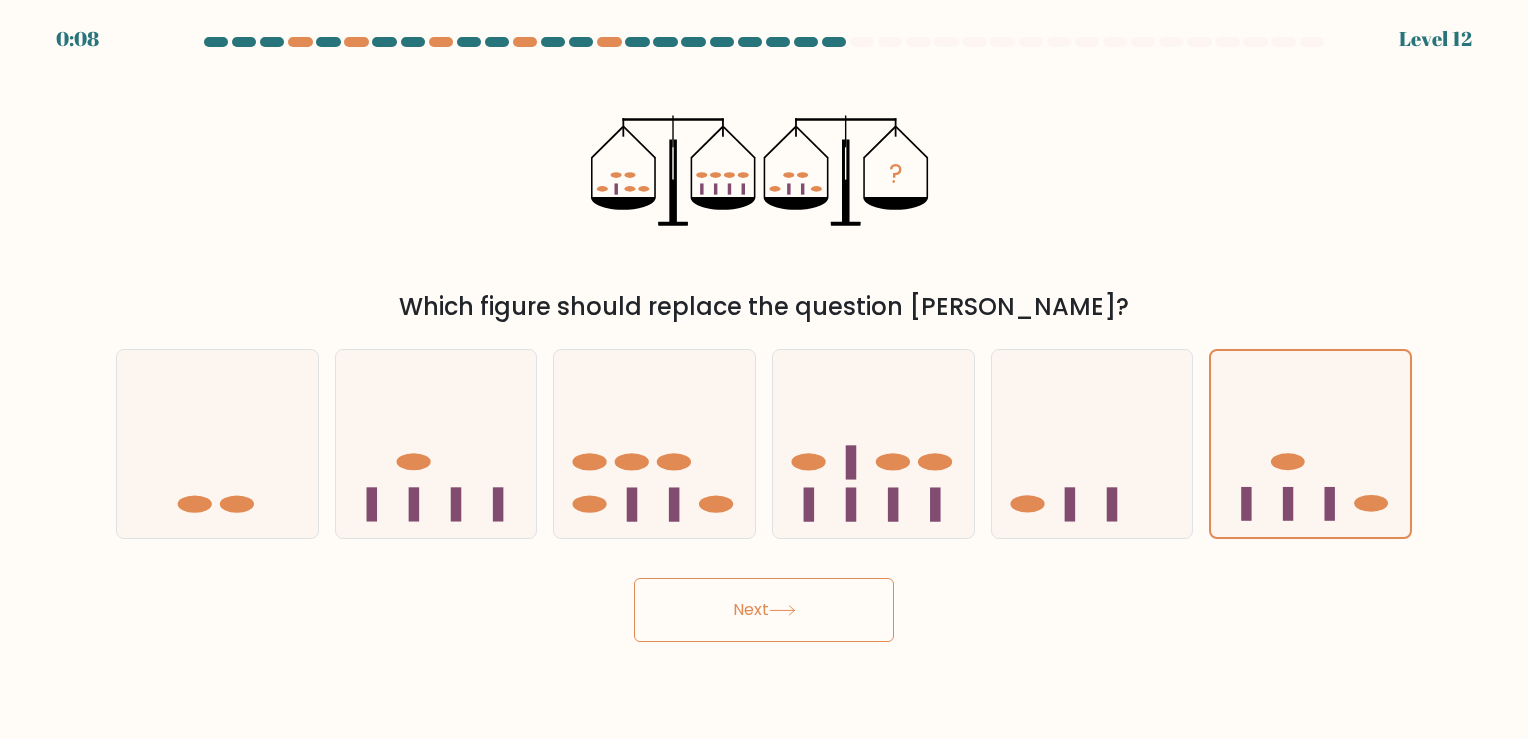 click on "Next" at bounding box center (764, 610) 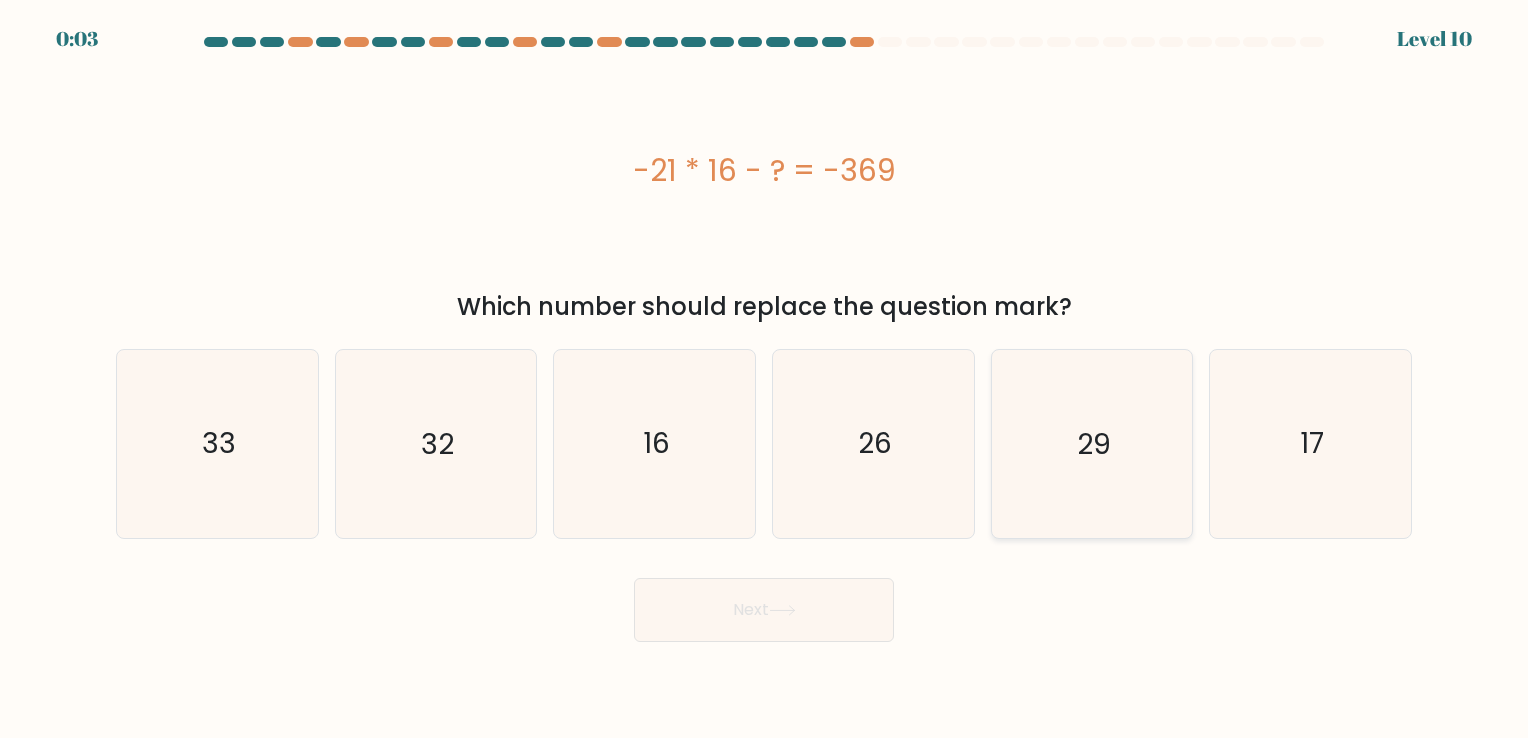 click on "29" 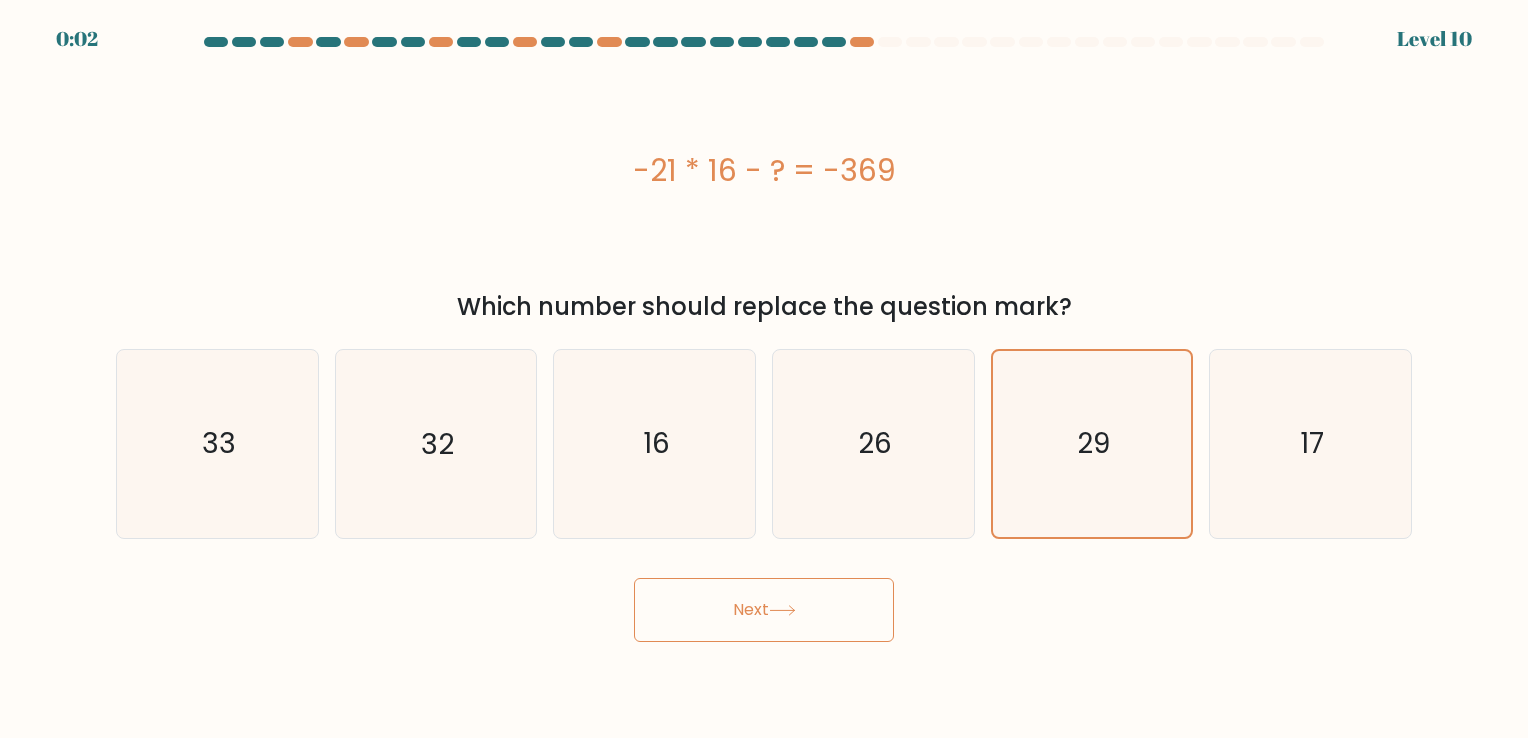 click on "Next" at bounding box center [764, 610] 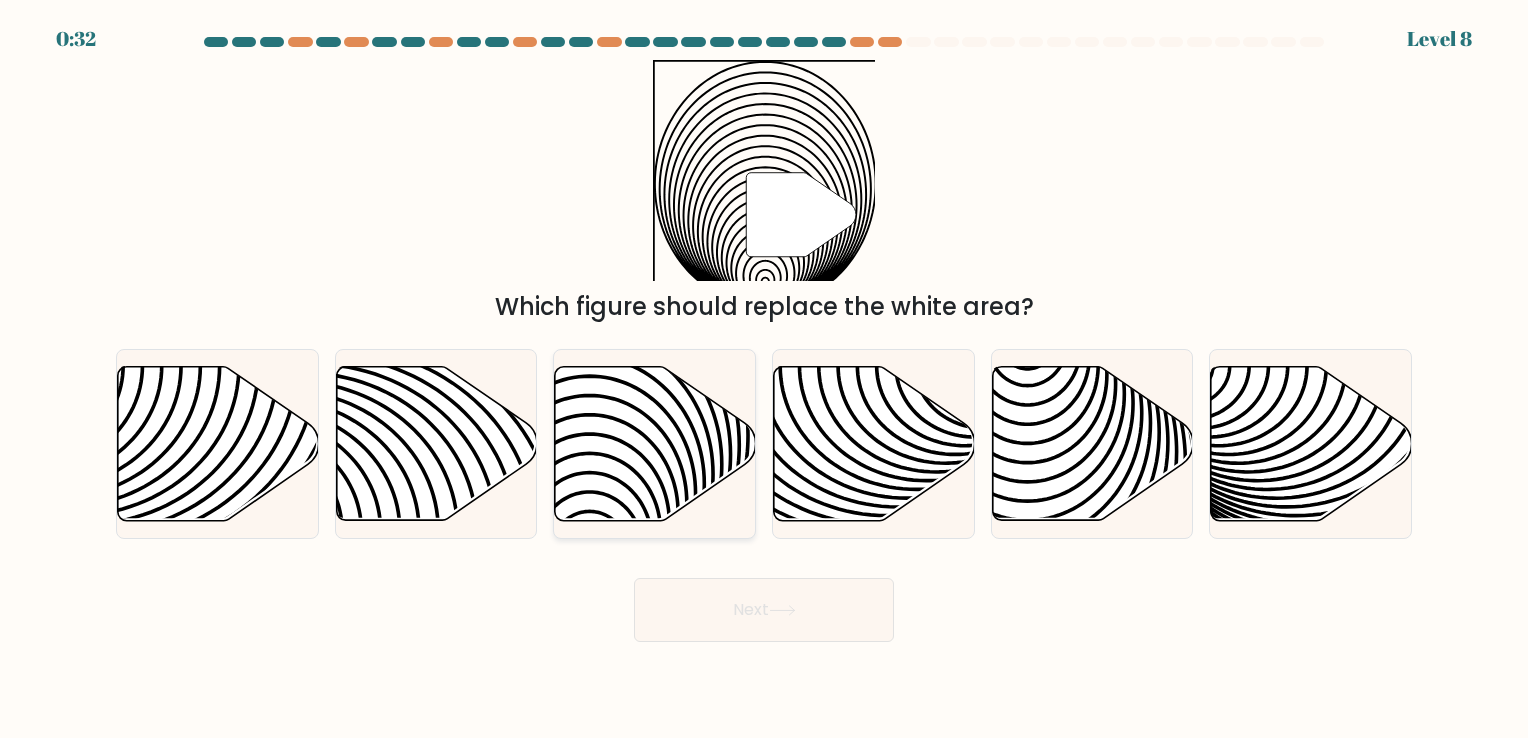 click 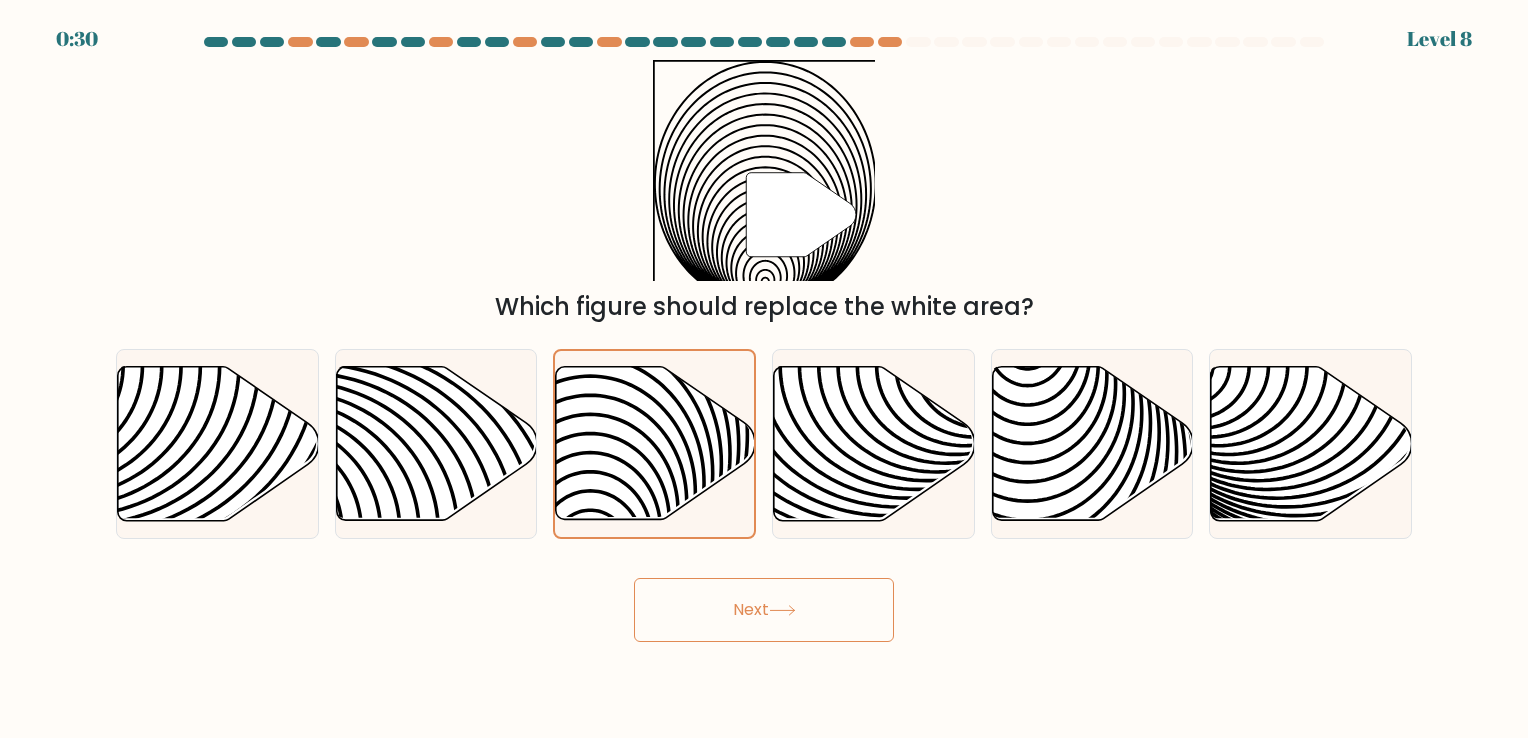 click on "Next" at bounding box center [764, 610] 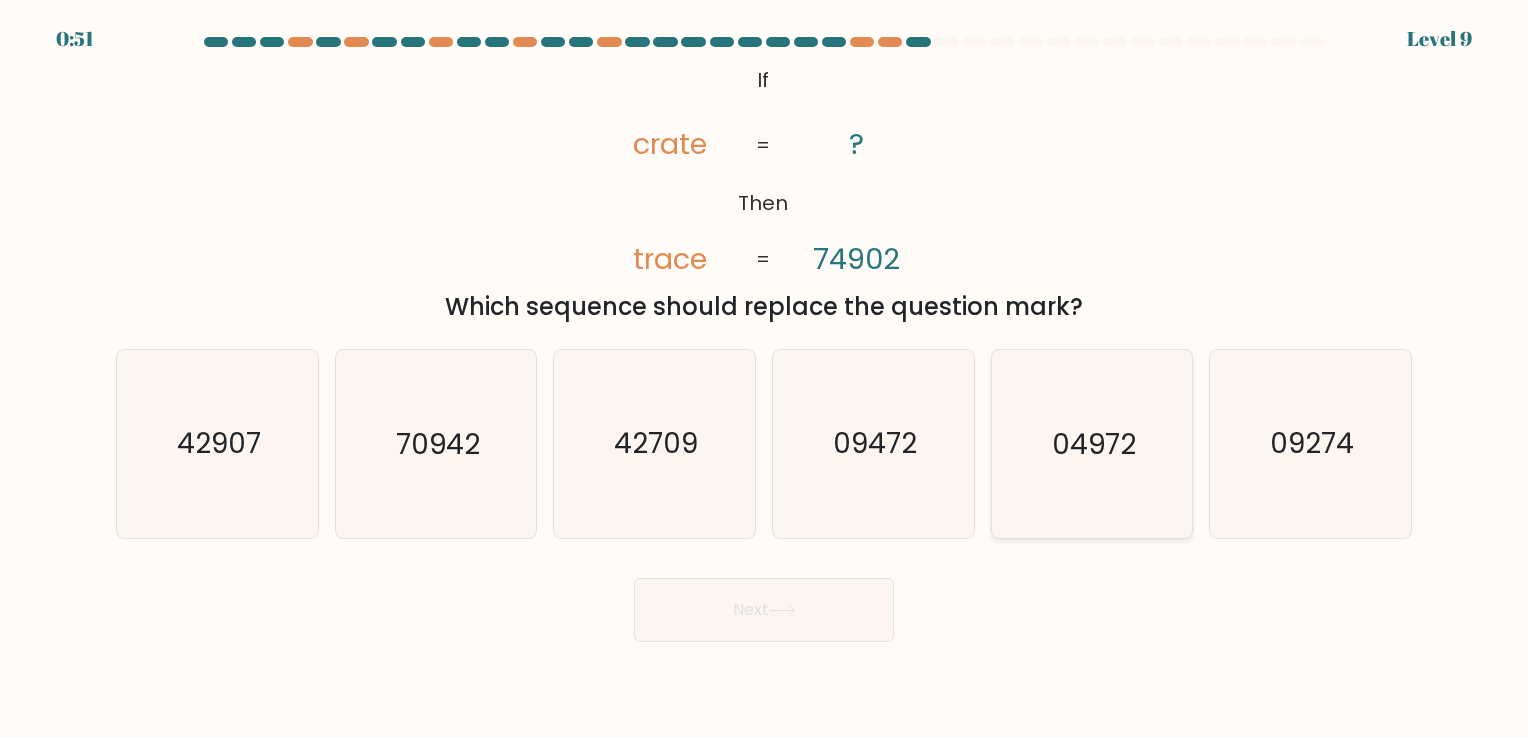 click on "04972" 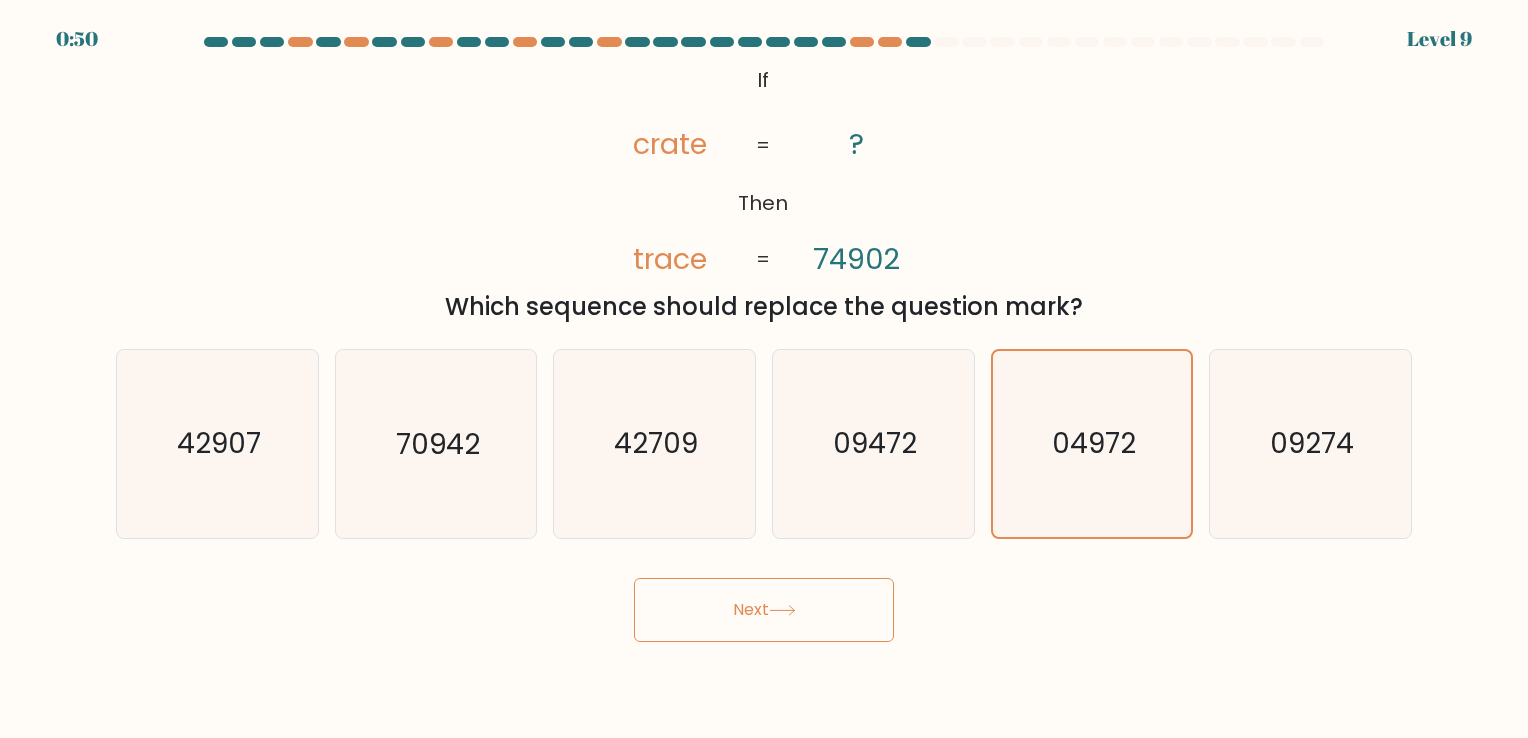 click on "Next" at bounding box center (764, 610) 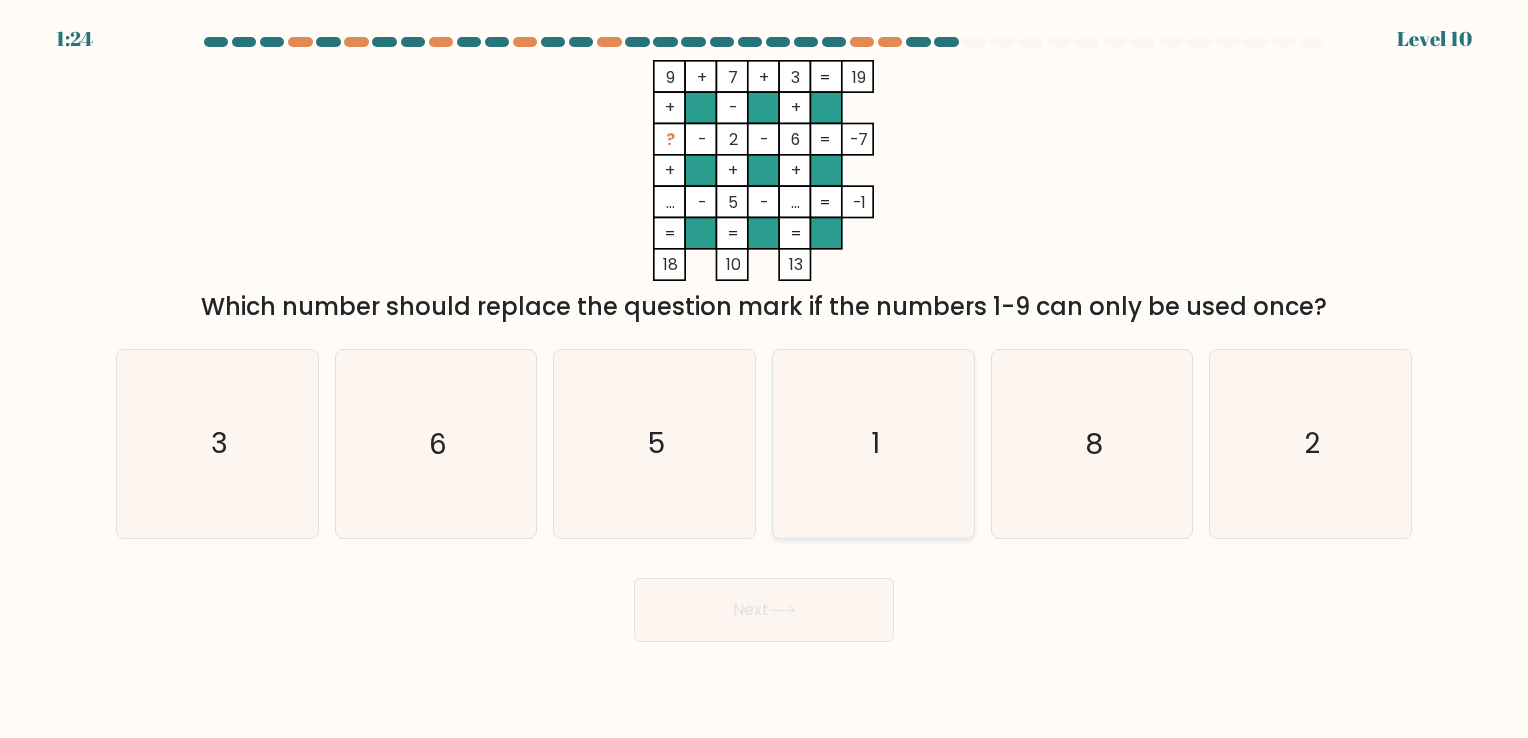 click on "1" 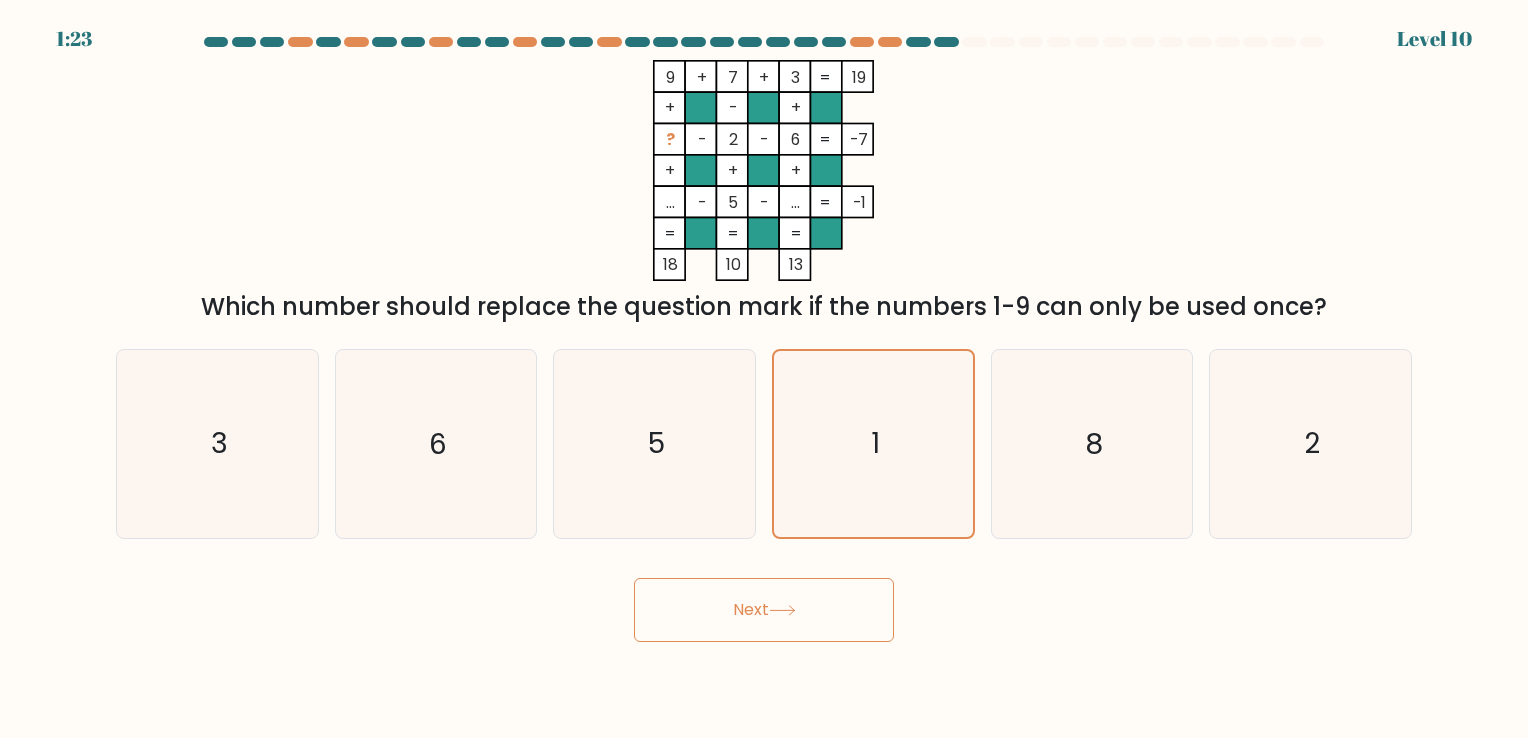 click on "Next" at bounding box center [764, 610] 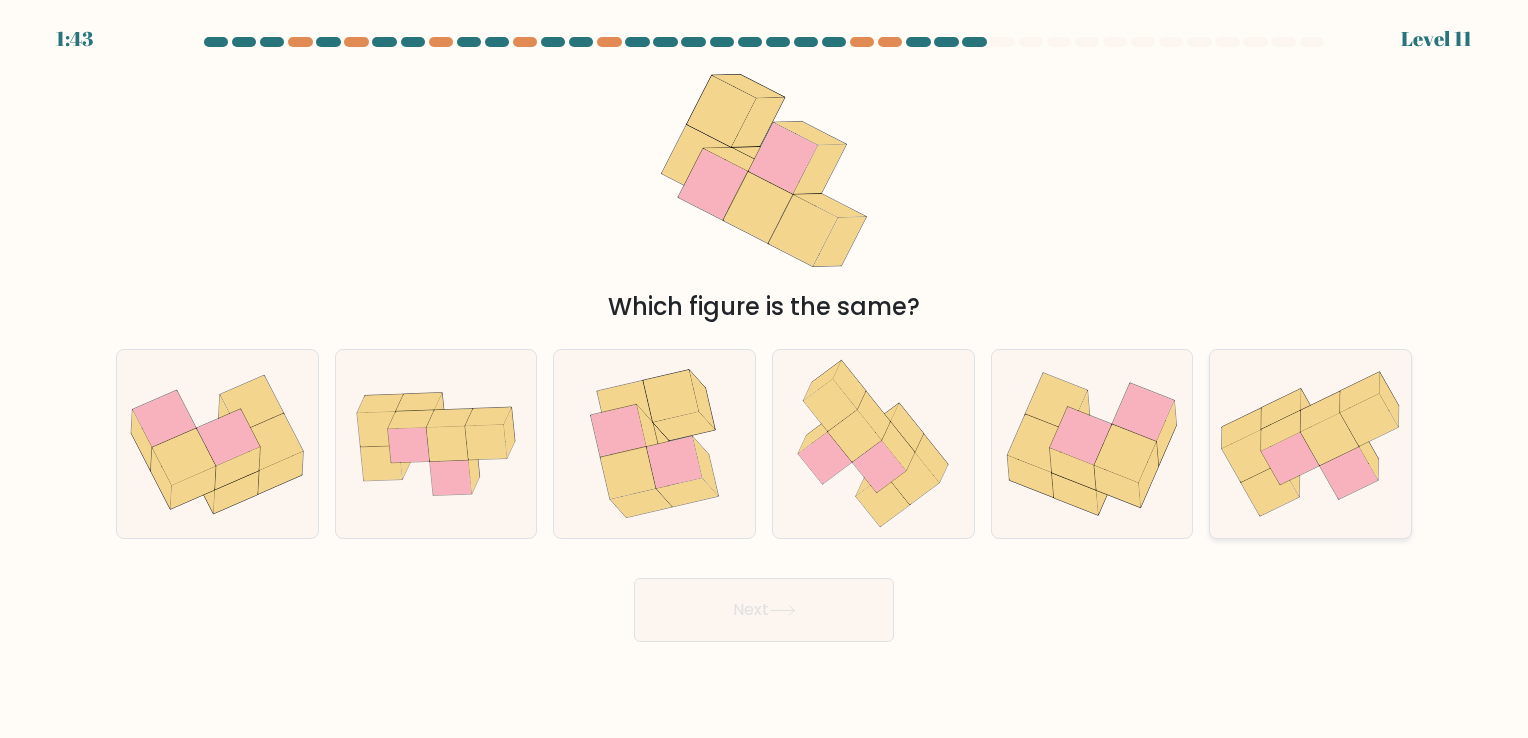 click 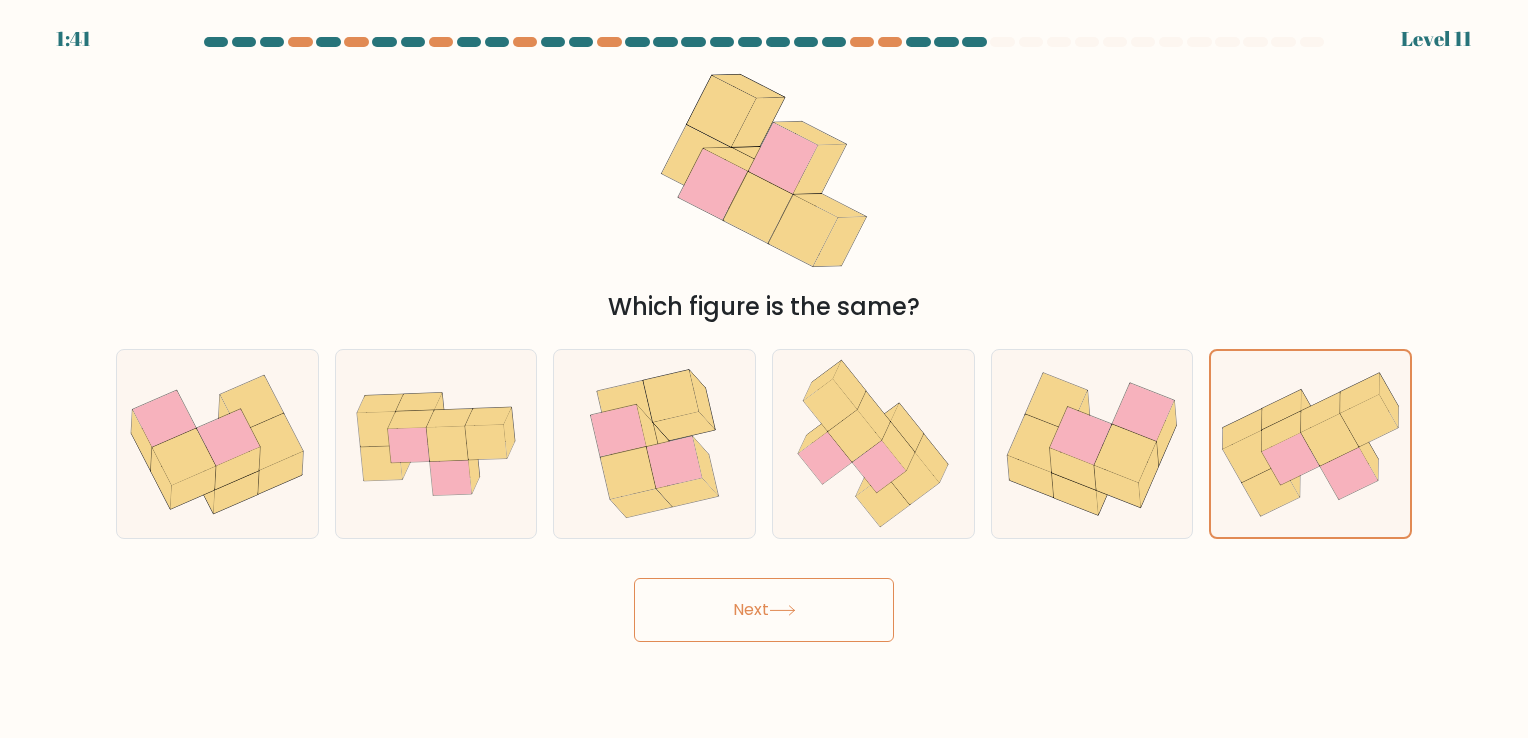 click on "Next" at bounding box center (764, 610) 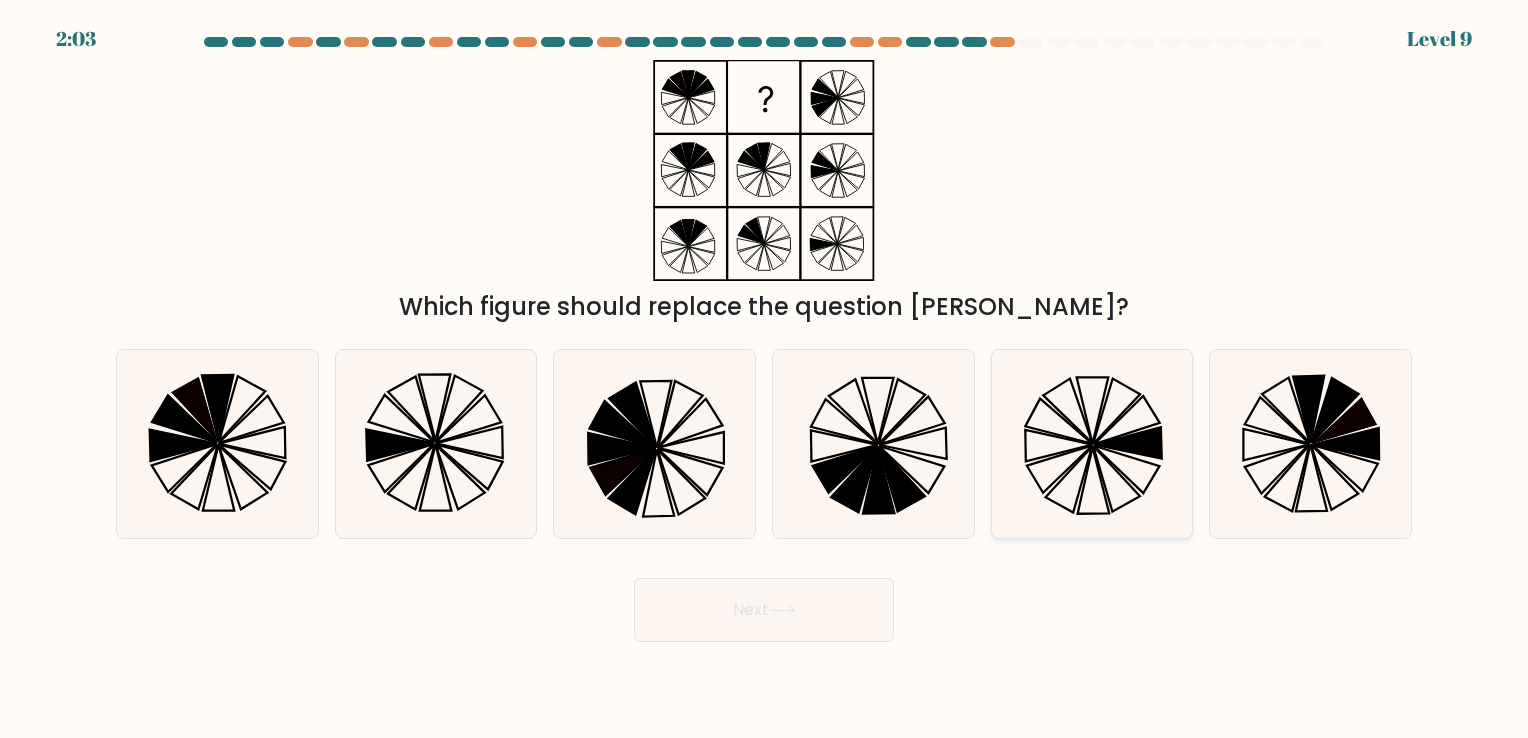 click 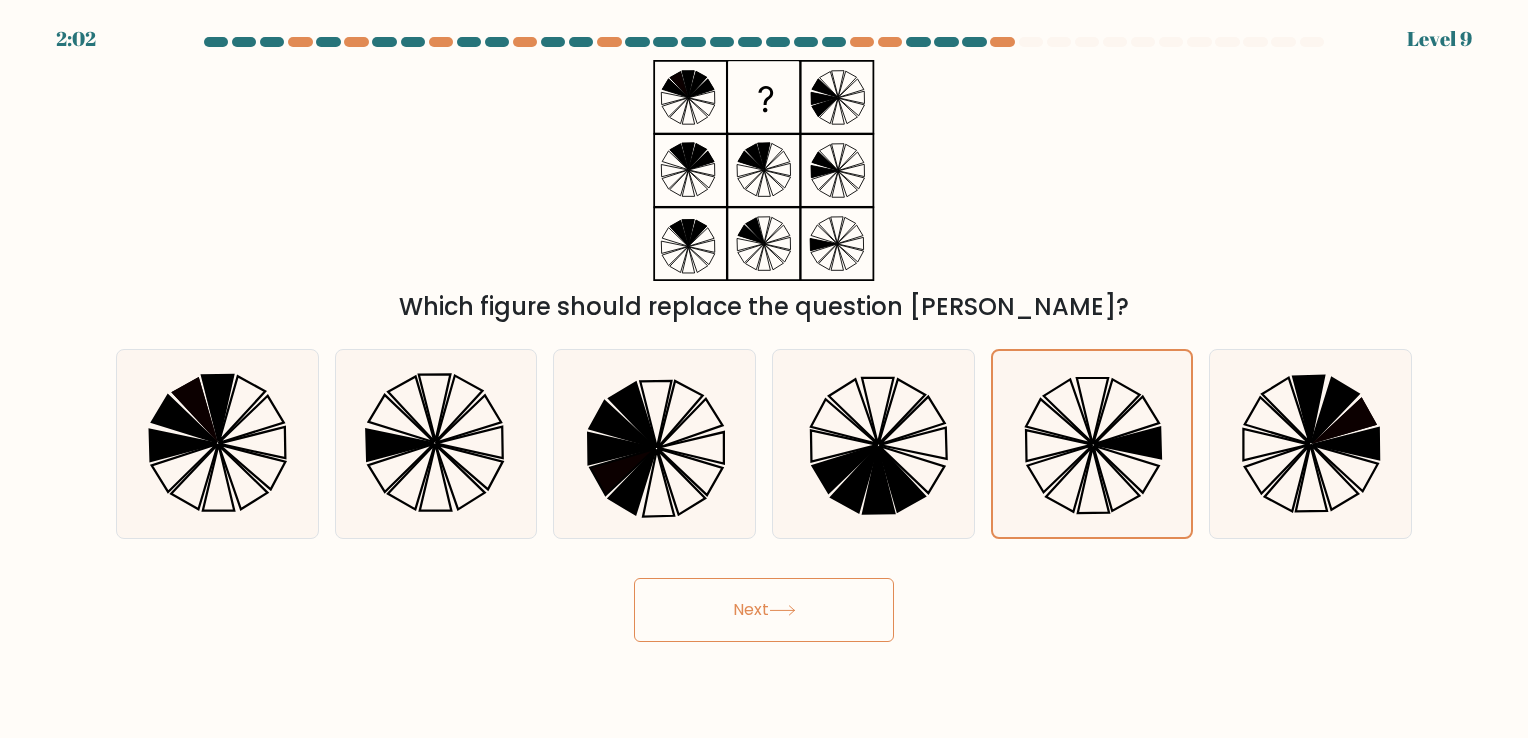 click on "Next" at bounding box center (764, 610) 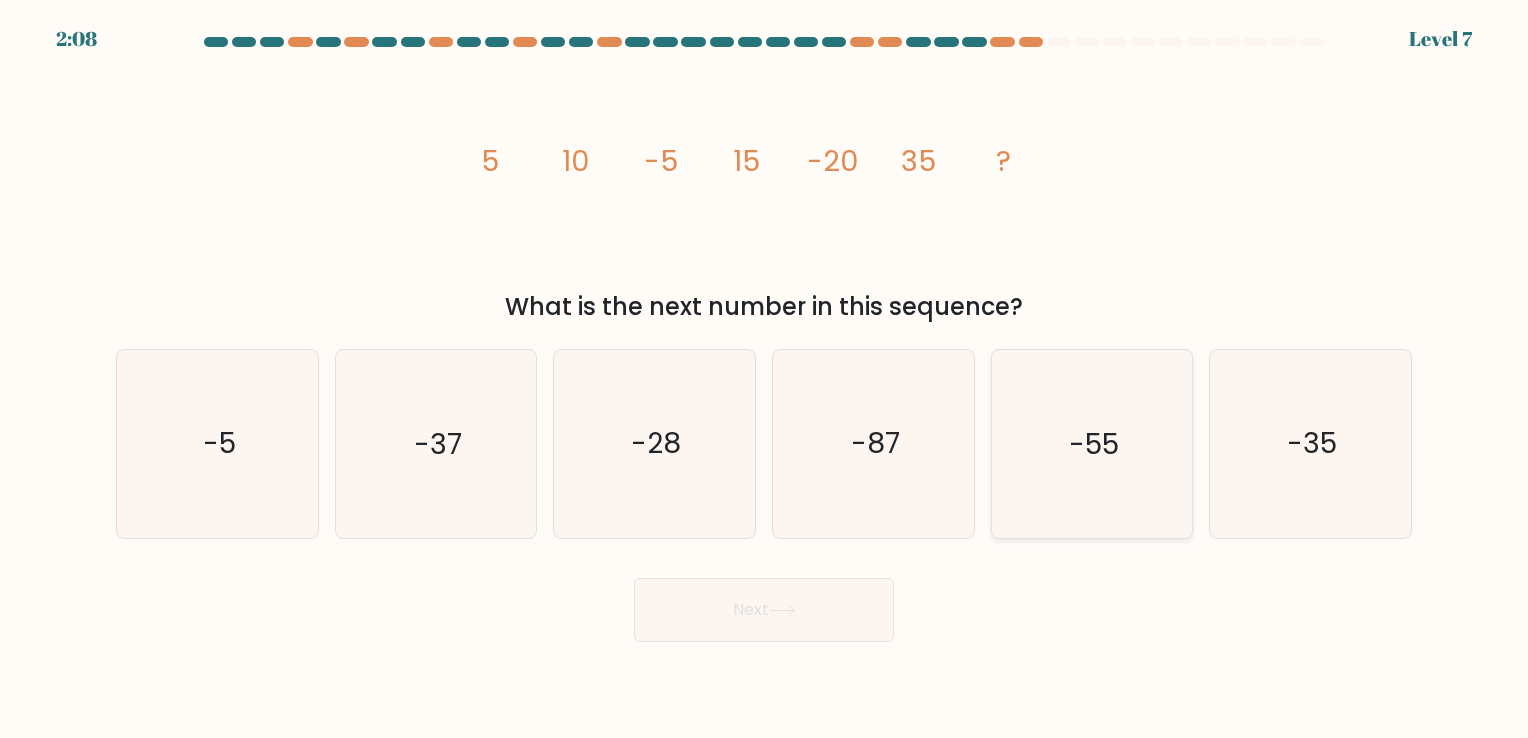 click on "-55" 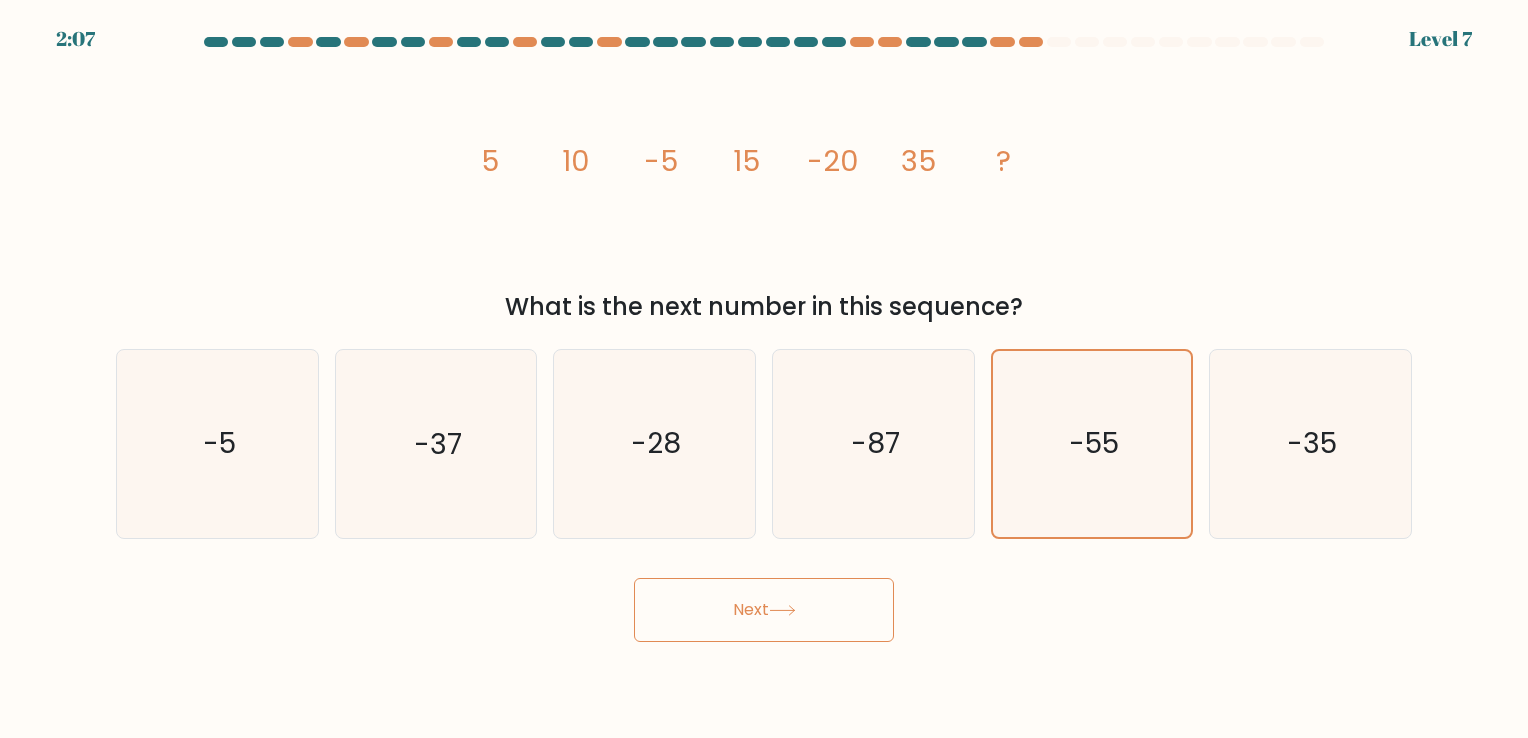 click on "Next" at bounding box center (764, 610) 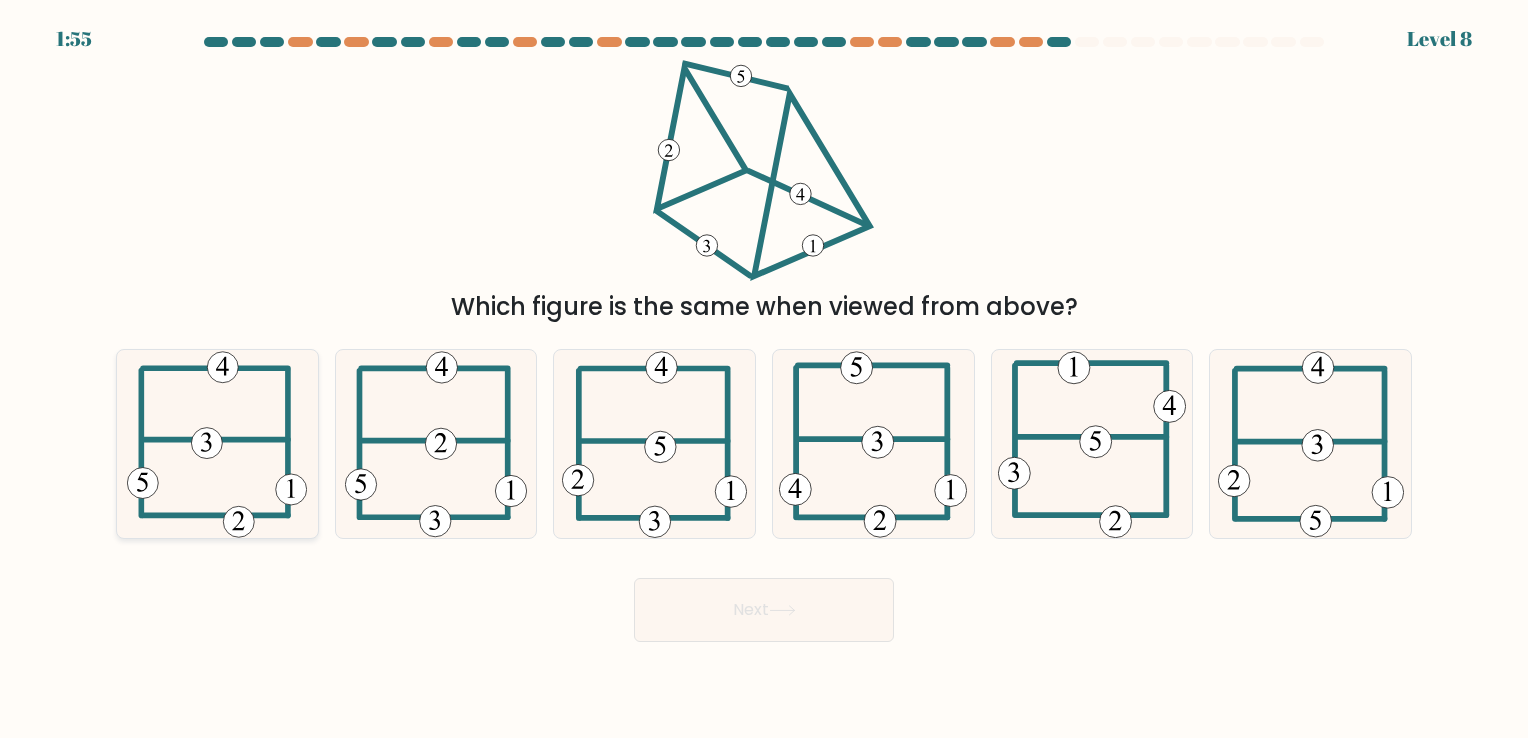 click 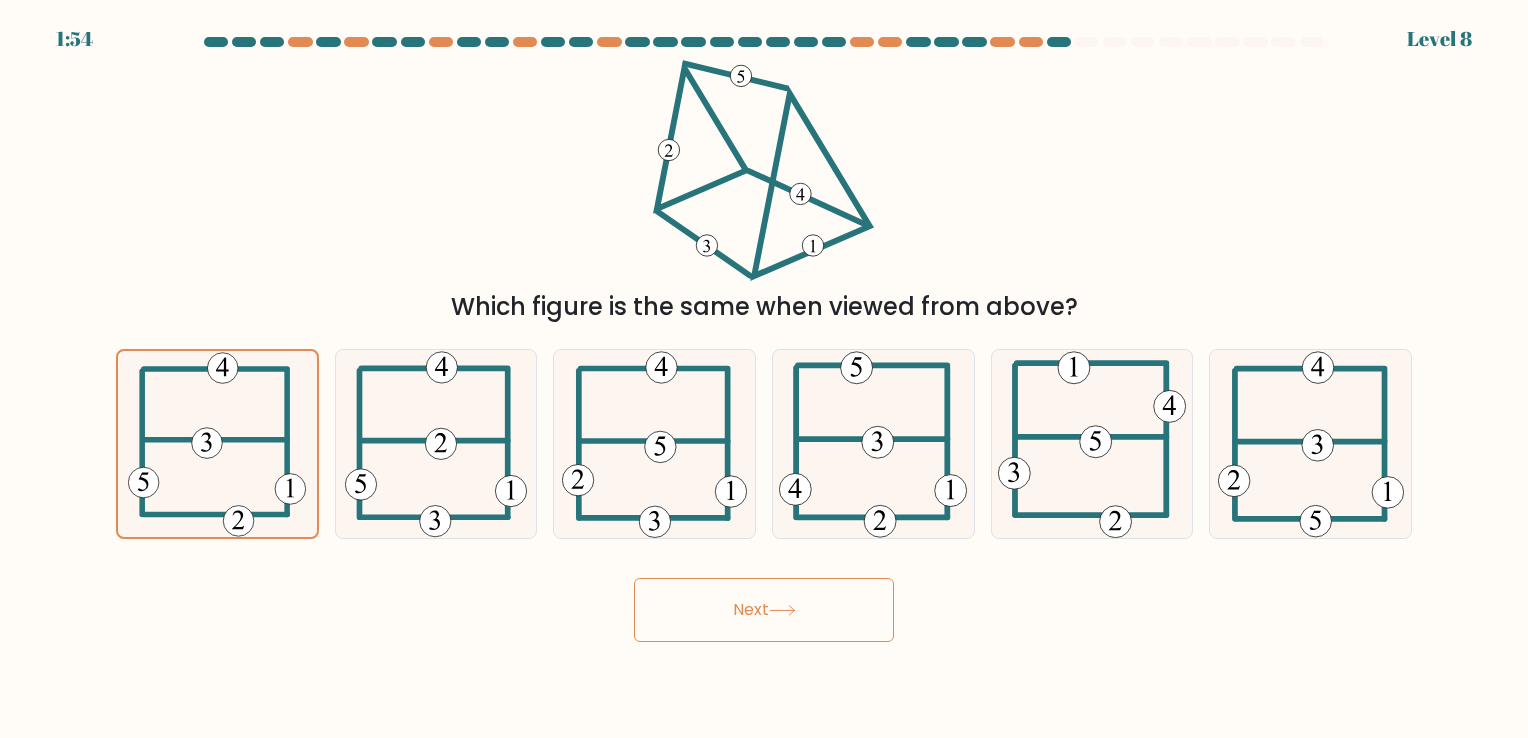 click on "Next" at bounding box center [764, 610] 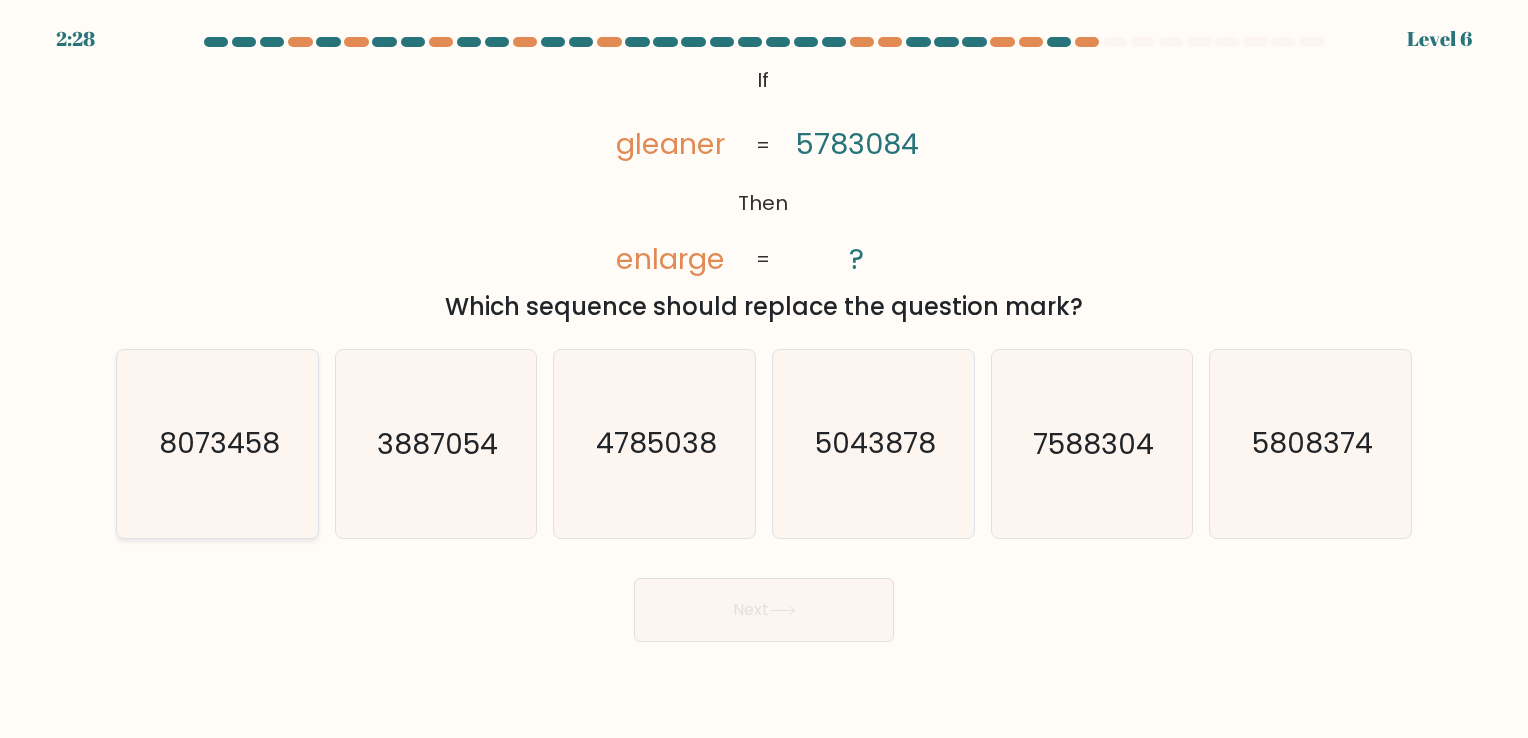 click on "8073458" 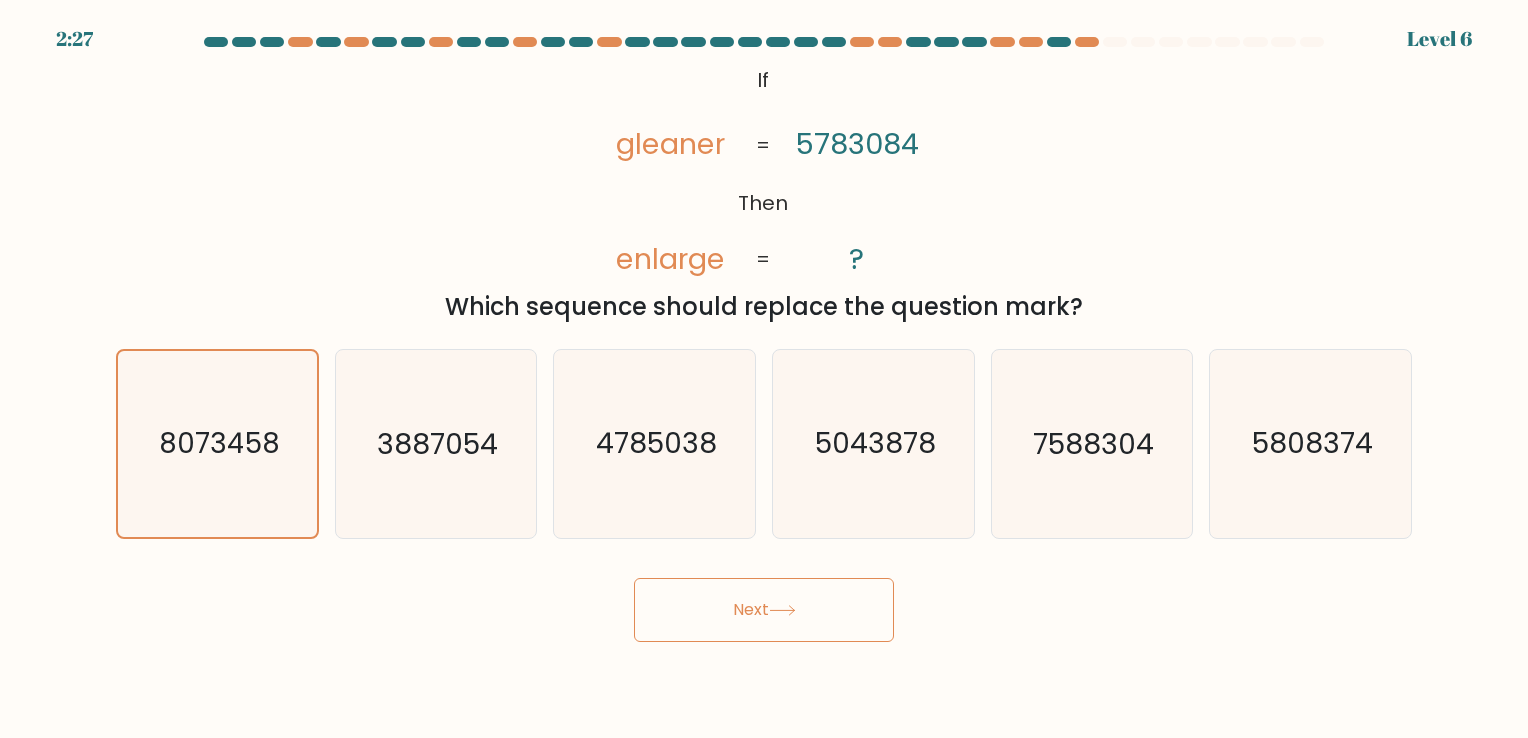 click on "Next" at bounding box center [764, 610] 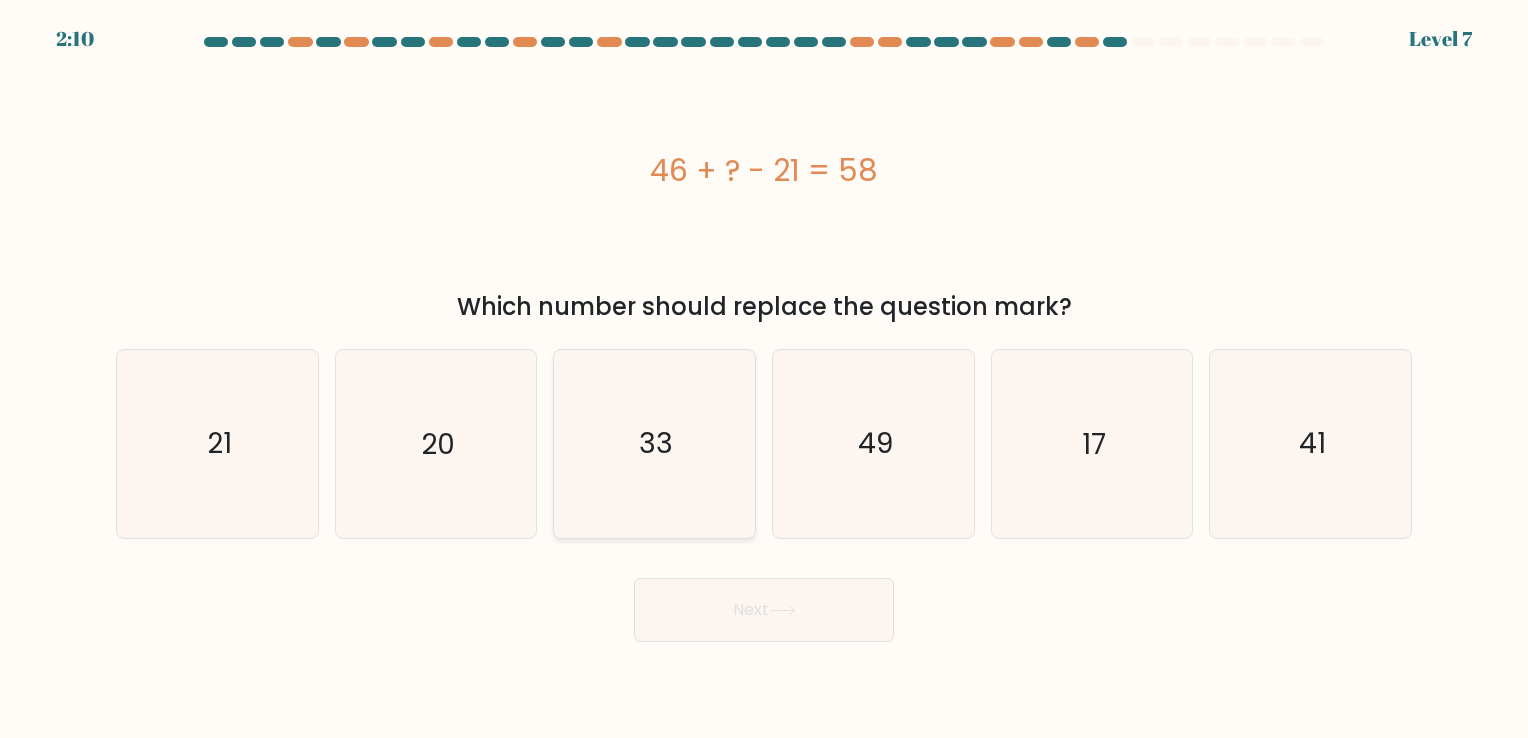 click on "33" 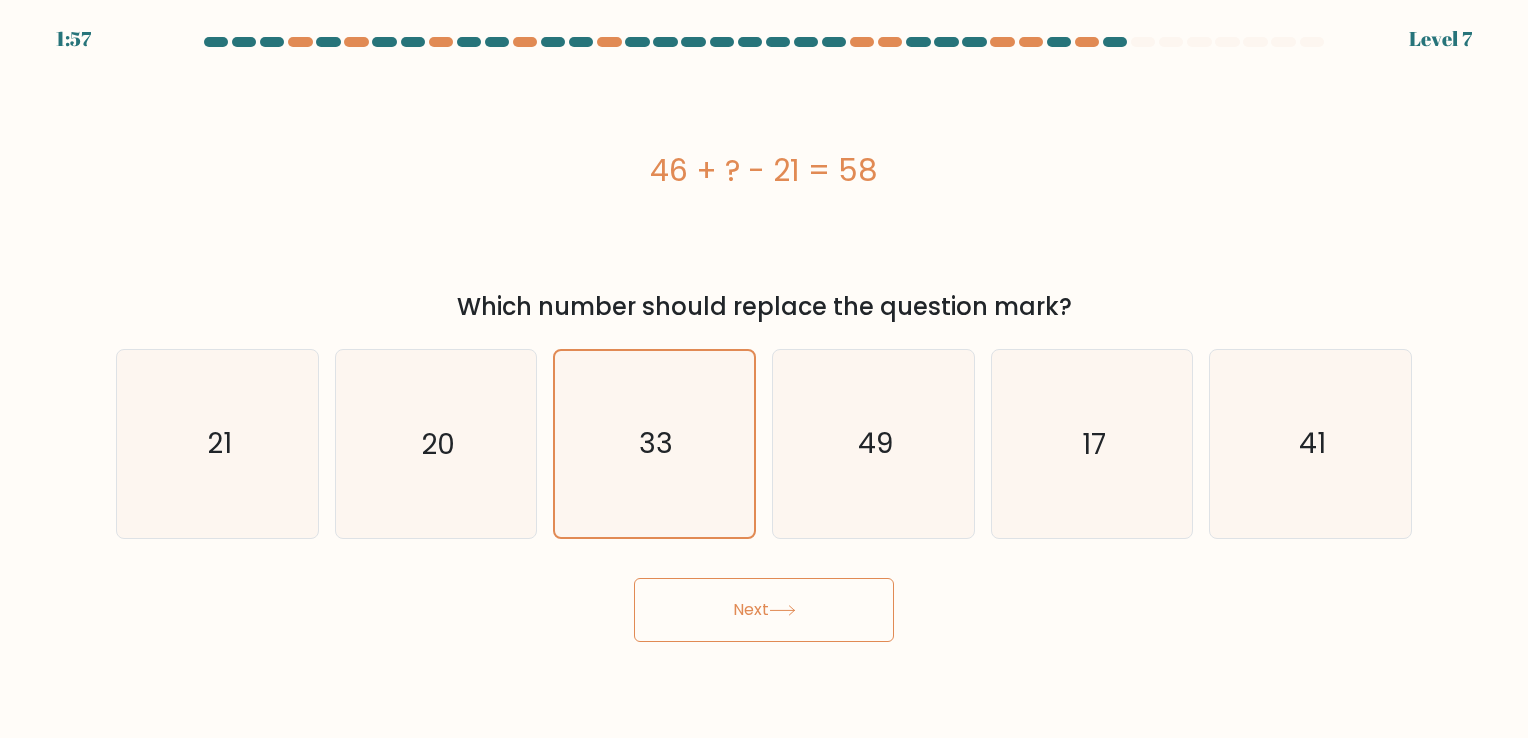 click on "Next" at bounding box center [764, 610] 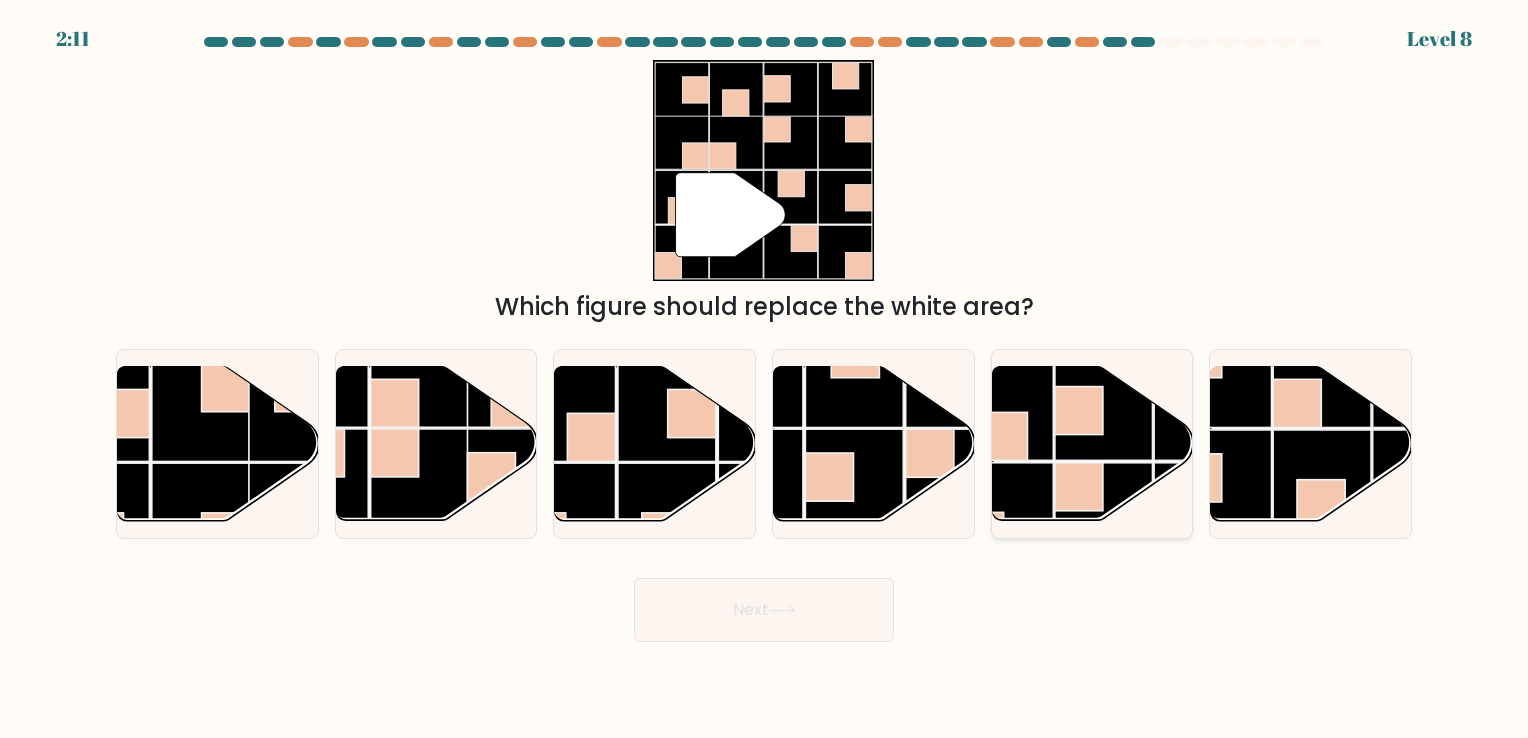 click 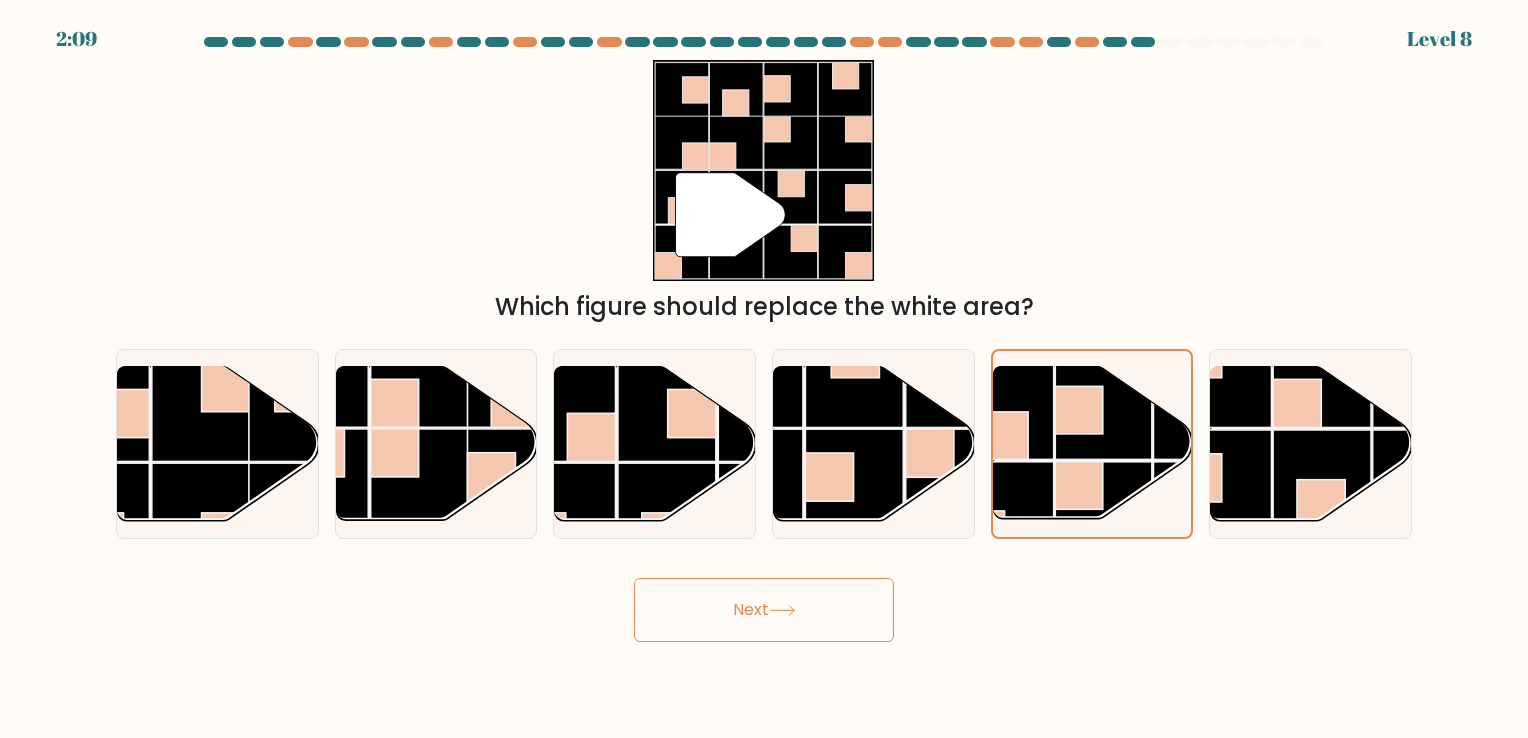 click on "Next" at bounding box center (764, 610) 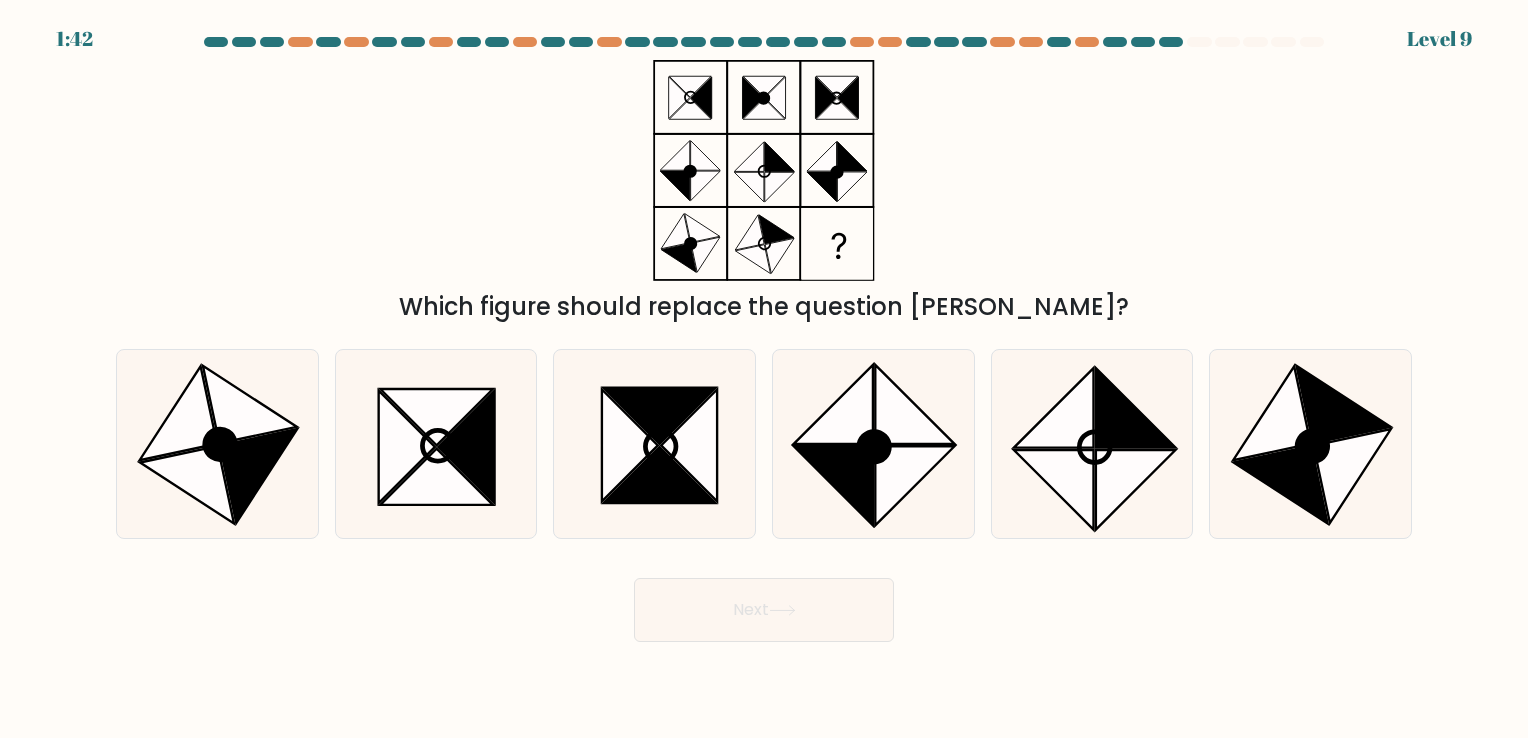 click on "Which figure should replace the question mark?" at bounding box center [764, 192] 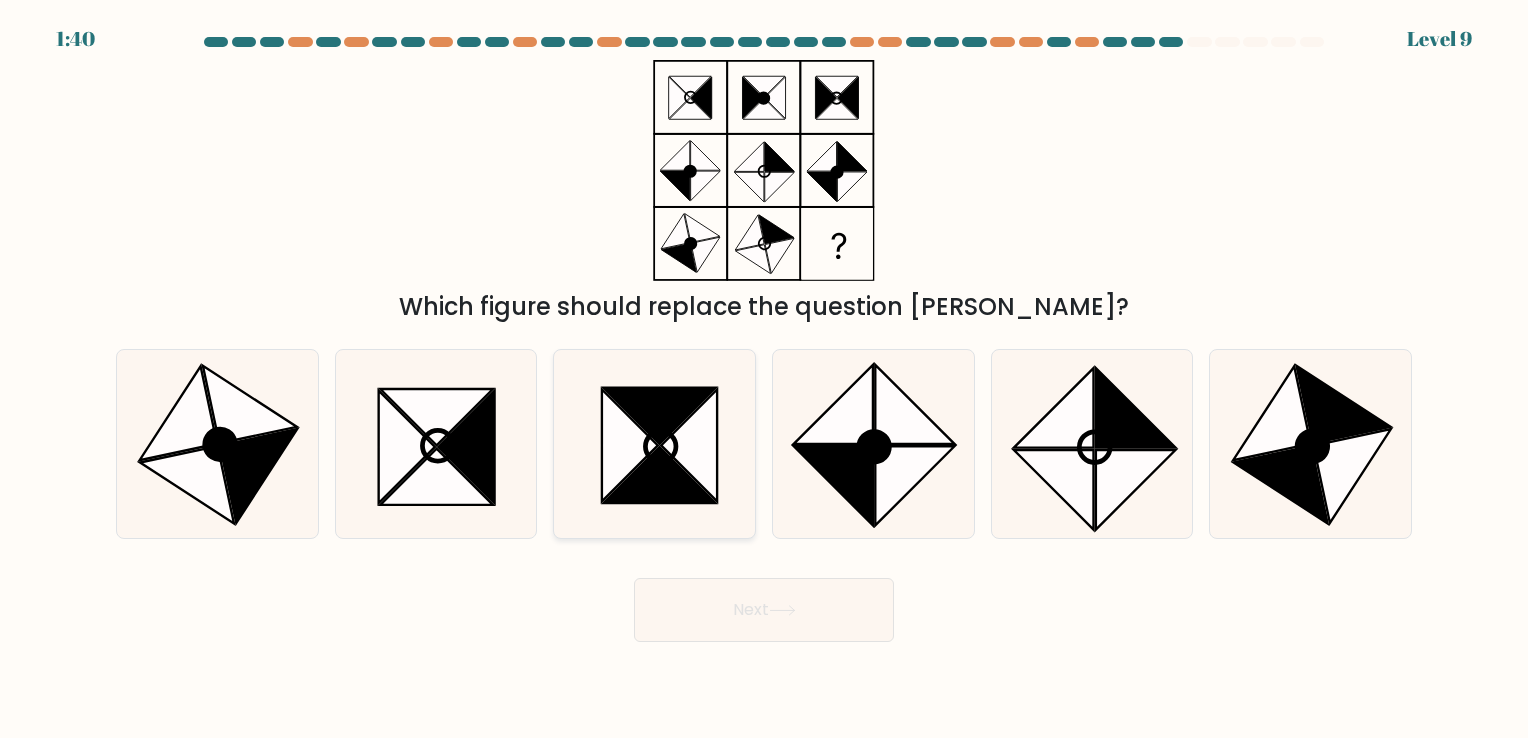 click 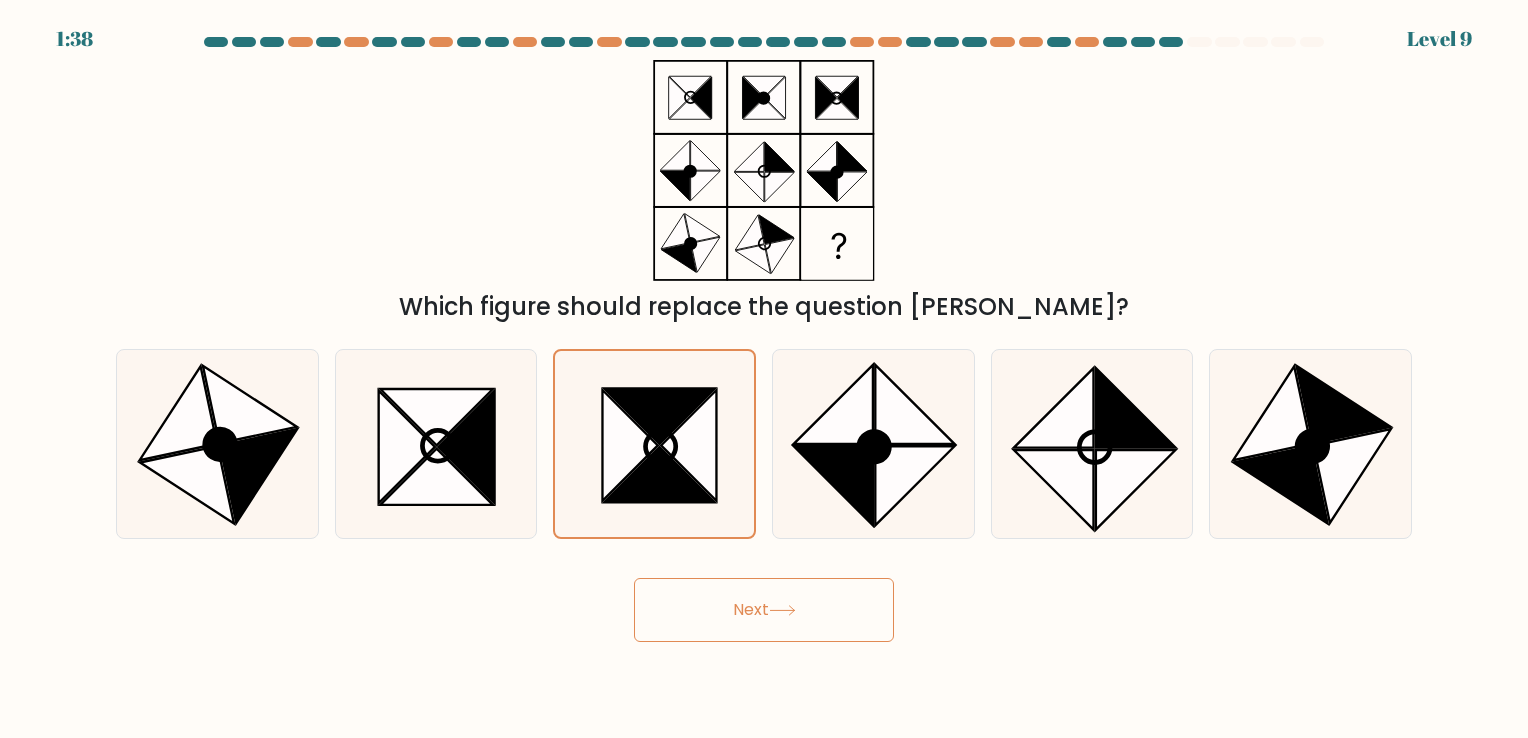 click on "Next" at bounding box center (764, 610) 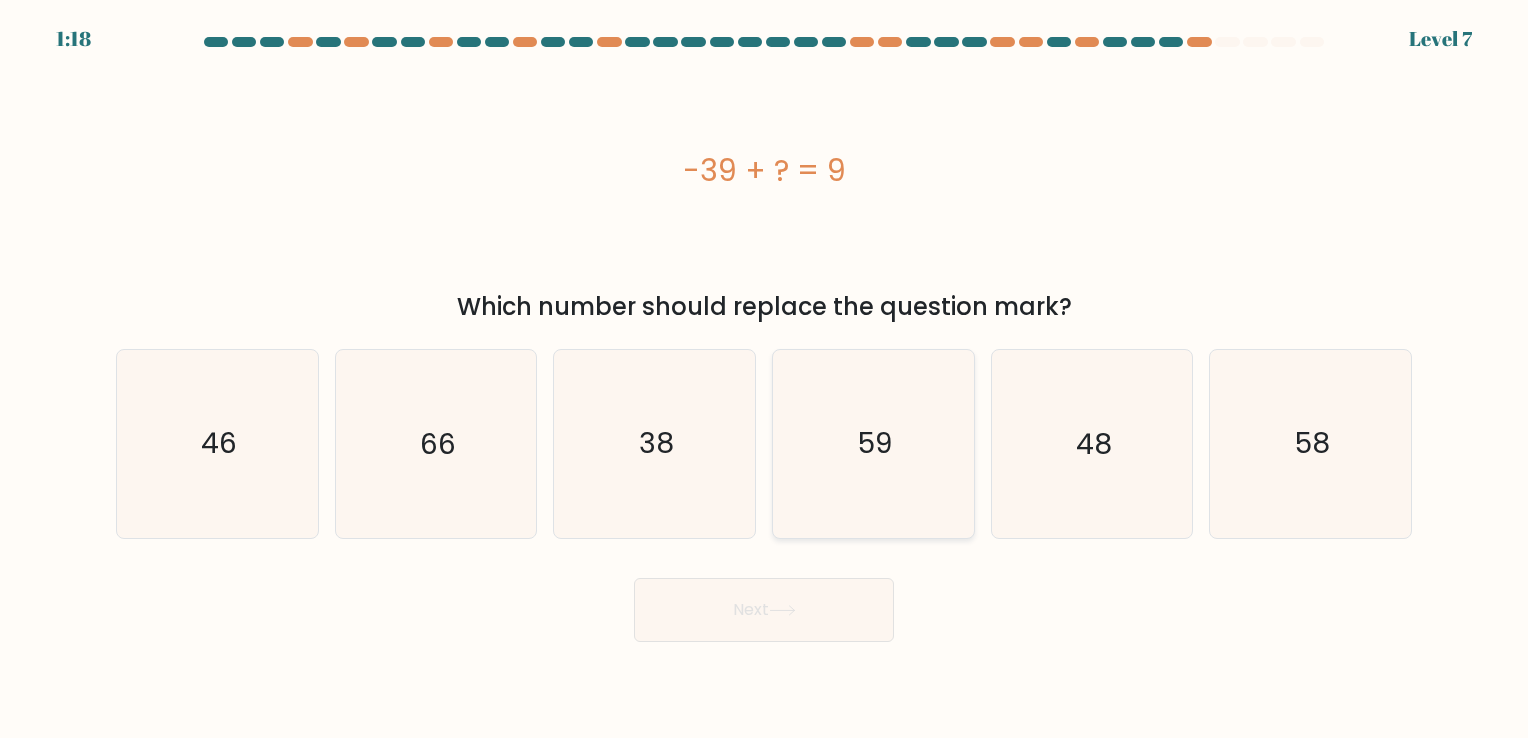 click on "59" 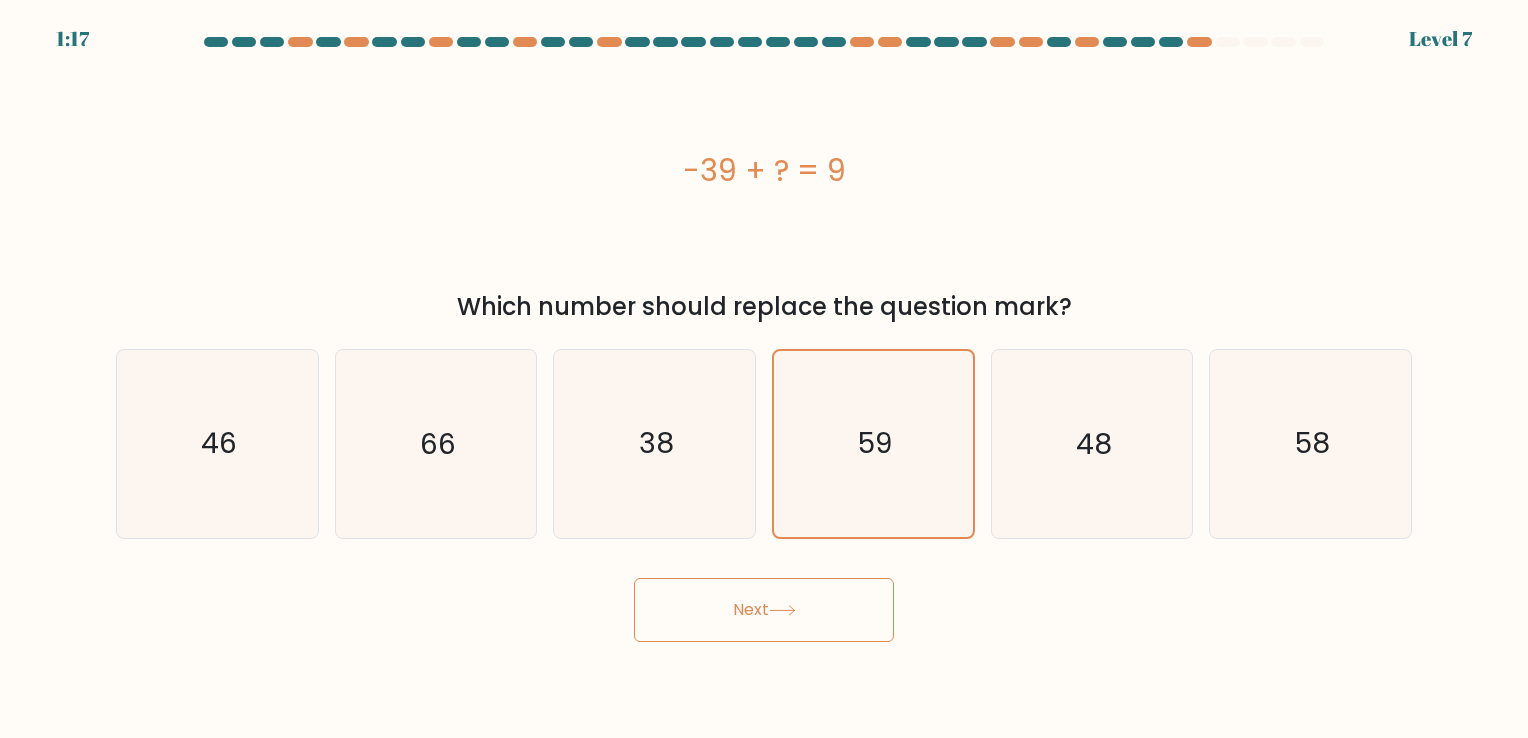 click on "Next" at bounding box center (764, 610) 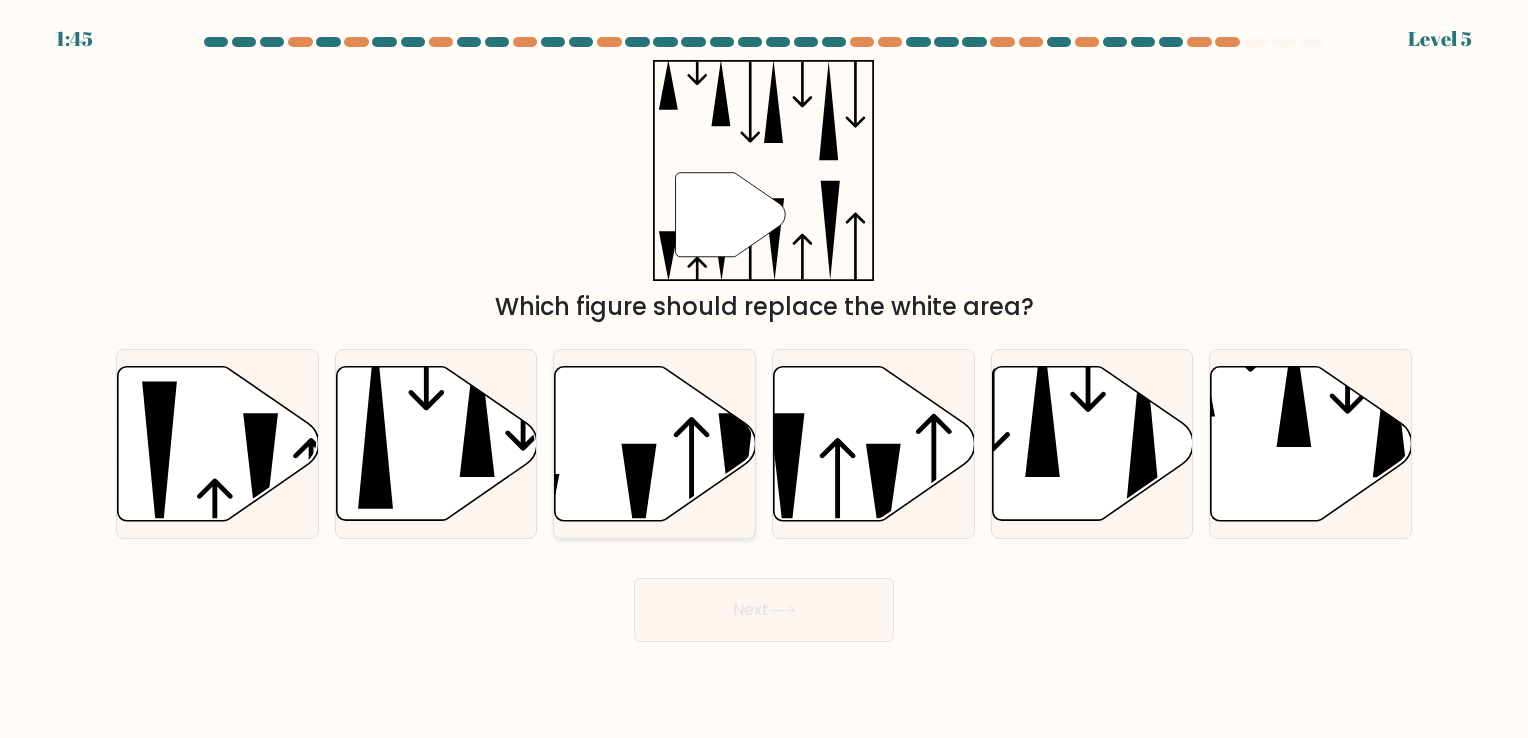 click 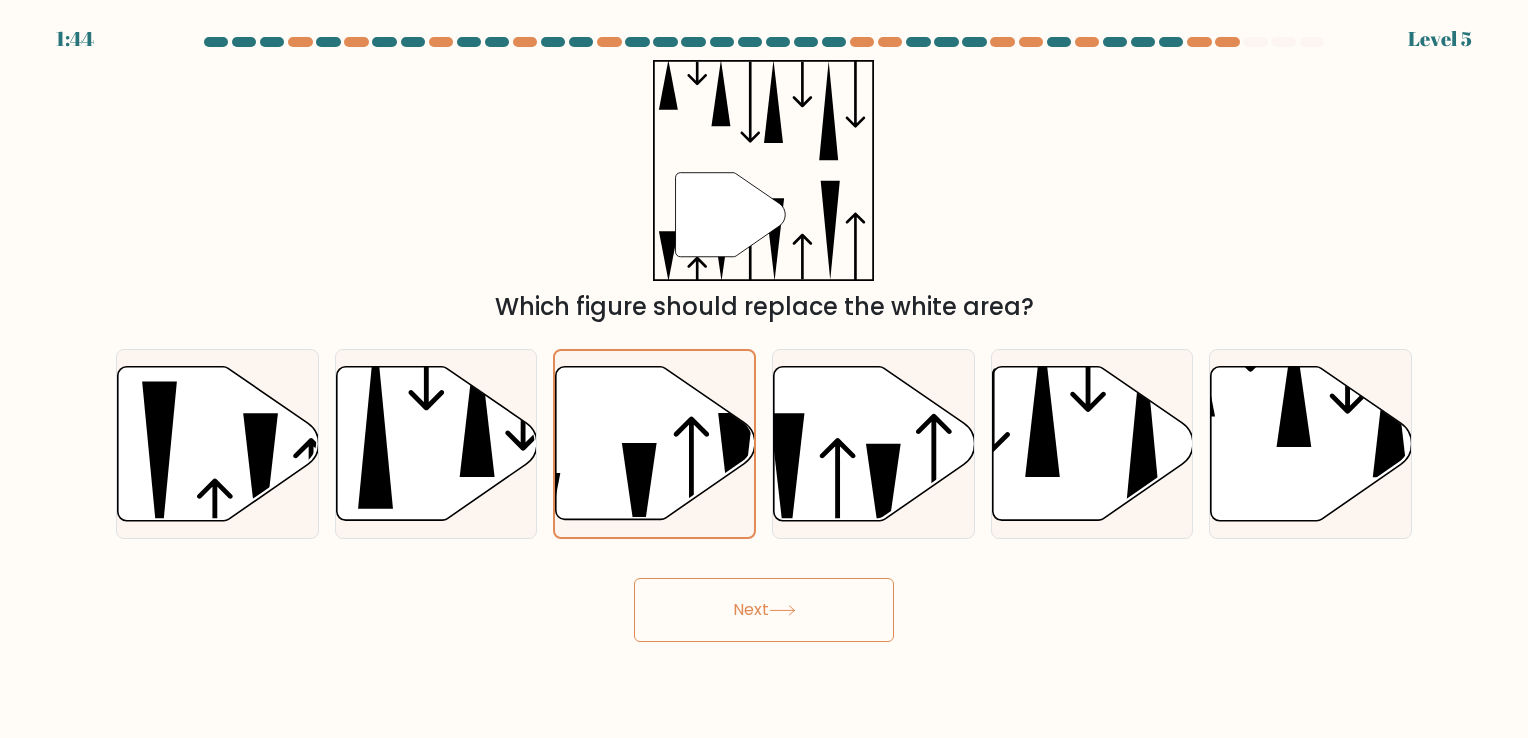 click on "Next" at bounding box center (764, 610) 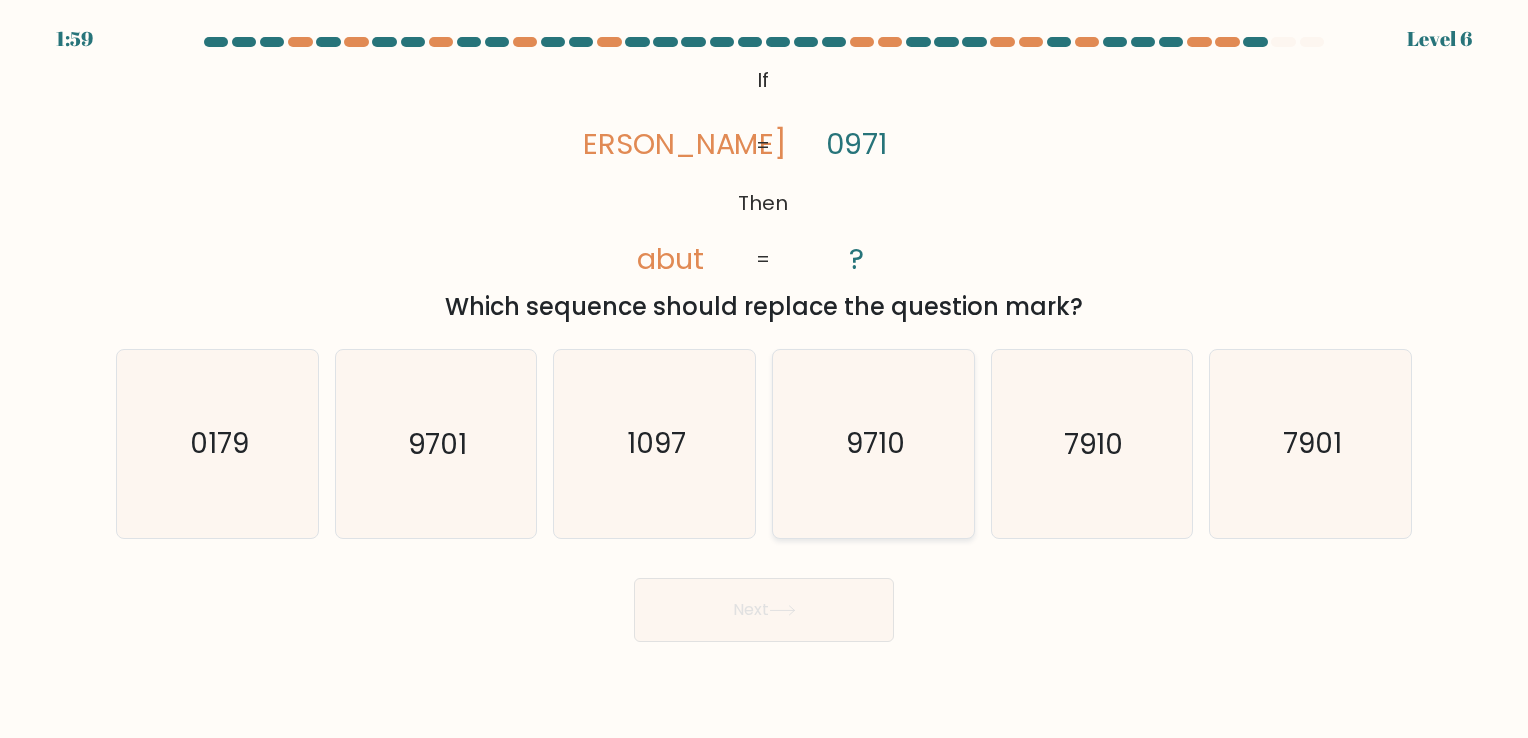 click on "9710" 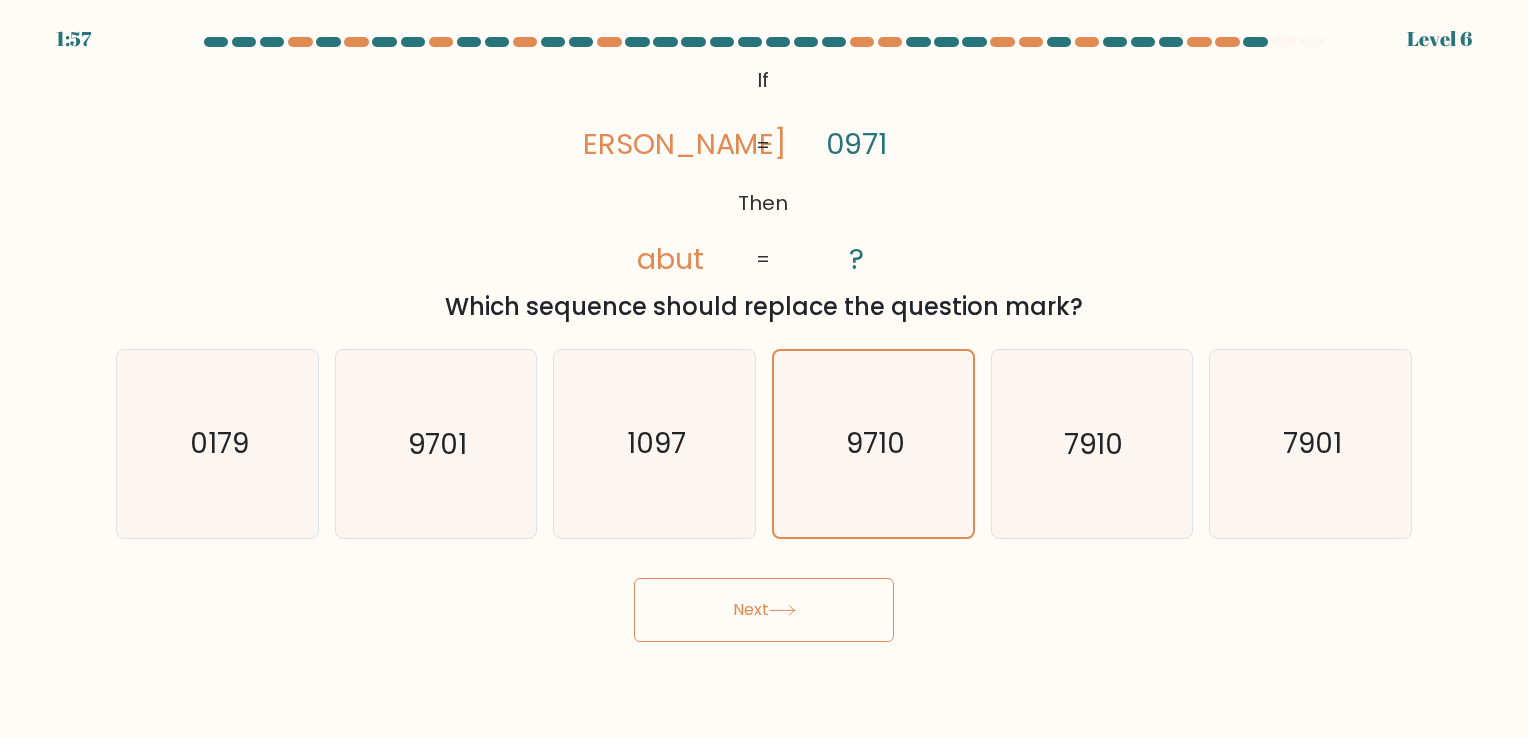 click on "Next" at bounding box center (764, 610) 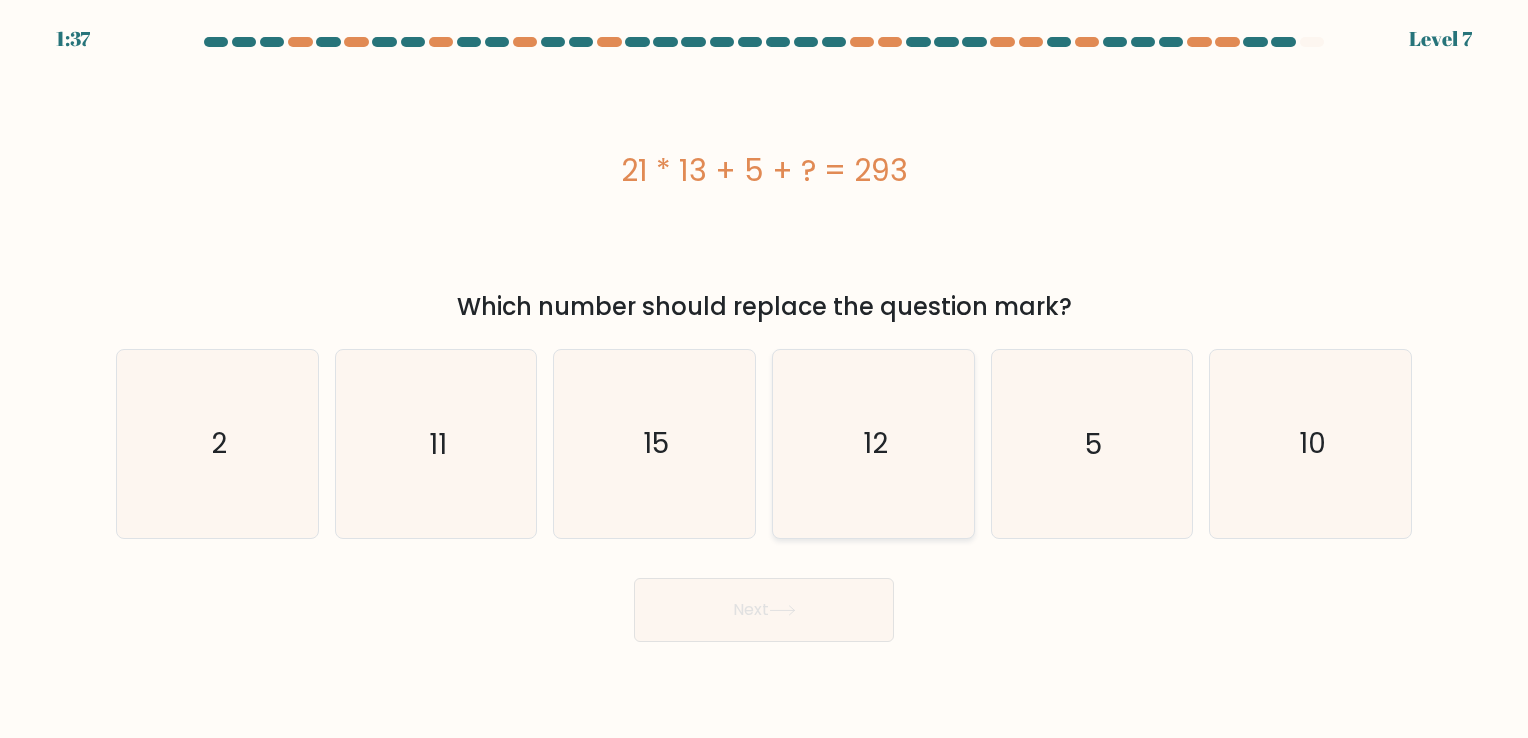 click on "12" 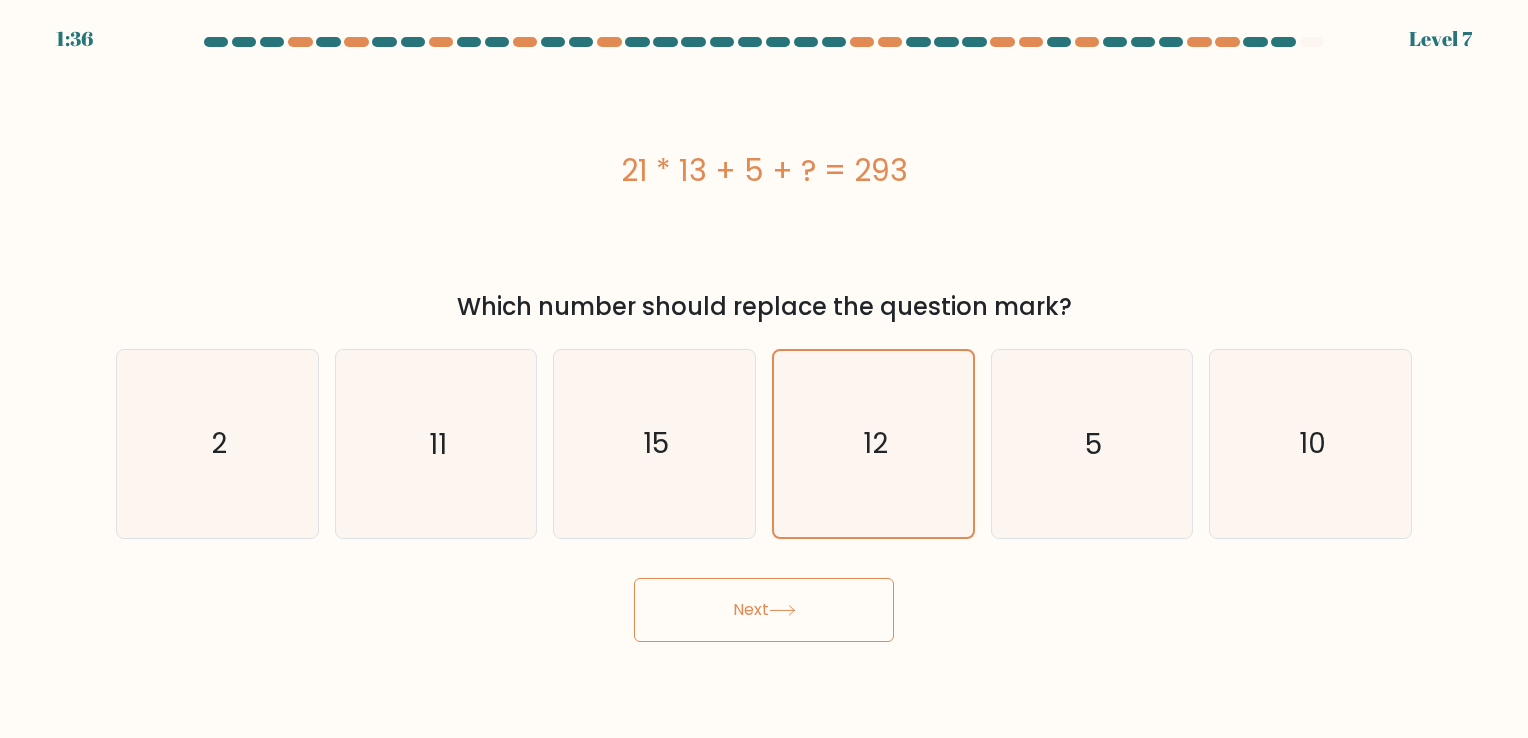 click on "Next" at bounding box center [764, 610] 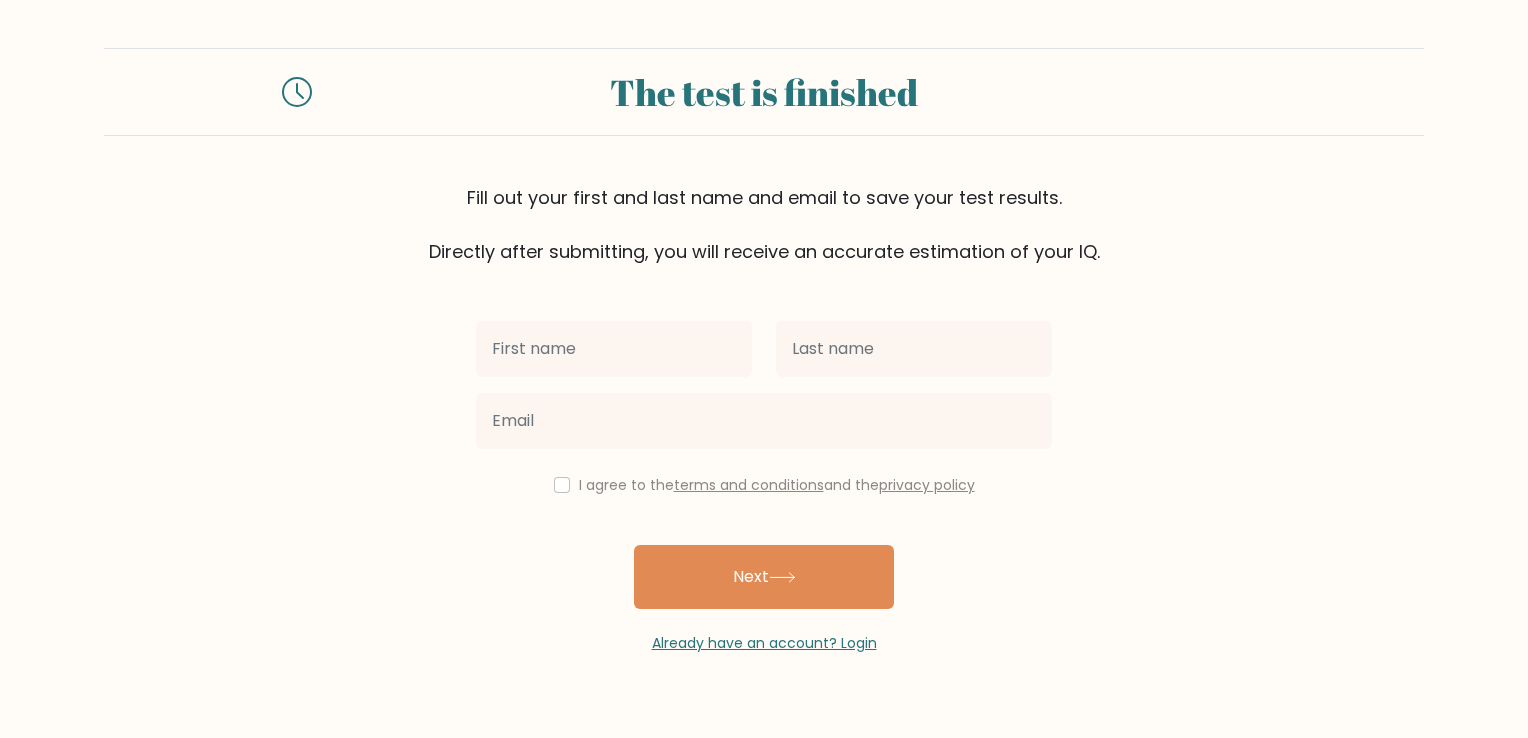 scroll, scrollTop: 0, scrollLeft: 0, axis: both 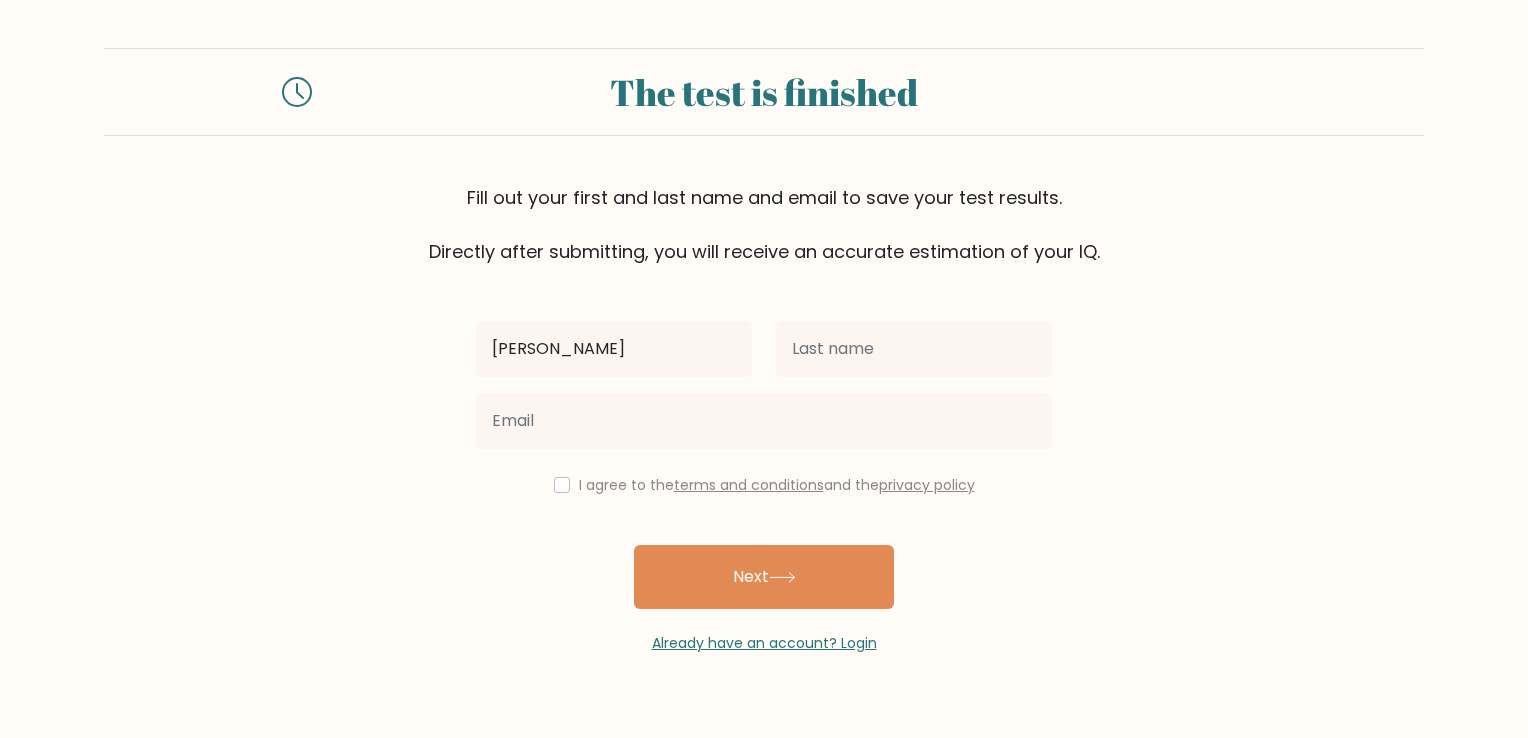 type on "[PERSON_NAME]" 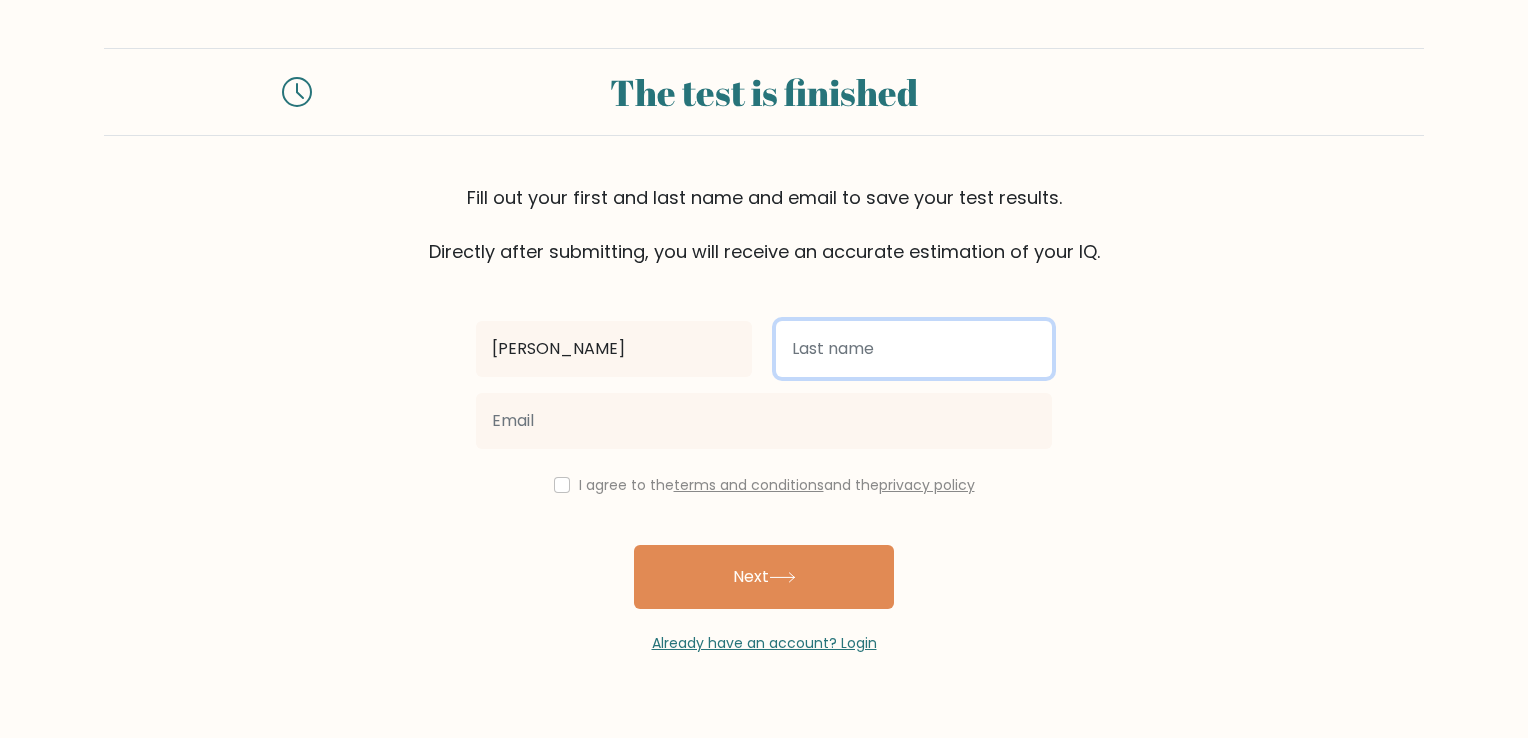 click at bounding box center [914, 349] 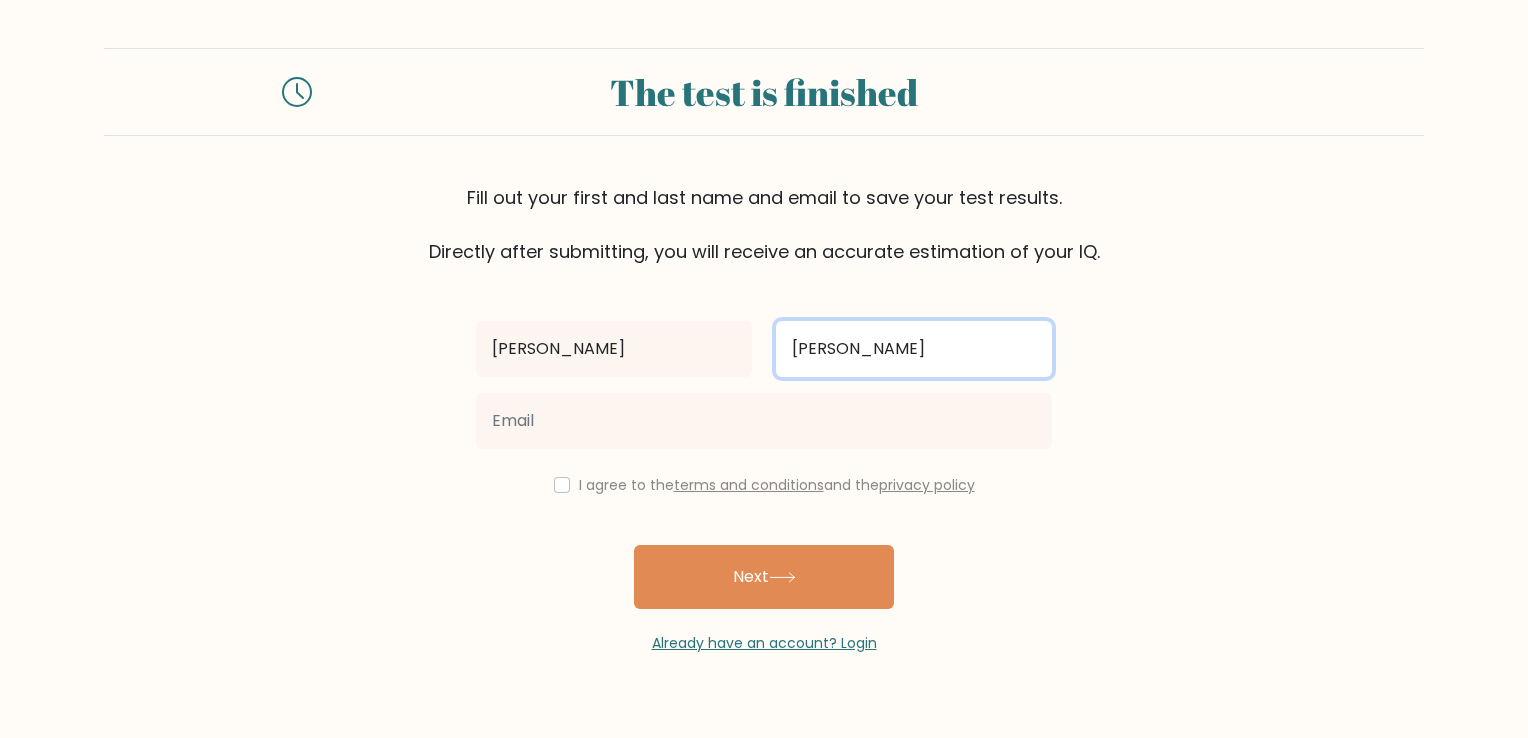 type on "[PERSON_NAME]" 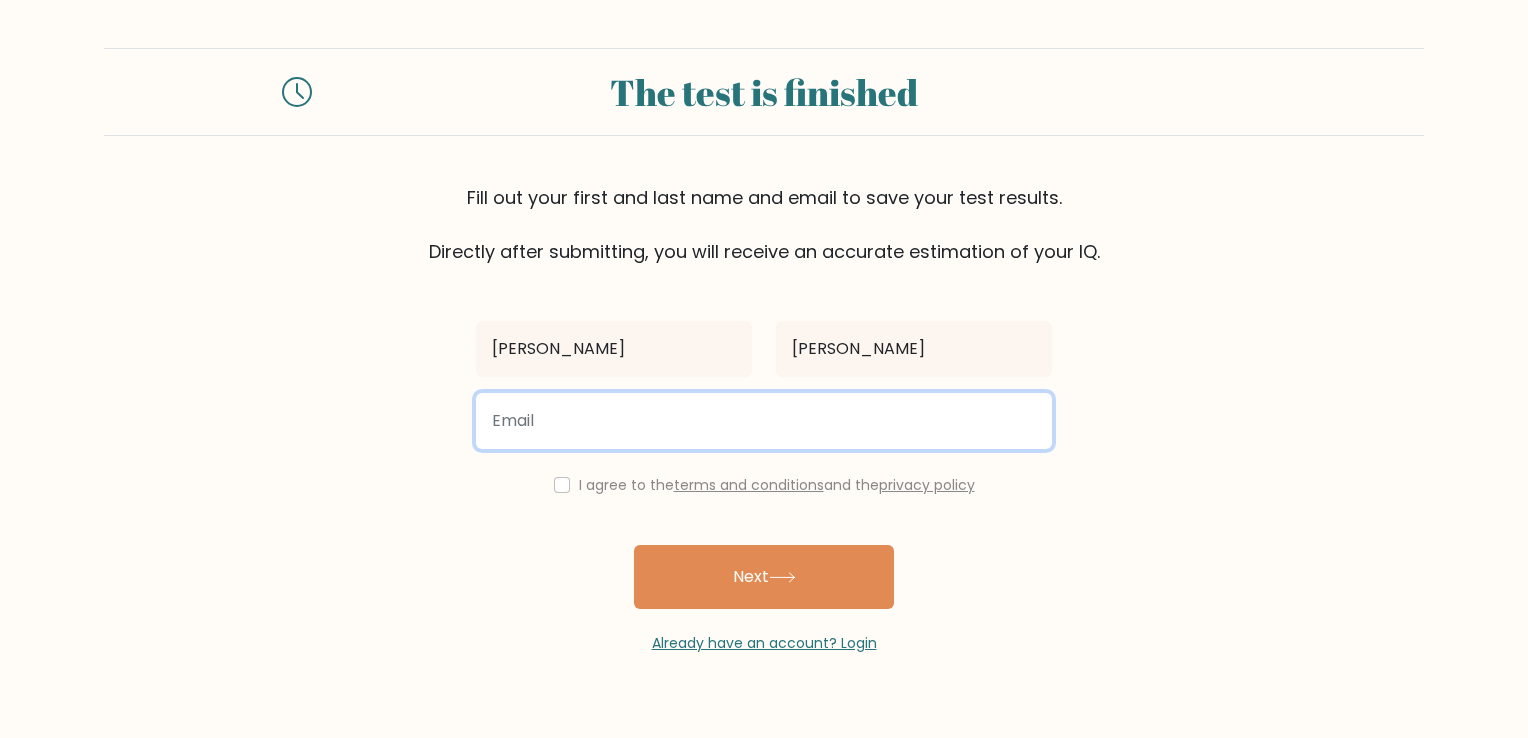 click at bounding box center (764, 421) 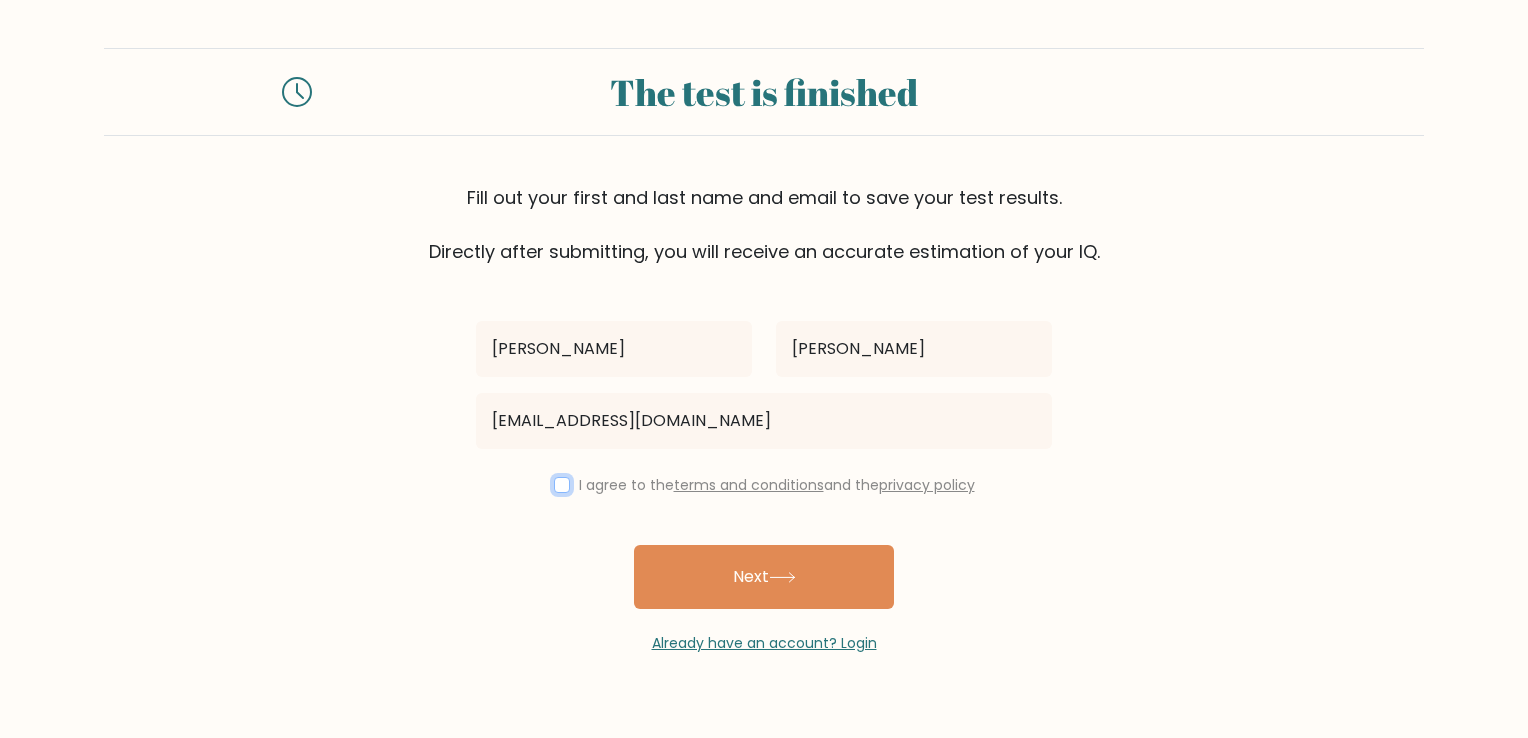 click at bounding box center (562, 485) 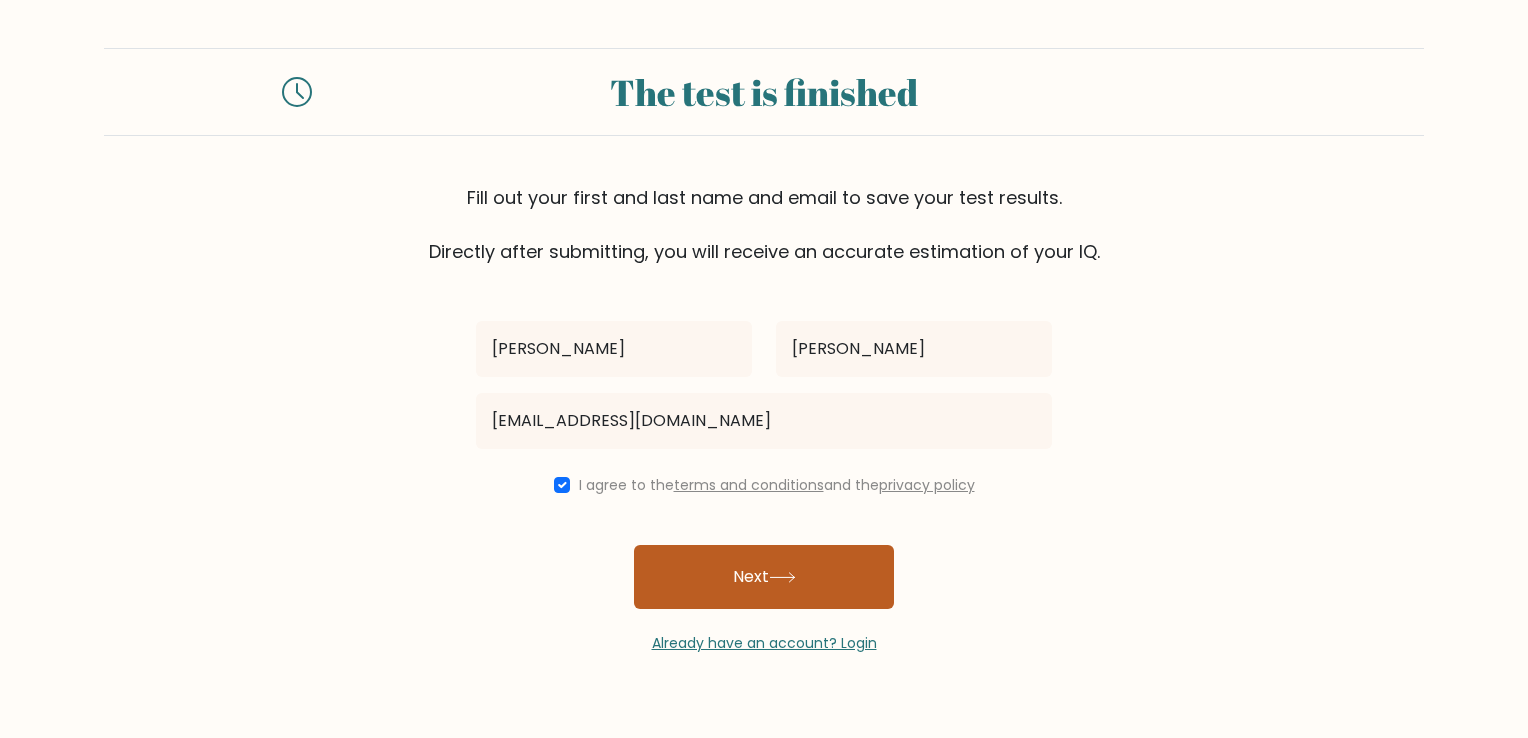 click on "Next" at bounding box center (764, 577) 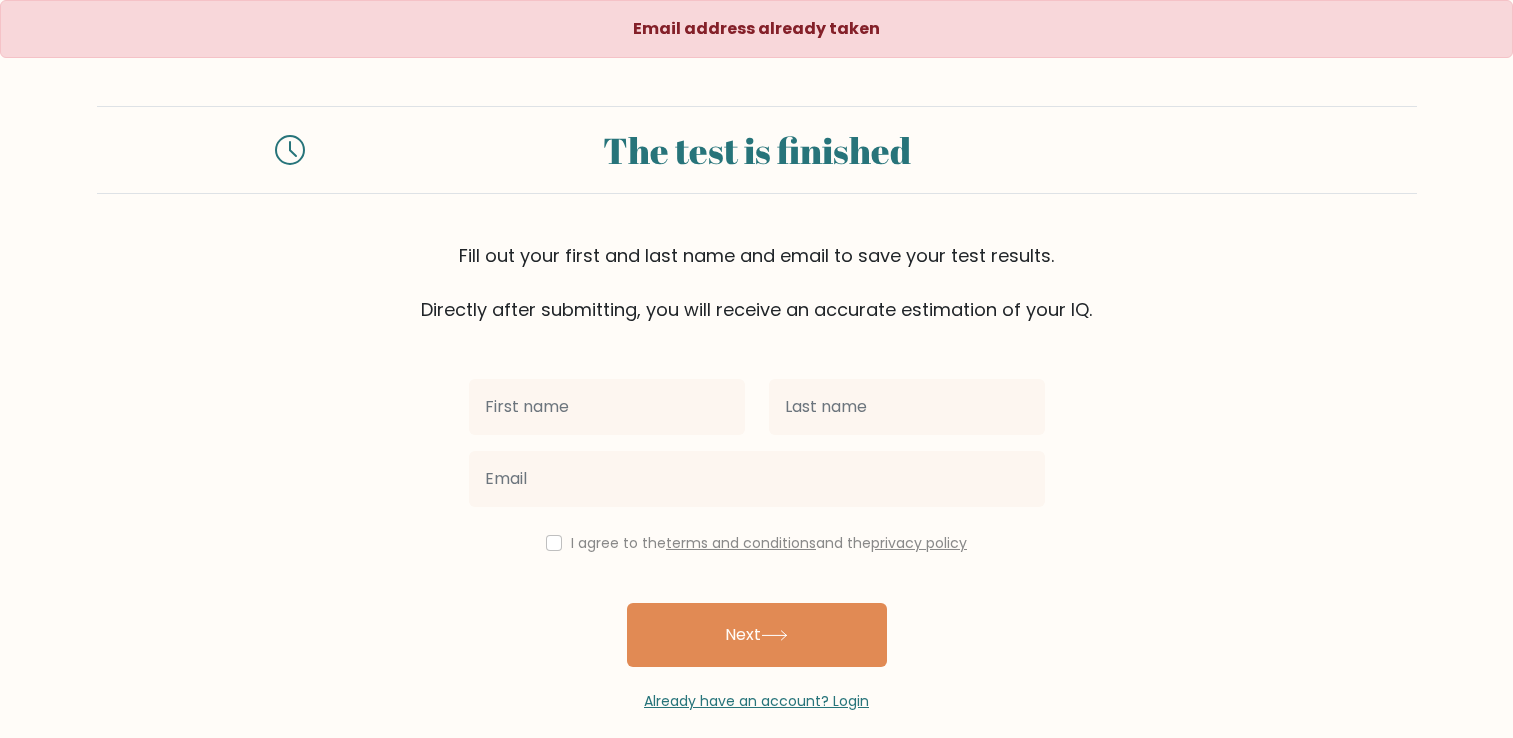 scroll, scrollTop: 0, scrollLeft: 0, axis: both 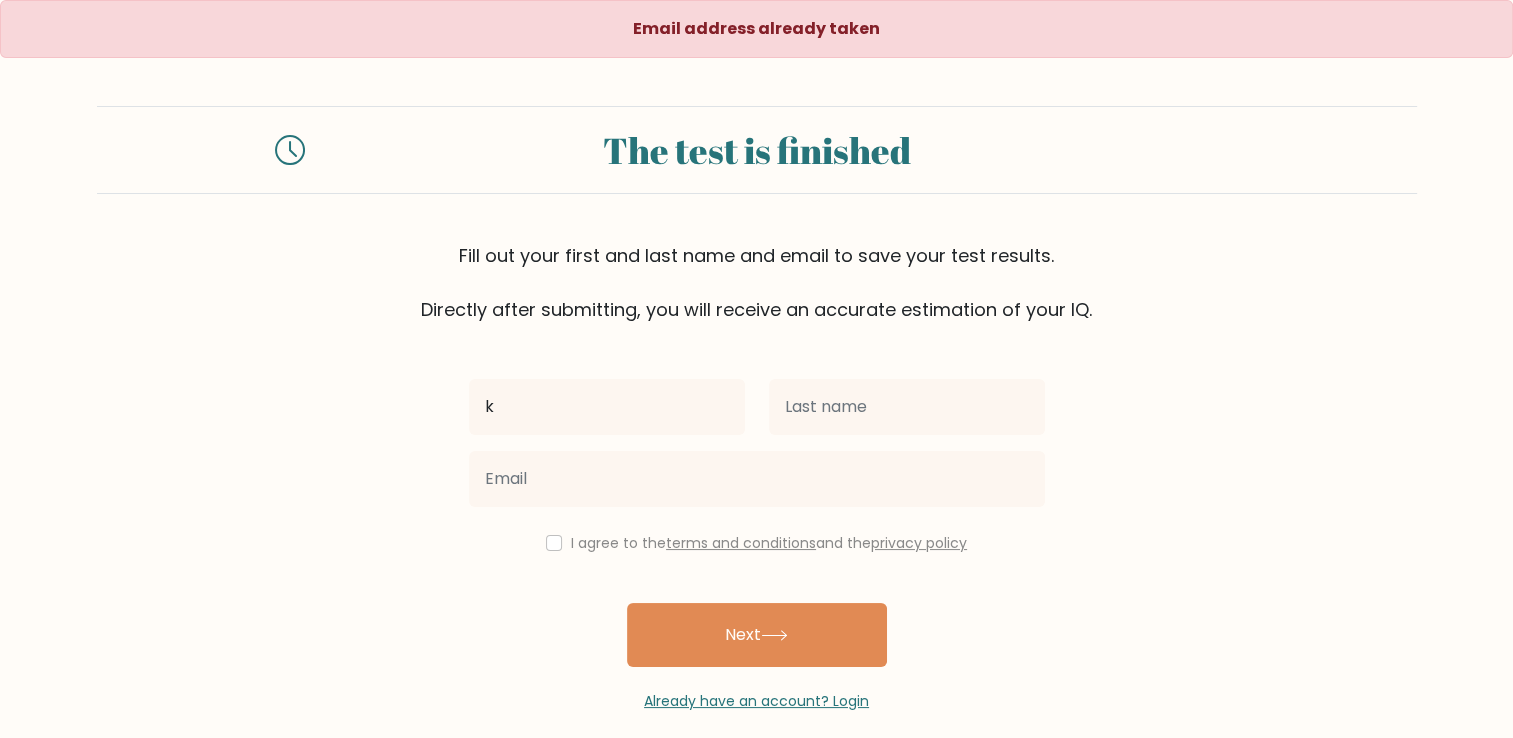 type on "[PERSON_NAME]" 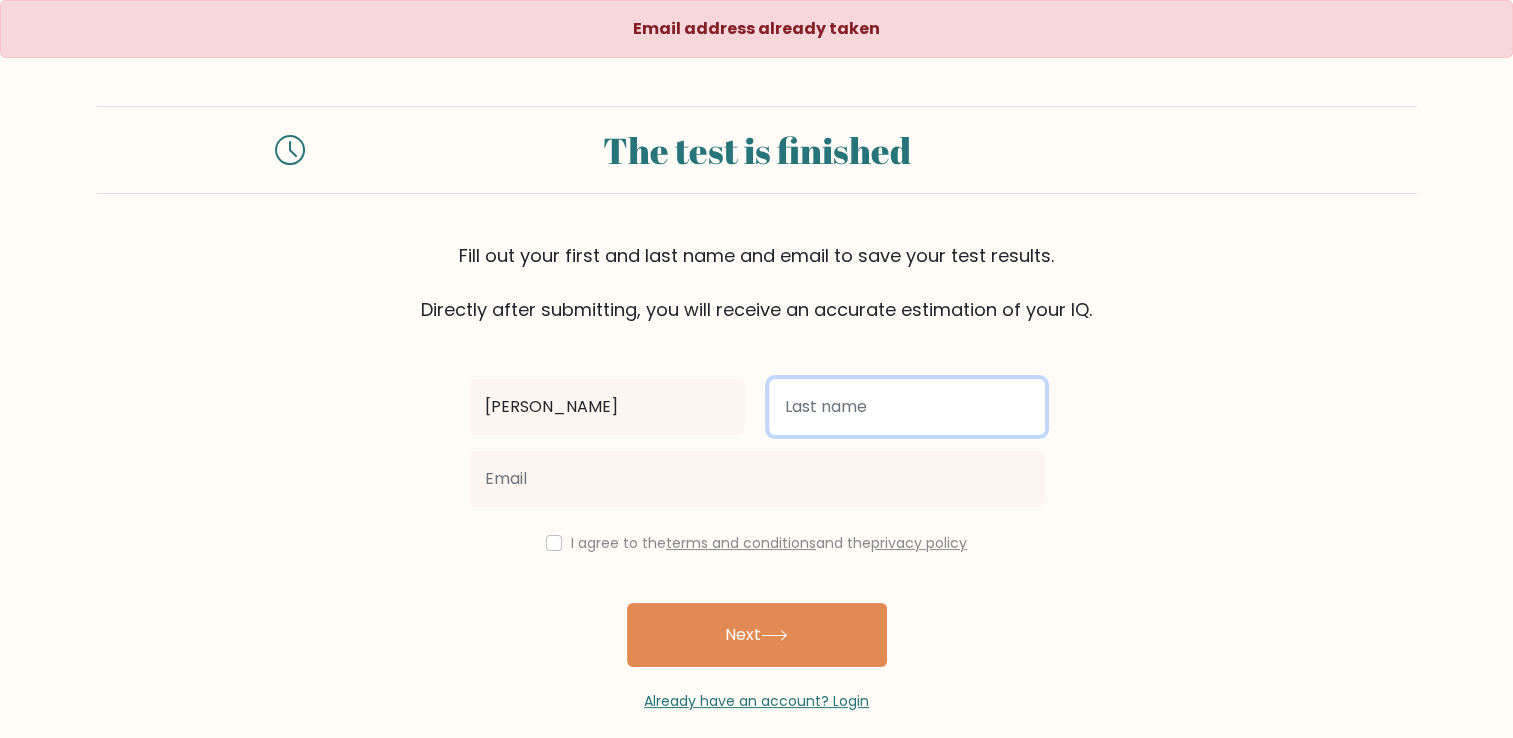 type on "[PERSON_NAME]" 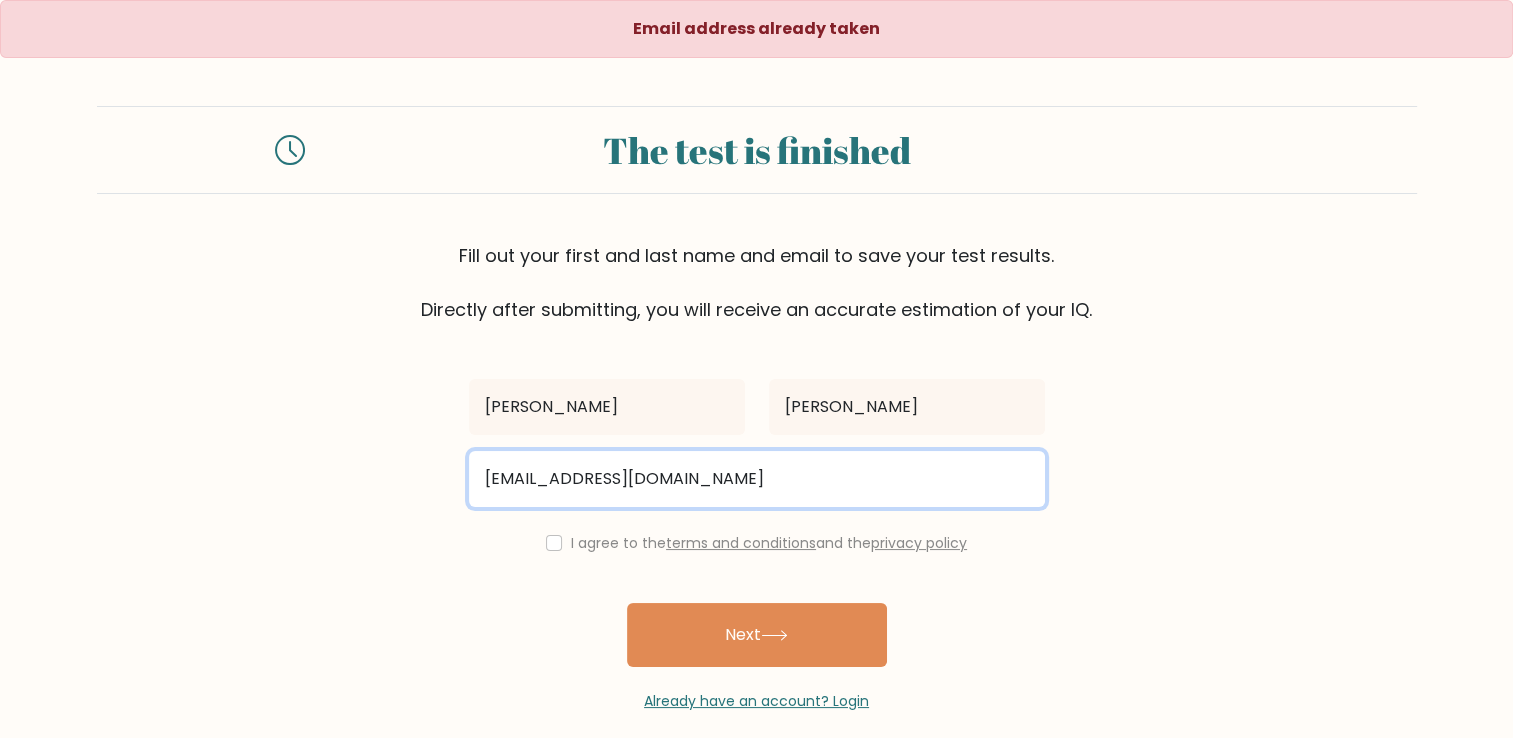 drag, startPoint x: 793, startPoint y: 459, endPoint x: -4, endPoint y: 434, distance: 797.392 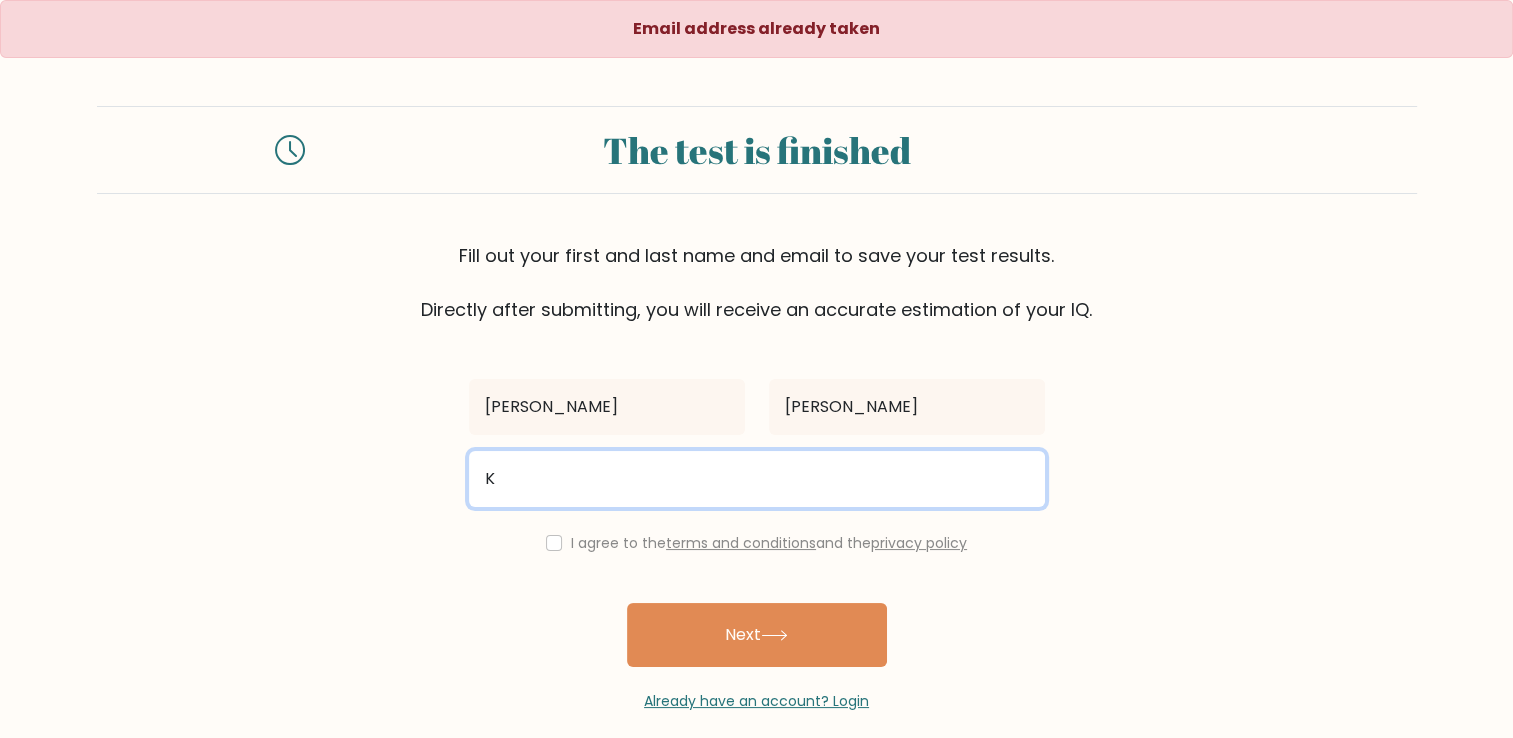 type on "katherinetr11@gmail.com" 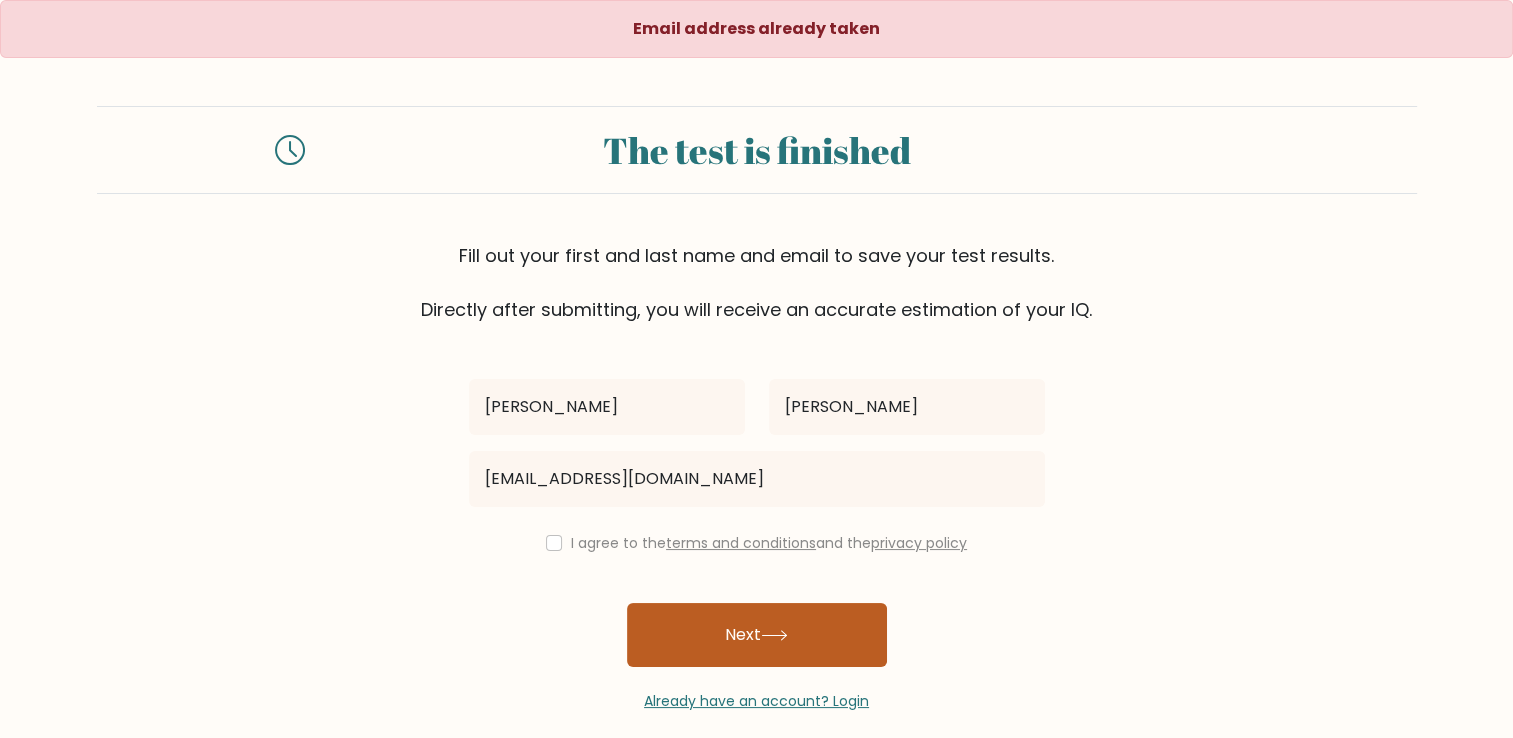 click on "Next" at bounding box center [757, 635] 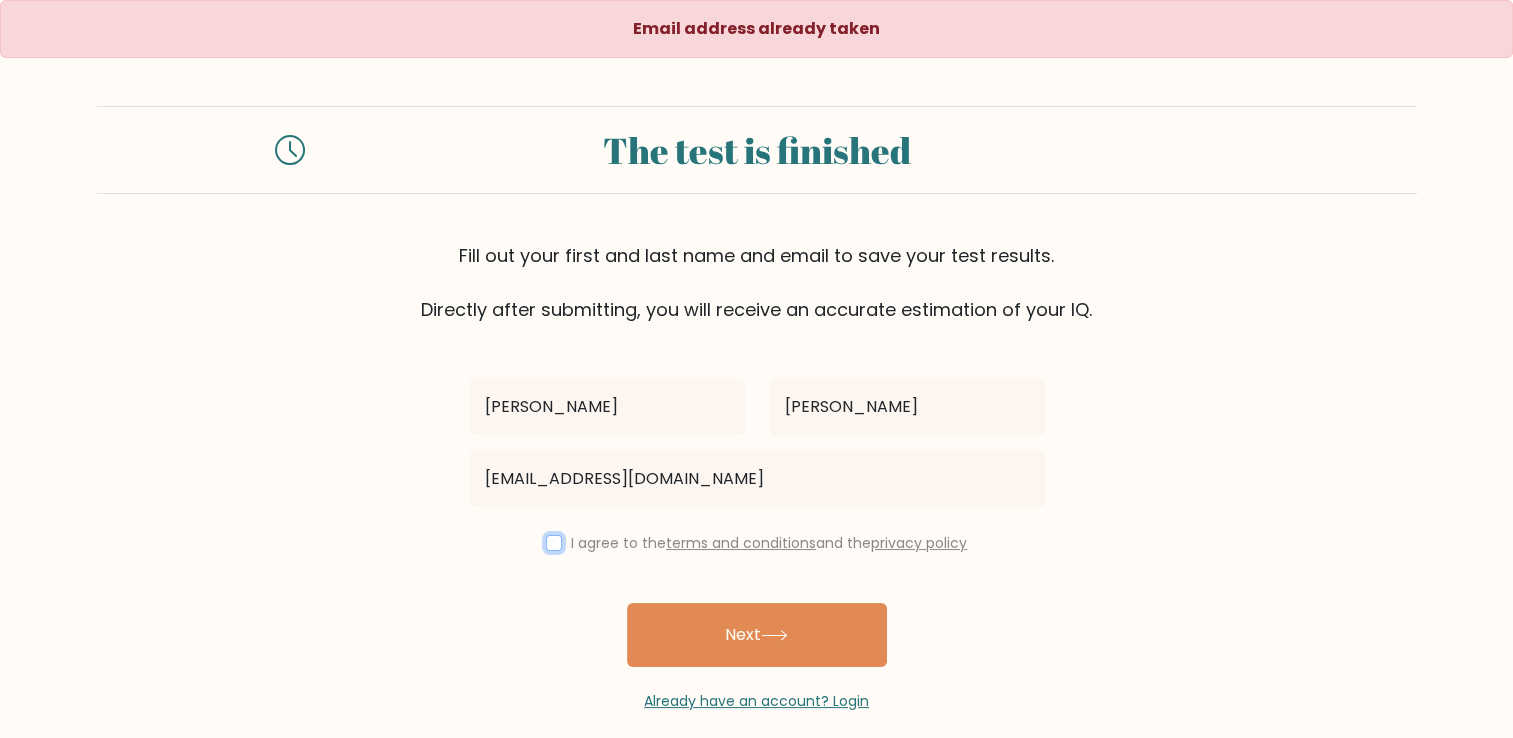 click at bounding box center [554, 543] 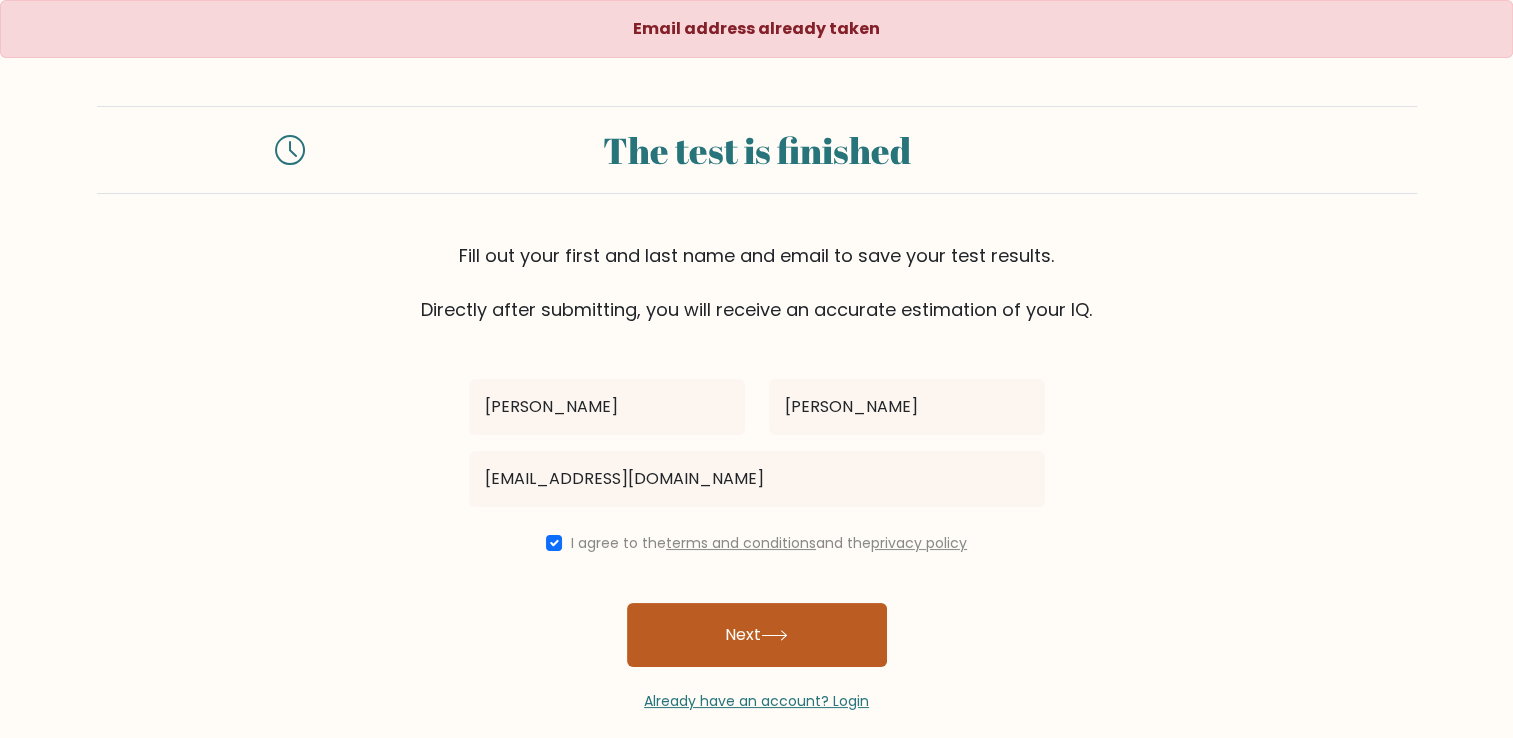 click on "Next" at bounding box center (757, 635) 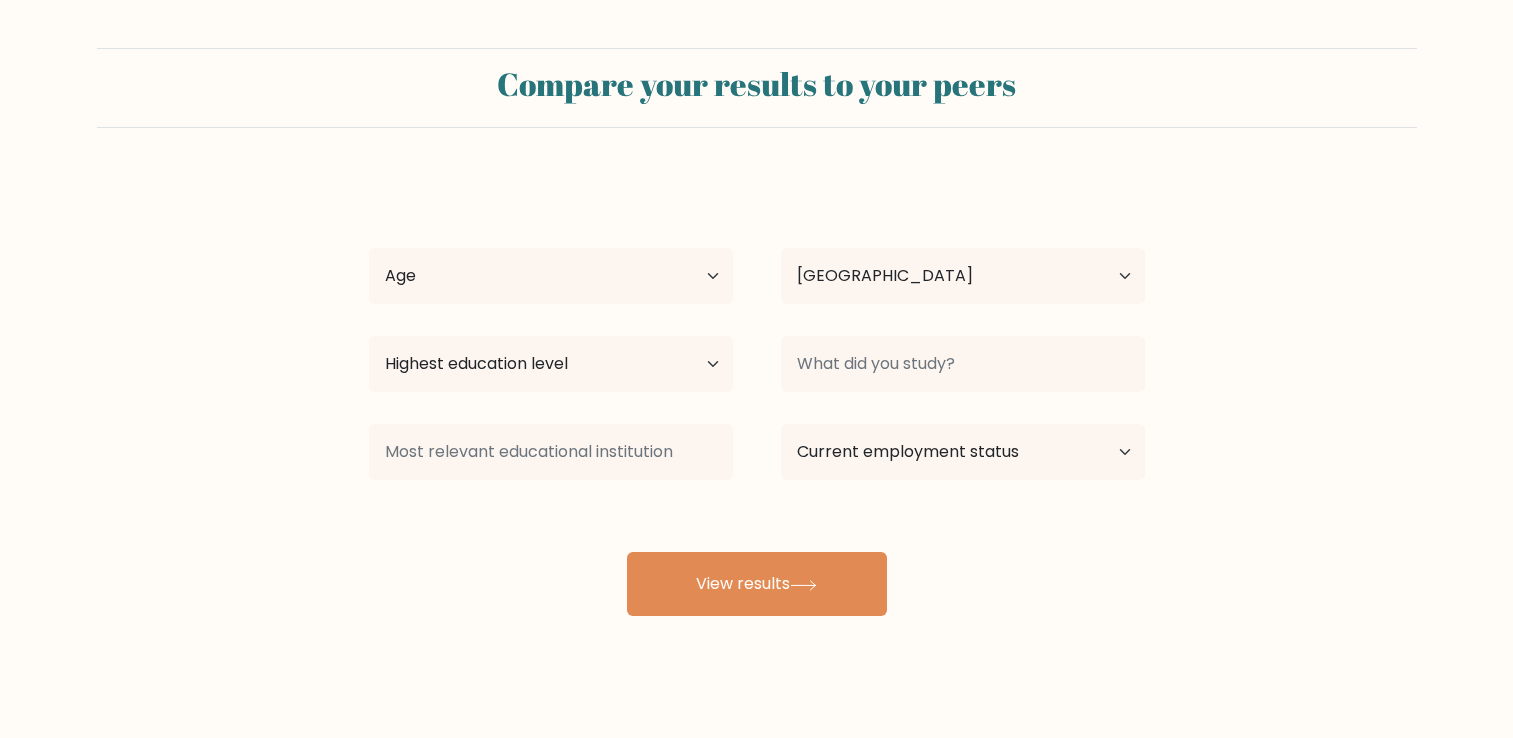 select on "IT" 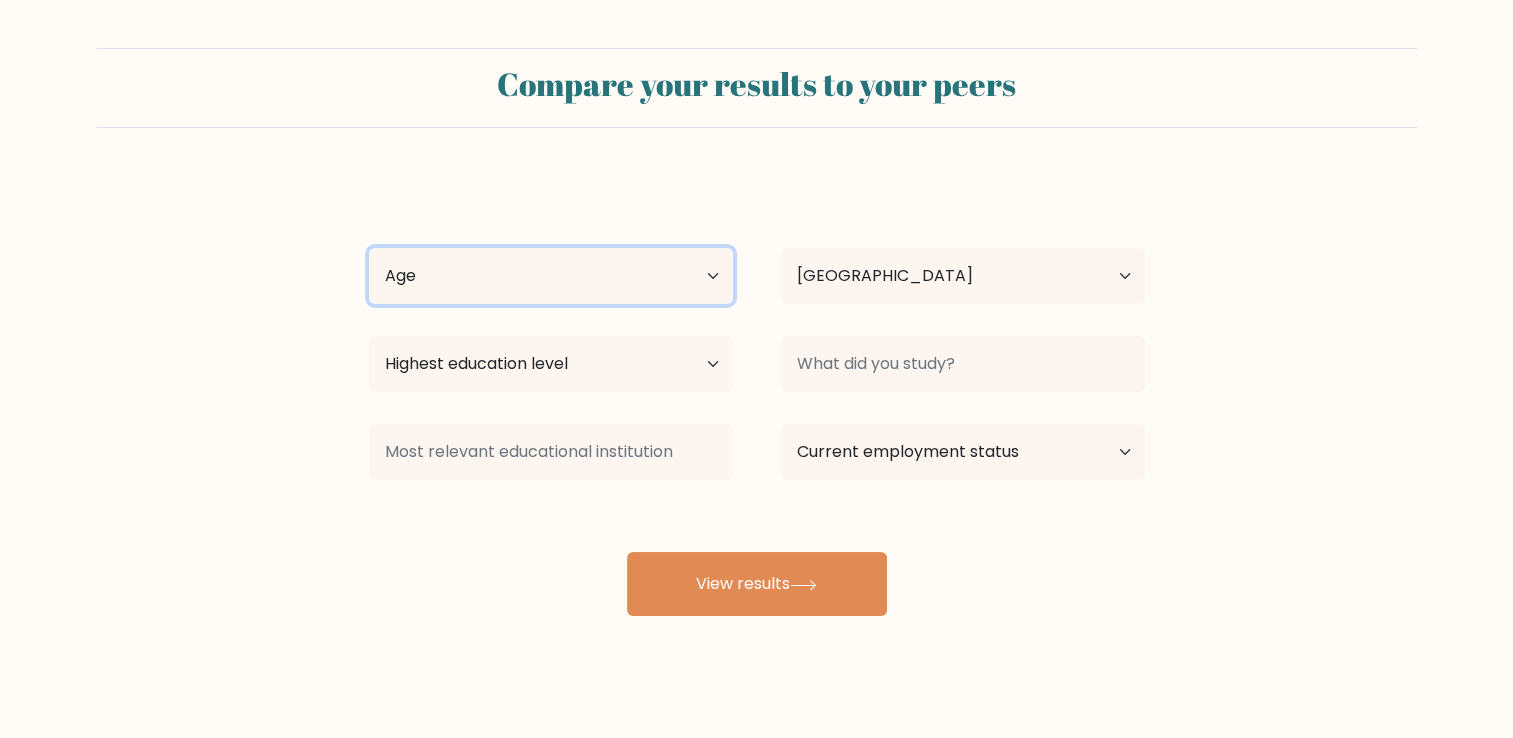 click on "Age
Under [DEMOGRAPHIC_DATA]
[DEMOGRAPHIC_DATA]
[DEMOGRAPHIC_DATA]
[DEMOGRAPHIC_DATA]
[DEMOGRAPHIC_DATA]
[DEMOGRAPHIC_DATA]
[DEMOGRAPHIC_DATA] and above" at bounding box center [551, 276] 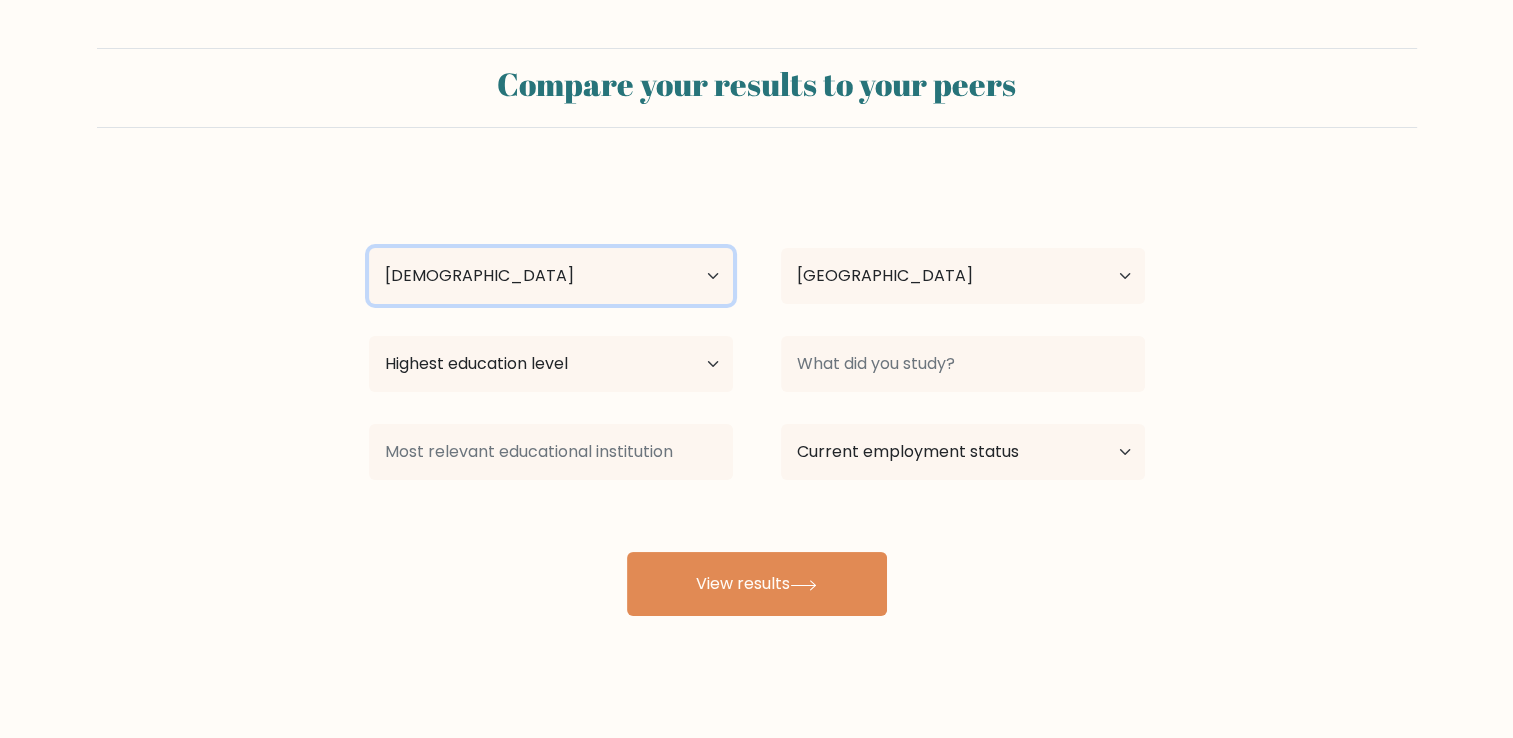 click on "Age
Under [DEMOGRAPHIC_DATA]
[DEMOGRAPHIC_DATA]
[DEMOGRAPHIC_DATA]
[DEMOGRAPHIC_DATA]
[DEMOGRAPHIC_DATA]
[DEMOGRAPHIC_DATA]
[DEMOGRAPHIC_DATA] and above" at bounding box center [551, 276] 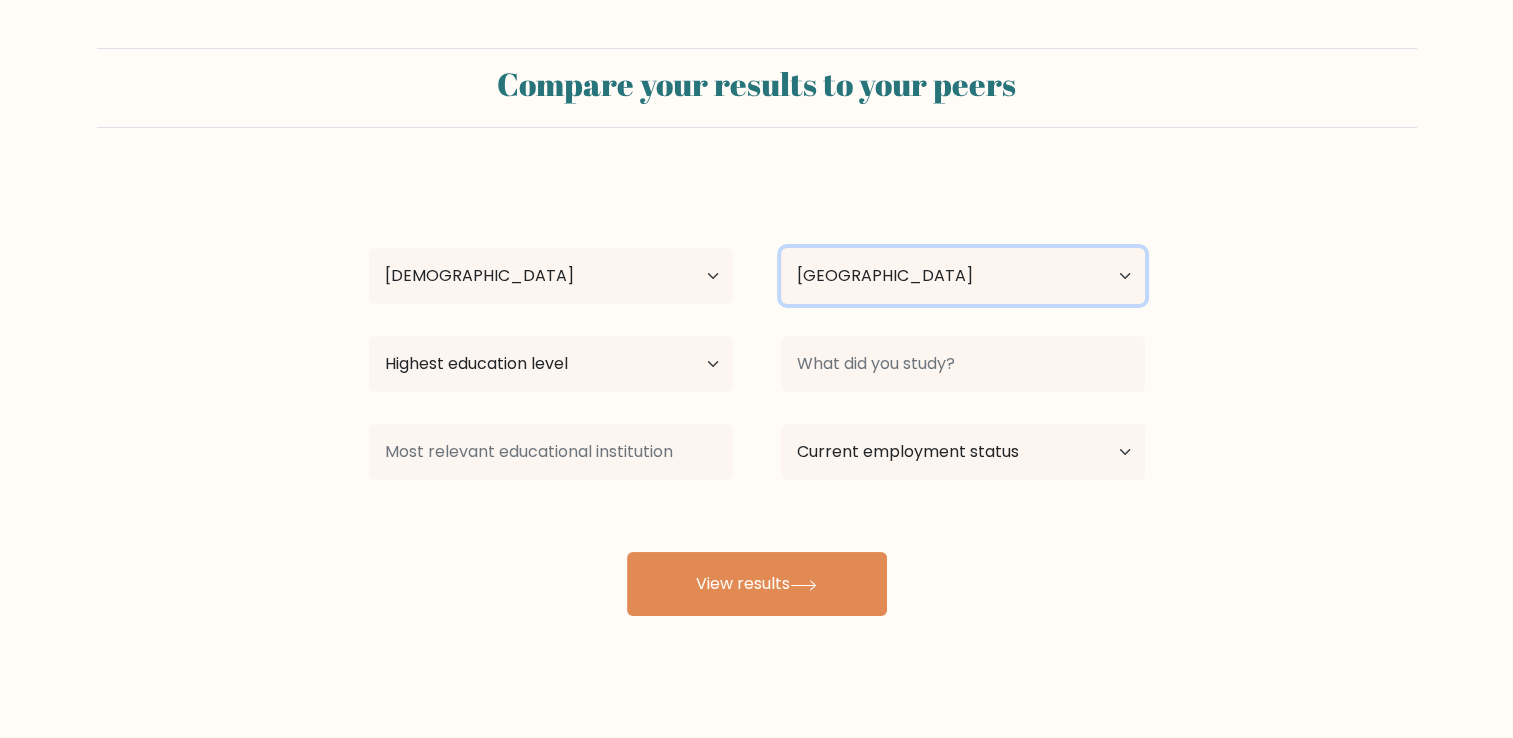 click on "Country
[GEOGRAPHIC_DATA]
[GEOGRAPHIC_DATA]
[GEOGRAPHIC_DATA]
[US_STATE]
[GEOGRAPHIC_DATA]
[GEOGRAPHIC_DATA]
[GEOGRAPHIC_DATA]
[GEOGRAPHIC_DATA]
[GEOGRAPHIC_DATA]
[GEOGRAPHIC_DATA]
[GEOGRAPHIC_DATA]
[GEOGRAPHIC_DATA]
[GEOGRAPHIC_DATA]
[GEOGRAPHIC_DATA]
[GEOGRAPHIC_DATA]
[GEOGRAPHIC_DATA]
[GEOGRAPHIC_DATA]
[GEOGRAPHIC_DATA]
[GEOGRAPHIC_DATA]
[GEOGRAPHIC_DATA]
[GEOGRAPHIC_DATA]
[GEOGRAPHIC_DATA]
[GEOGRAPHIC_DATA]
[GEOGRAPHIC_DATA]
[GEOGRAPHIC_DATA]
[GEOGRAPHIC_DATA]
[GEOGRAPHIC_DATA]
[GEOGRAPHIC_DATA]
[GEOGRAPHIC_DATA]
[GEOGRAPHIC_DATA]
[GEOGRAPHIC_DATA]
[GEOGRAPHIC_DATA]
[GEOGRAPHIC_DATA]
[GEOGRAPHIC_DATA]
[GEOGRAPHIC_DATA]
[GEOGRAPHIC_DATA]
[GEOGRAPHIC_DATA]
[GEOGRAPHIC_DATA]
[GEOGRAPHIC_DATA]
[GEOGRAPHIC_DATA]
[GEOGRAPHIC_DATA]
[GEOGRAPHIC_DATA]
[GEOGRAPHIC_DATA]
[GEOGRAPHIC_DATA]
[GEOGRAPHIC_DATA]
[GEOGRAPHIC_DATA]
[GEOGRAPHIC_DATA]
[GEOGRAPHIC_DATA]
[GEOGRAPHIC_DATA]
[GEOGRAPHIC_DATA]
[GEOGRAPHIC_DATA] ([GEOGRAPHIC_DATA])
[GEOGRAPHIC_DATA]
[GEOGRAPHIC_DATA]
[GEOGRAPHIC_DATA]
[GEOGRAPHIC_DATA]
[GEOGRAPHIC_DATA]" at bounding box center [963, 276] 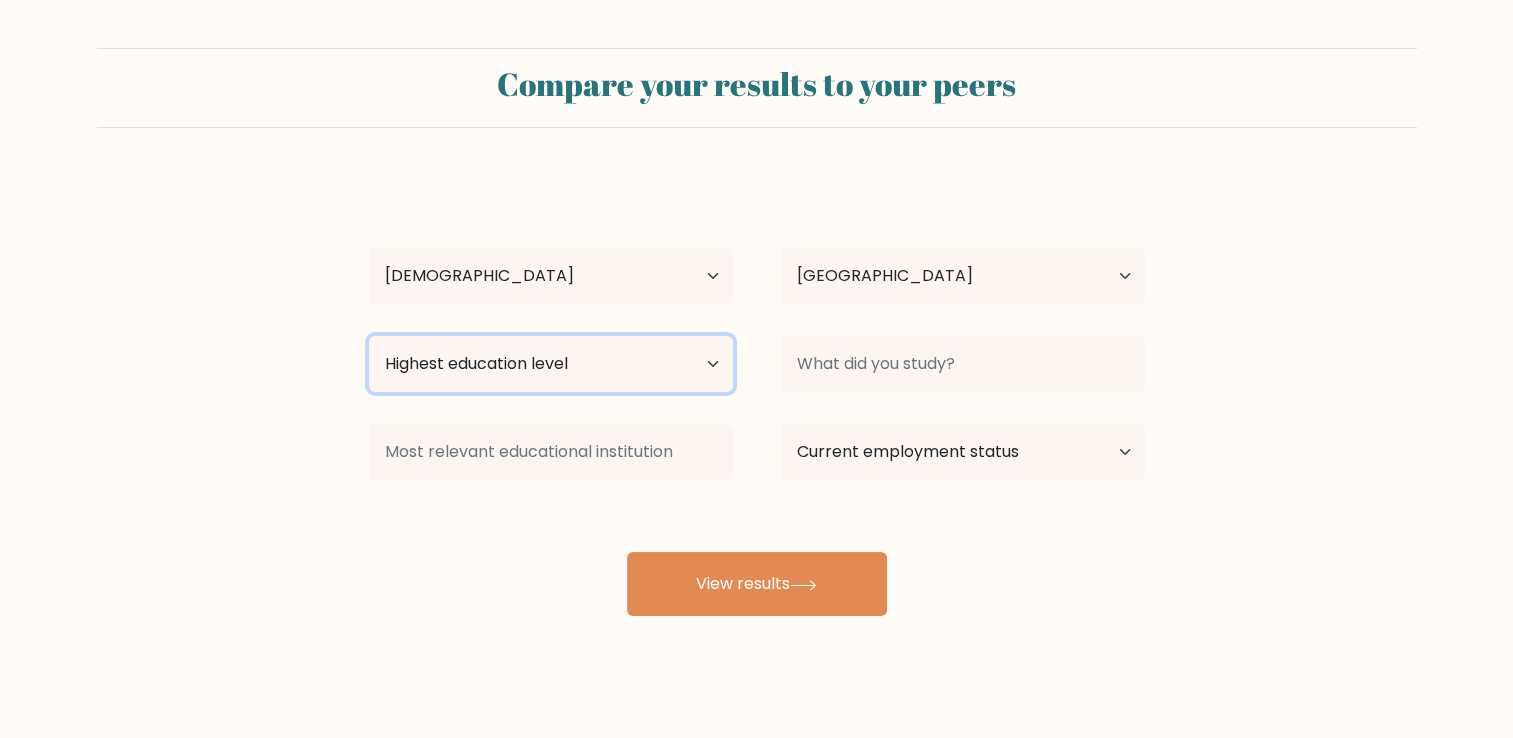click on "Highest education level
No schooling
Primary
Lower Secondary
Upper Secondary
Occupation Specific
Bachelor's degree
Master's degree
Doctoral degree" at bounding box center [551, 364] 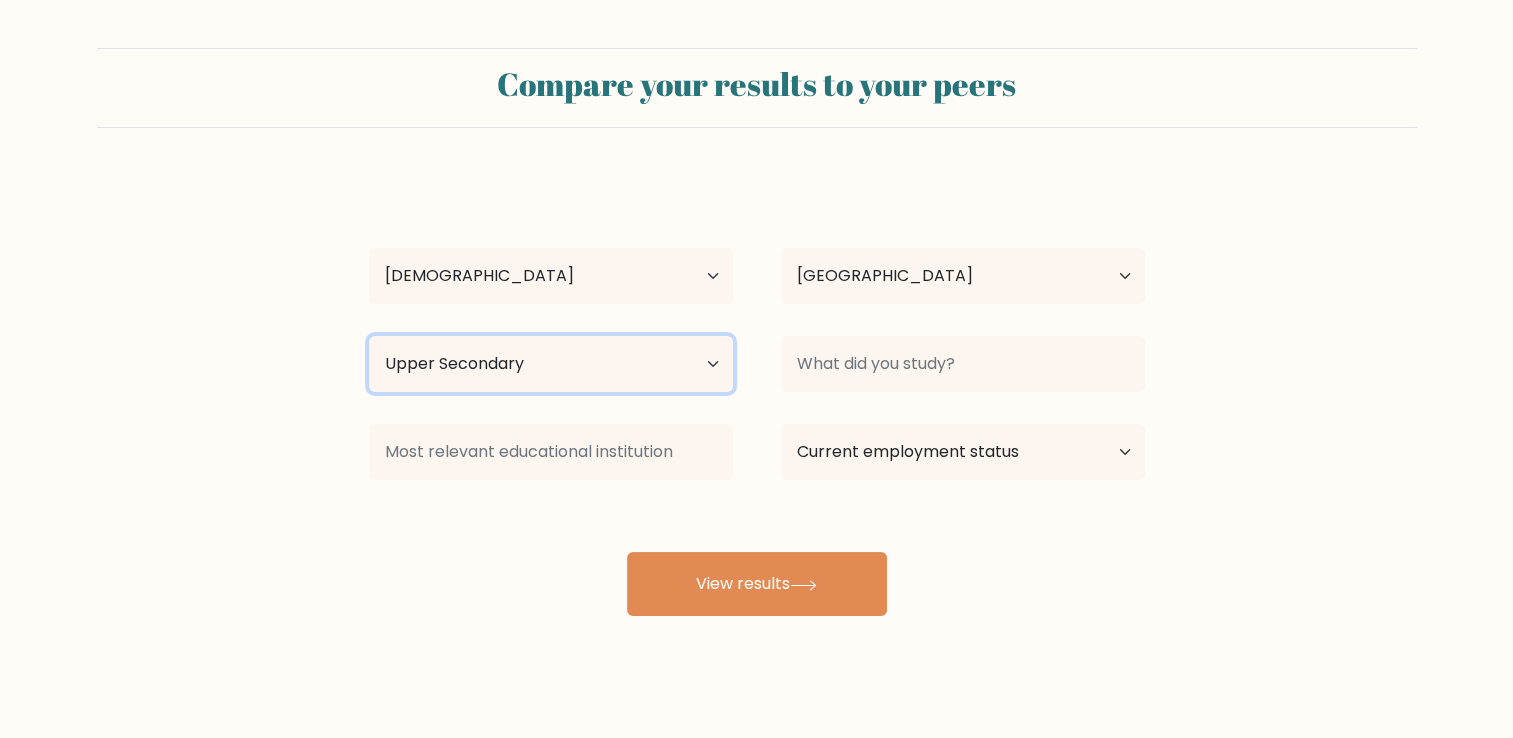 click on "Highest education level
No schooling
Primary
Lower Secondary
Upper Secondary
Occupation Specific
Bachelor's degree
Master's degree
Doctoral degree" at bounding box center [551, 364] 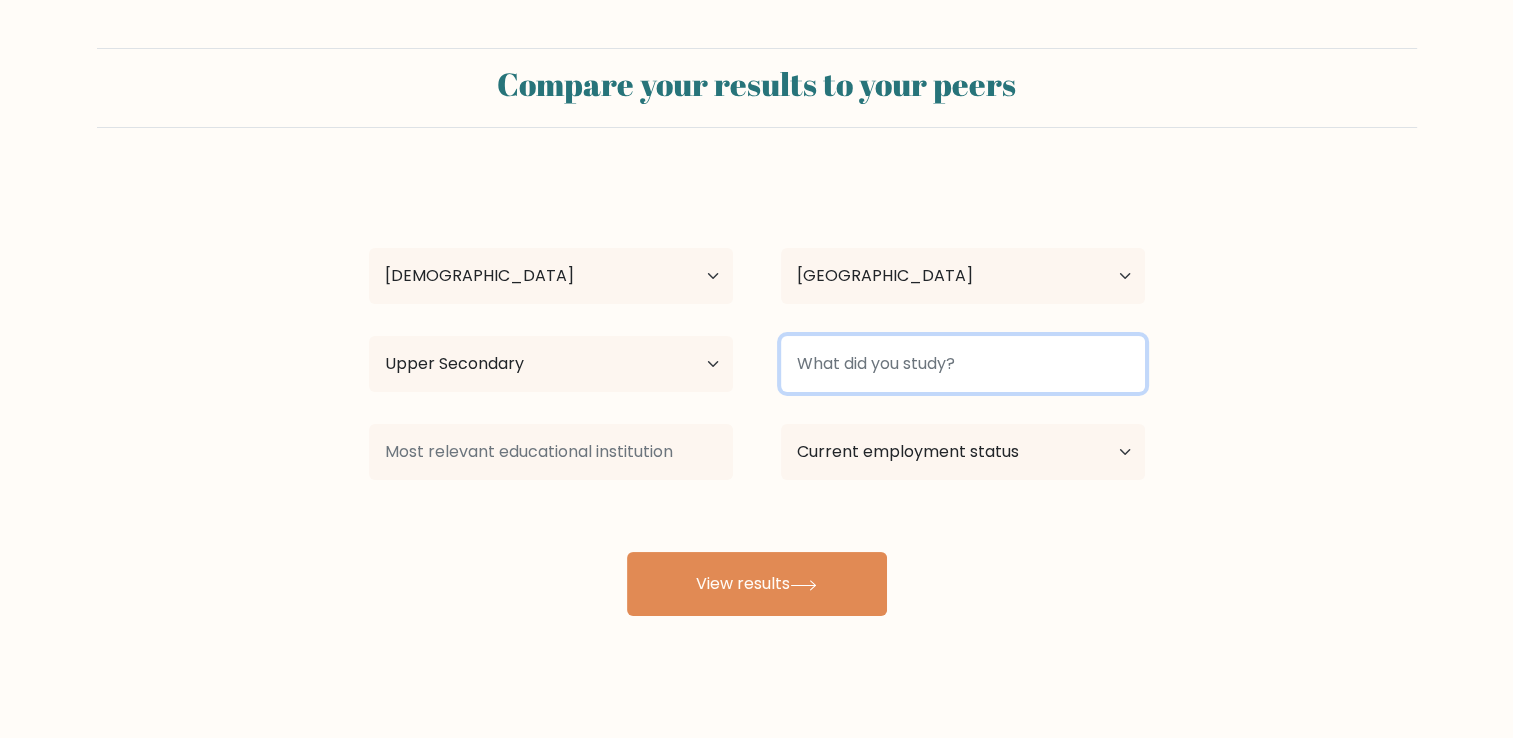 click at bounding box center (963, 364) 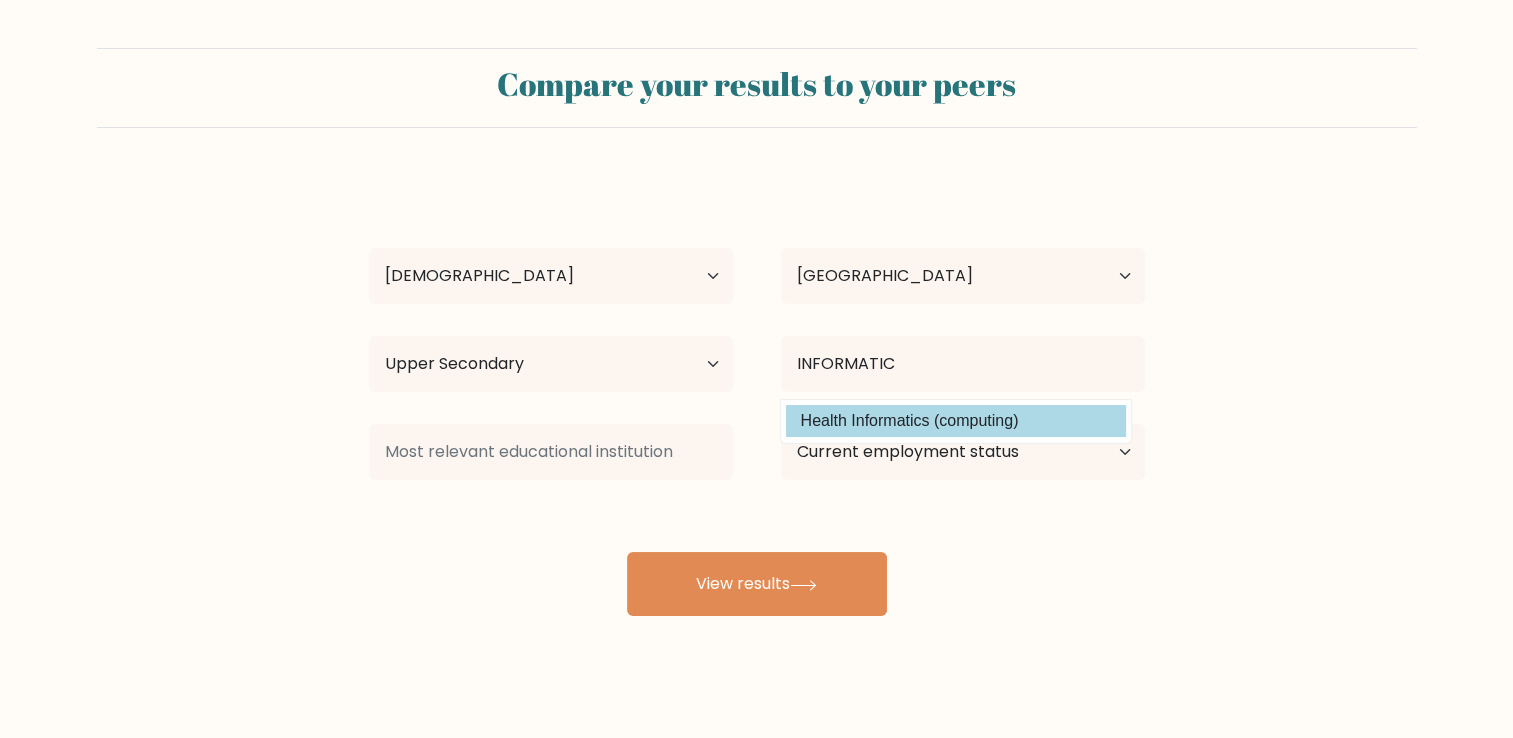 click on "katherine
tovar
Age
Under 18 years old
18-24 years old
25-34 years old
35-44 years old
45-54 years old
55-64 years old
65 years old and above
Country
Afghanistan
Albania
Algeria
American Samoa
Andorra
Angola
Anguilla
Antarctica
Antigua and Barbuda
Argentina
Armenia
Aruba
Australia
Austria
Azerbaijan
Bahamas
Bahrain
Bangladesh
Barbados
Belarus
Belgium
Belize
Benin
Bermuda
Bhutan
Bolivia
Bonaire, Sint Eustatius and Saba
Bosnia and Herzegovina
Botswana
Bouvet Island
Brazil
Brunei" at bounding box center [757, 396] 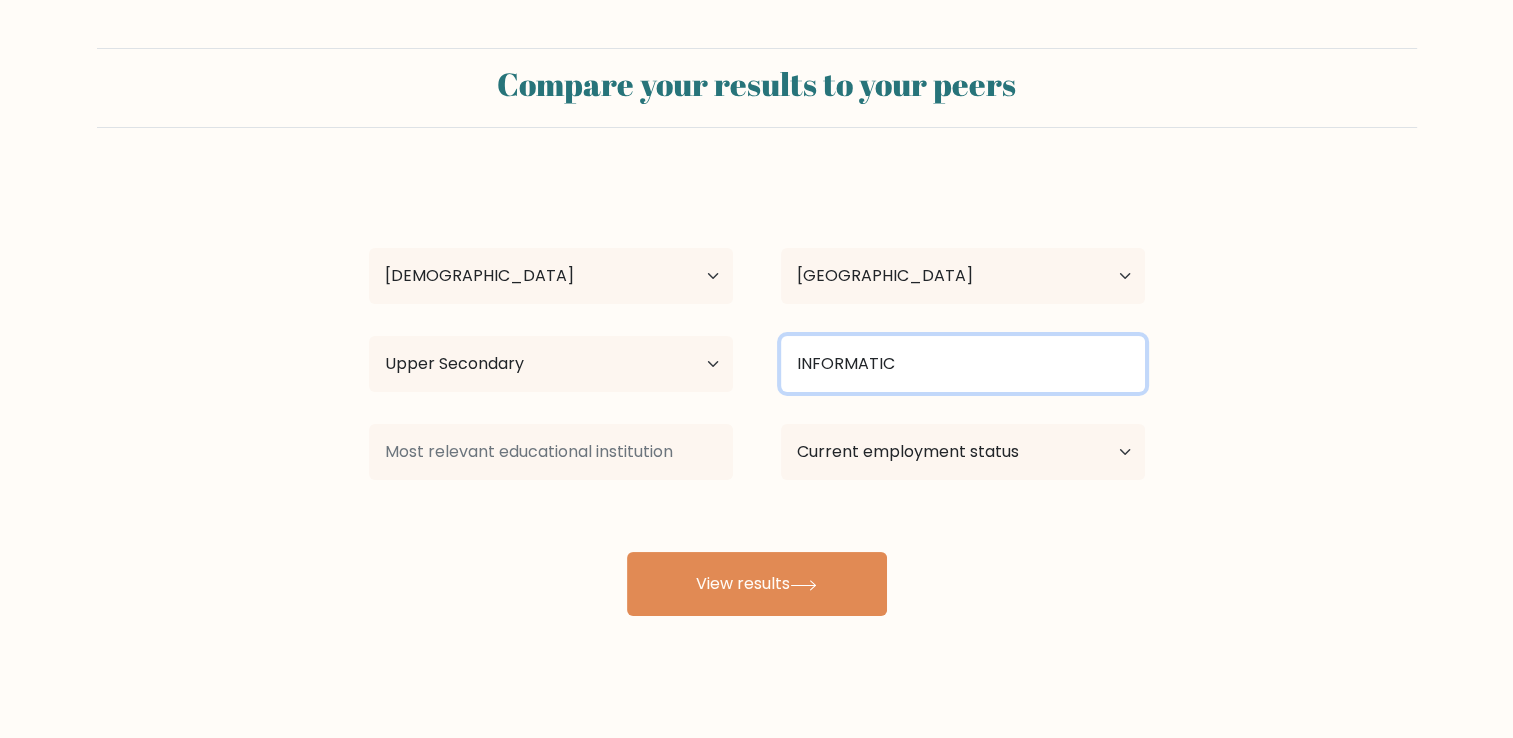 click on "INFORMATIC" at bounding box center (963, 364) 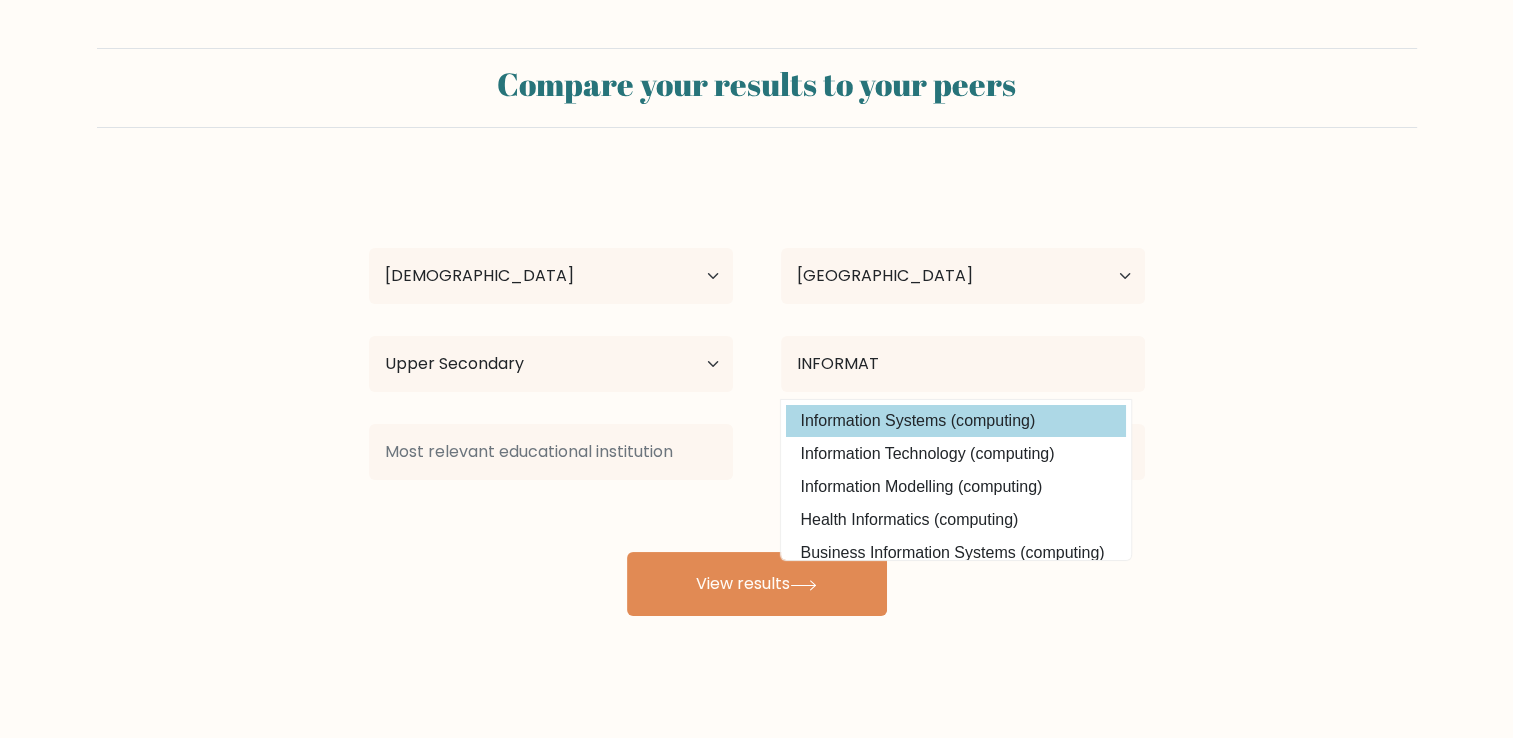 click on "katherine
tovar
Age
Under 18 years old
18-24 years old
25-34 years old
35-44 years old
45-54 years old
55-64 years old
65 years old and above
Country
Afghanistan
Albania
Algeria
American Samoa
Andorra
Angola
Anguilla
Antarctica
Antigua and Barbuda
Argentina
Armenia
Aruba
Australia
Austria
Azerbaijan
Bahamas
Bahrain
Bangladesh
Barbados
Belarus
Belgium
Belize
Benin
Bermuda
Bhutan
Bolivia
Bonaire, Sint Eustatius and Saba
Bosnia and Herzegovina
Botswana
Bouvet Island
Brazil
Brunei" at bounding box center [757, 396] 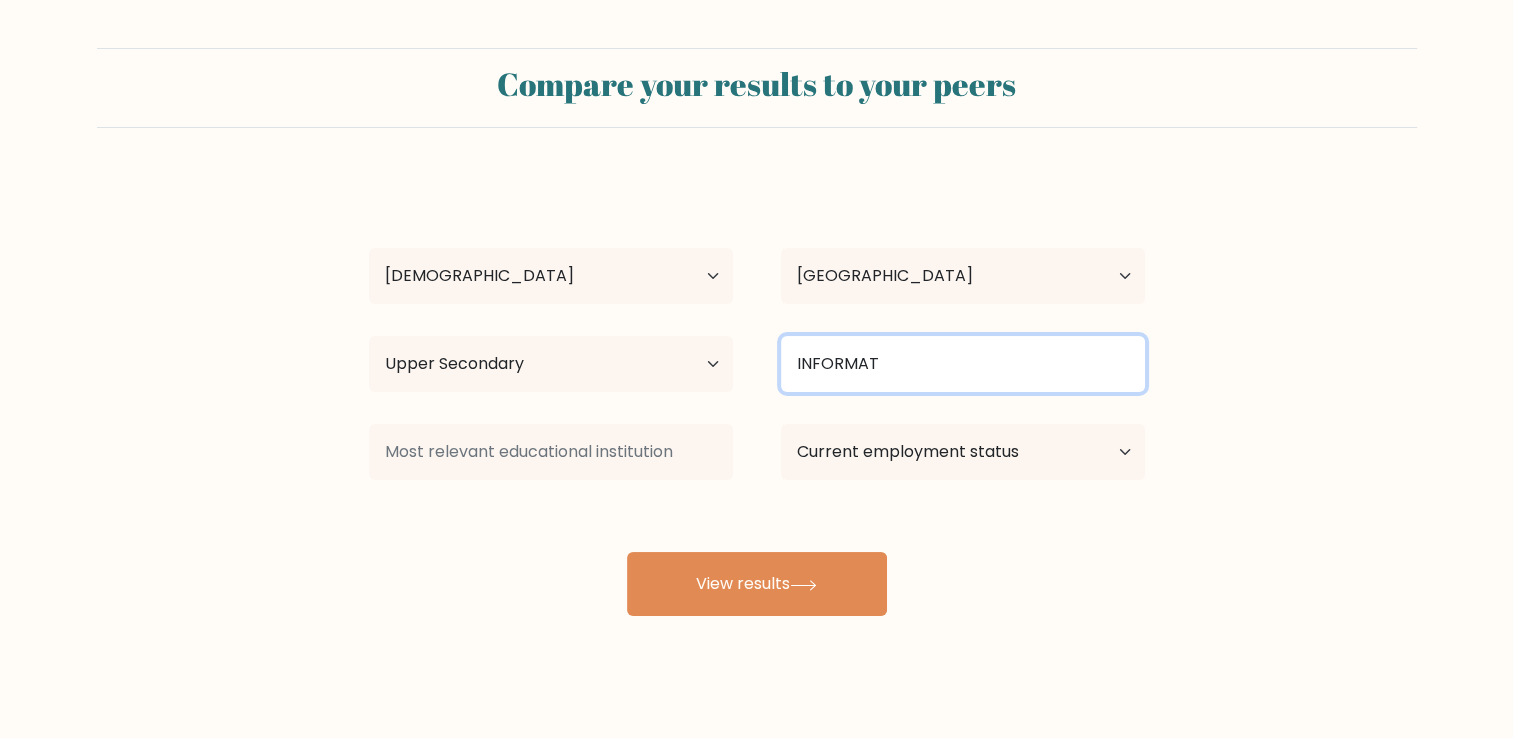 click on "INFORMAT" at bounding box center (963, 364) 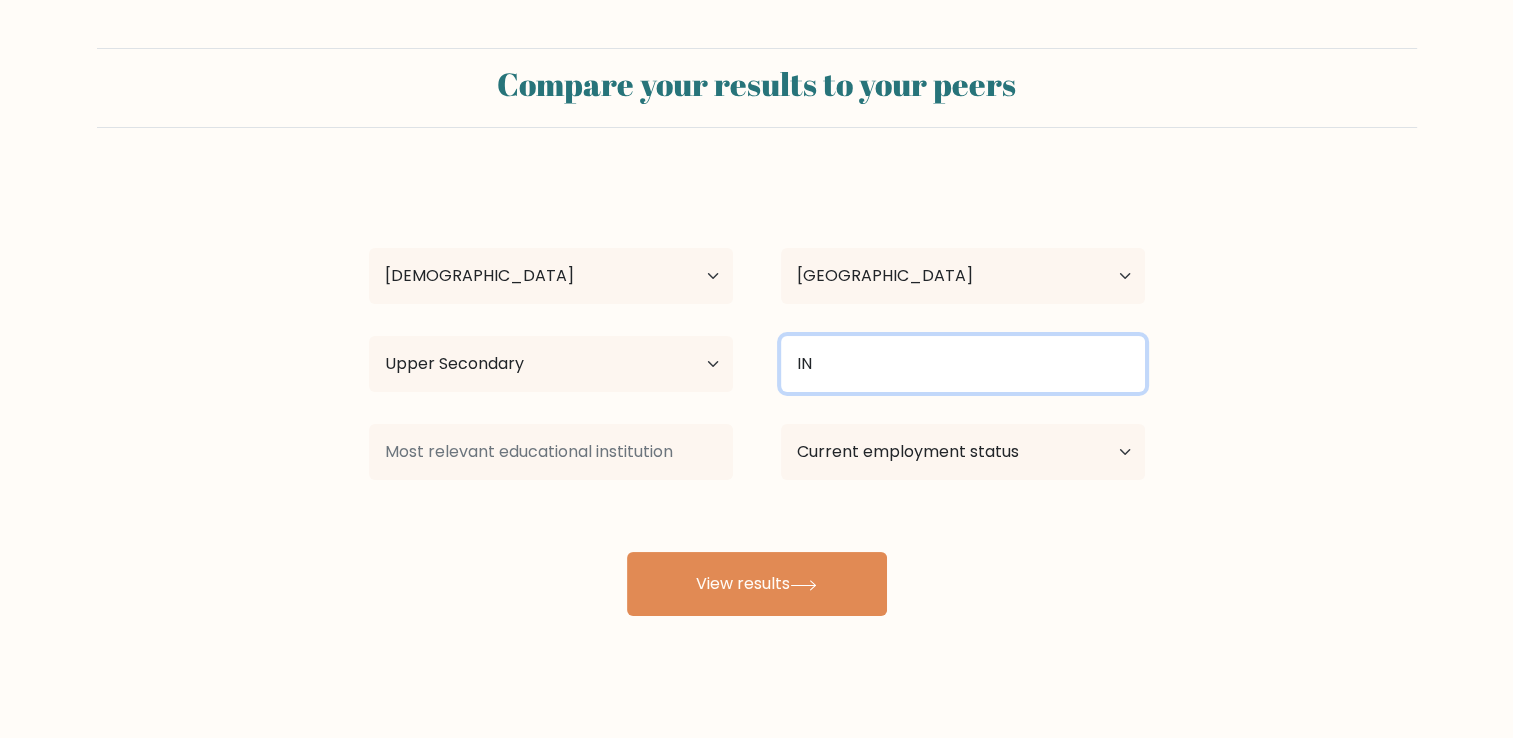 type on "I" 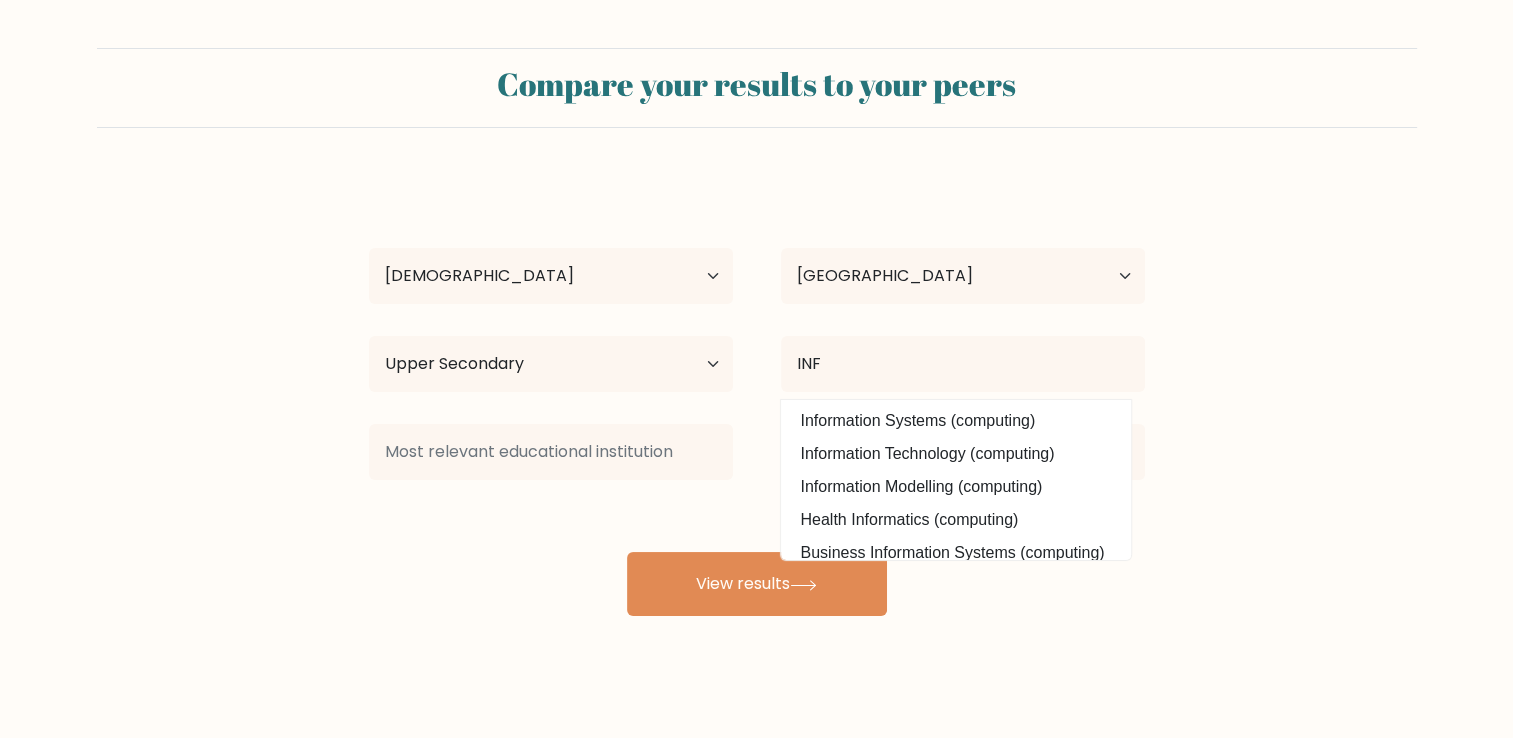 click on "katherine
tovar
Age
Under 18 years old
18-24 years old
25-34 years old
35-44 years old
45-54 years old
55-64 years old
65 years old and above
Country
Afghanistan
Albania
Algeria
American Samoa
Andorra
Angola
Anguilla
Antarctica
Antigua and Barbuda
Argentina
Armenia
Aruba
Australia
Austria
Azerbaijan
Bahamas
Bahrain
Bangladesh
Barbados
Belarus
Belgium
Belize
Benin
Bermuda
Bhutan
Bolivia
Bonaire, Sint Eustatius and Saba
Bosnia and Herzegovina
Botswana
Bouvet Island
Brazil
Brunei" at bounding box center (757, 396) 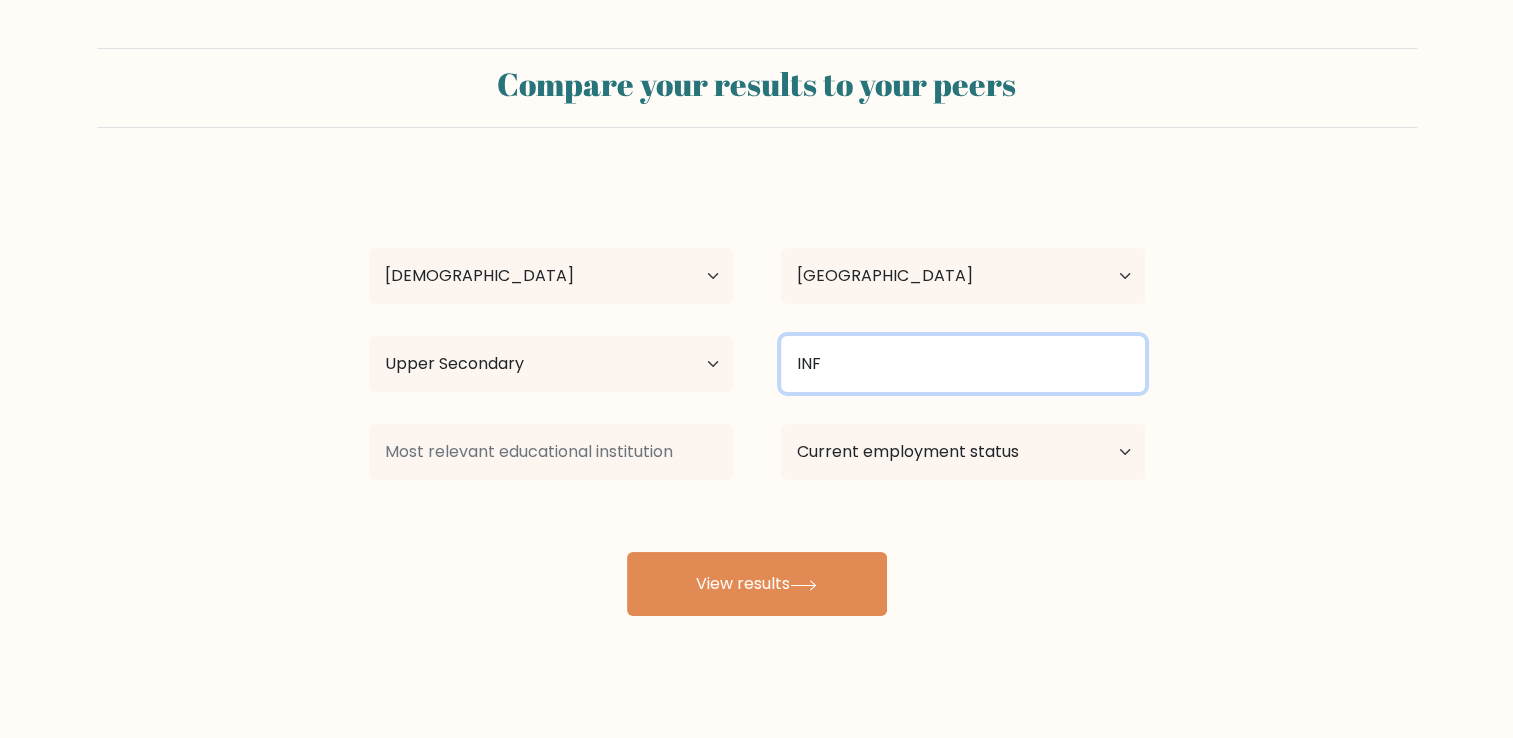 click on "INF" at bounding box center (963, 364) 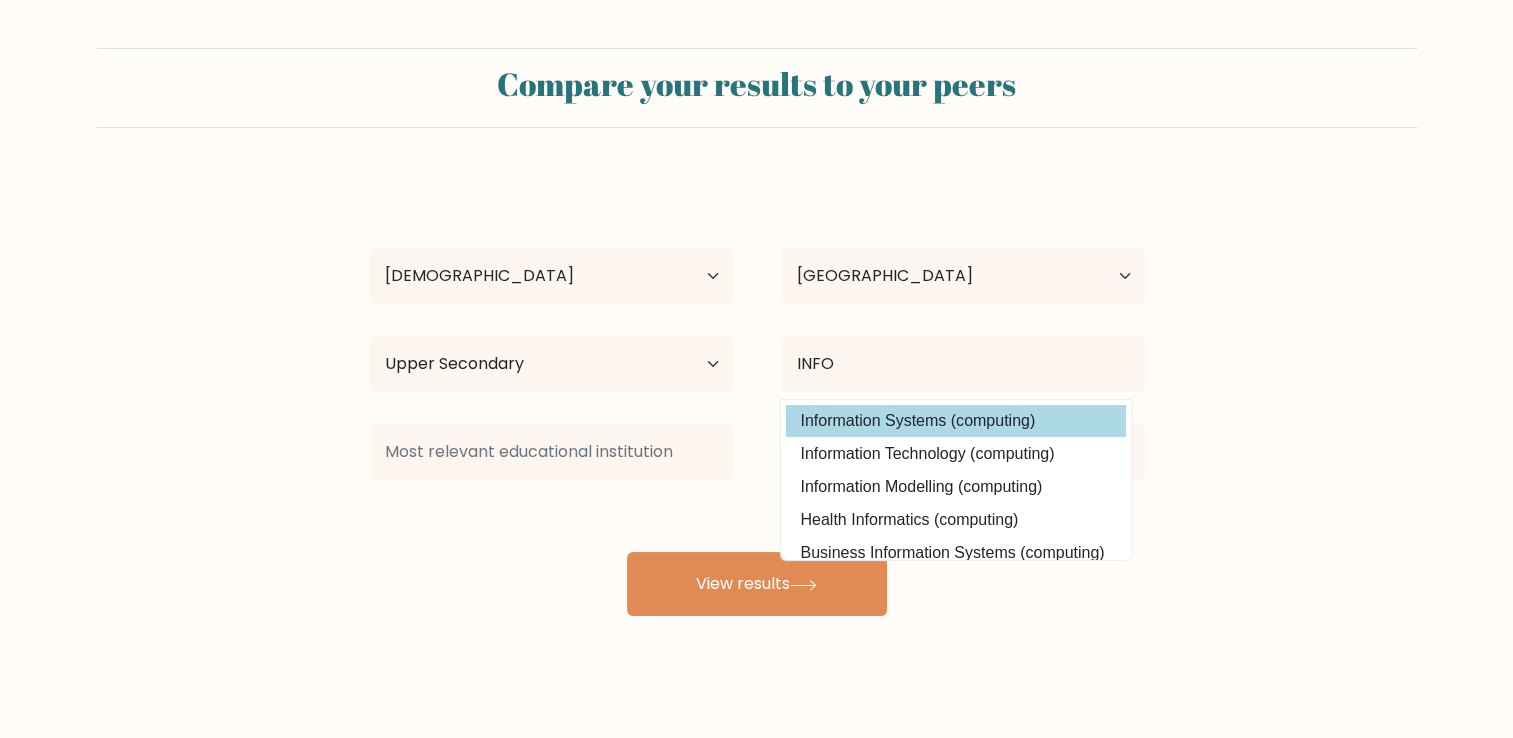 click on "katherine
tovar
Age
Under 18 years old
18-24 years old
25-34 years old
35-44 years old
45-54 years old
55-64 years old
65 years old and above
Country
Afghanistan
Albania
Algeria
American Samoa
Andorra
Angola
Anguilla
Antarctica
Antigua and Barbuda
Argentina
Armenia
Aruba
Australia
Austria
Azerbaijan
Bahamas
Bahrain
Bangladesh
Barbados
Belarus
Belgium
Belize
Benin
Bermuda
Bhutan
Bolivia
Bonaire, Sint Eustatius and Saba
Bosnia and Herzegovina
Botswana
Bouvet Island
Brazil
Brunei" at bounding box center (757, 396) 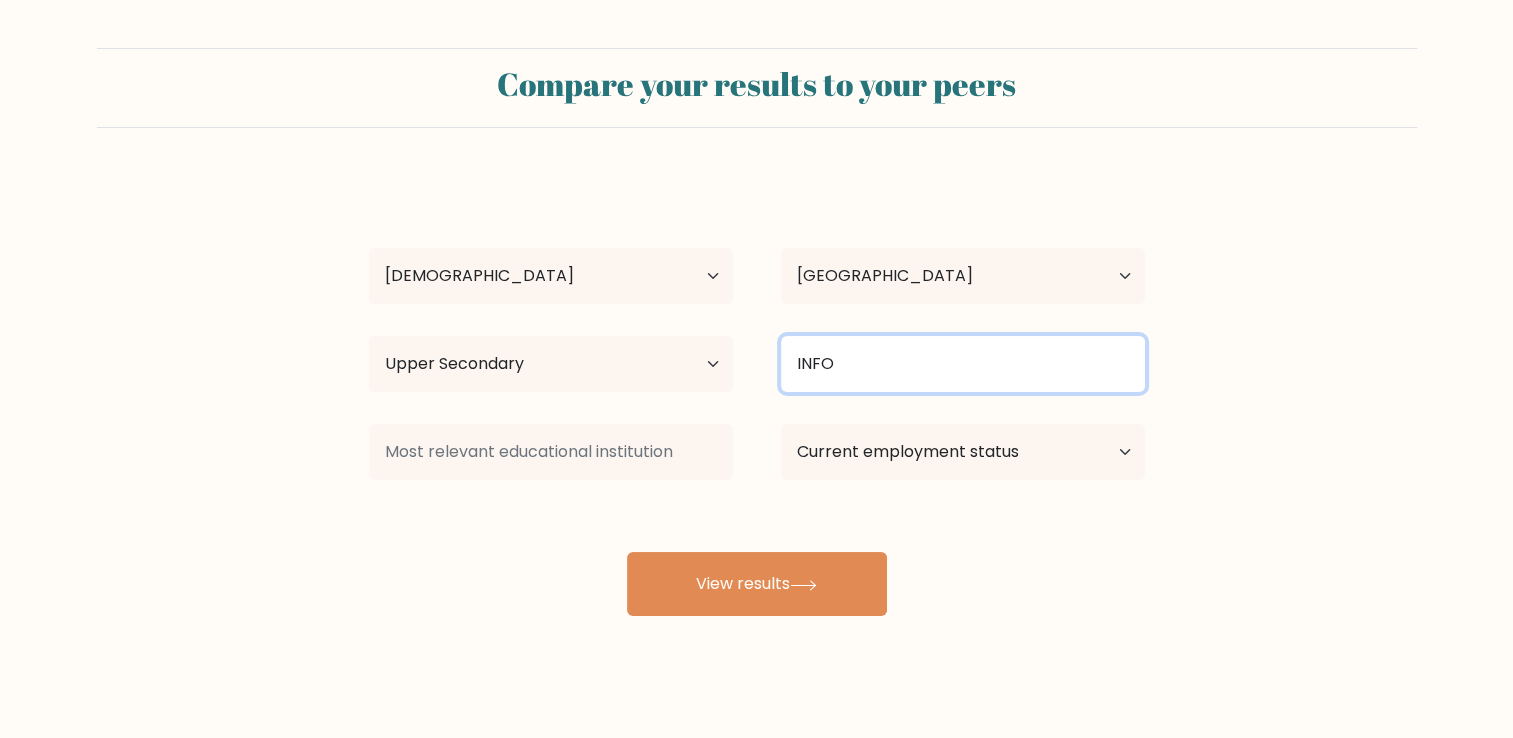 click on "INFO" at bounding box center (963, 364) 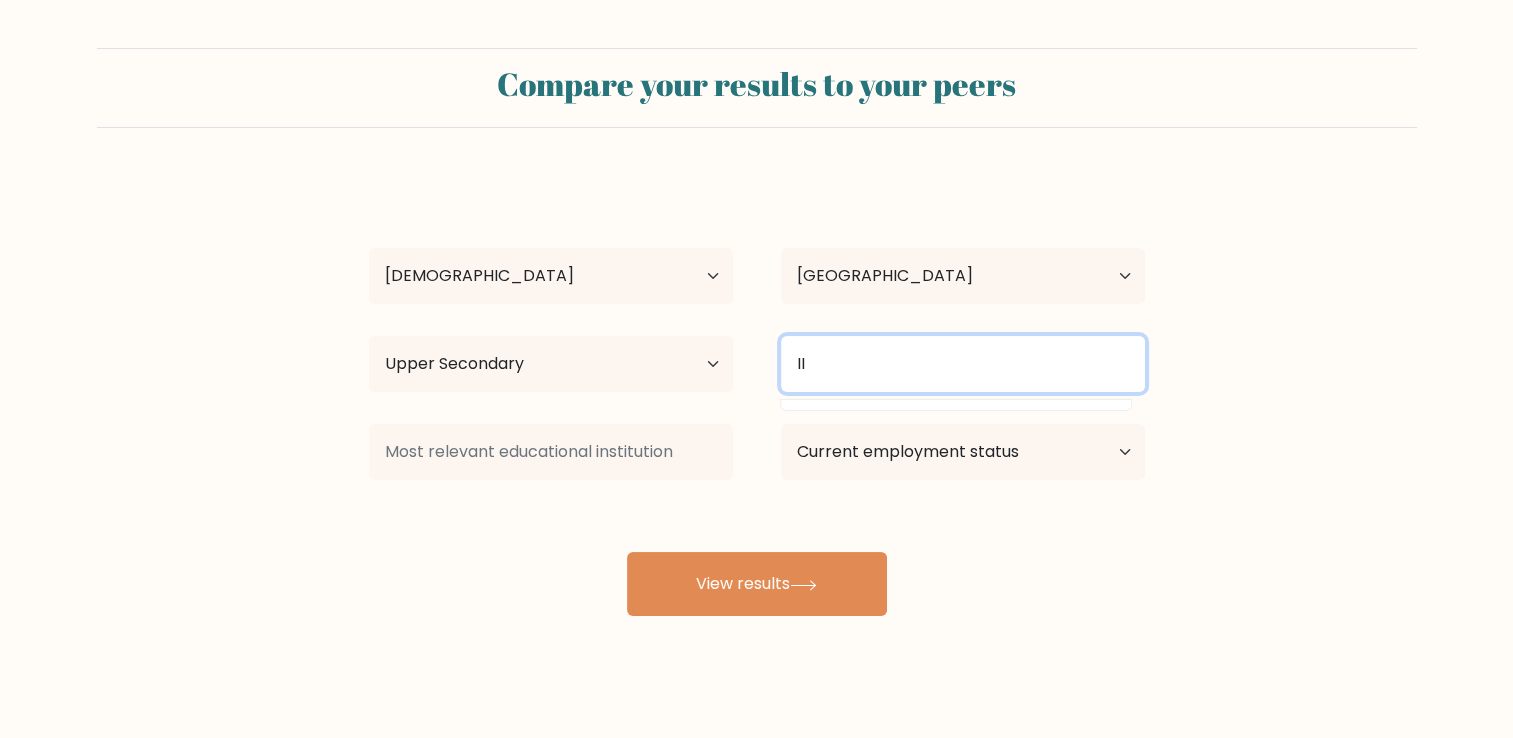 type on "I" 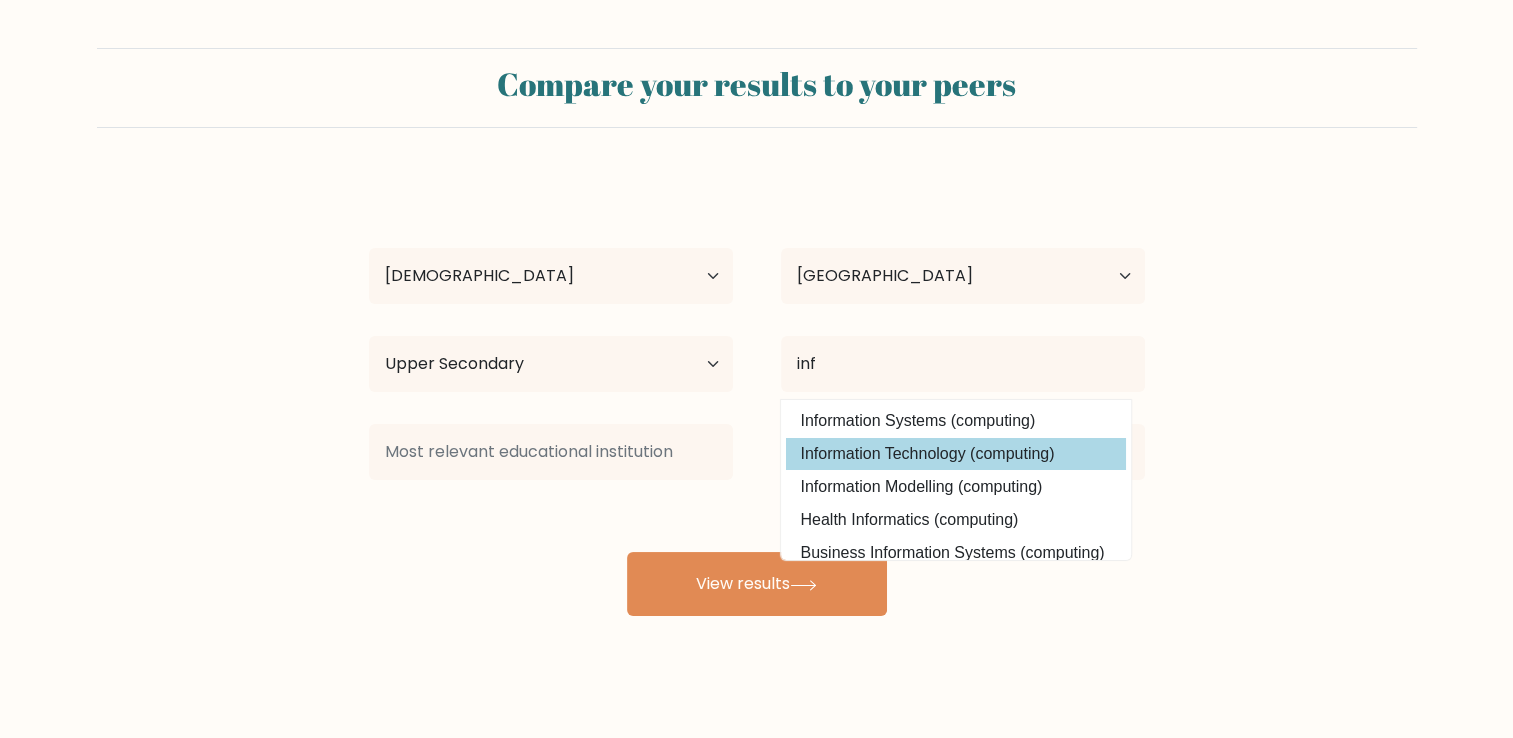 click on "katherine
tovar
Age
Under 18 years old
18-24 years old
25-34 years old
35-44 years old
45-54 years old
55-64 years old
65 years old and above
Country
Afghanistan
Albania
Algeria
American Samoa
Andorra
Angola
Anguilla
Antarctica
Antigua and Barbuda
Argentina
Armenia
Aruba
Australia
Austria
Azerbaijan
Bahamas
Bahrain
Bangladesh
Barbados
Belarus
Belgium
Belize
Benin
Bermuda
Bhutan
Bolivia
Bonaire, Sint Eustatius and Saba
Bosnia and Herzegovina
Botswana
Bouvet Island
Brazil
Brunei" at bounding box center (757, 396) 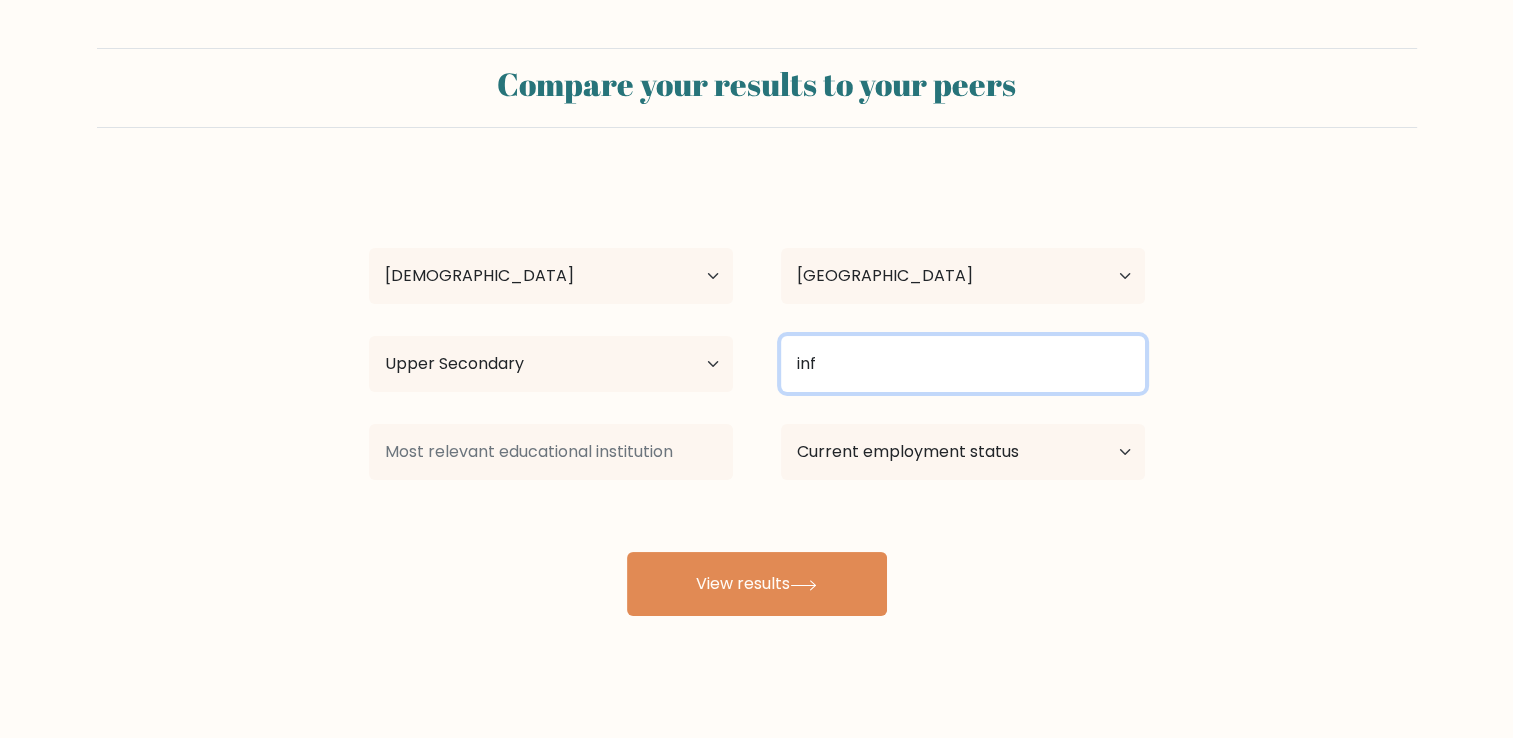 click on "inf" at bounding box center (963, 364) 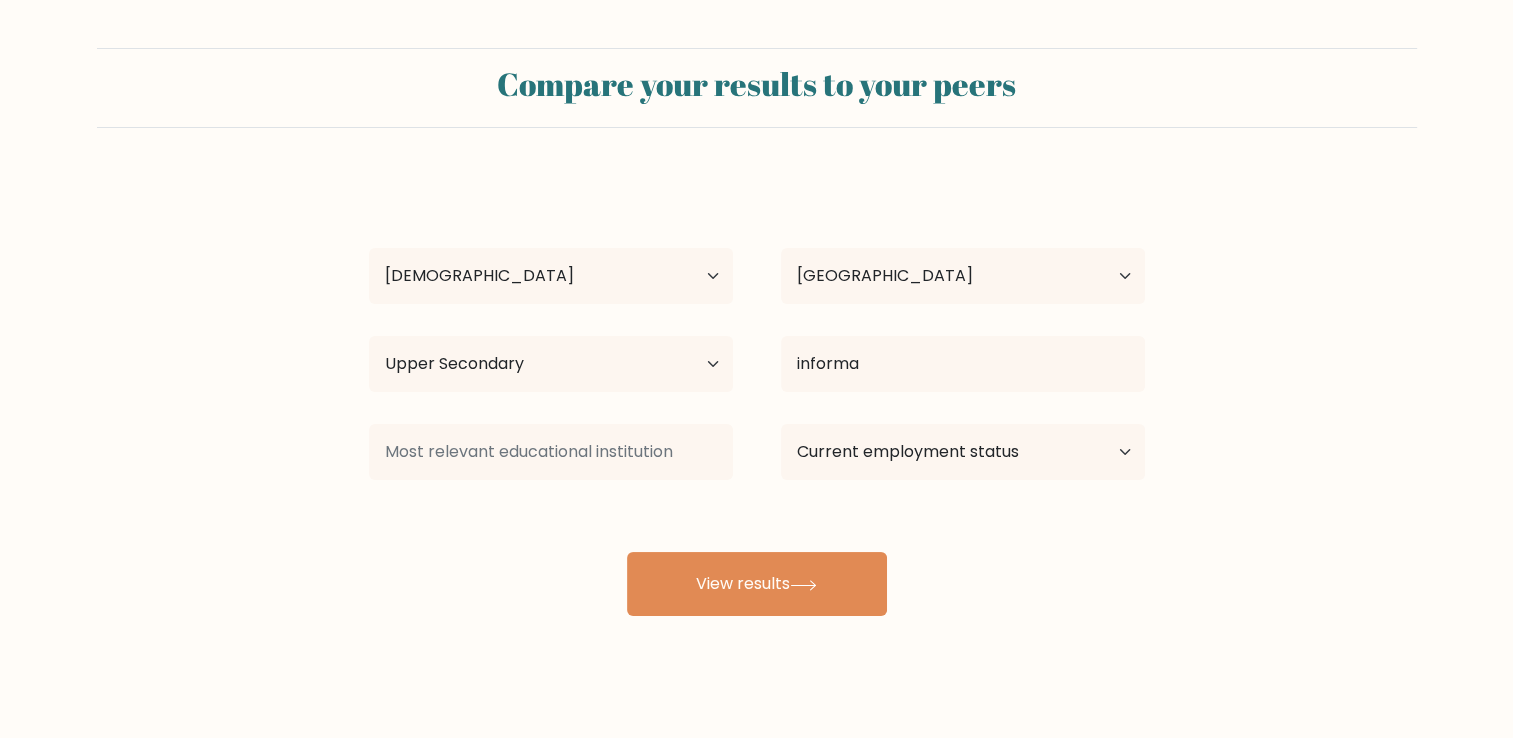click on "katherine
tovar
Age
Under 18 years old
18-24 years old
25-34 years old
35-44 years old
45-54 years old
55-64 years old
65 years old and above
Country
Afghanistan
Albania
Algeria
American Samoa
Andorra
Angola
Anguilla
Antarctica
Antigua and Barbuda
Argentina
Armenia
Aruba
Australia
Austria
Azerbaijan
Bahamas
Bahrain
Bangladesh
Barbados
Belarus
Belgium
Belize
Benin
Bermuda
Bhutan
Bolivia
Bonaire, Sint Eustatius and Saba
Bosnia and Herzegovina
Botswana
Bouvet Island
Brazil
Brunei" at bounding box center [757, 396] 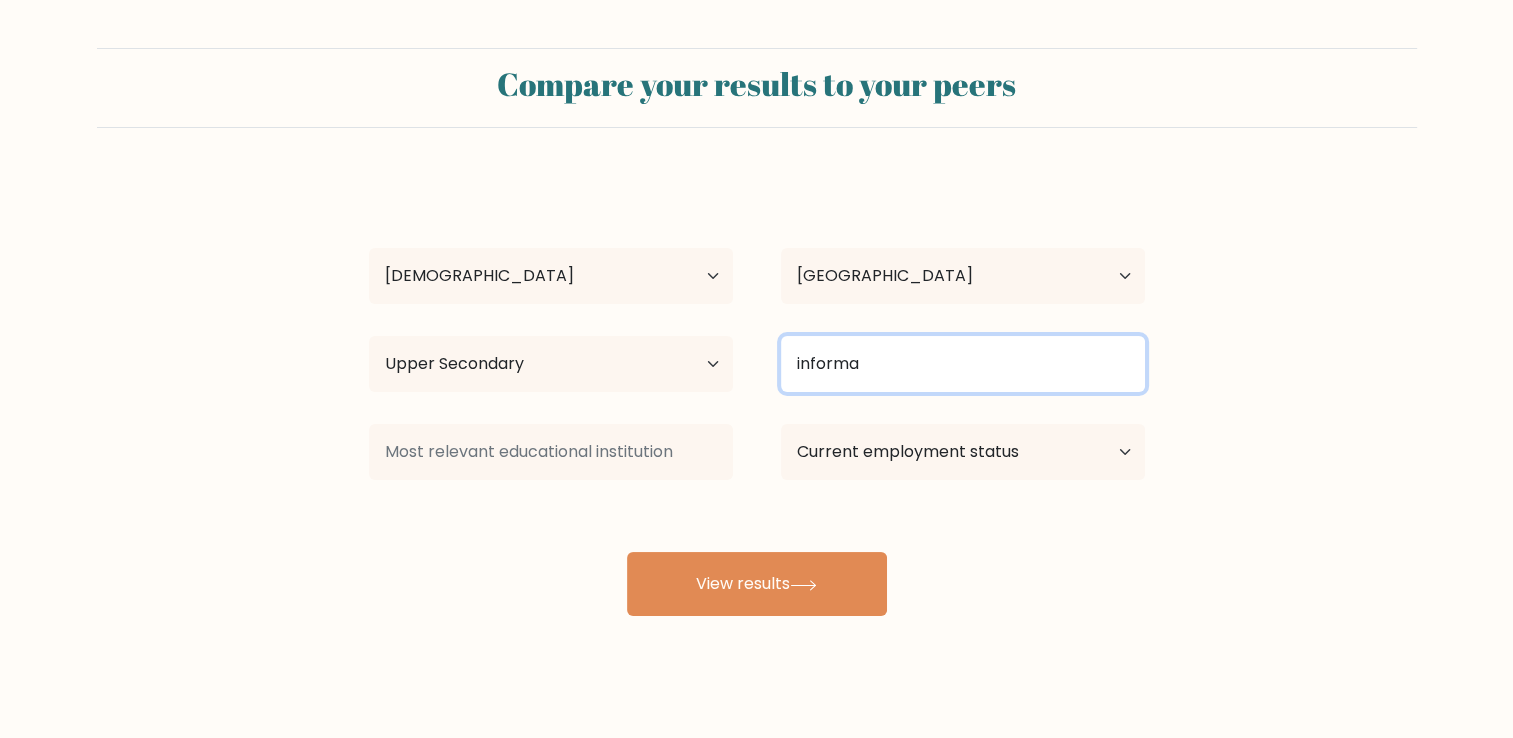click on "informa" at bounding box center (963, 364) 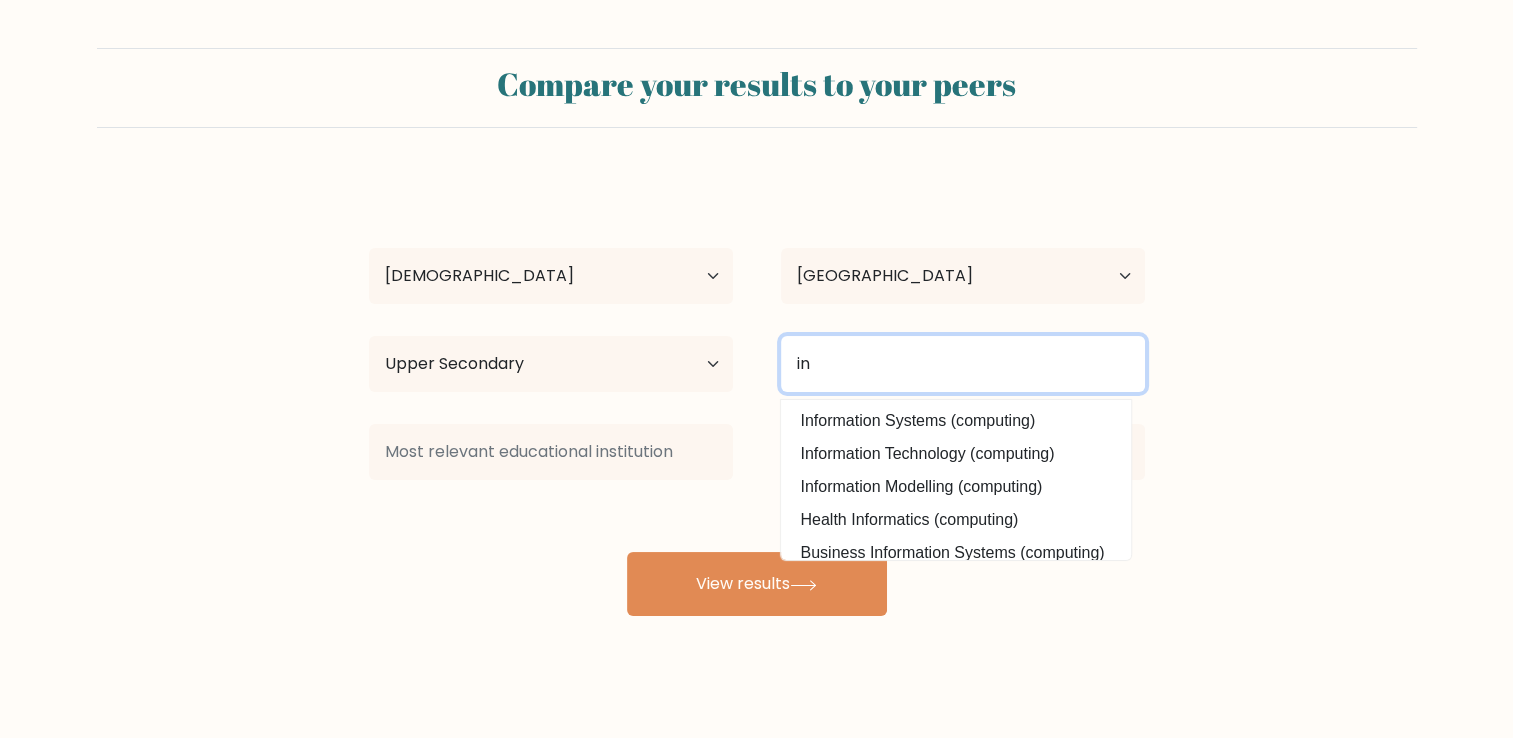 type on "i" 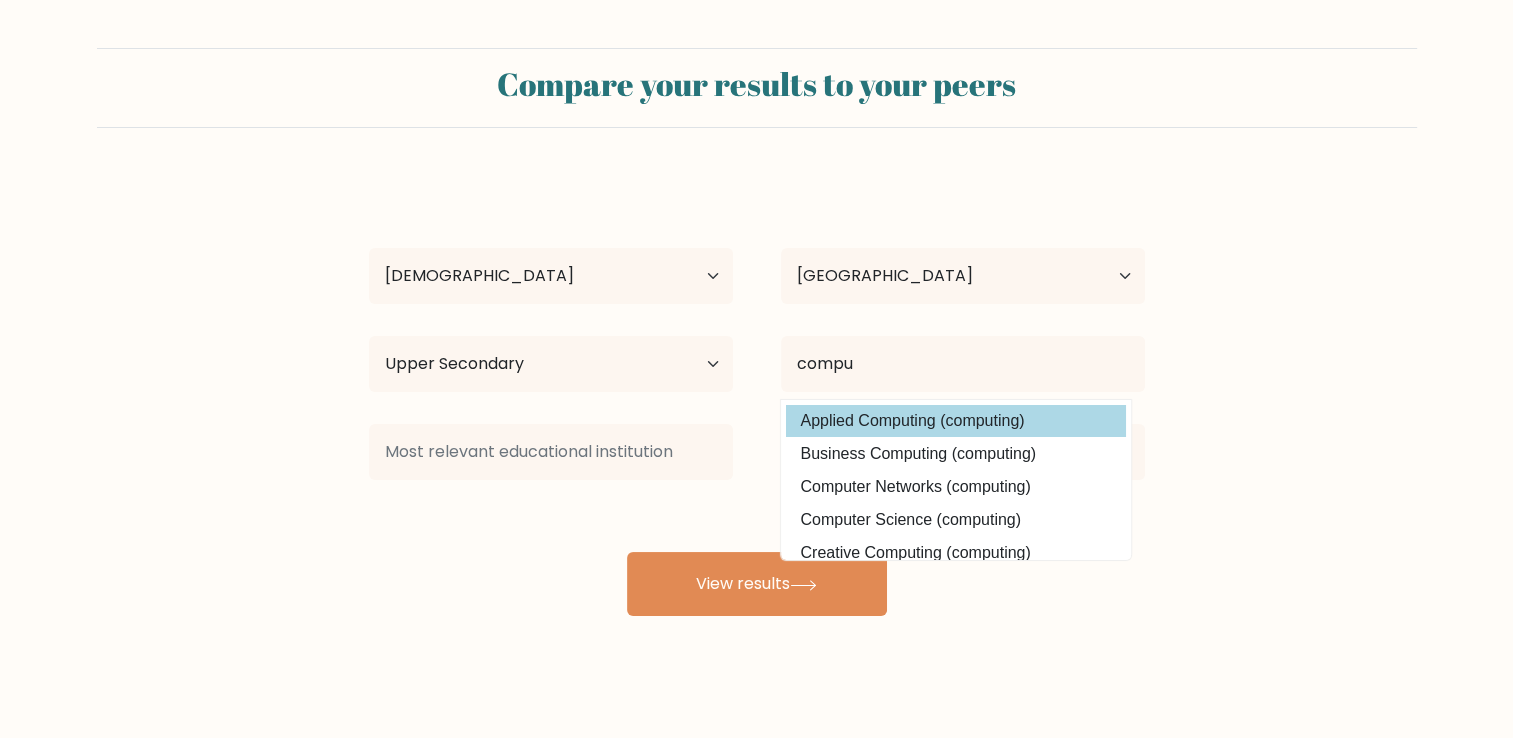 click on "Applied Computing (computing)" at bounding box center [956, 421] 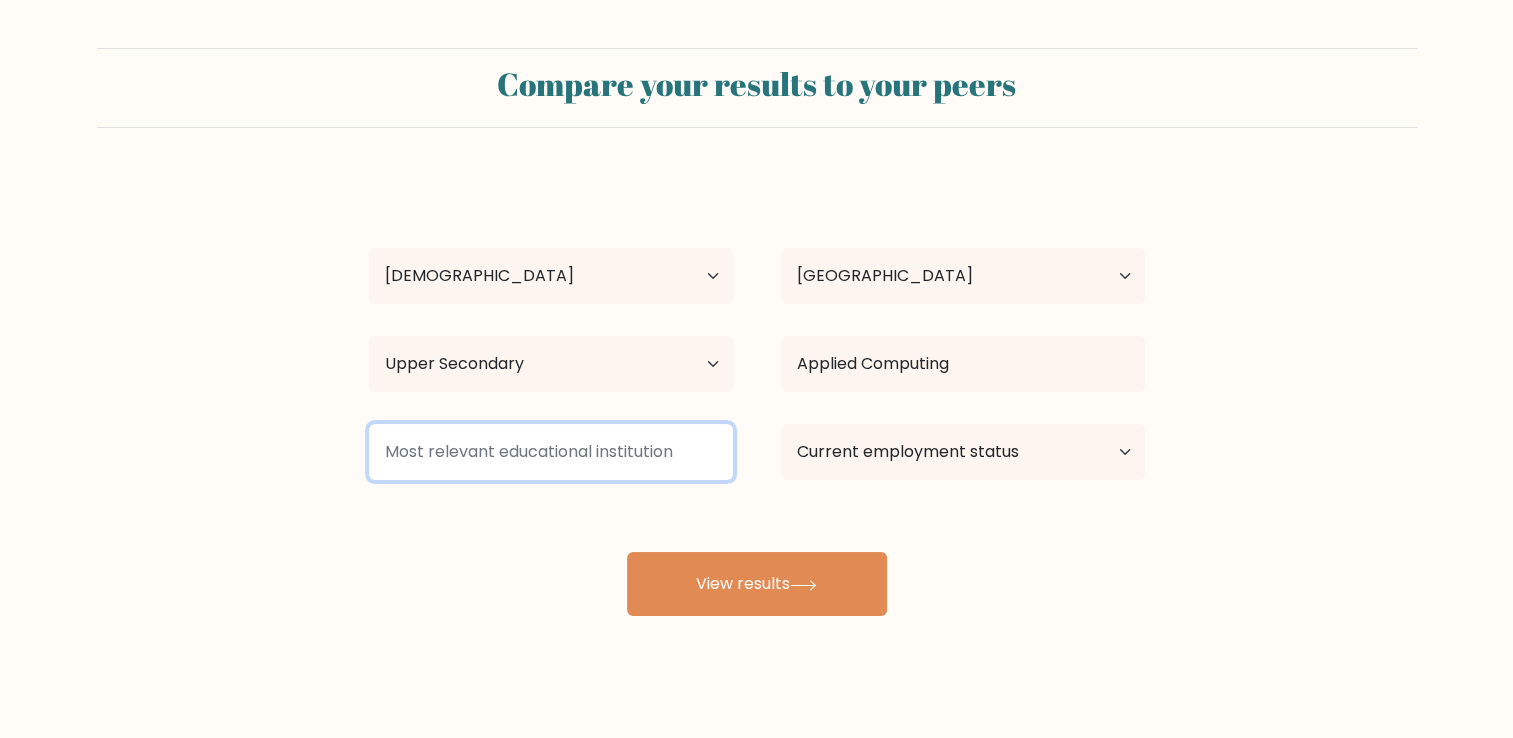 click at bounding box center [551, 452] 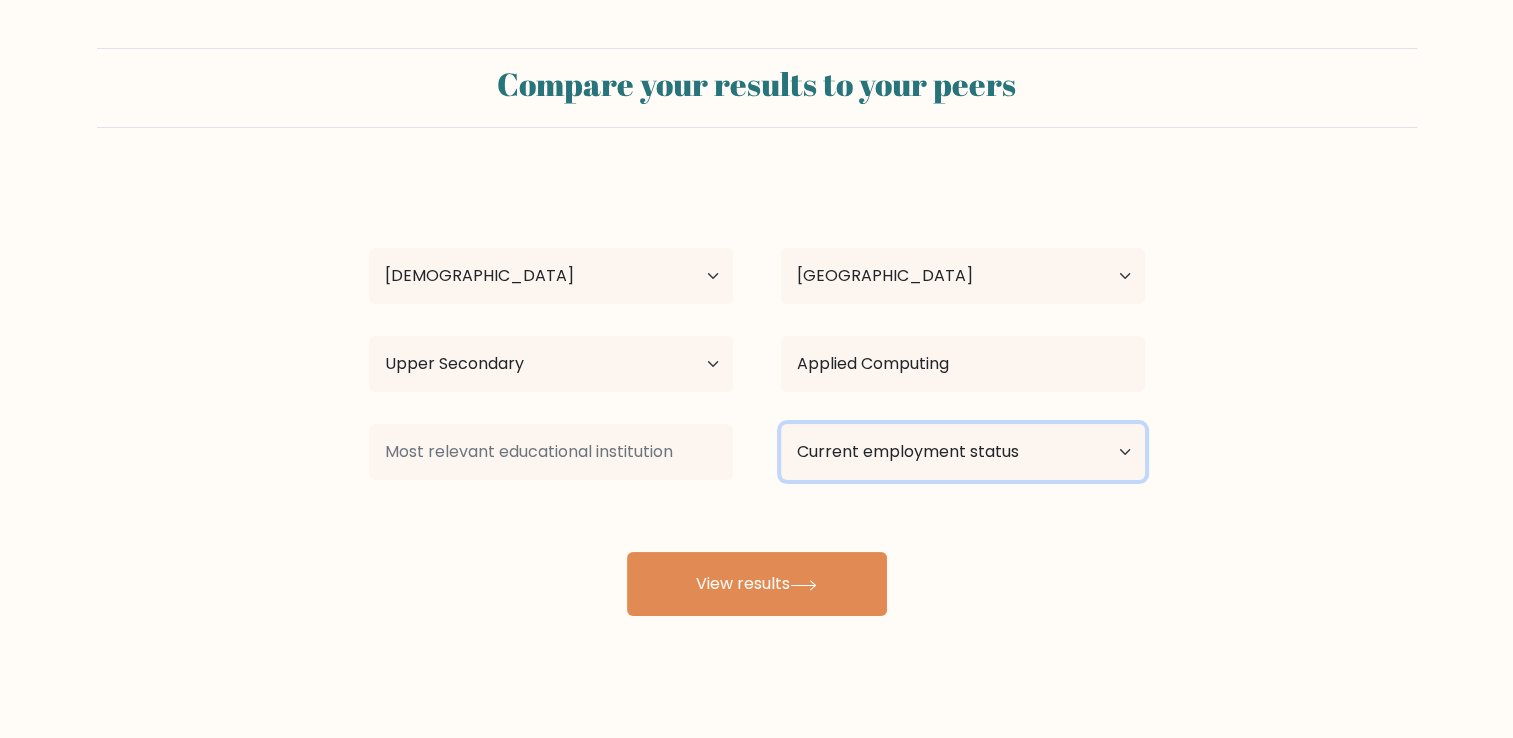 click on "Current employment status
Employed
Student
Retired
Other / prefer not to answer" at bounding box center (963, 452) 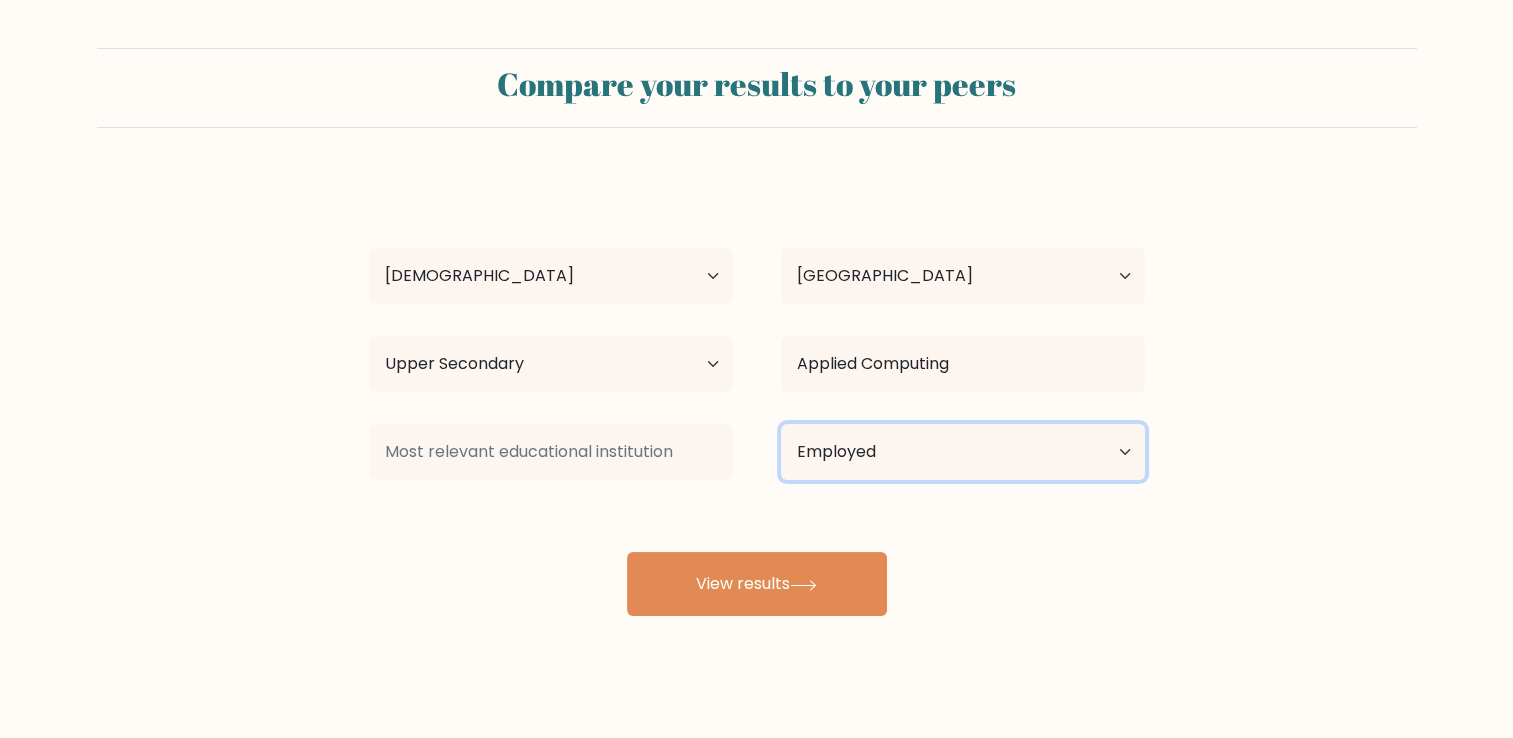 click on "Current employment status
Employed
Student
Retired
Other / prefer not to answer" at bounding box center (963, 452) 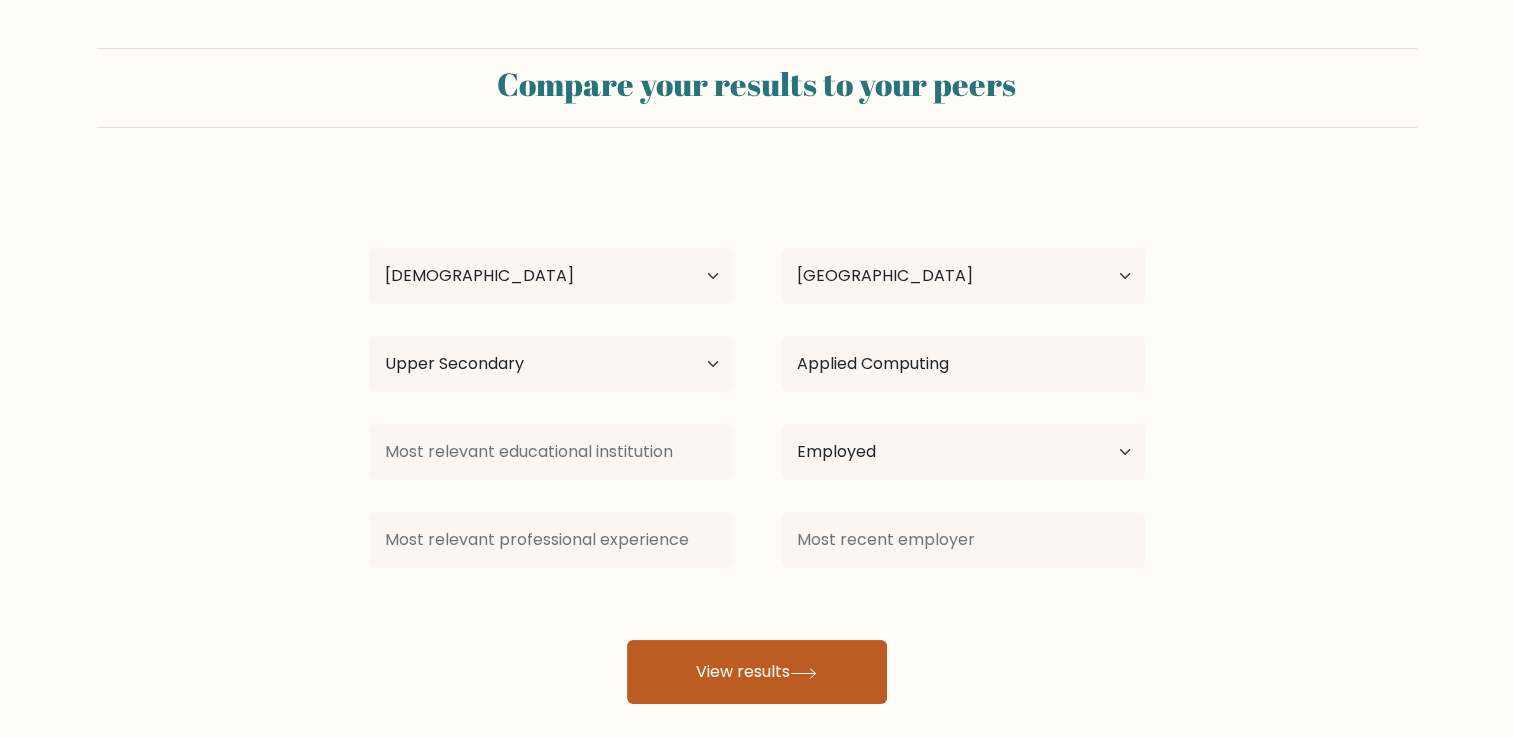 click on "View results" at bounding box center [757, 672] 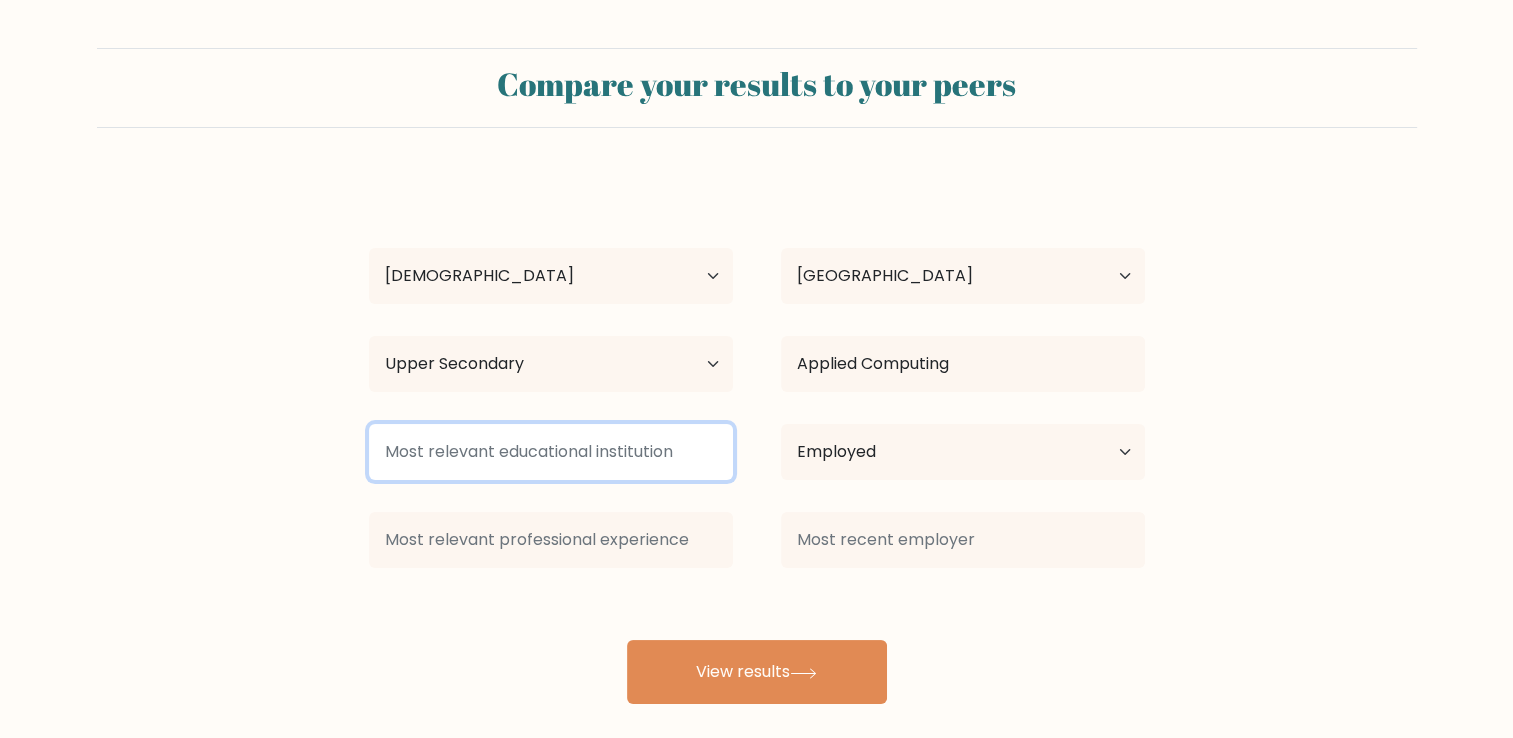 click at bounding box center (551, 452) 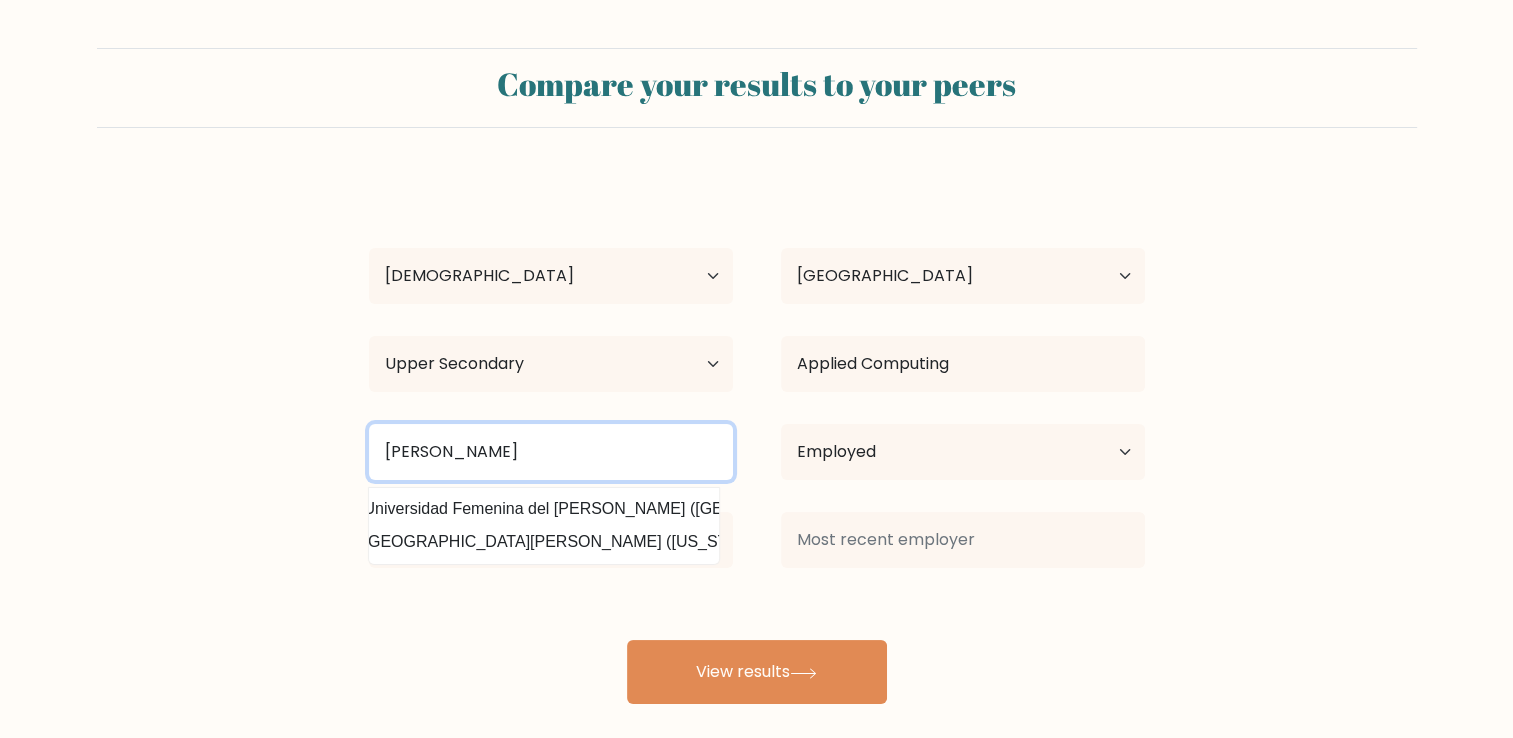 scroll, scrollTop: 0, scrollLeft: 0, axis: both 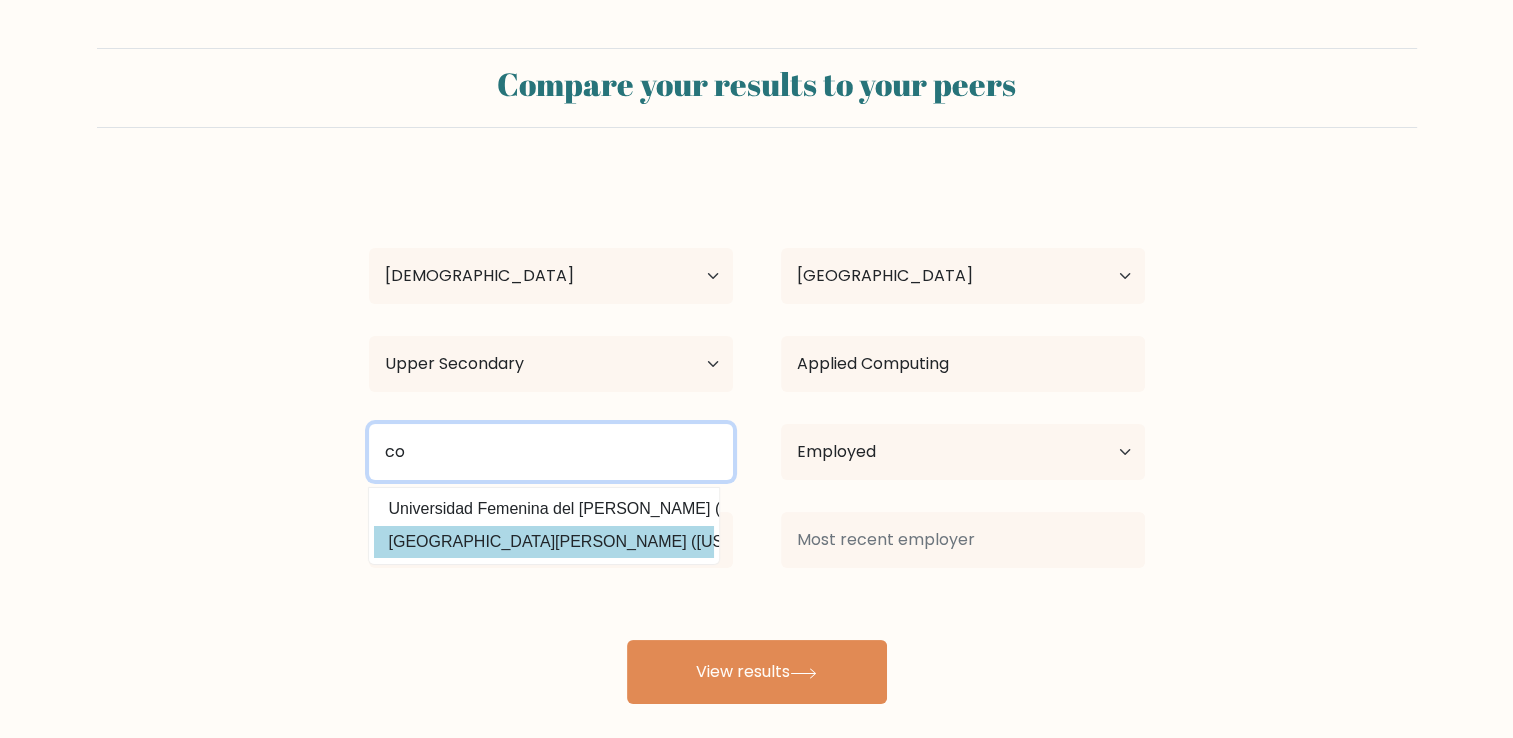 type on "c" 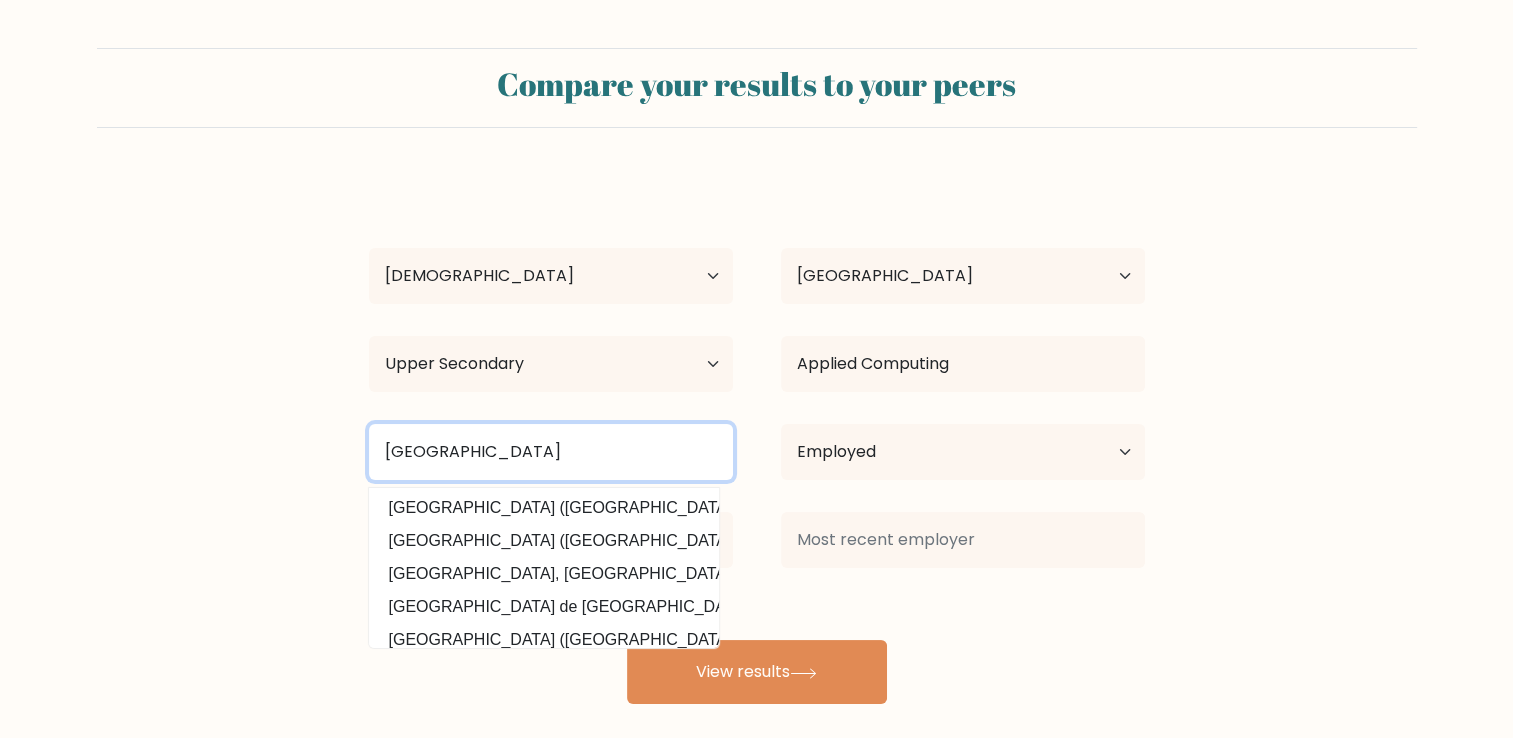 scroll, scrollTop: 0, scrollLeft: 0, axis: both 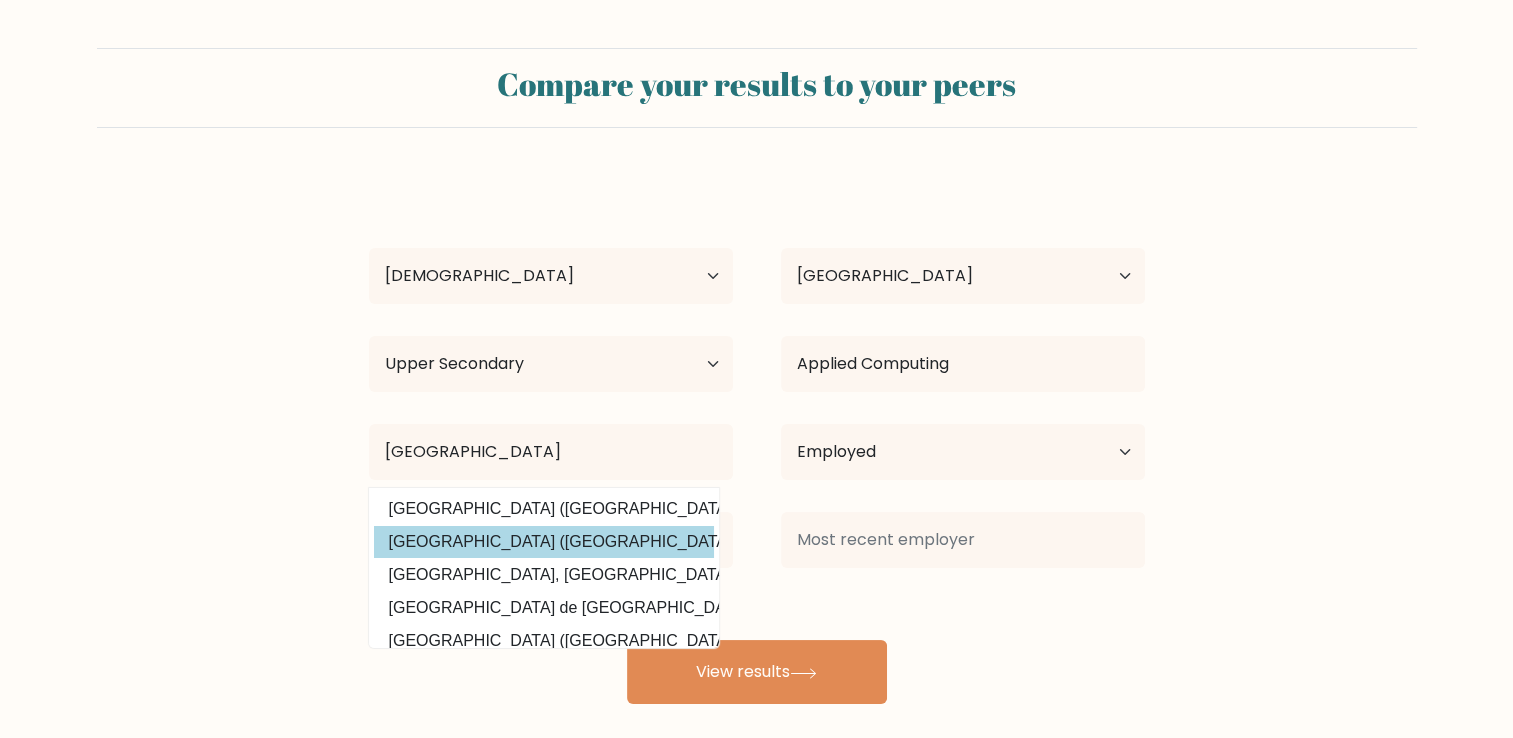 click on "Universidad Central de Venezuela (Venezuela)" at bounding box center [544, 542] 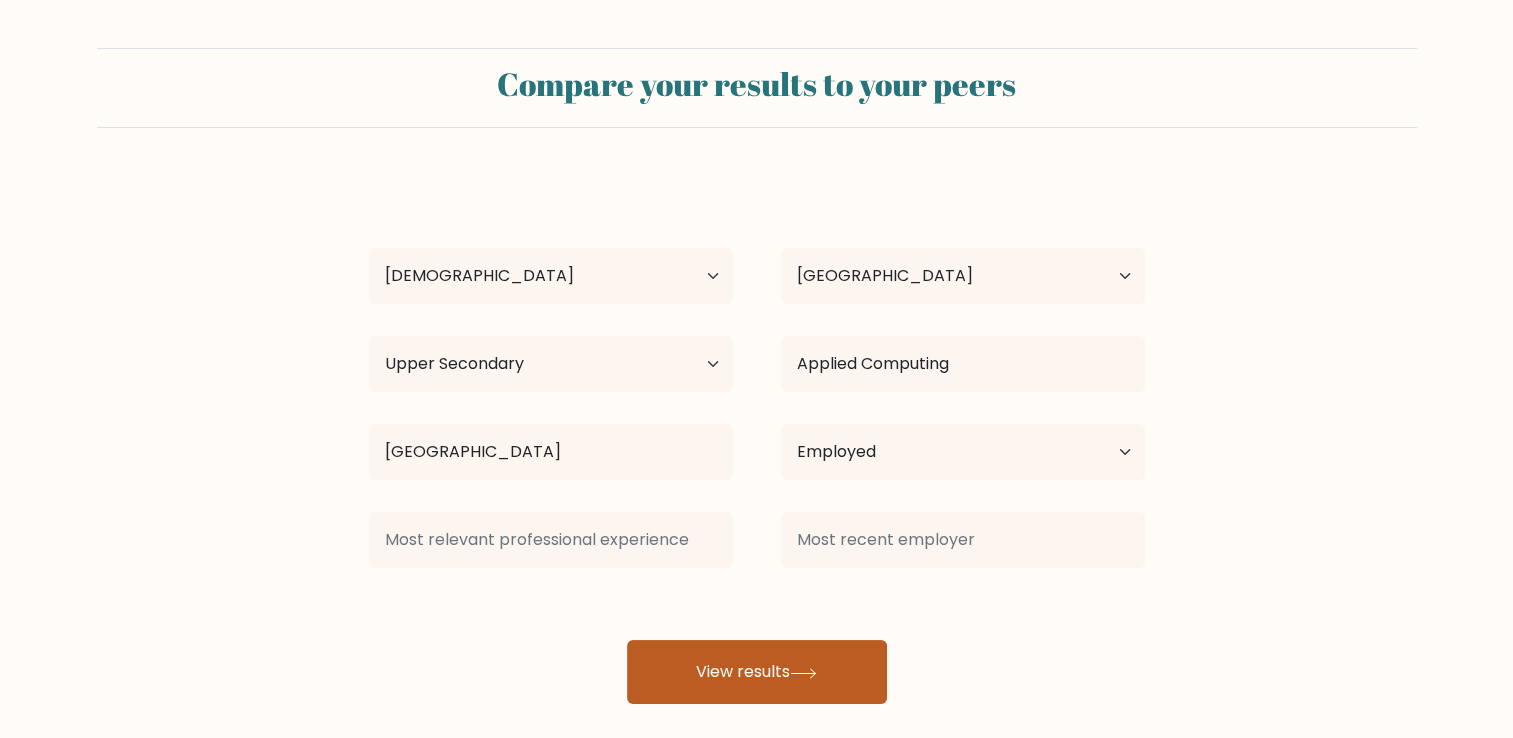 click on "View results" at bounding box center [757, 672] 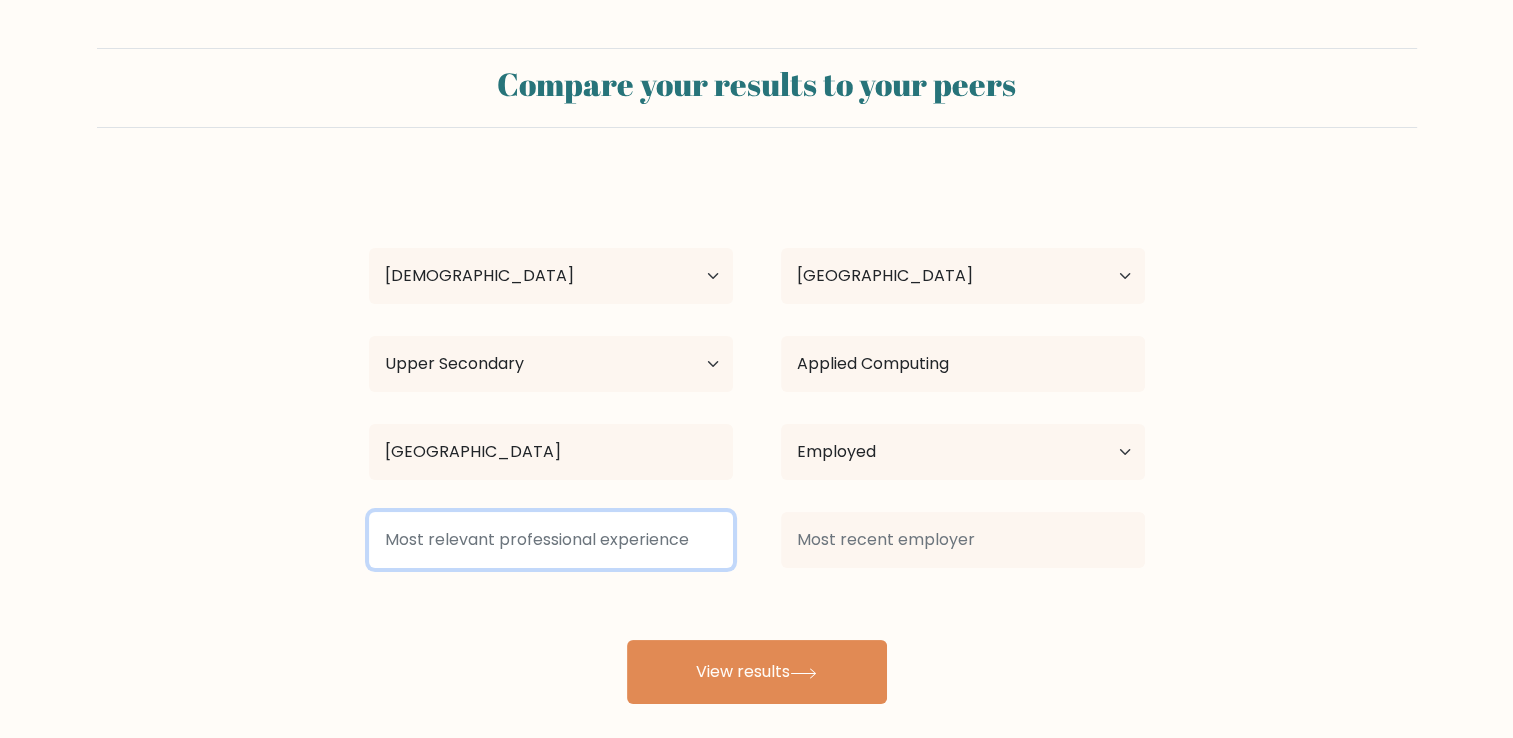 click at bounding box center [551, 540] 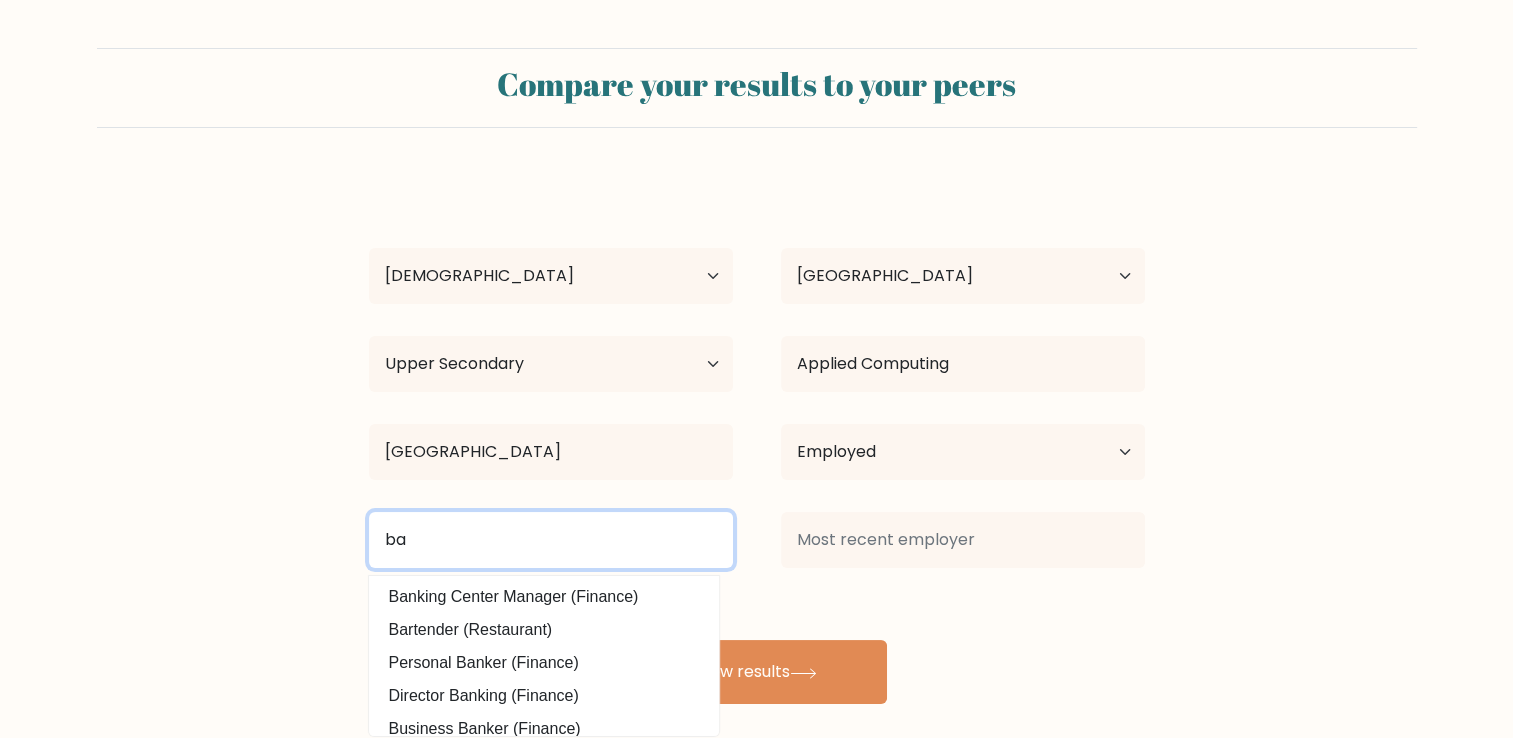 type on "b" 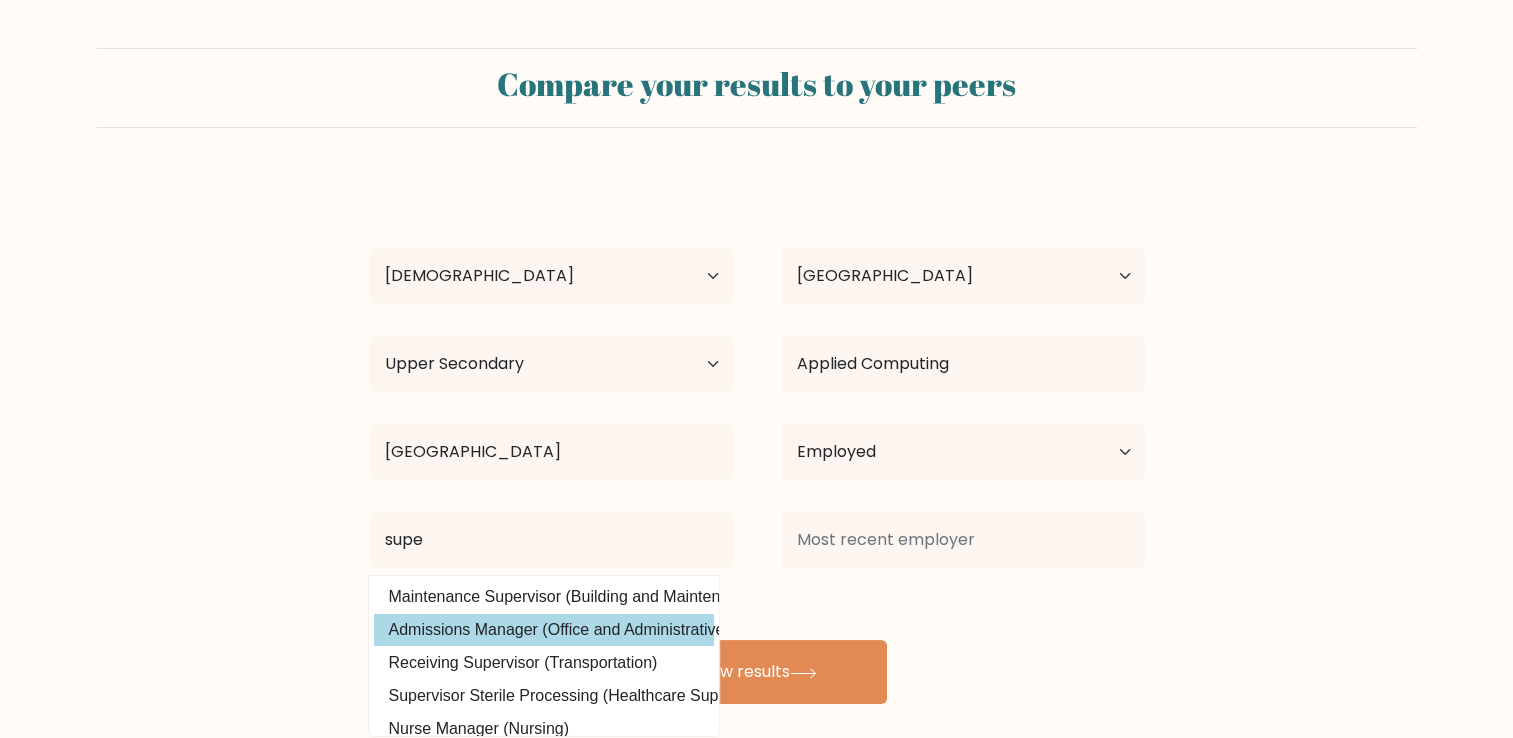 click on "Admissions Manager (Office and Administrative Support)" at bounding box center (544, 630) 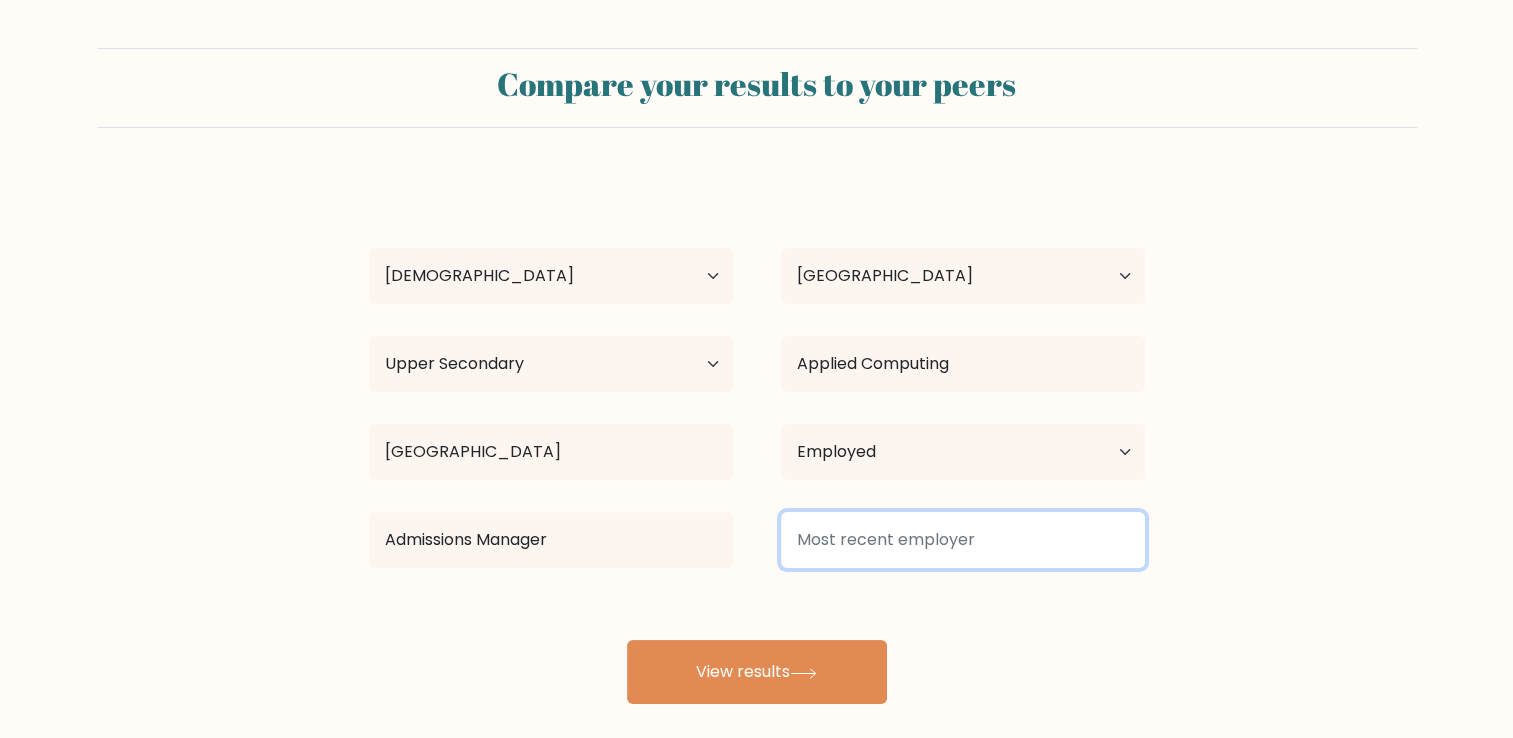 click at bounding box center [963, 540] 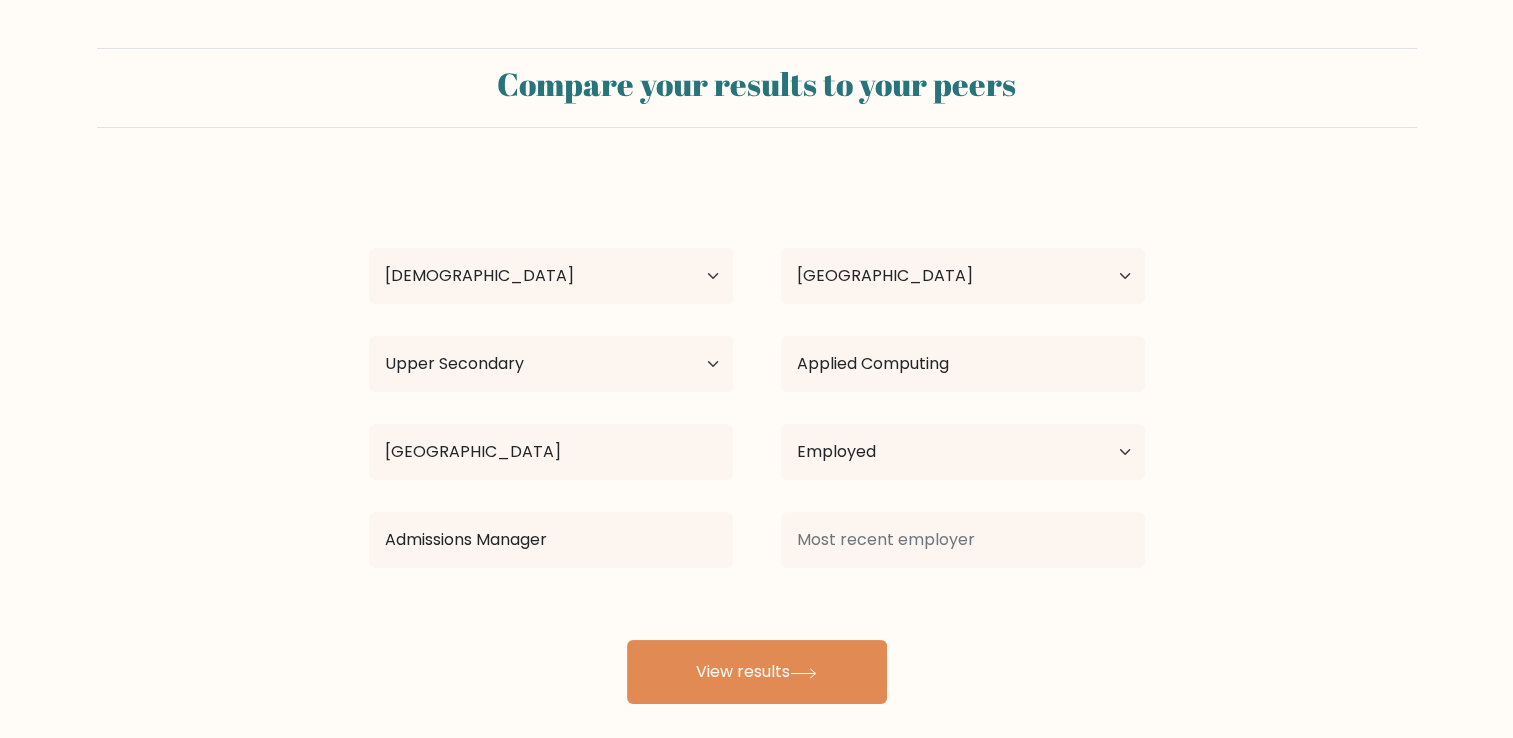 click on "katherine
tovar
Age
Under 18 years old
18-24 years old
25-34 years old
35-44 years old
45-54 years old
55-64 years old
65 years old and above
Country
Afghanistan
Albania
Algeria
American Samoa
Andorra
Angola
Anguilla
Antarctica
Antigua and Barbuda
Argentina
Armenia
Aruba
Australia
Austria
Azerbaijan
Bahamas
Bahrain
Bangladesh
Barbados
Belarus
Belgium
Belize
Benin
Bermuda
Bhutan
Bolivia
Bonaire, Sint Eustatius and Saba
Bosnia and Herzegovina
Botswana
Bouvet Island
Brazil
Brunei" at bounding box center (757, 440) 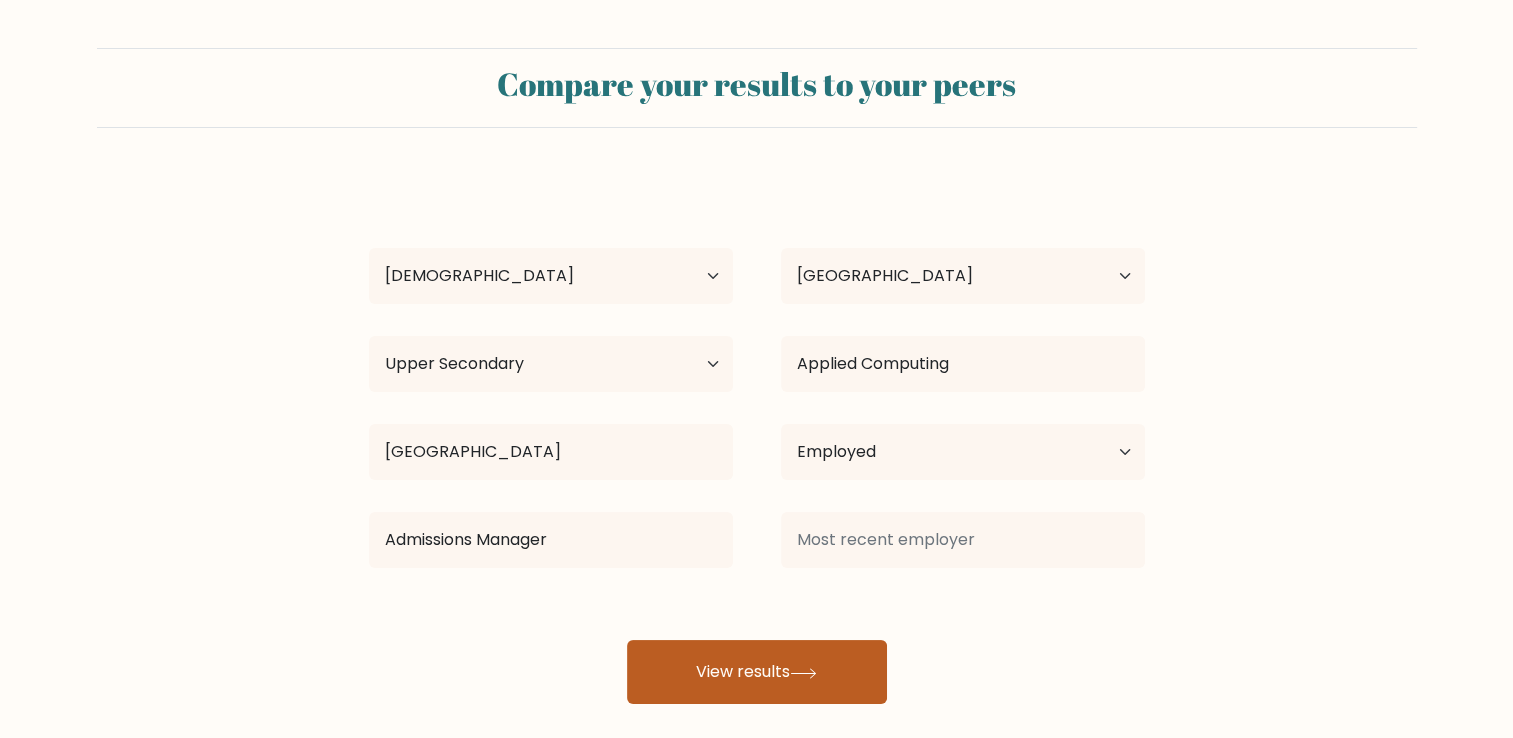 click on "View results" at bounding box center (757, 672) 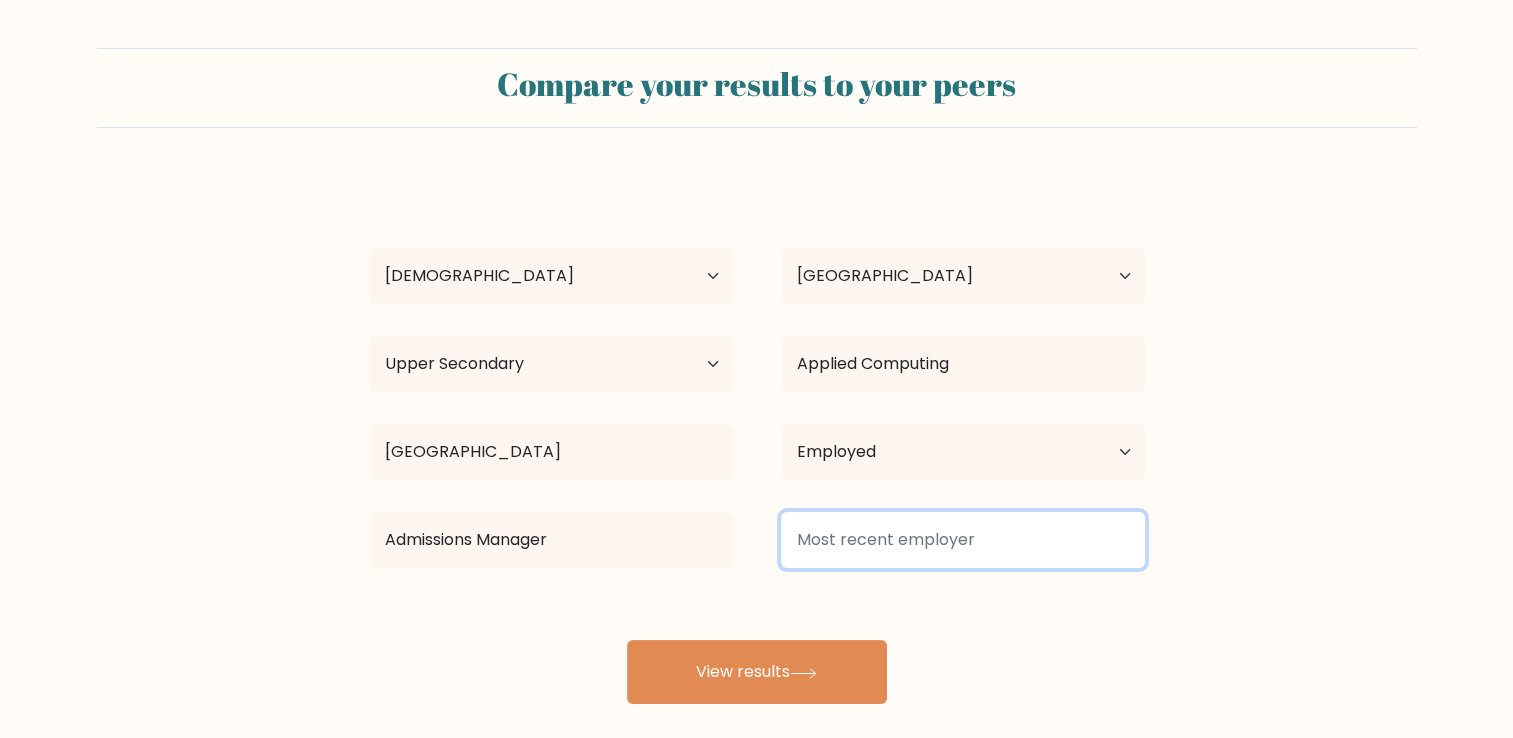 click at bounding box center [963, 540] 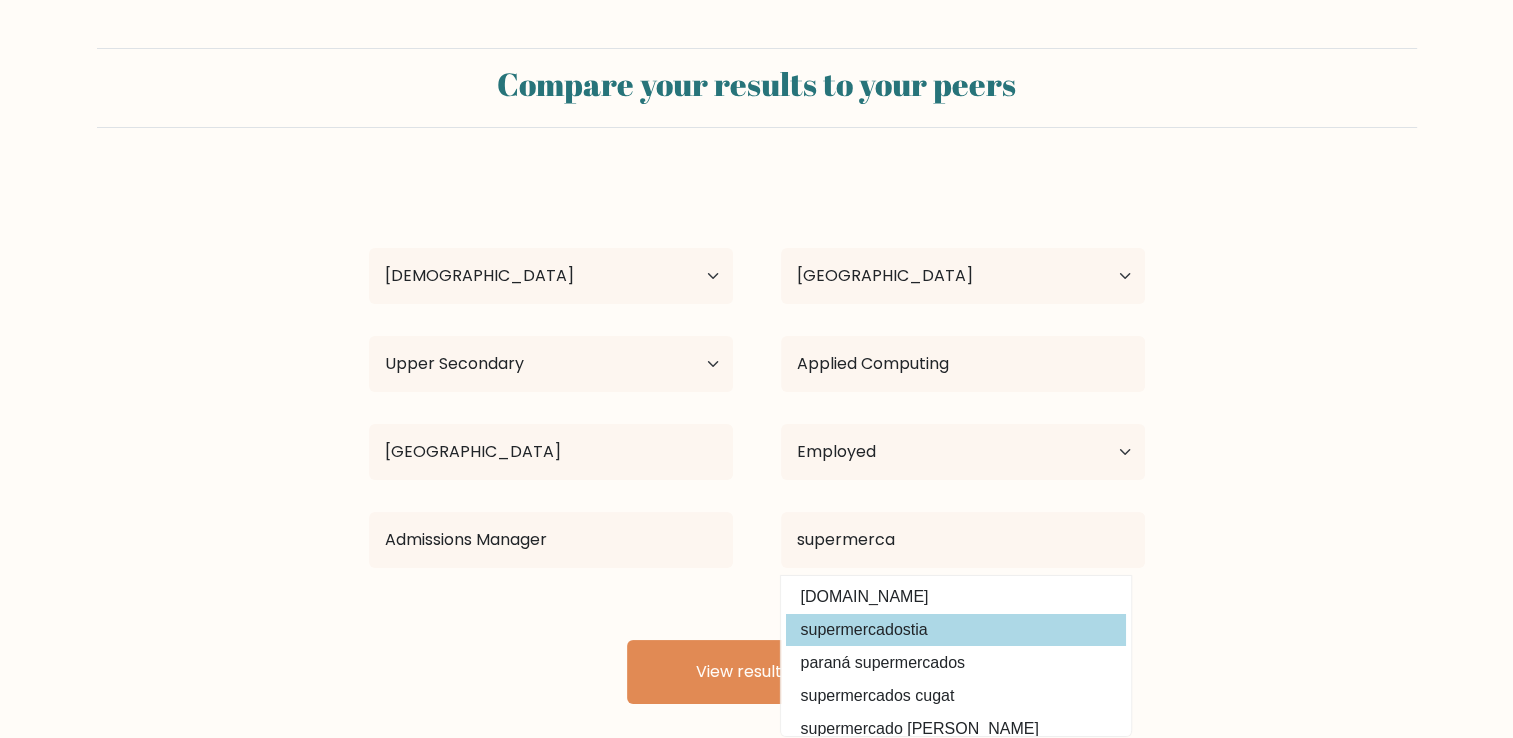 click on "supermercadostia" at bounding box center (956, 630) 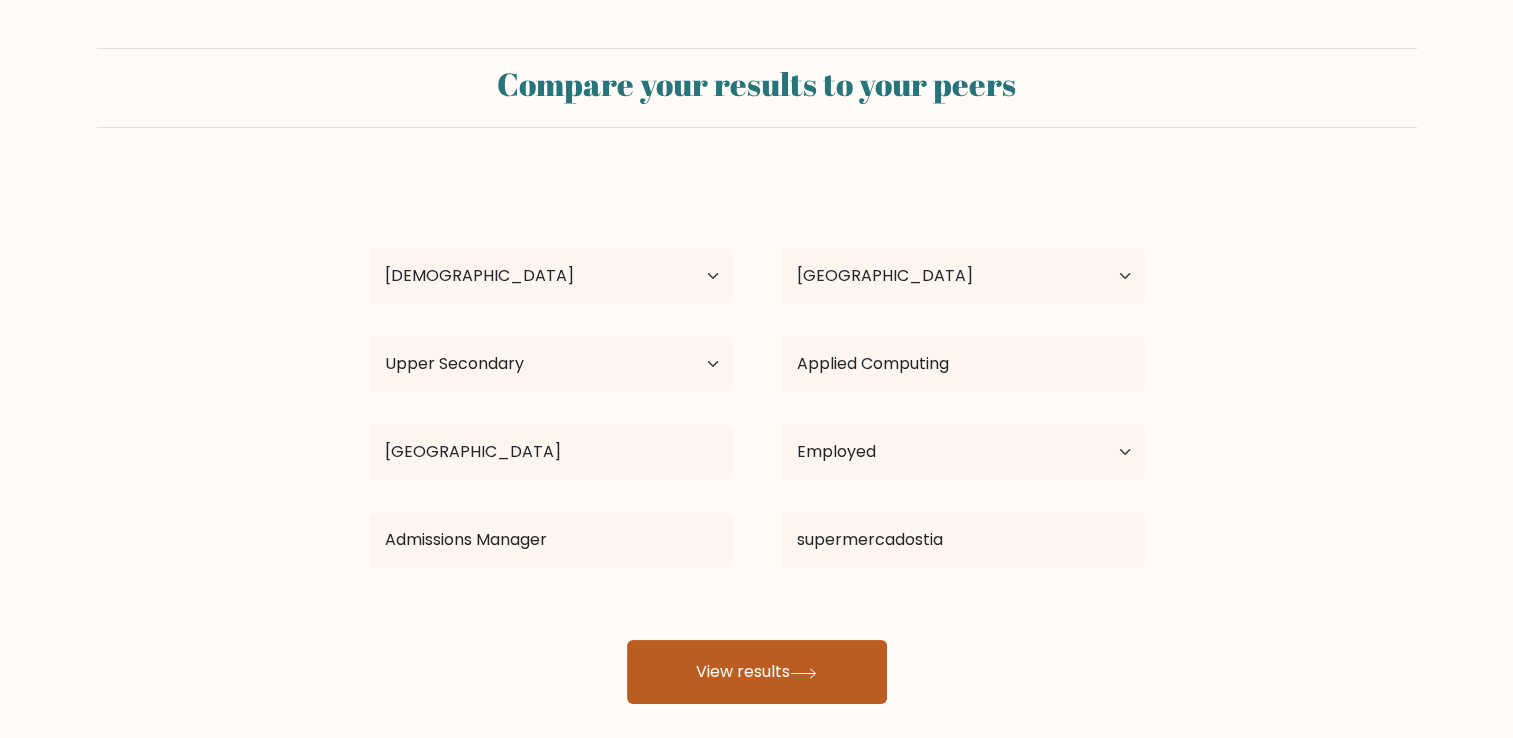 click on "View results" at bounding box center (757, 672) 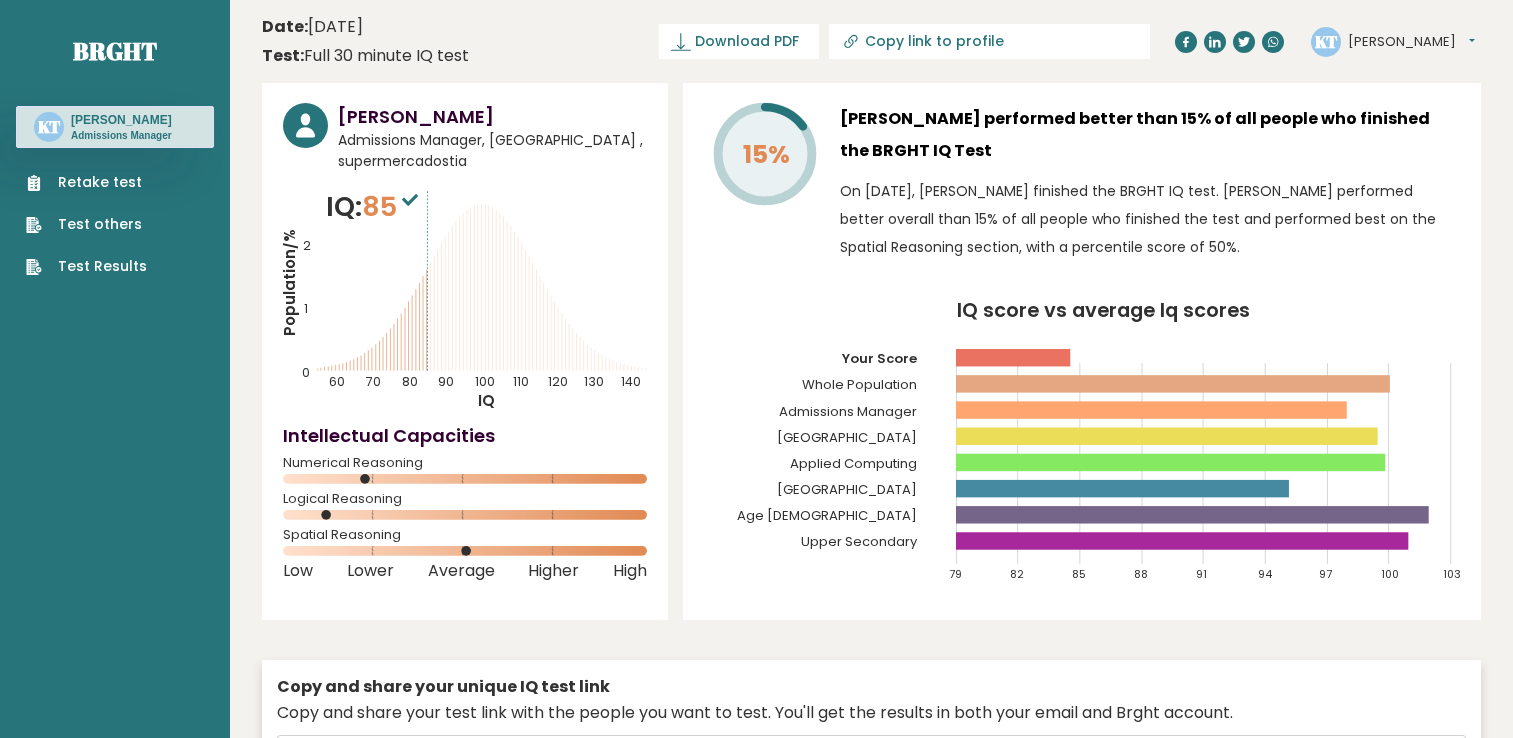 scroll, scrollTop: 0, scrollLeft: 0, axis: both 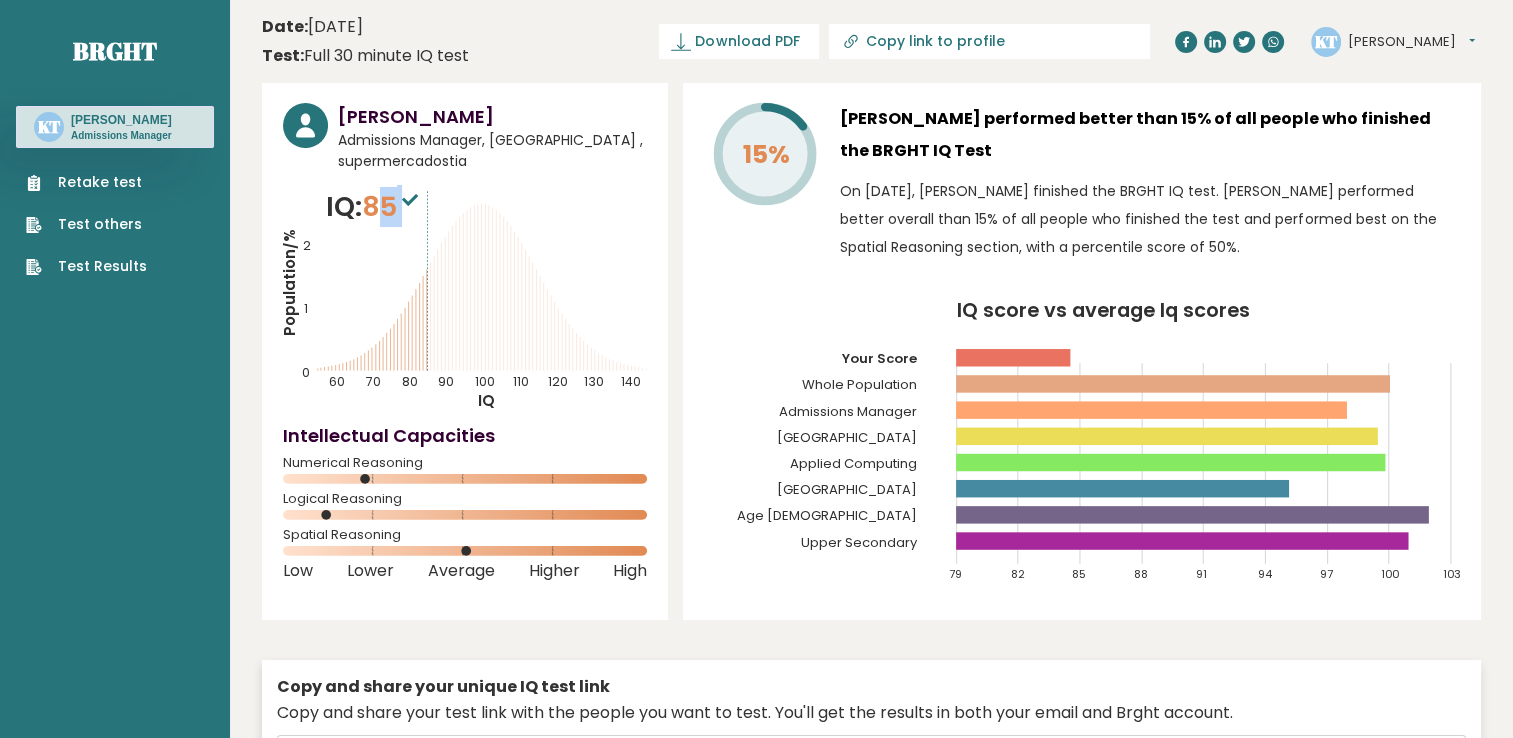 drag, startPoint x: 380, startPoint y: 205, endPoint x: 418, endPoint y: 205, distance: 38 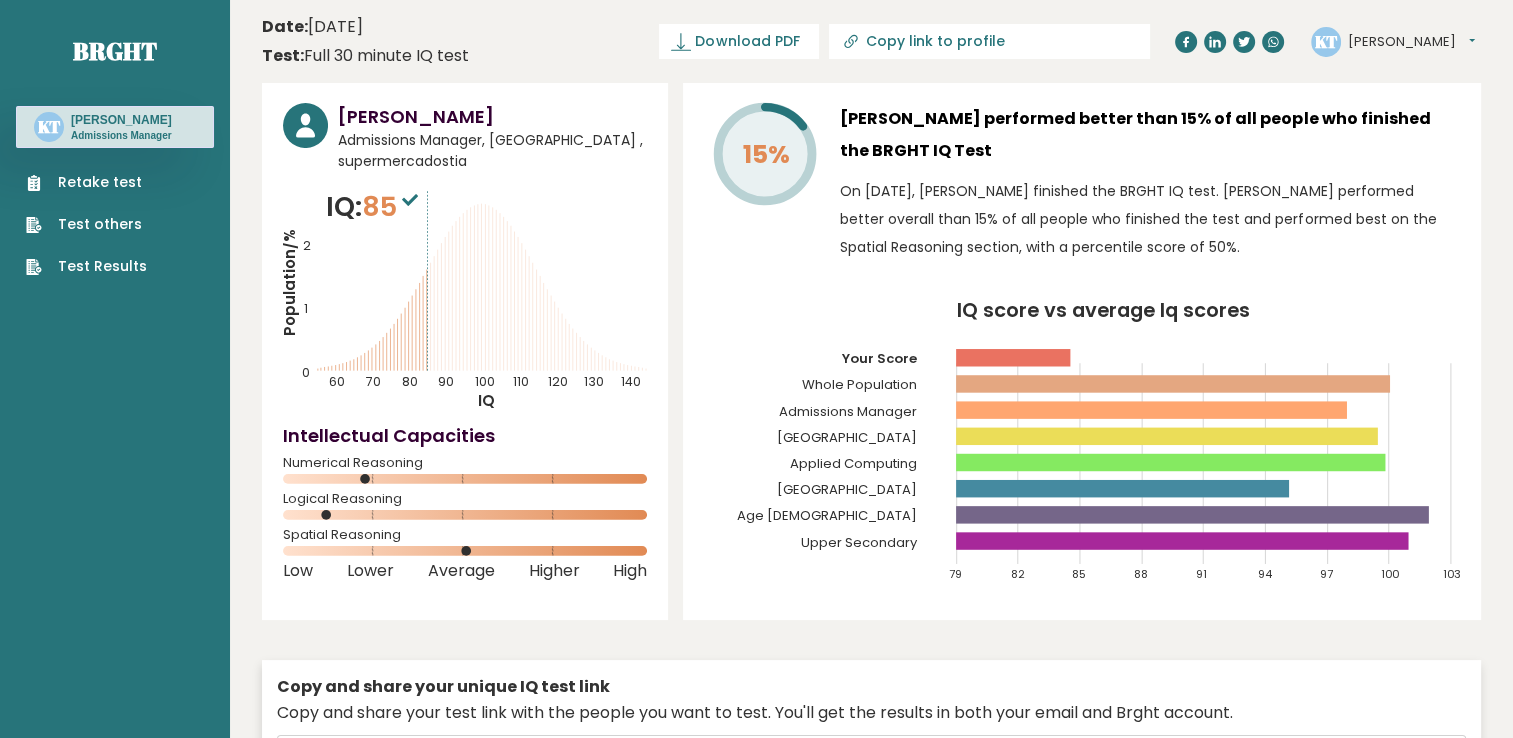click 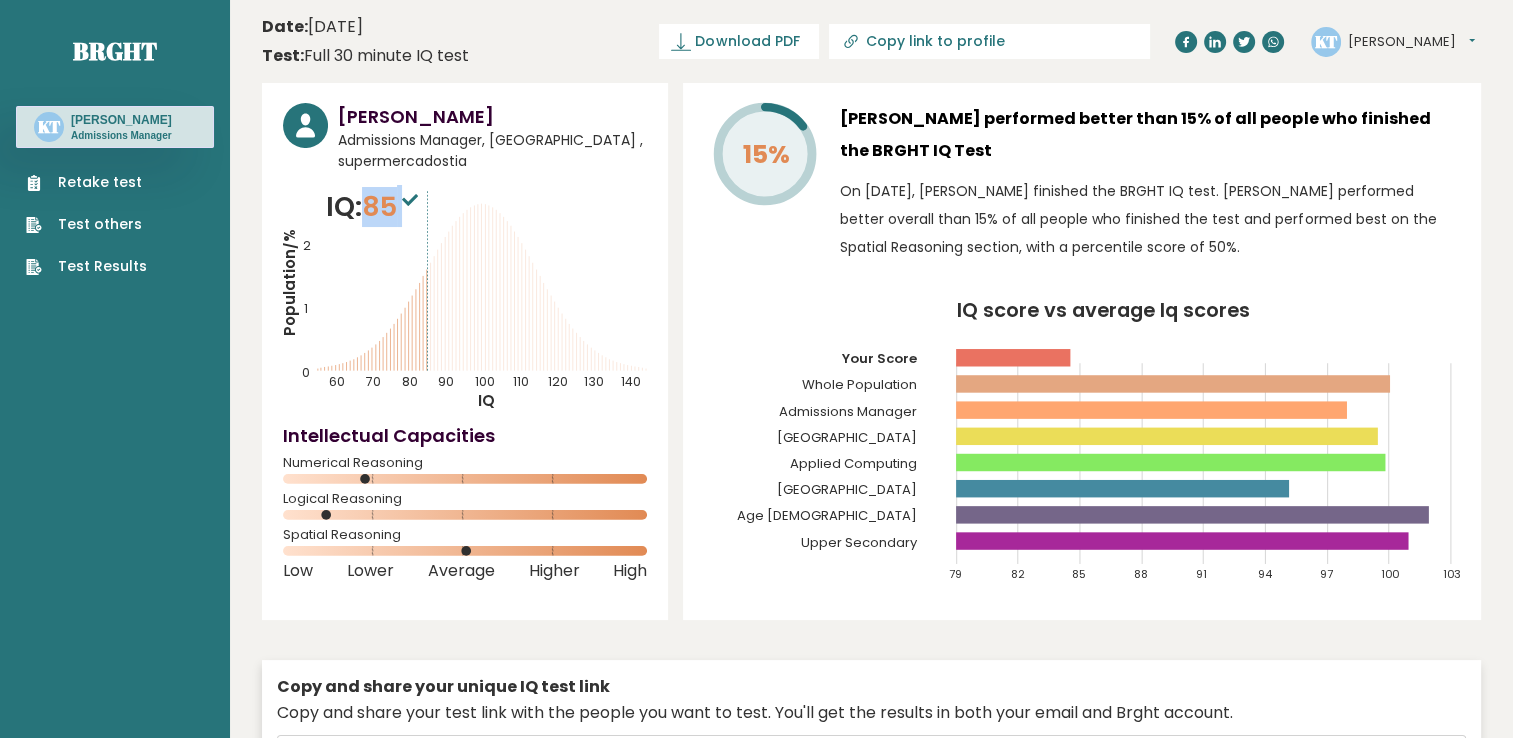drag, startPoint x: 418, startPoint y: 205, endPoint x: 373, endPoint y: 214, distance: 45.891174 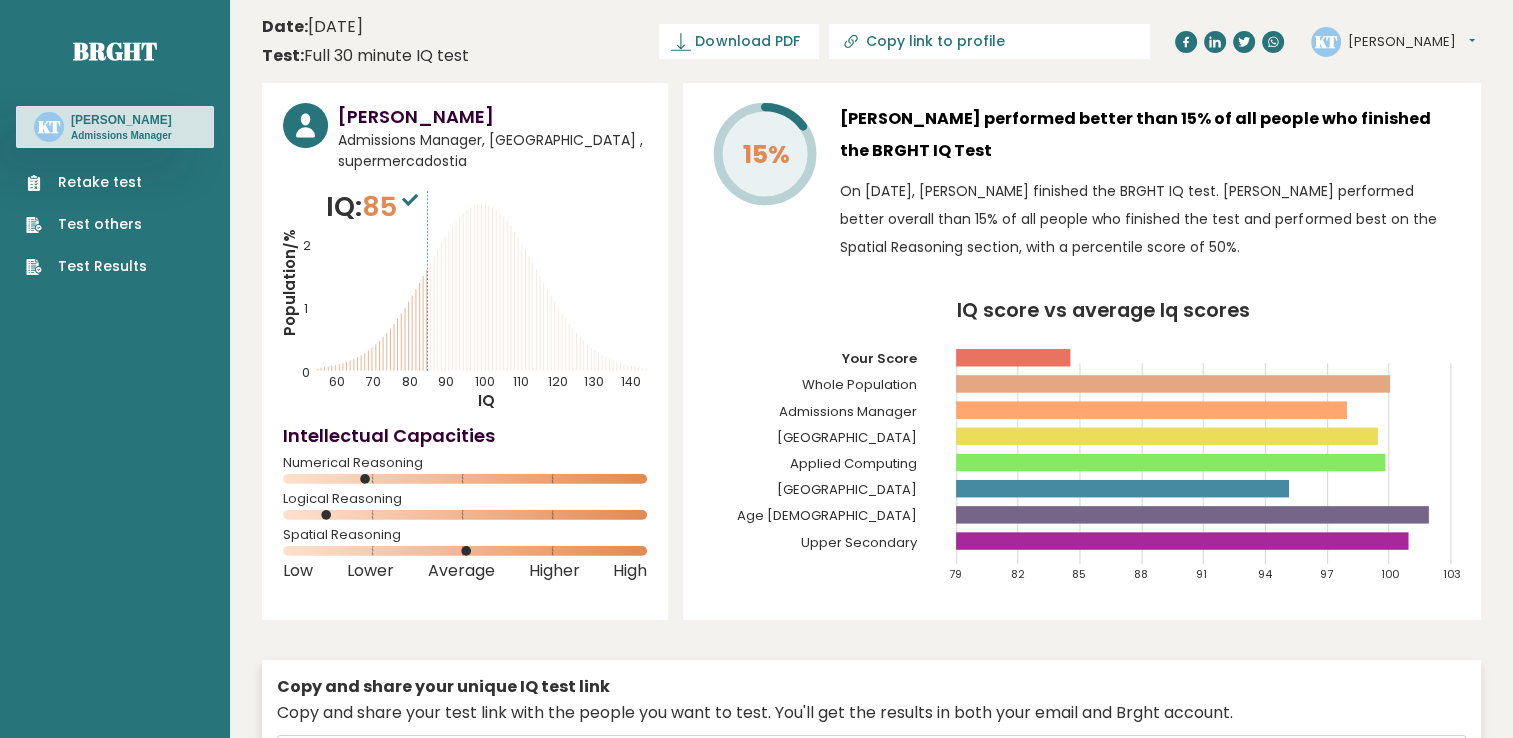 drag, startPoint x: 373, startPoint y: 214, endPoint x: 377, endPoint y: 232, distance: 18.439089 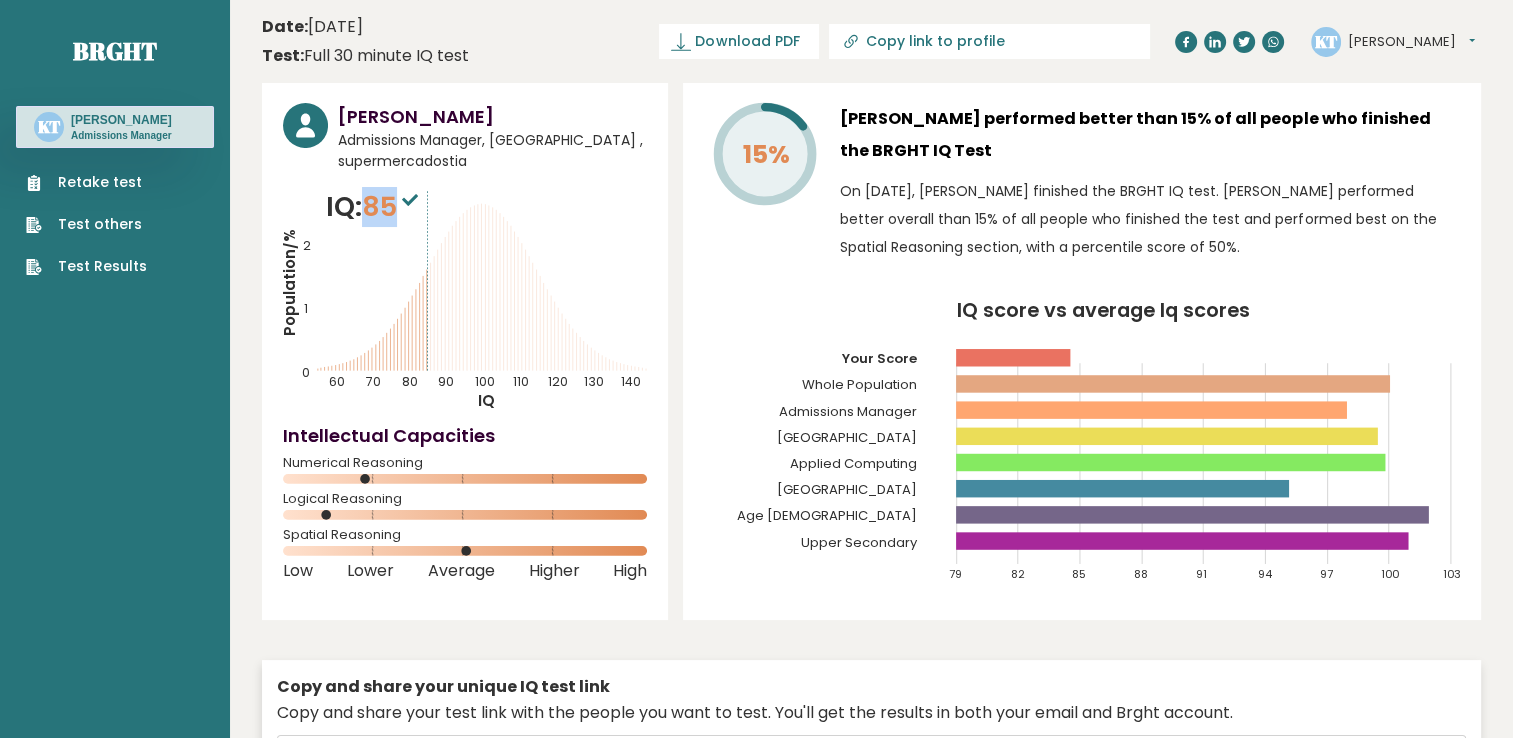 drag, startPoint x: 375, startPoint y: 213, endPoint x: 399, endPoint y: 210, distance: 24.186773 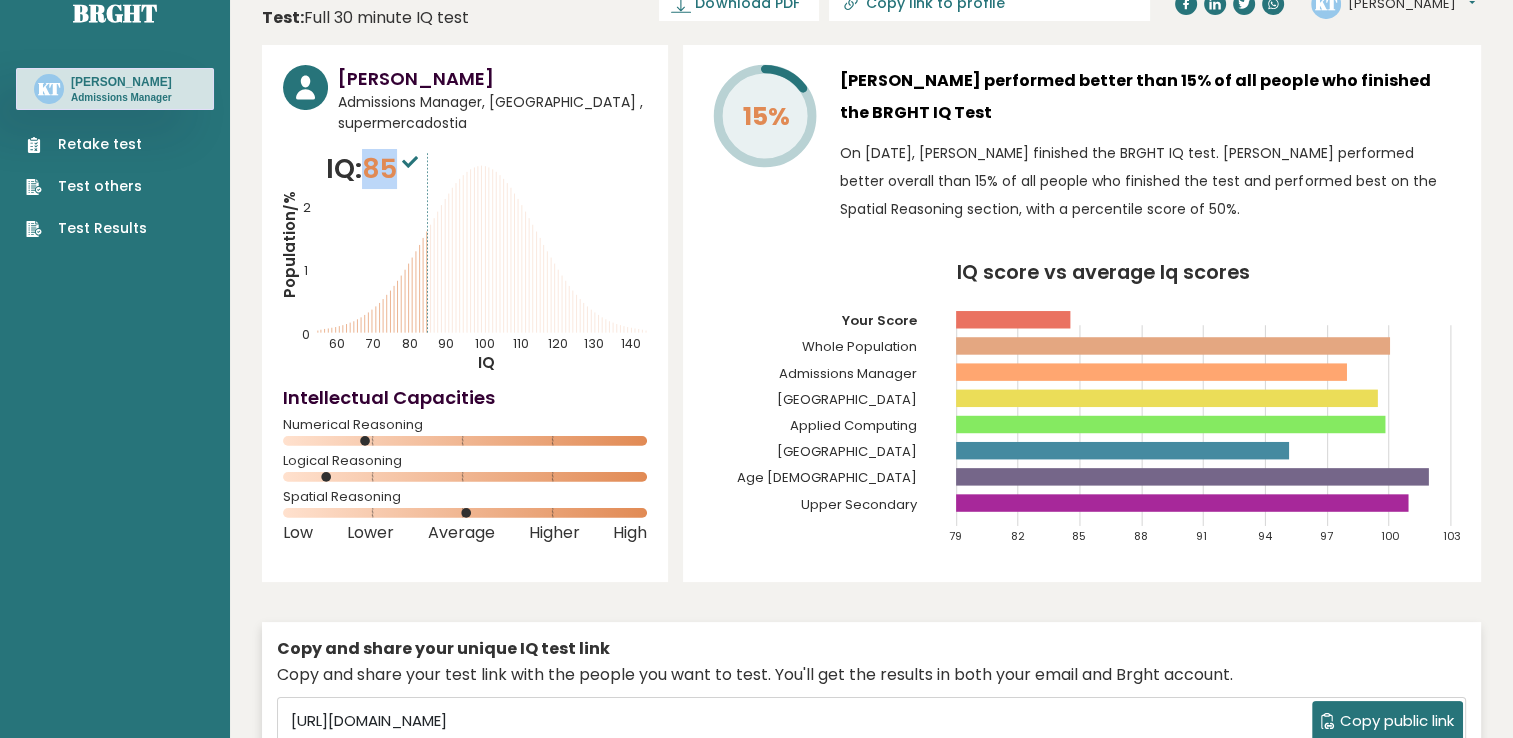 scroll, scrollTop: 0, scrollLeft: 0, axis: both 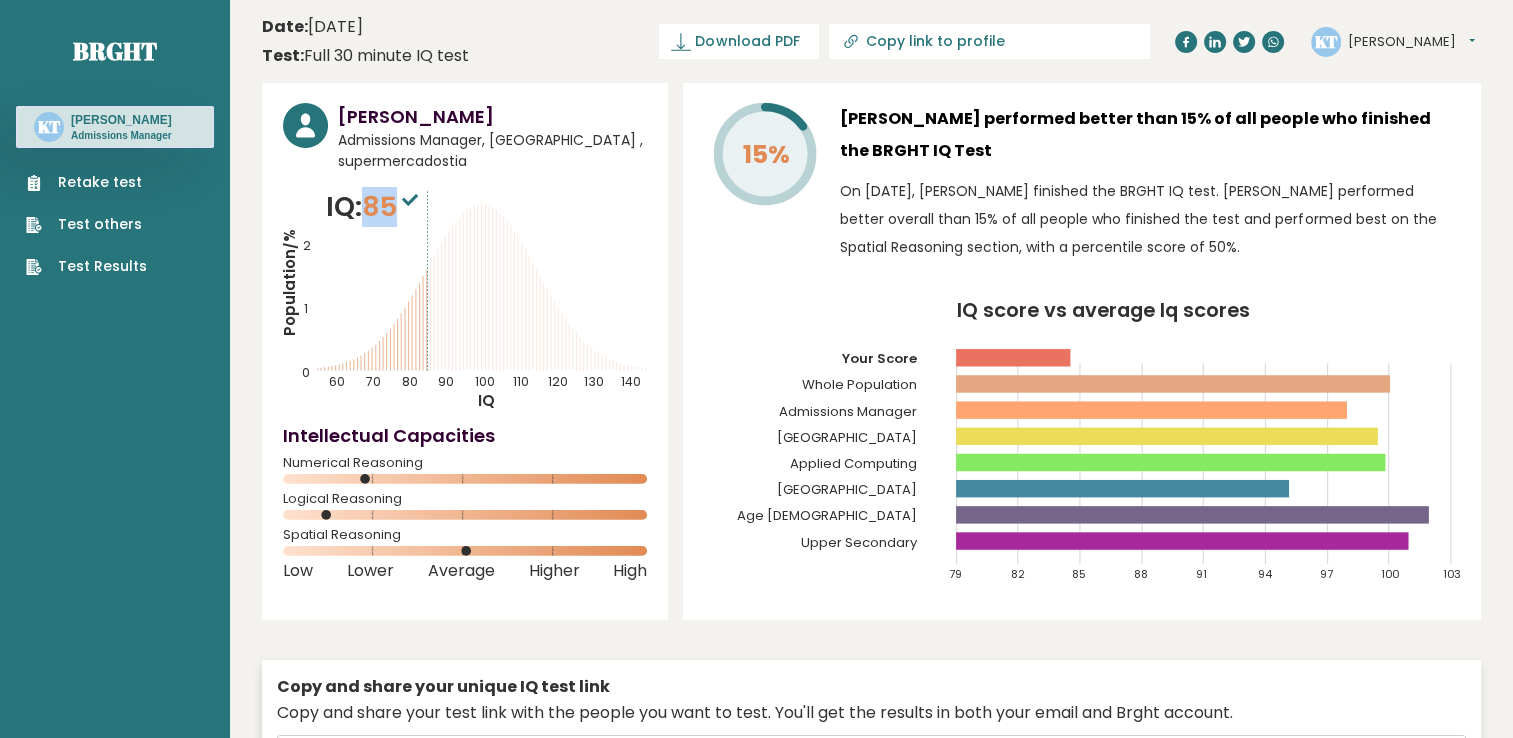 click on "Retake test" at bounding box center (86, 182) 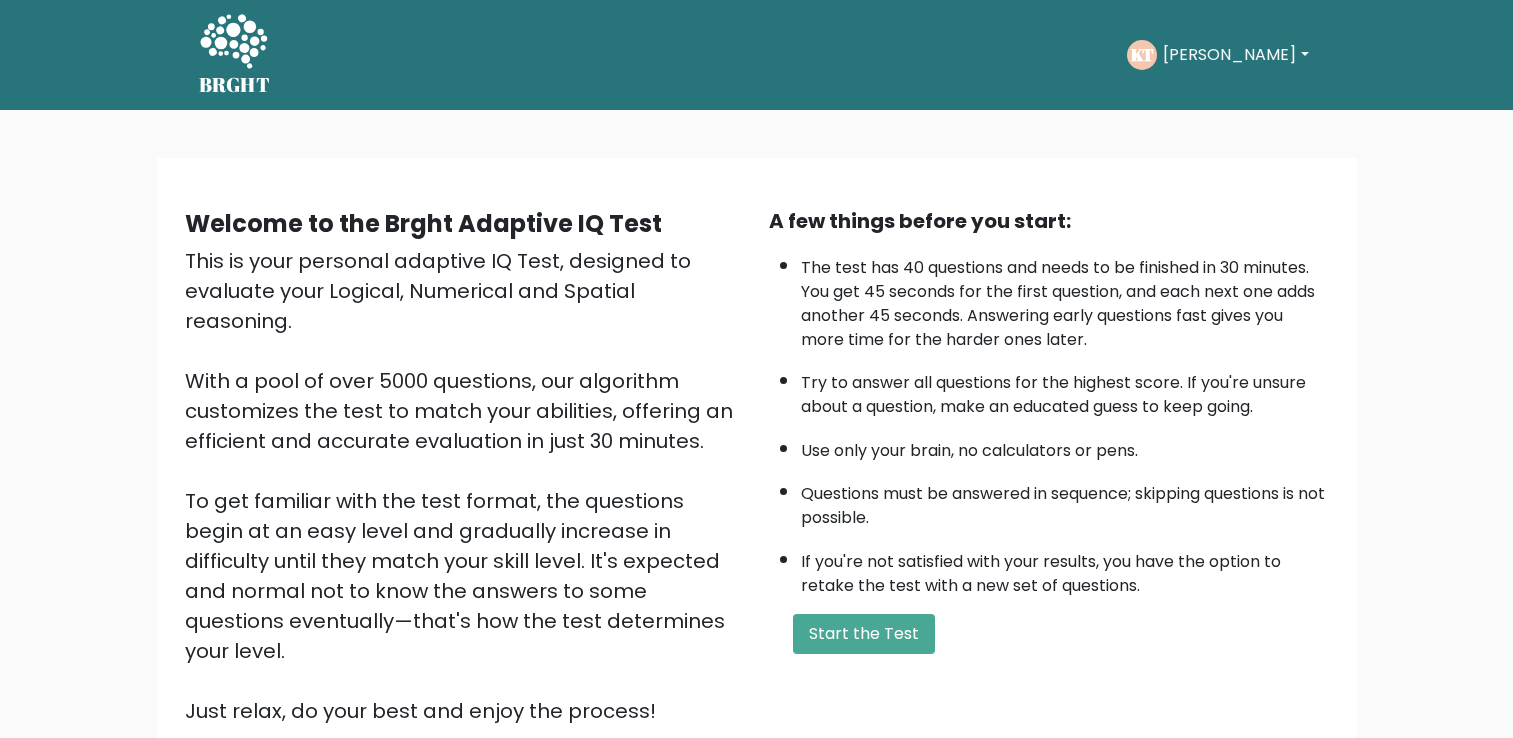 scroll, scrollTop: 0, scrollLeft: 0, axis: both 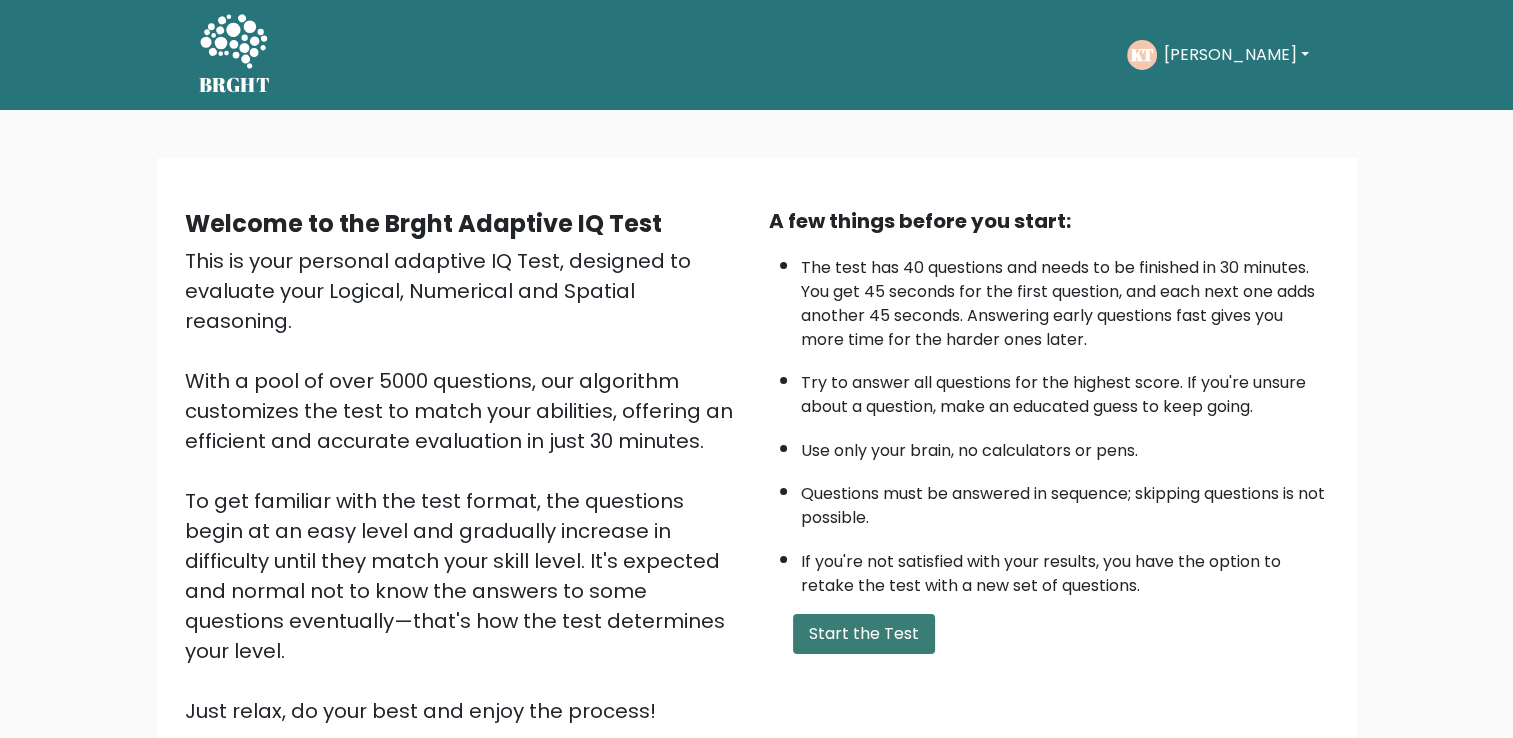 click on "Start the Test" at bounding box center [864, 634] 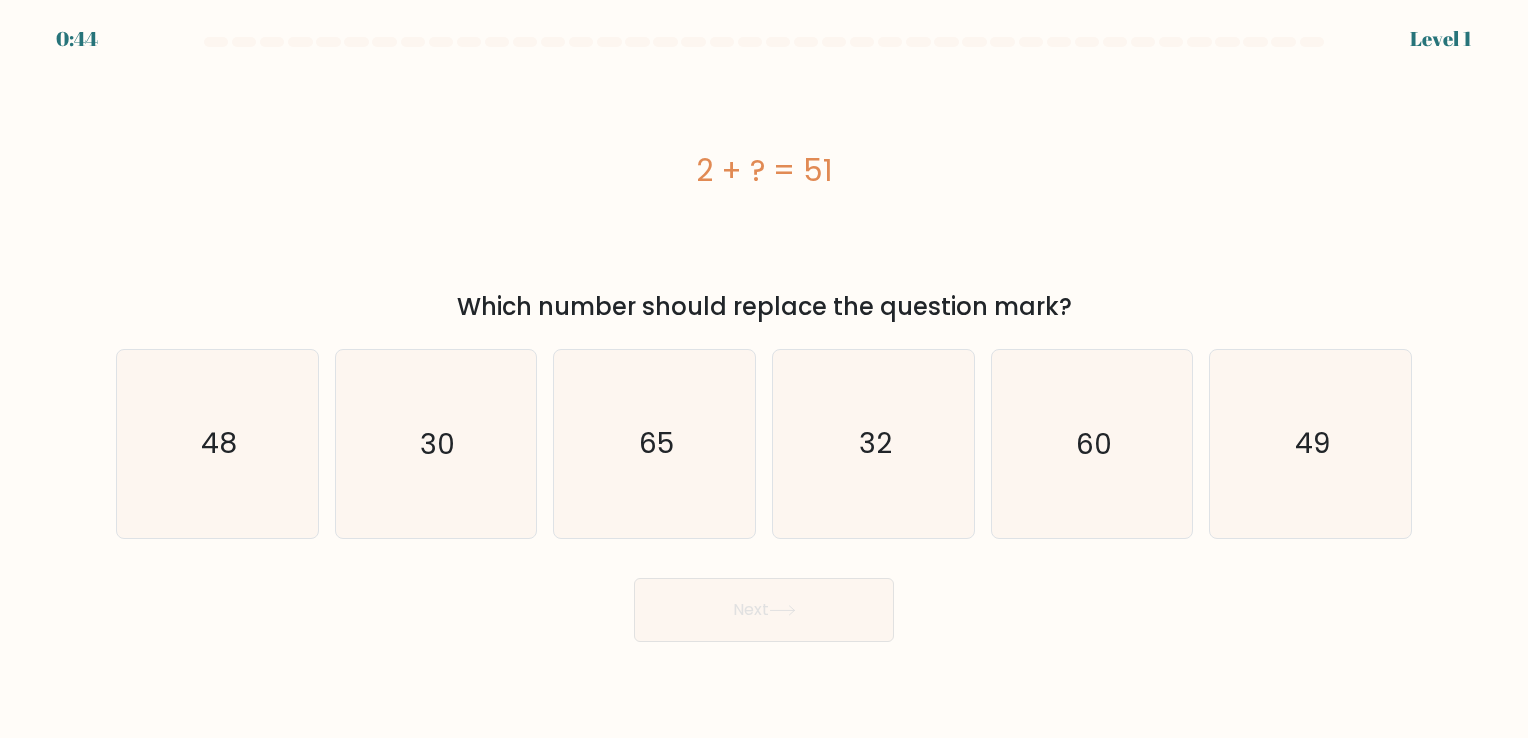 scroll, scrollTop: 0, scrollLeft: 0, axis: both 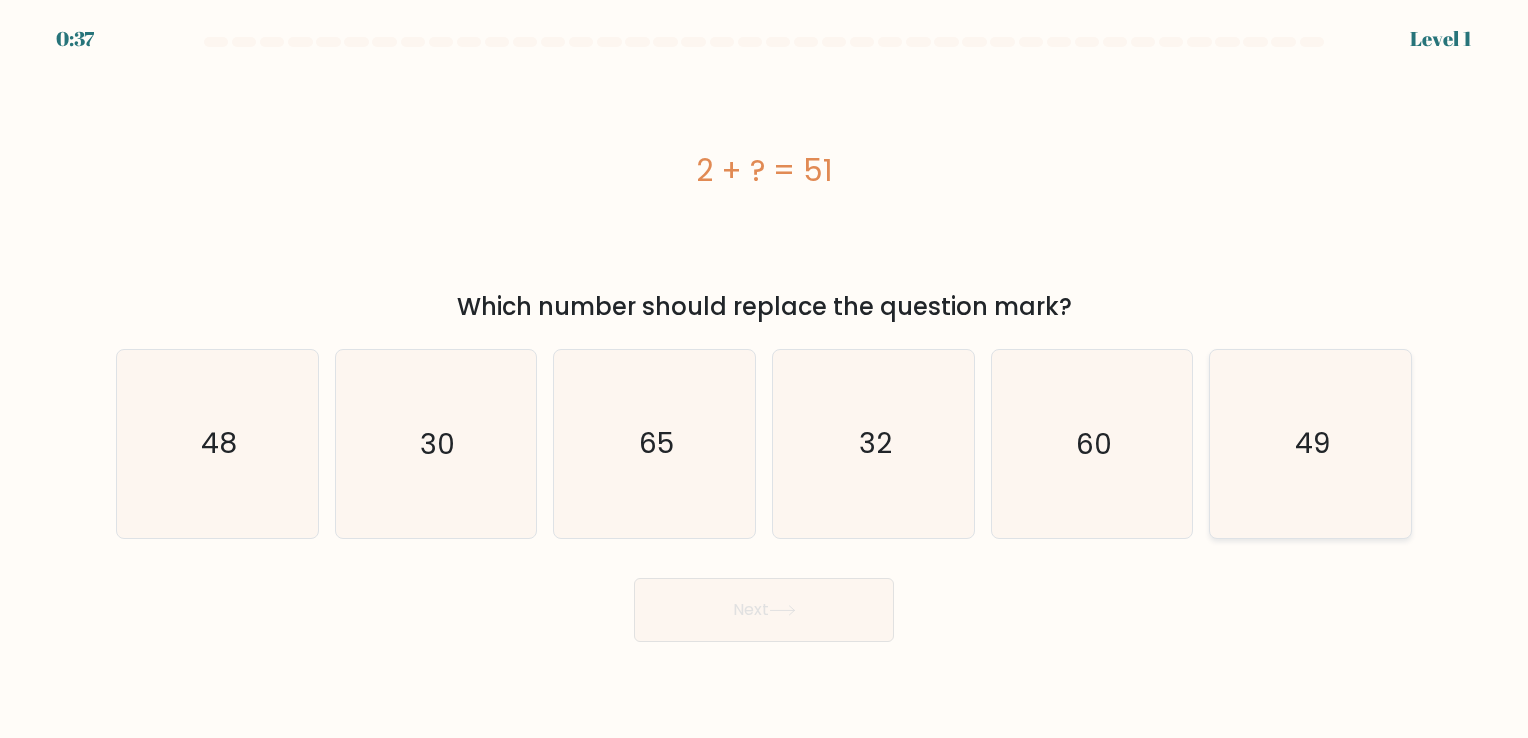 click on "49" 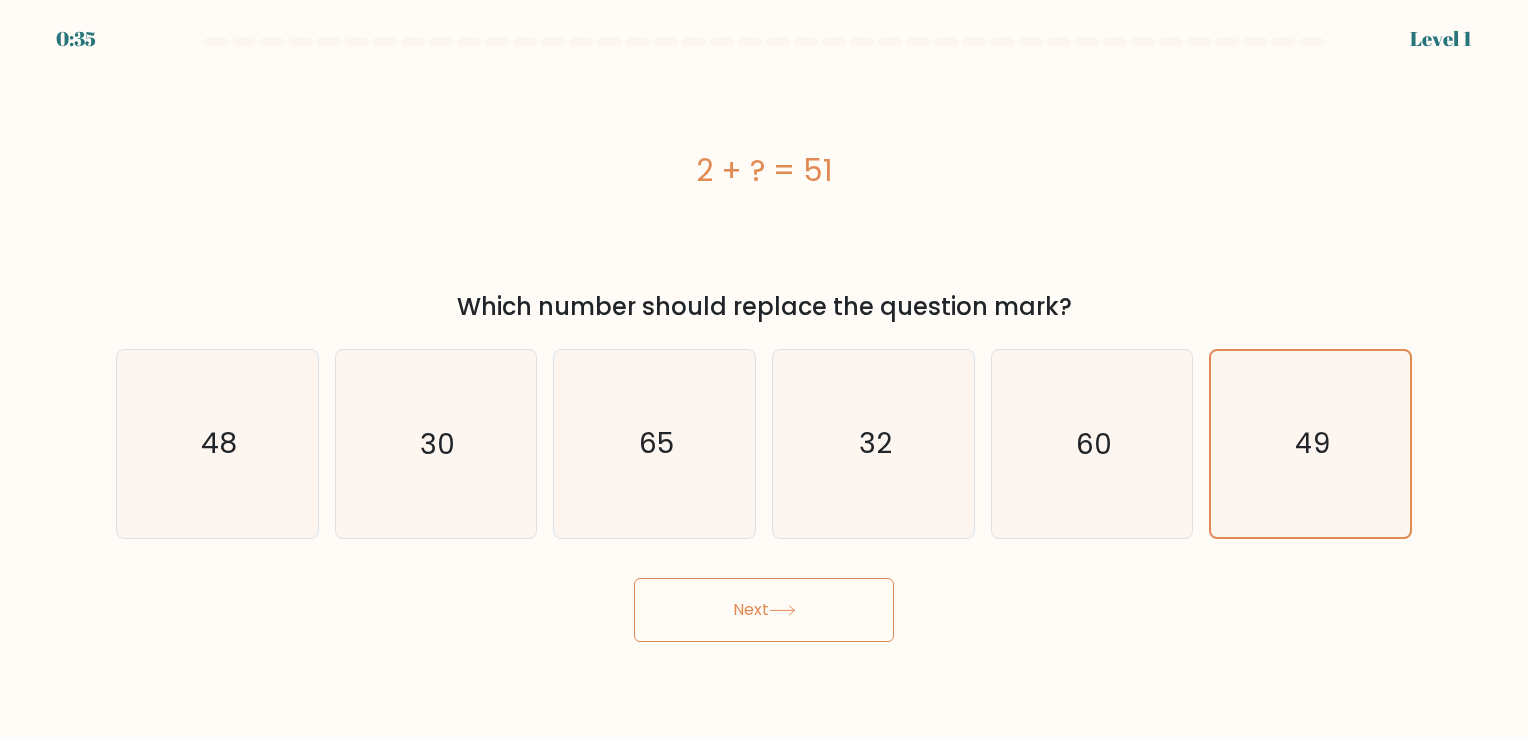 click on "Next" at bounding box center [764, 610] 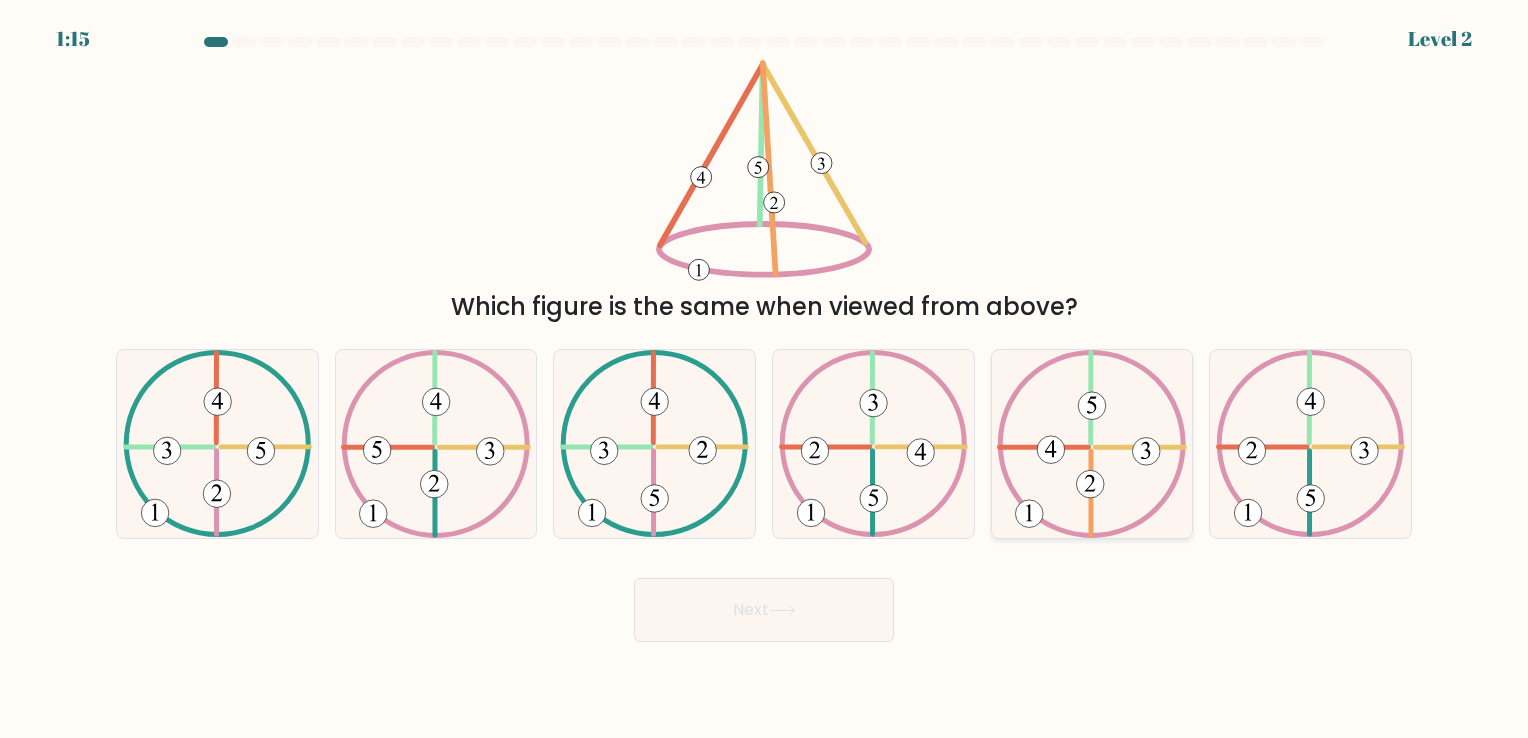 click 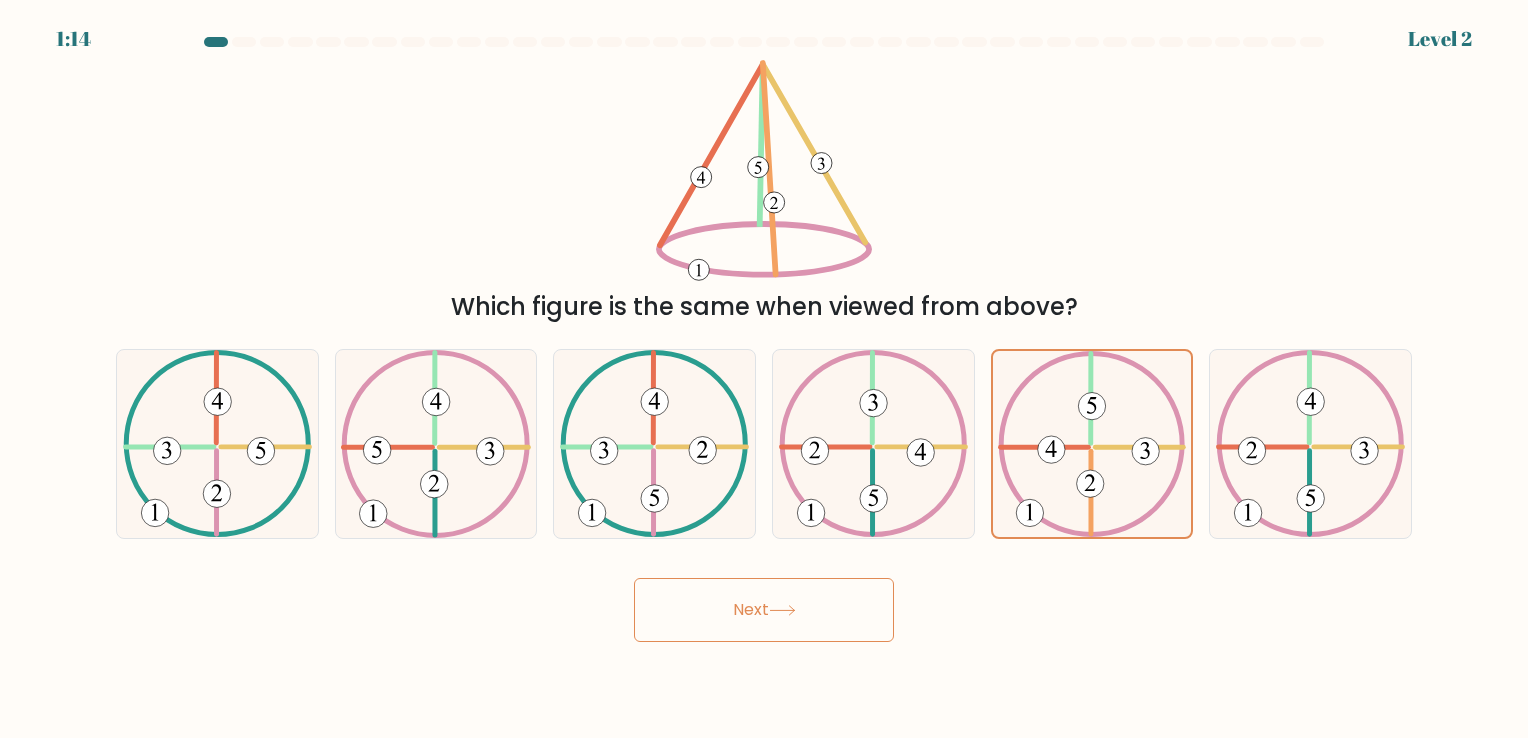 click on "Next" at bounding box center [764, 610] 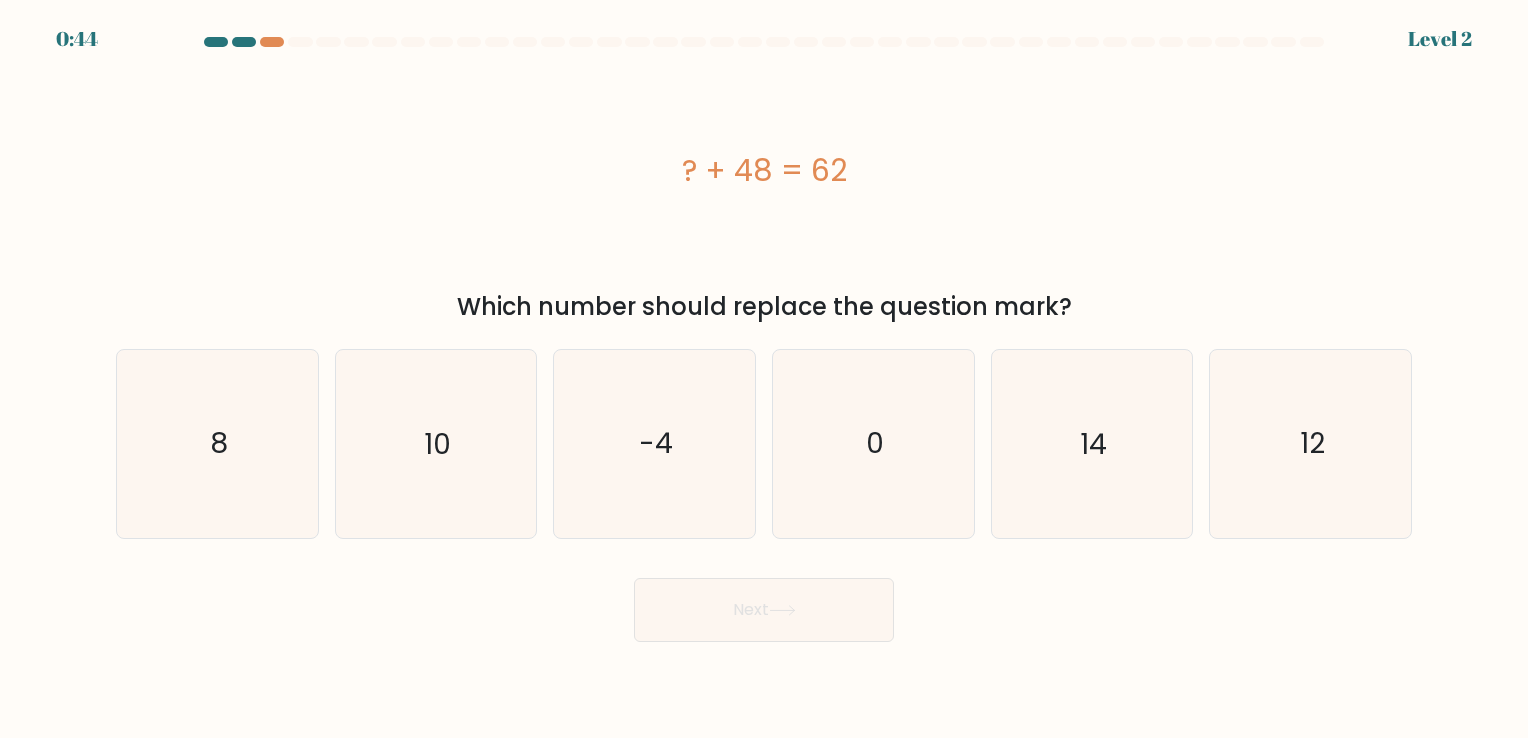 scroll, scrollTop: 0, scrollLeft: 0, axis: both 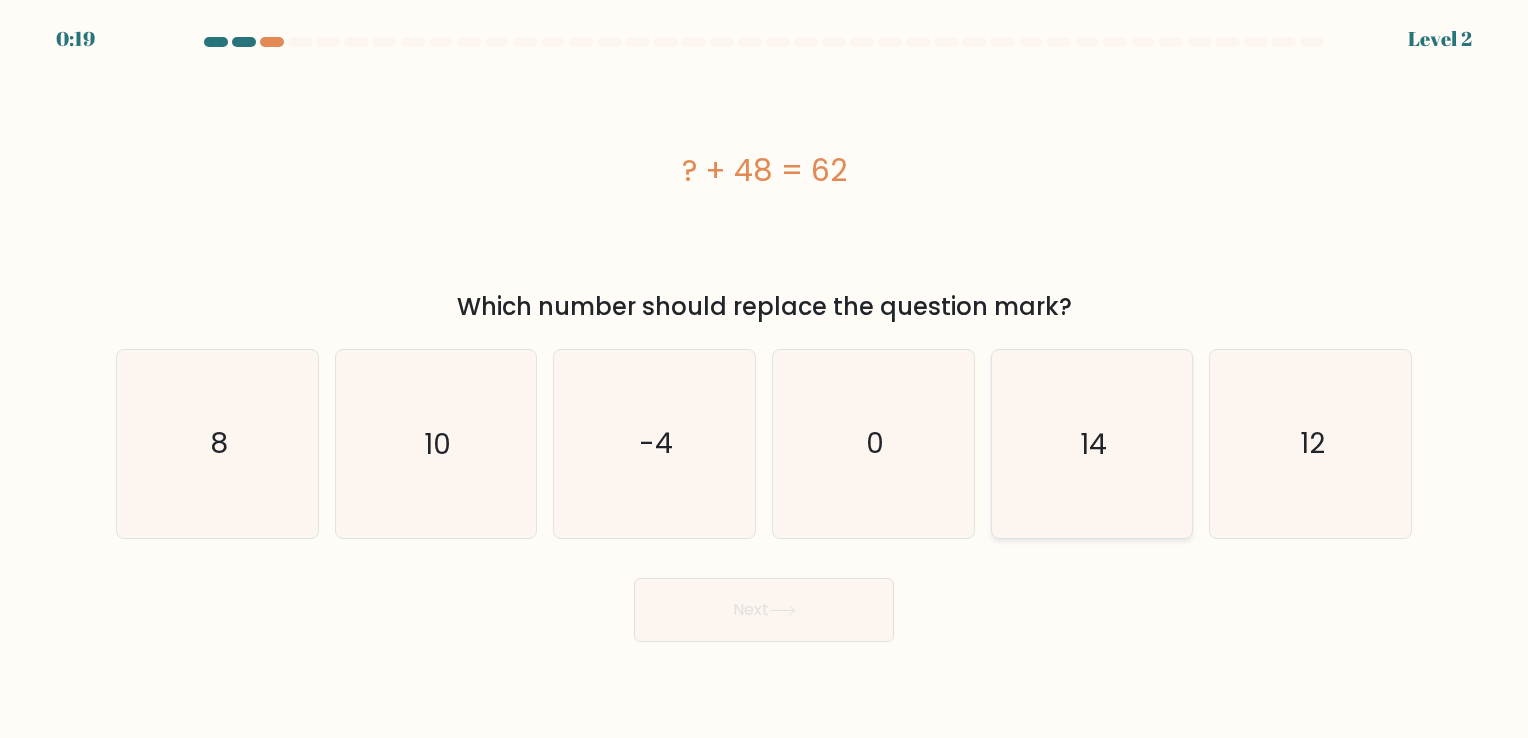 click on "14" 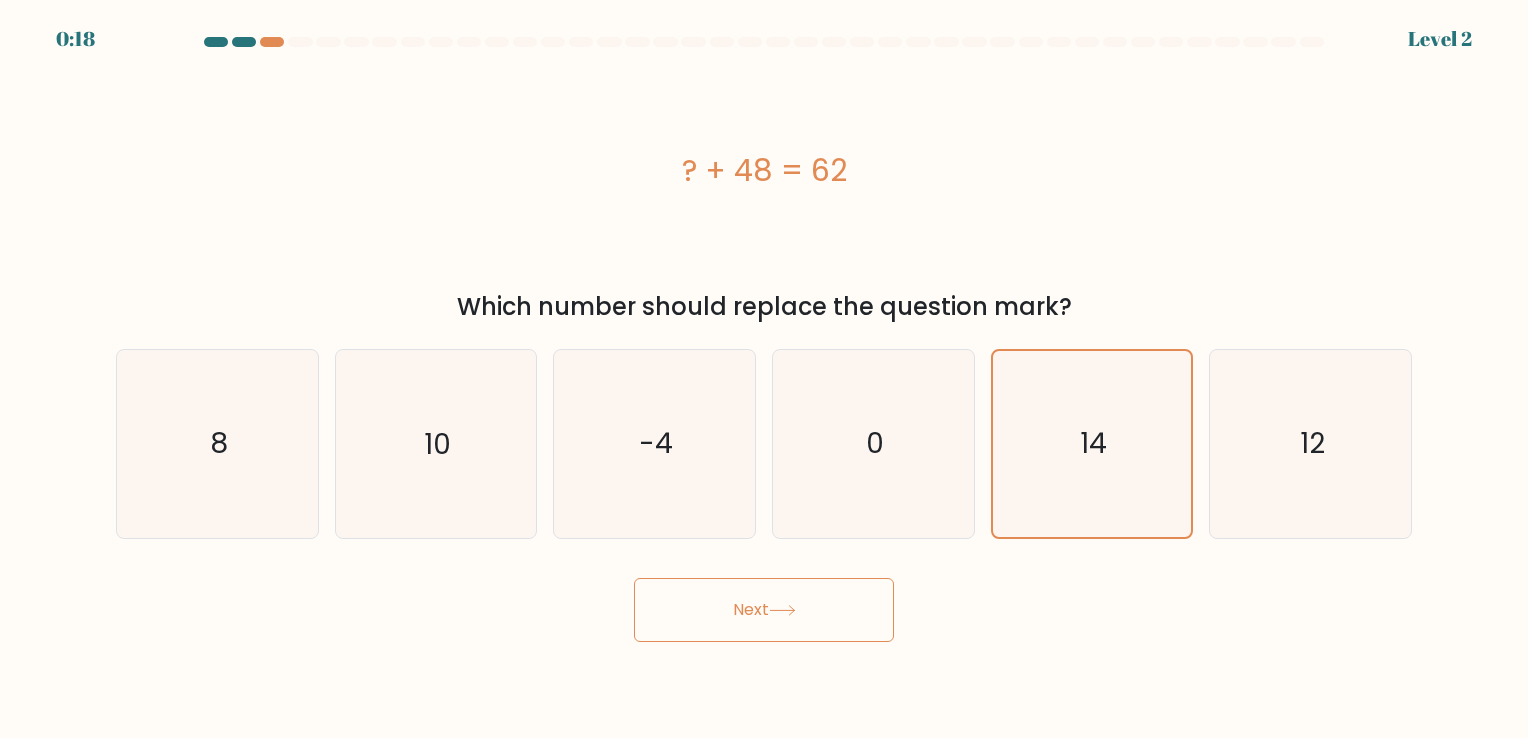 click on "Next" at bounding box center [764, 610] 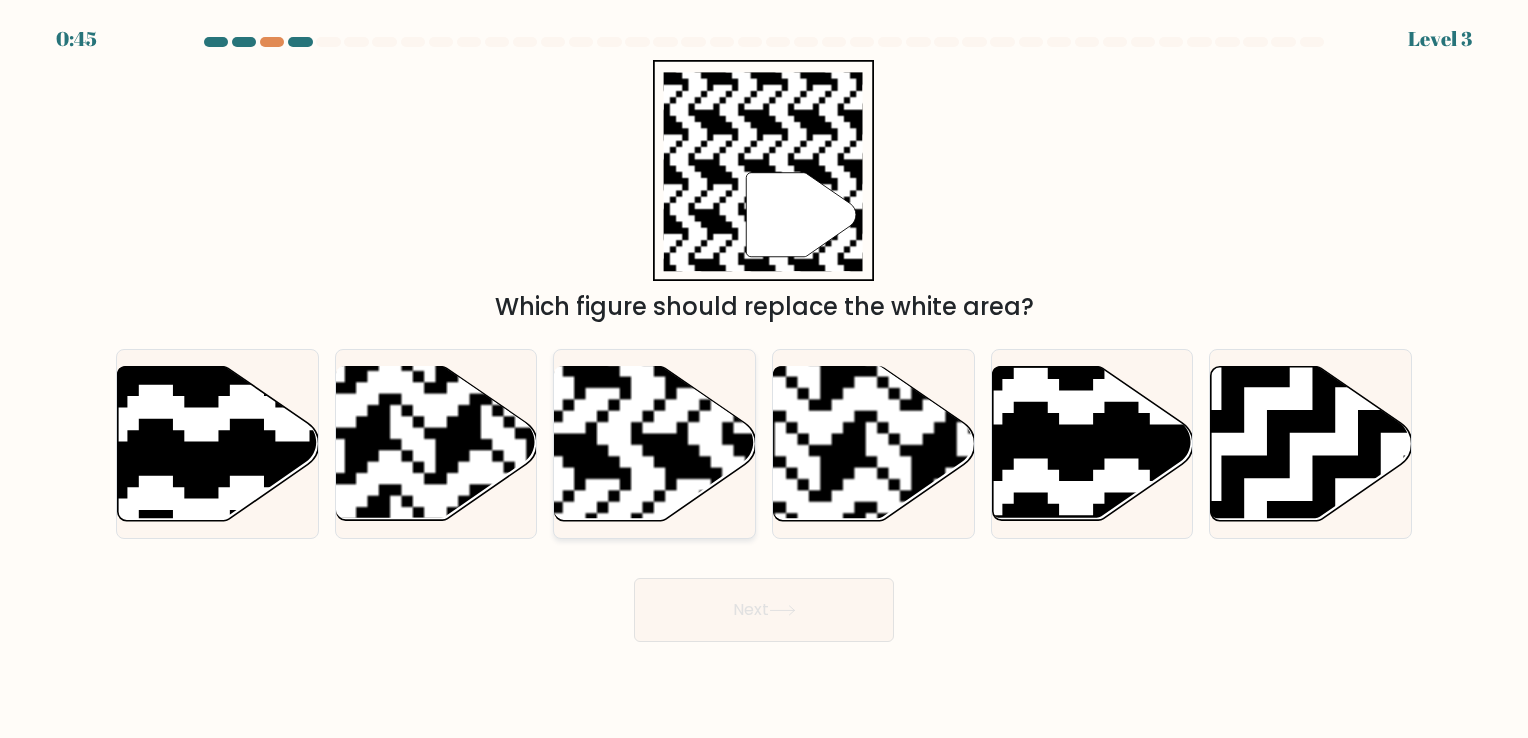 click 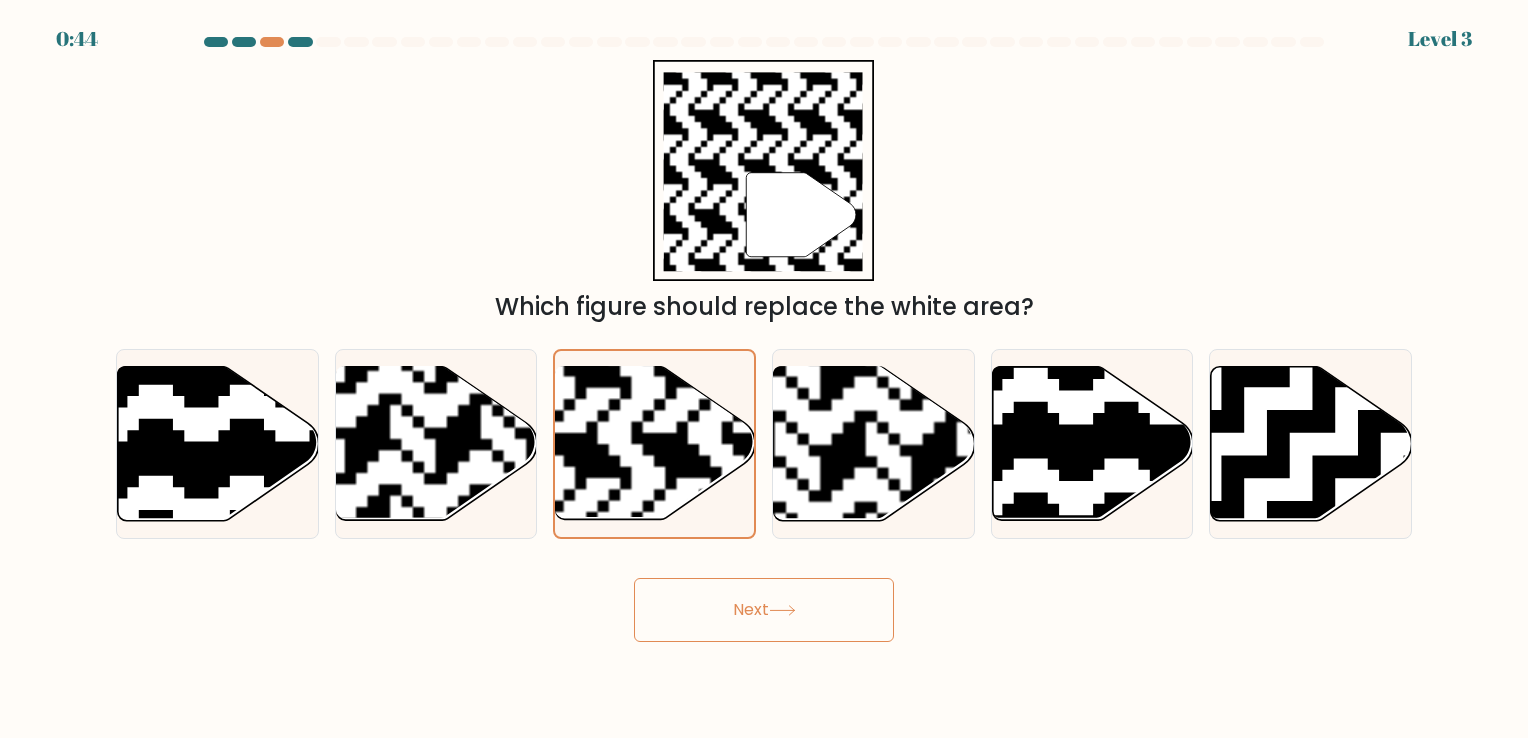 click on "Next" at bounding box center [764, 610] 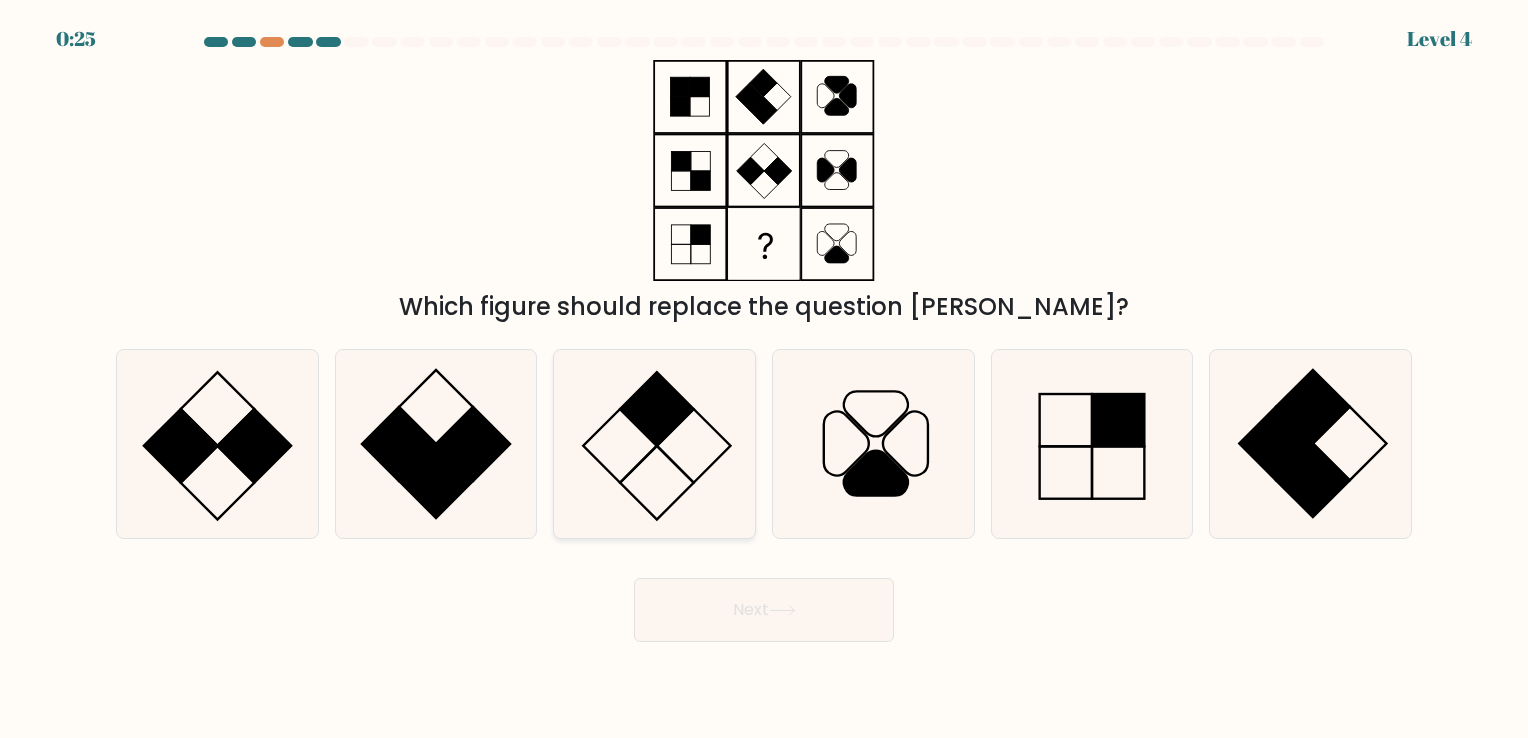 click 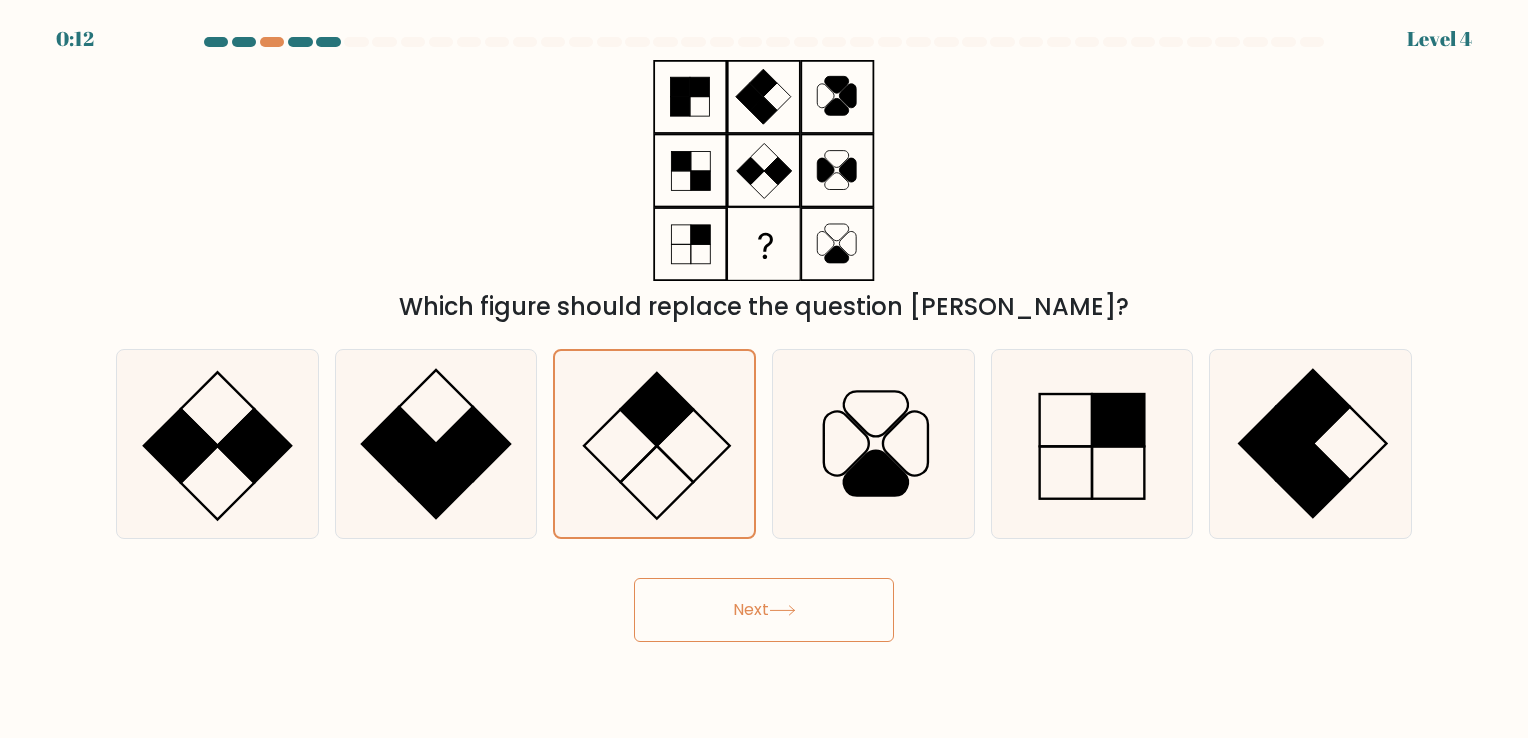 click on "Next" at bounding box center (764, 610) 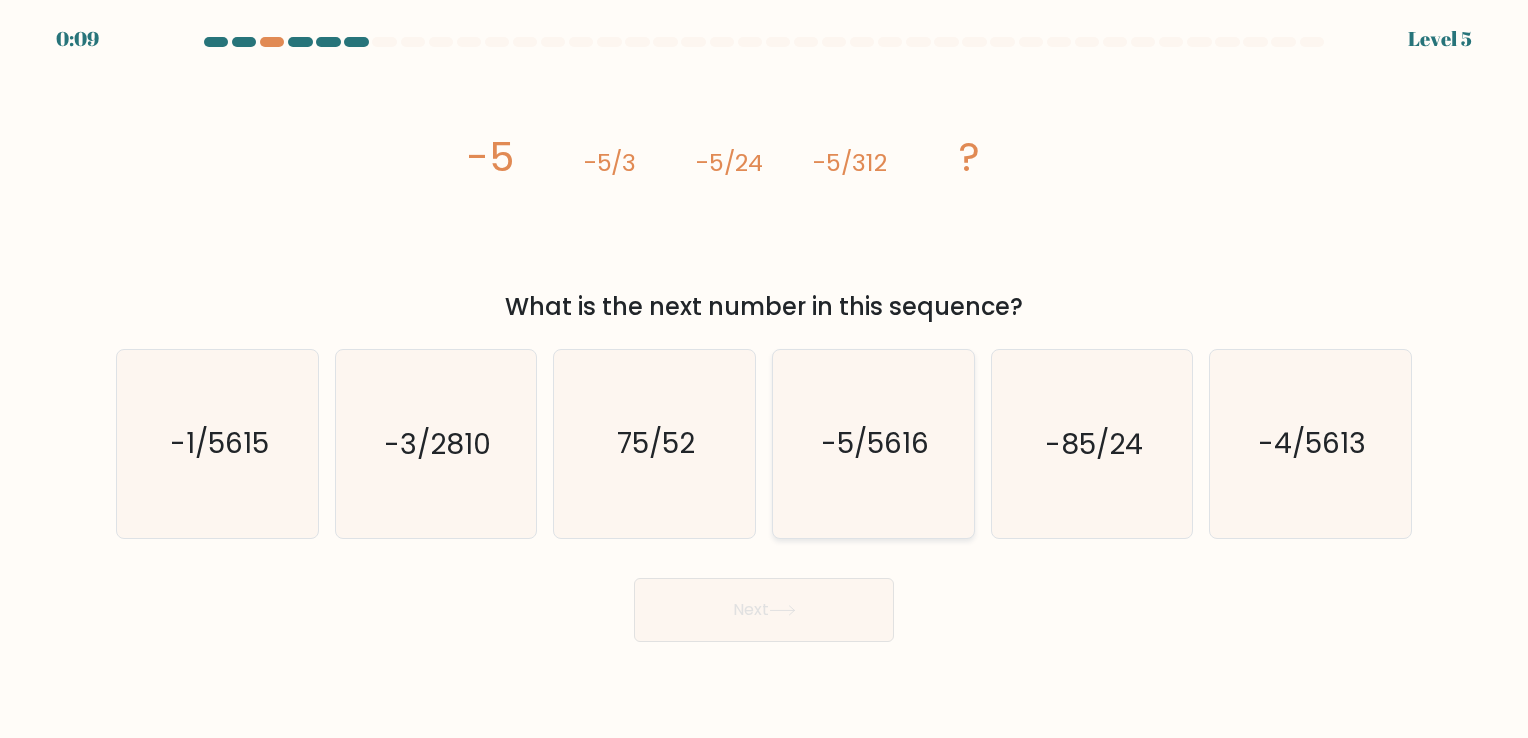 click on "-5/5616" 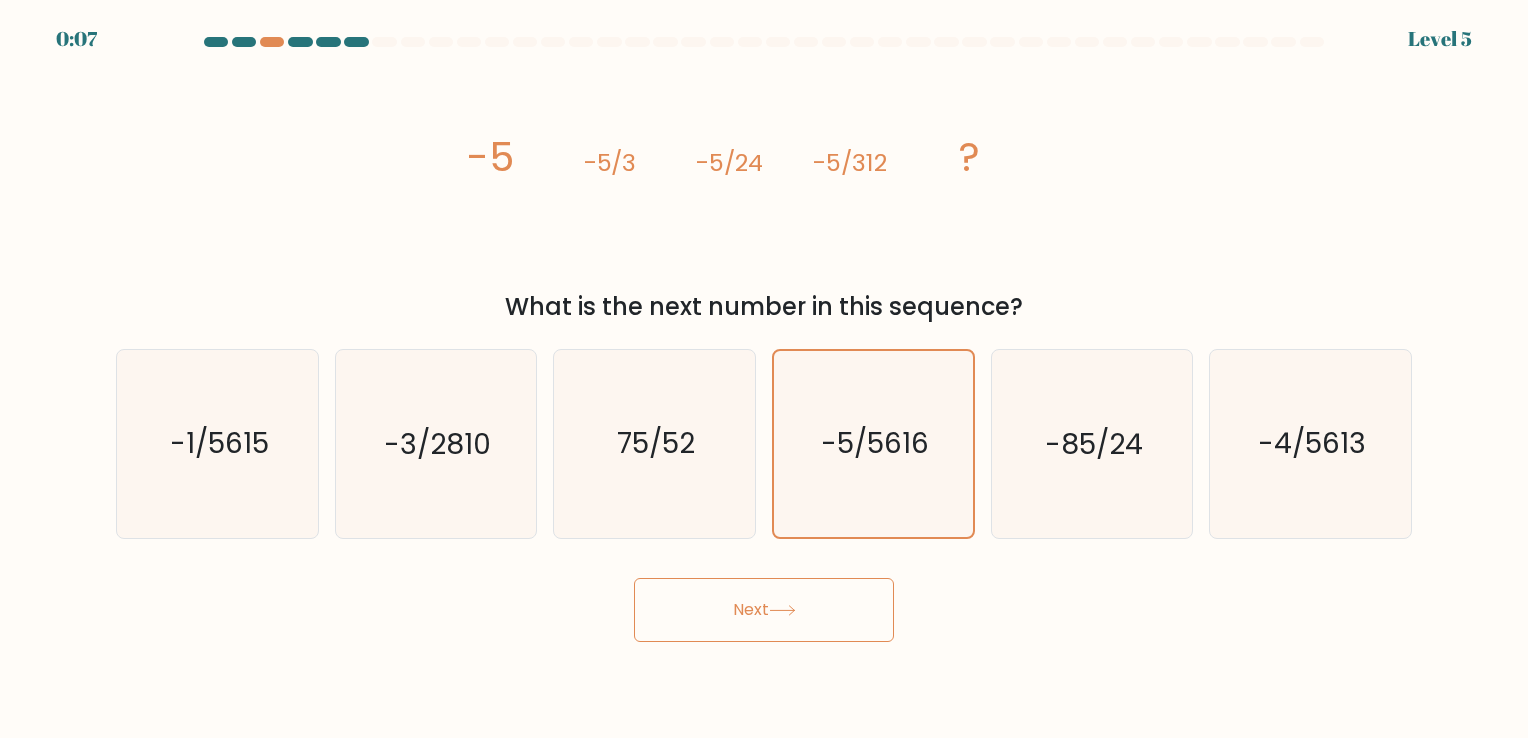 click on "Next" at bounding box center [764, 610] 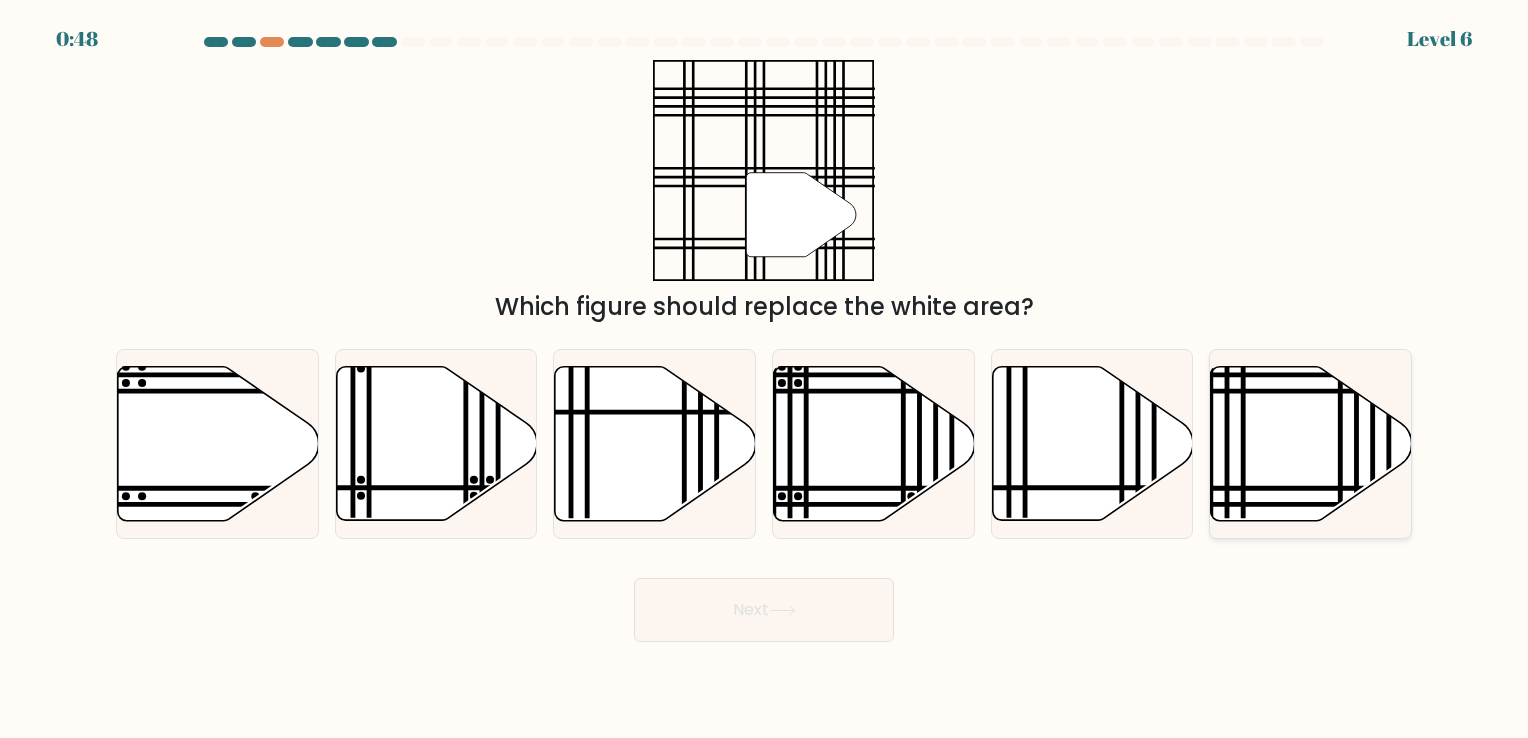 click 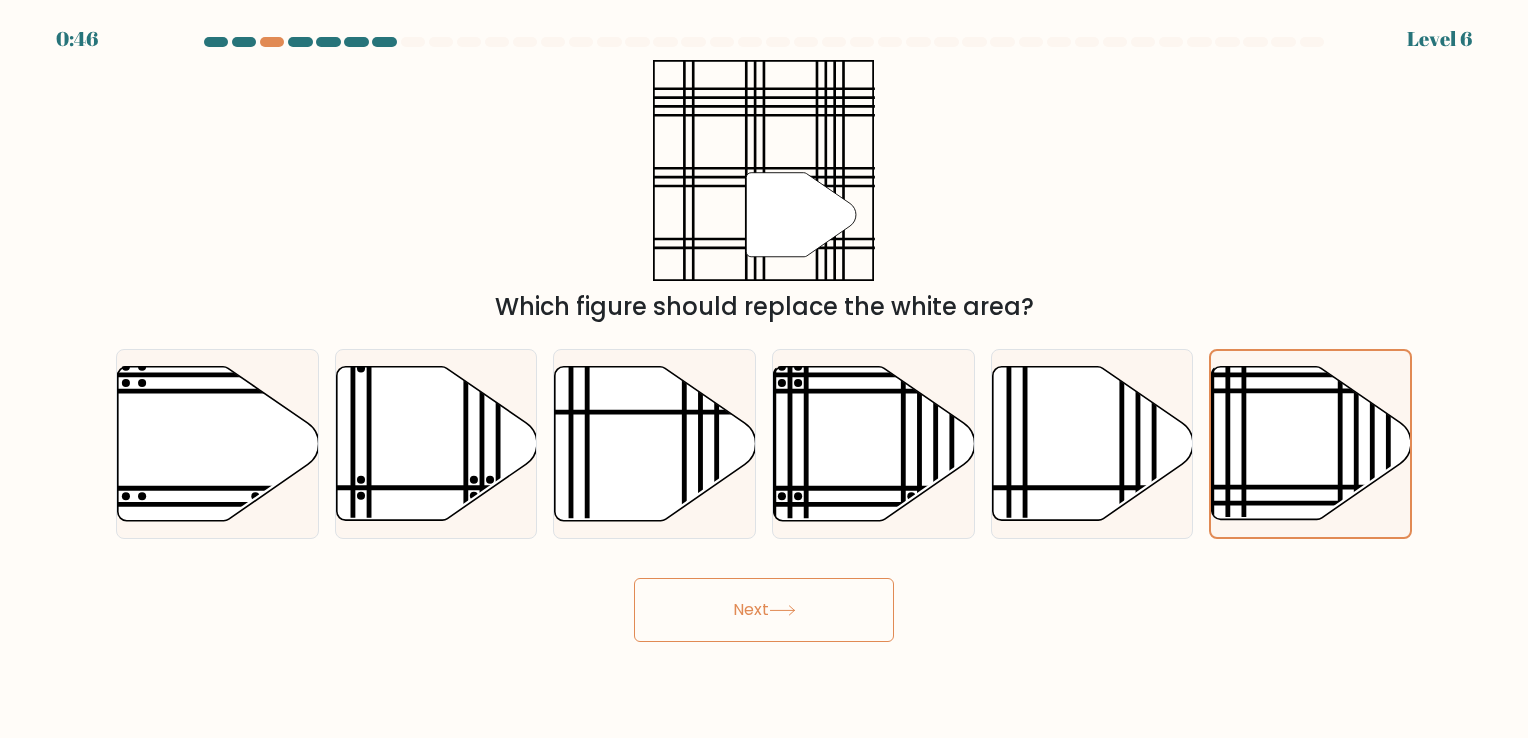 click on "Next" at bounding box center [764, 610] 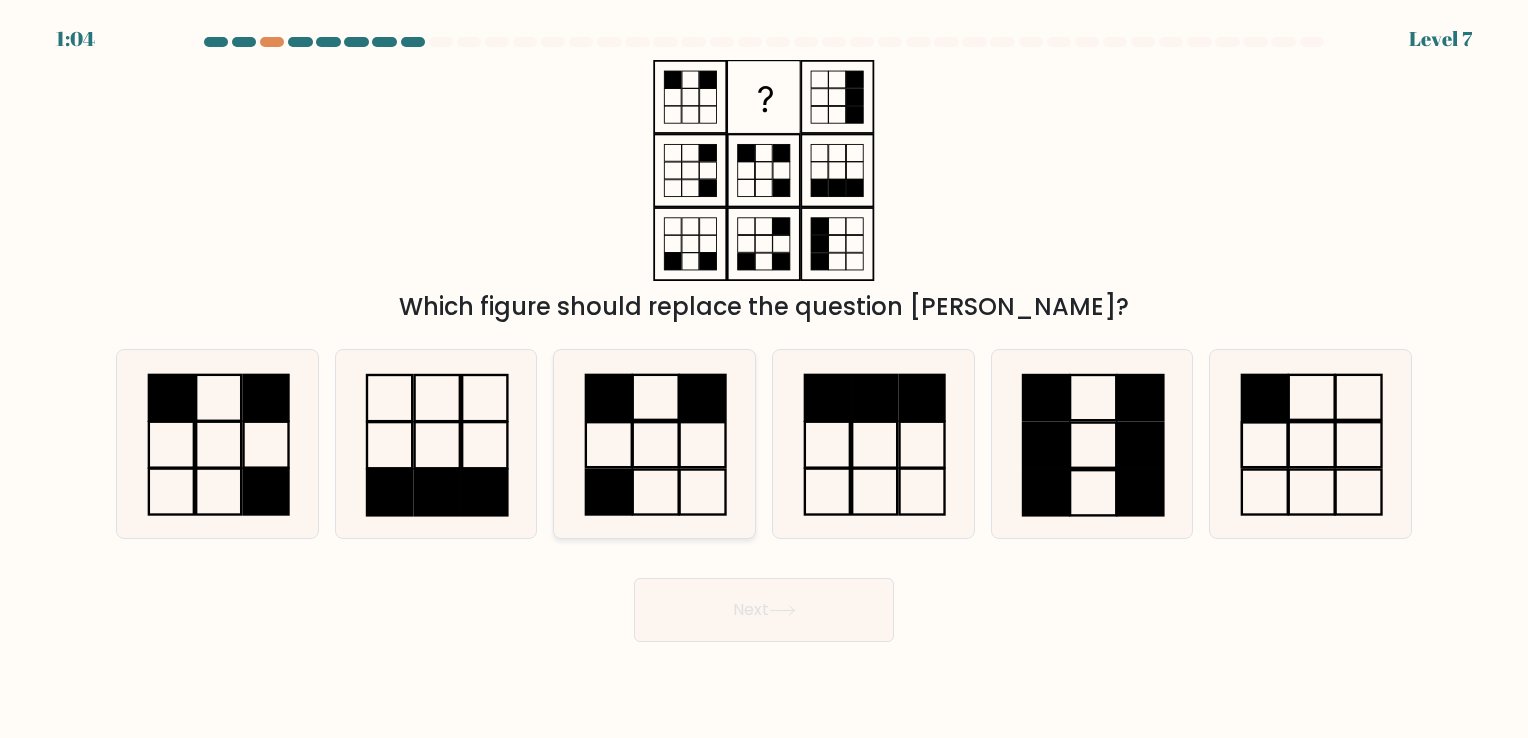 click 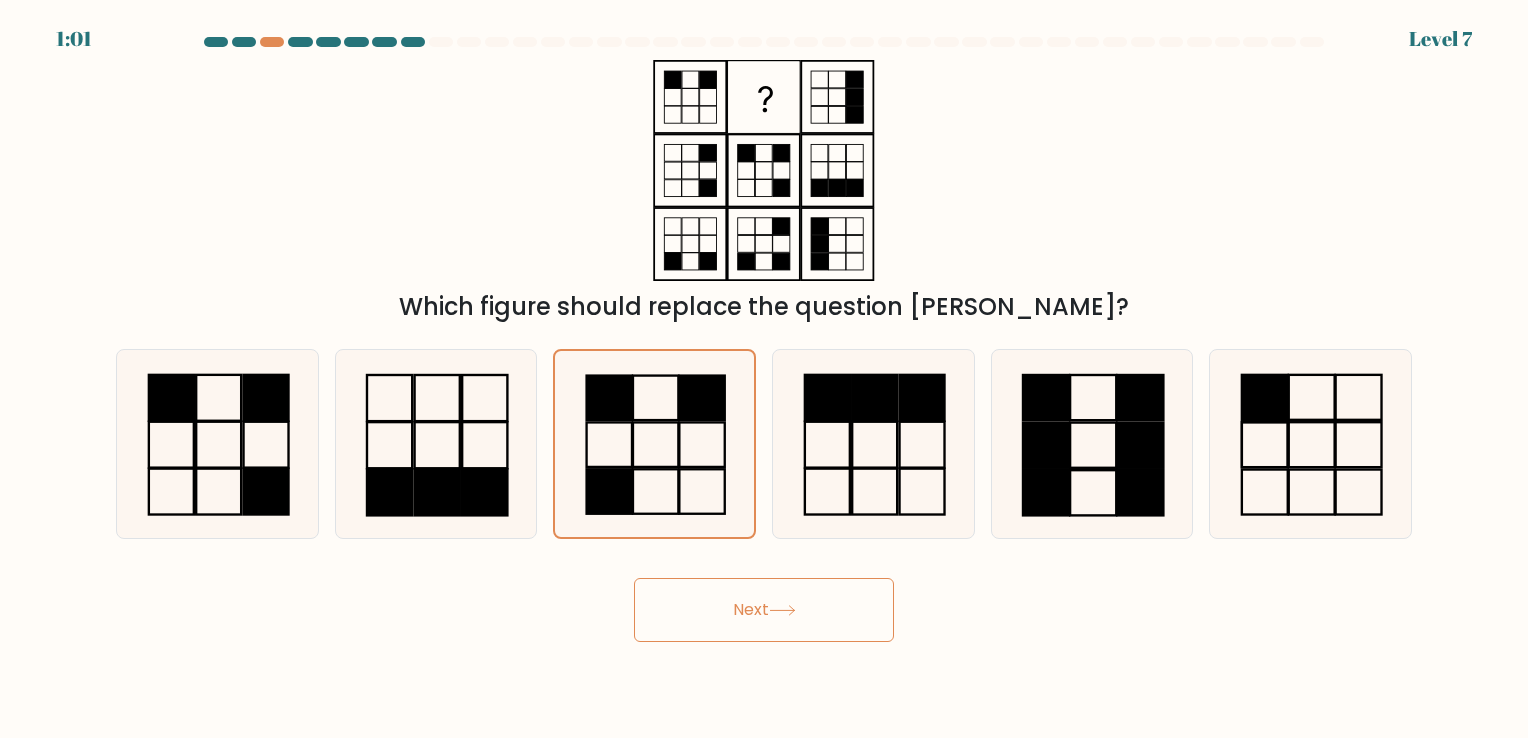 click on "Next" at bounding box center (764, 610) 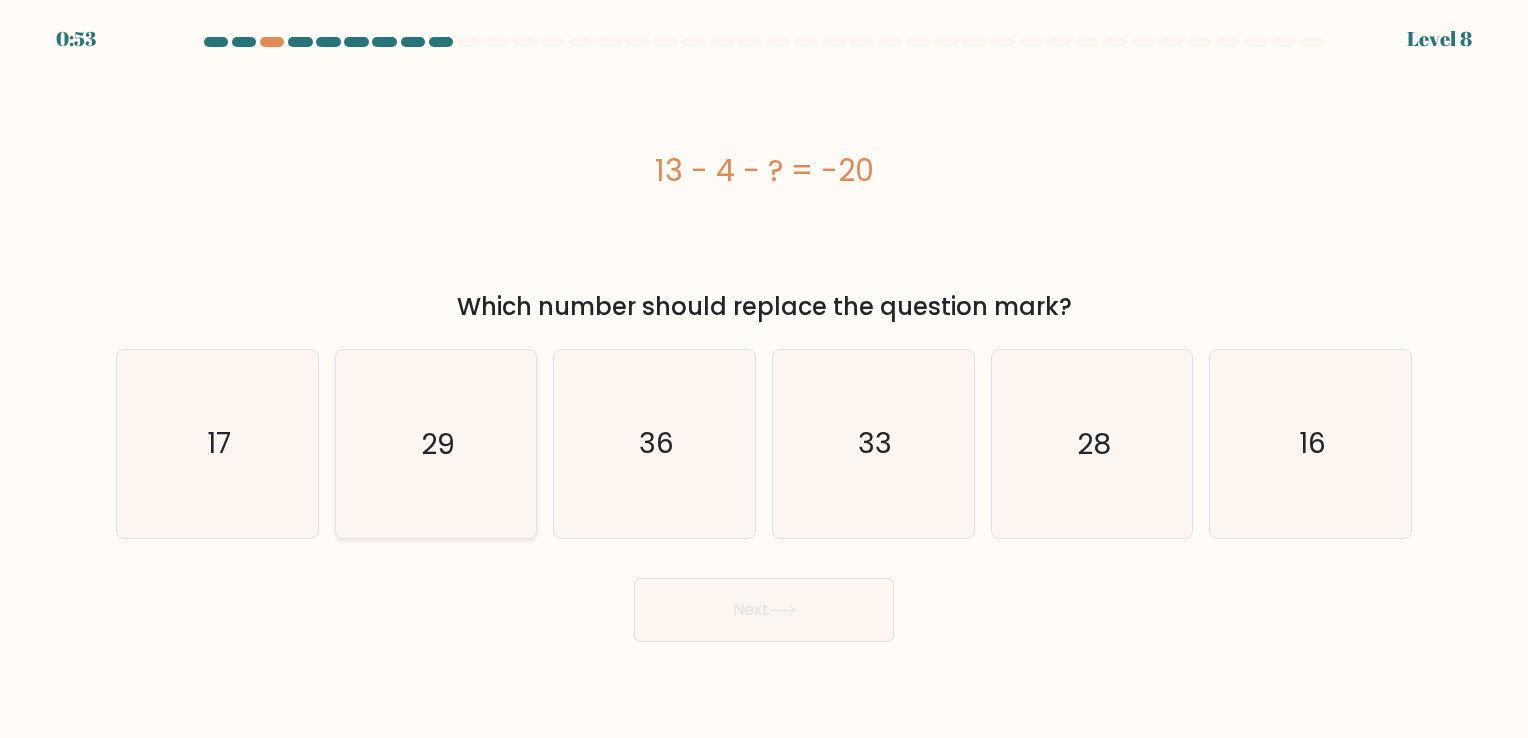 click on "29" 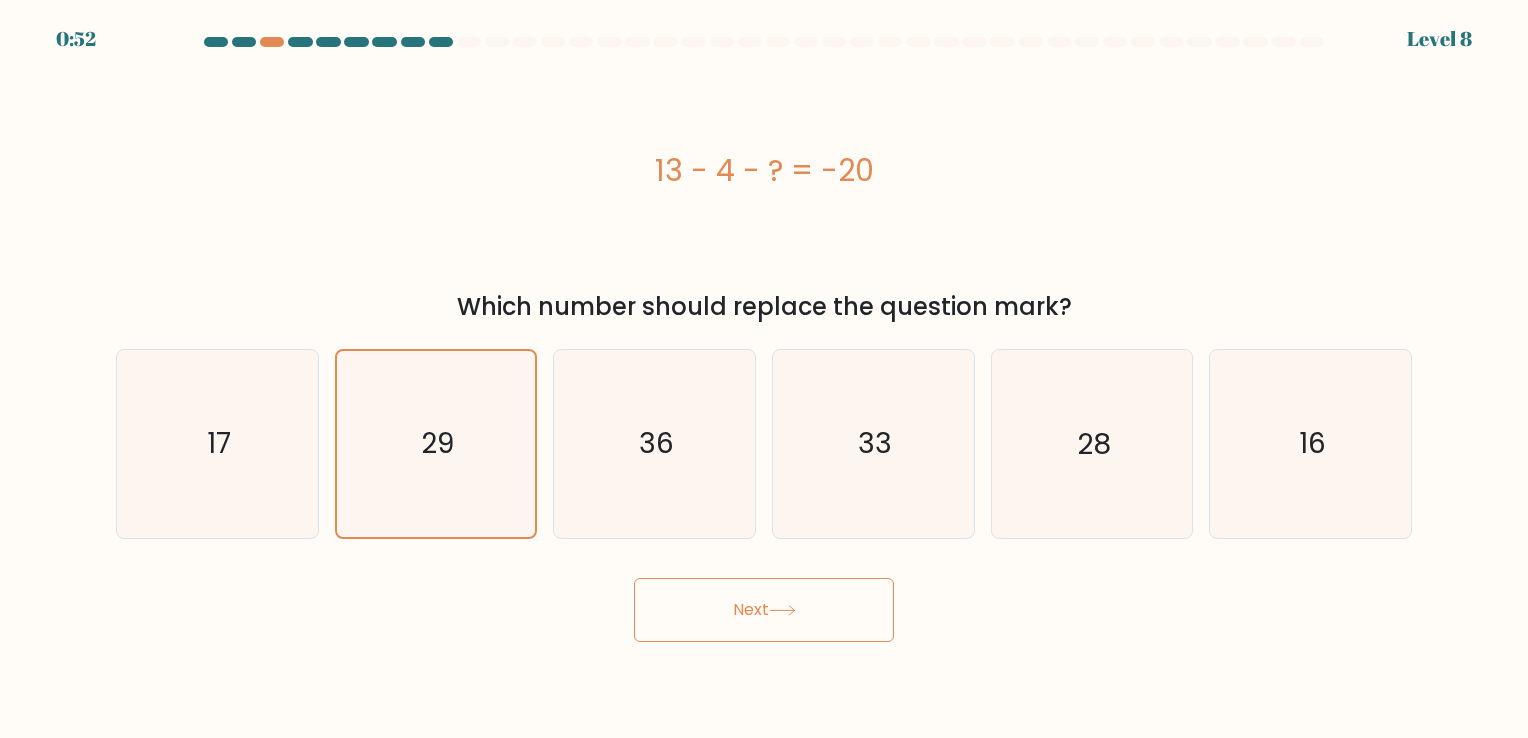 click on "Next" at bounding box center [764, 610] 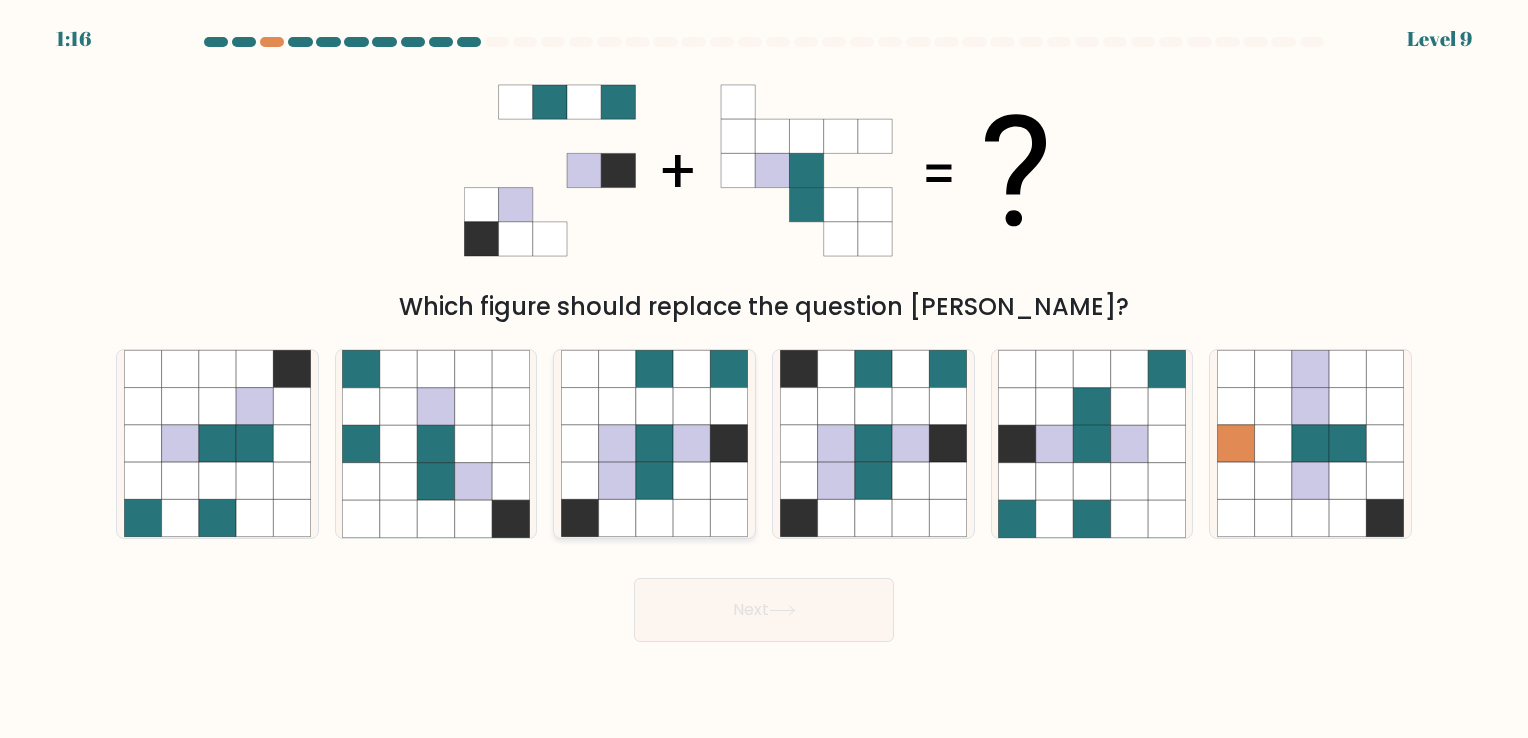 click 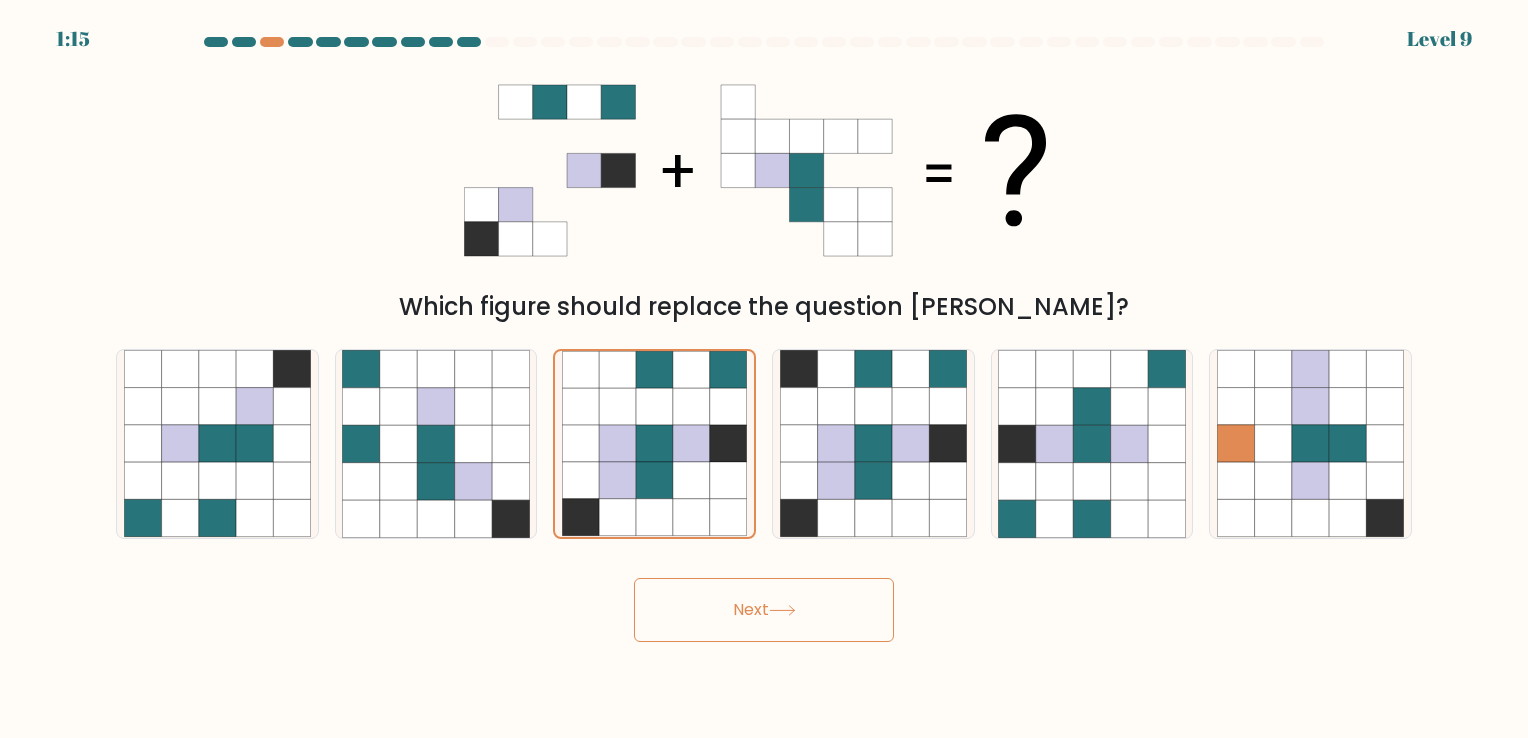 click on "Next" at bounding box center (764, 610) 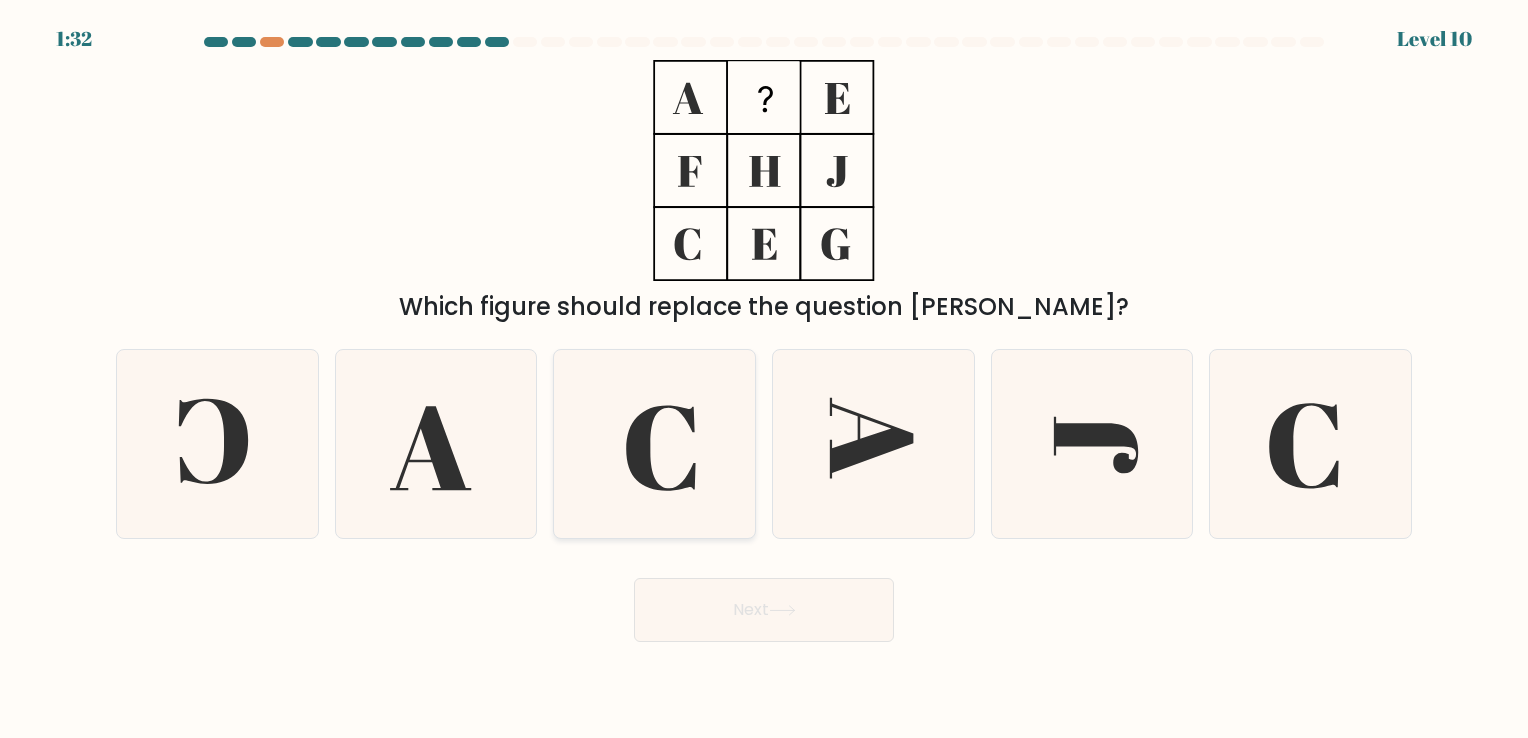 click 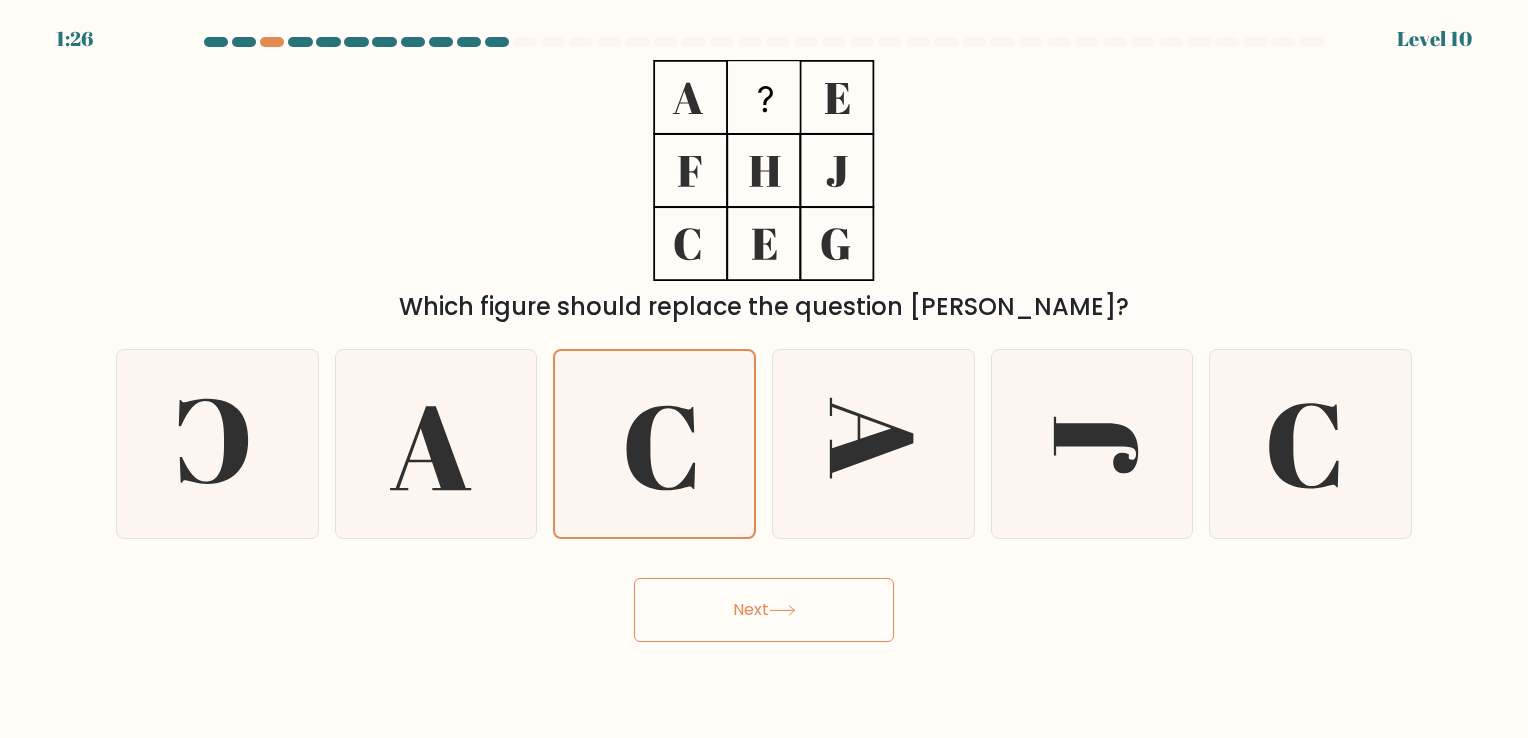 click 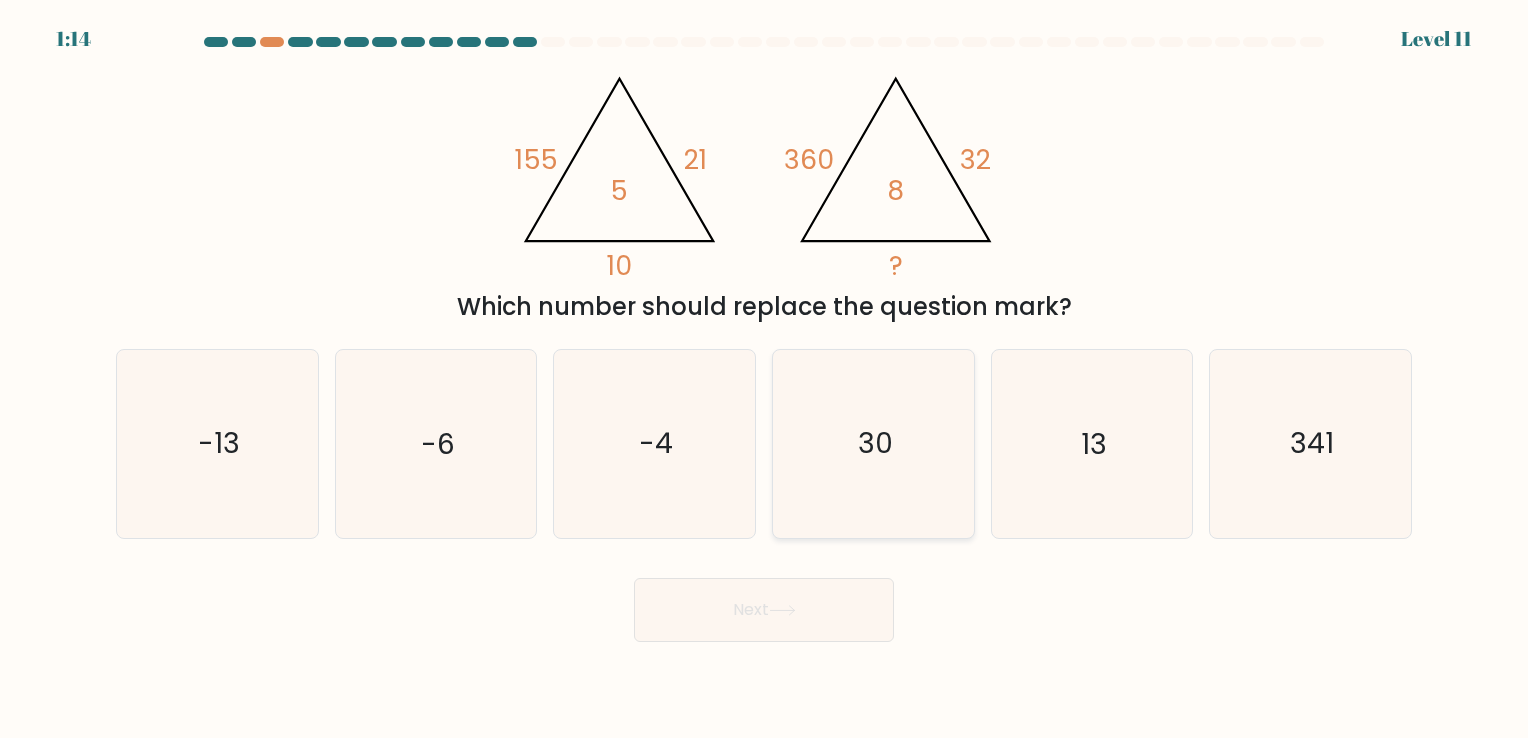 click on "30" 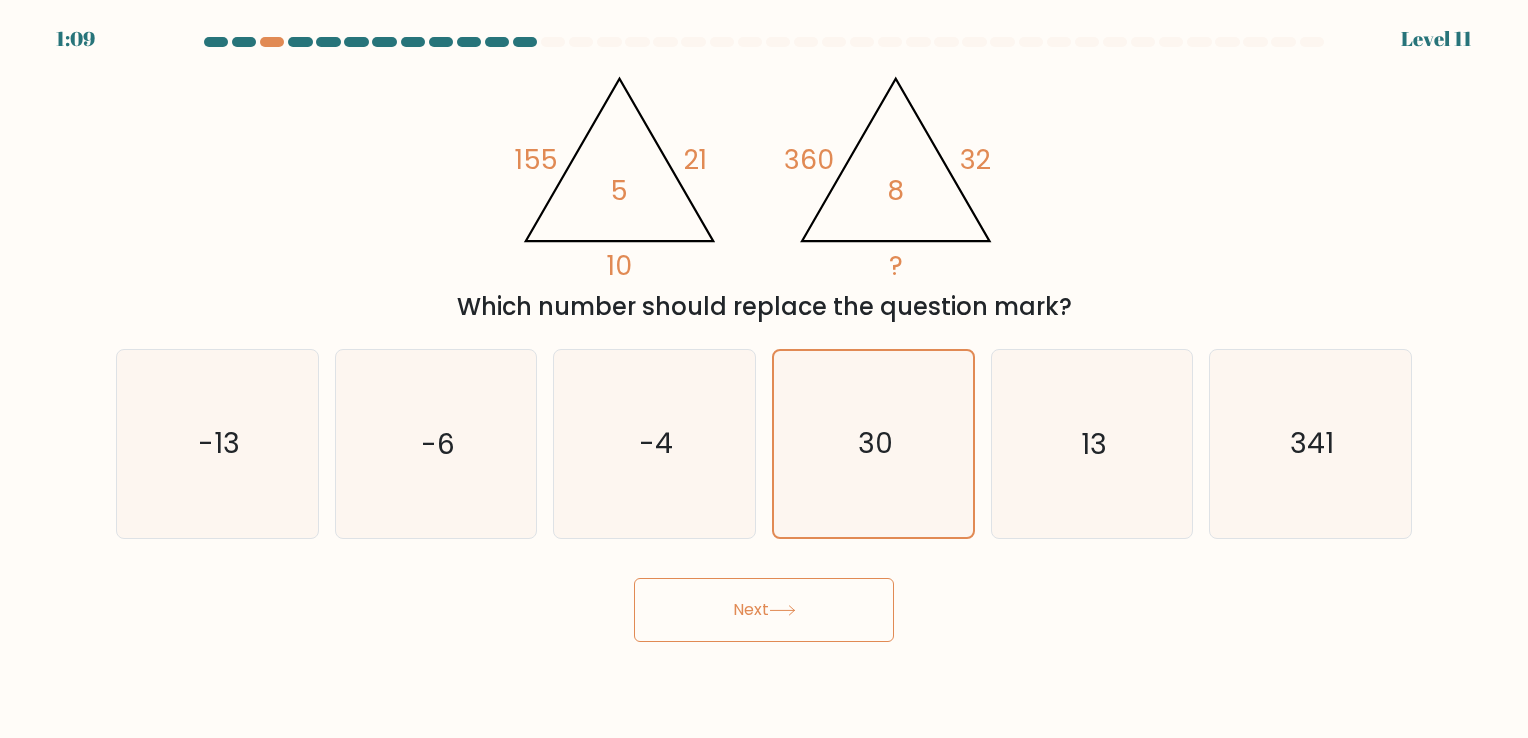 click on "Next" at bounding box center (764, 610) 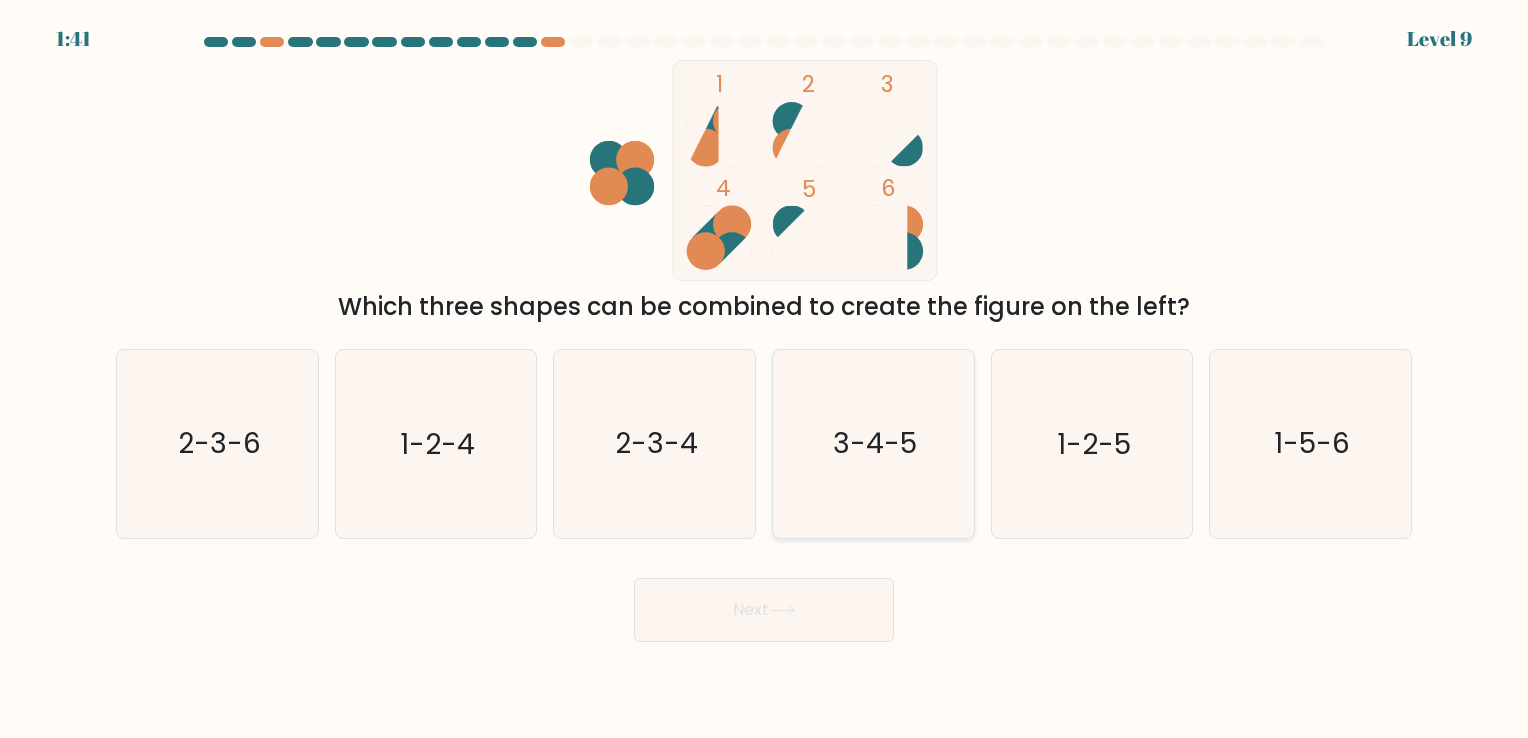 click on "3-4-5" 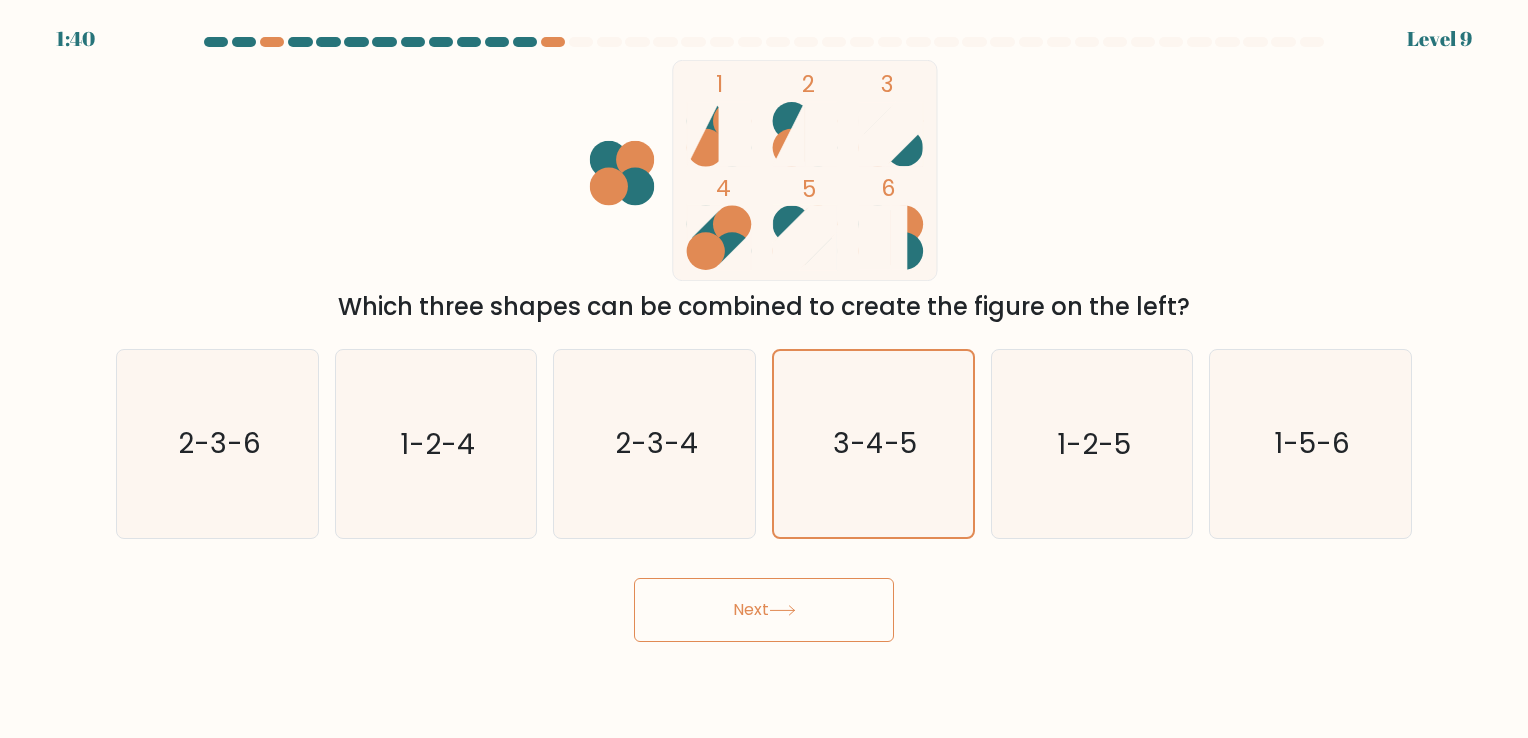 click on "Next" at bounding box center (764, 610) 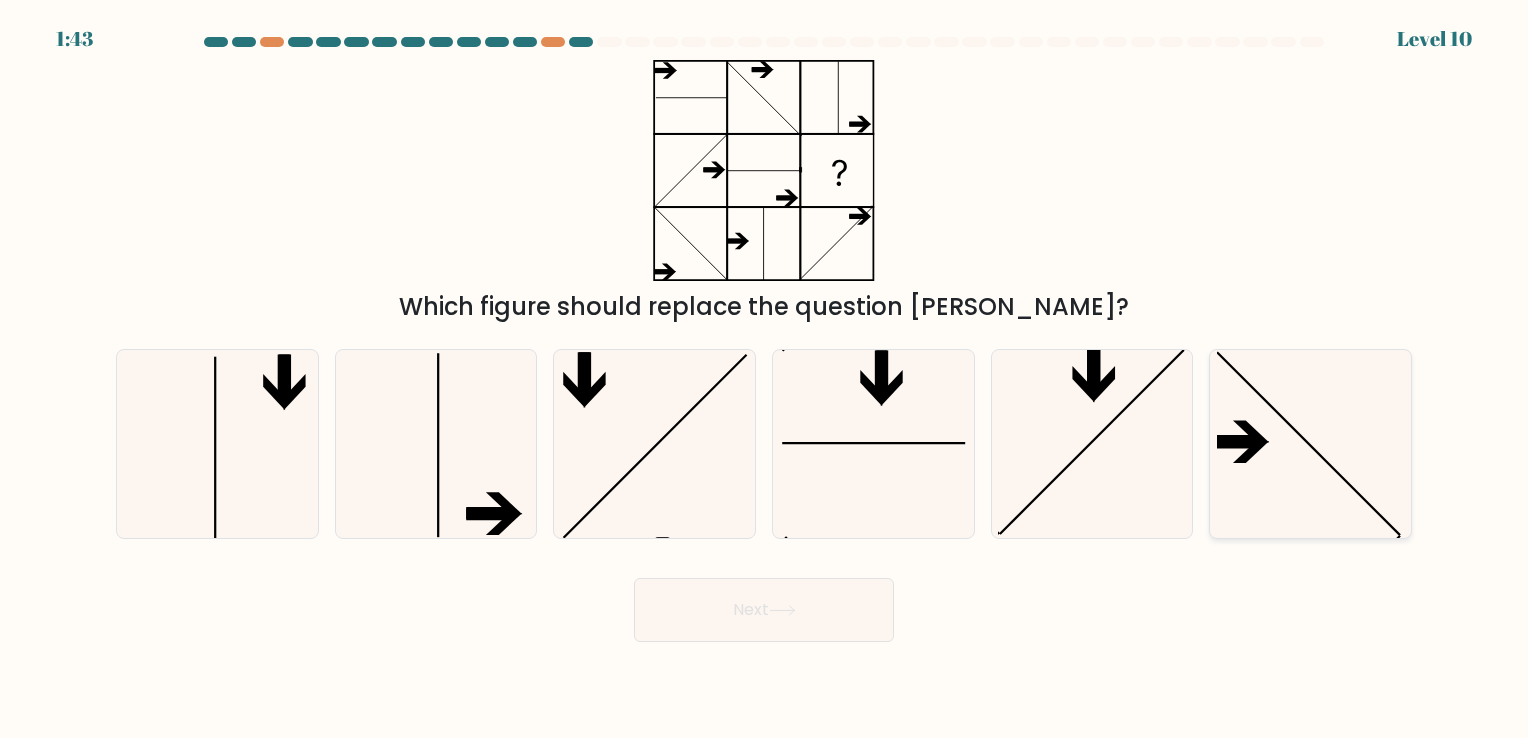 click 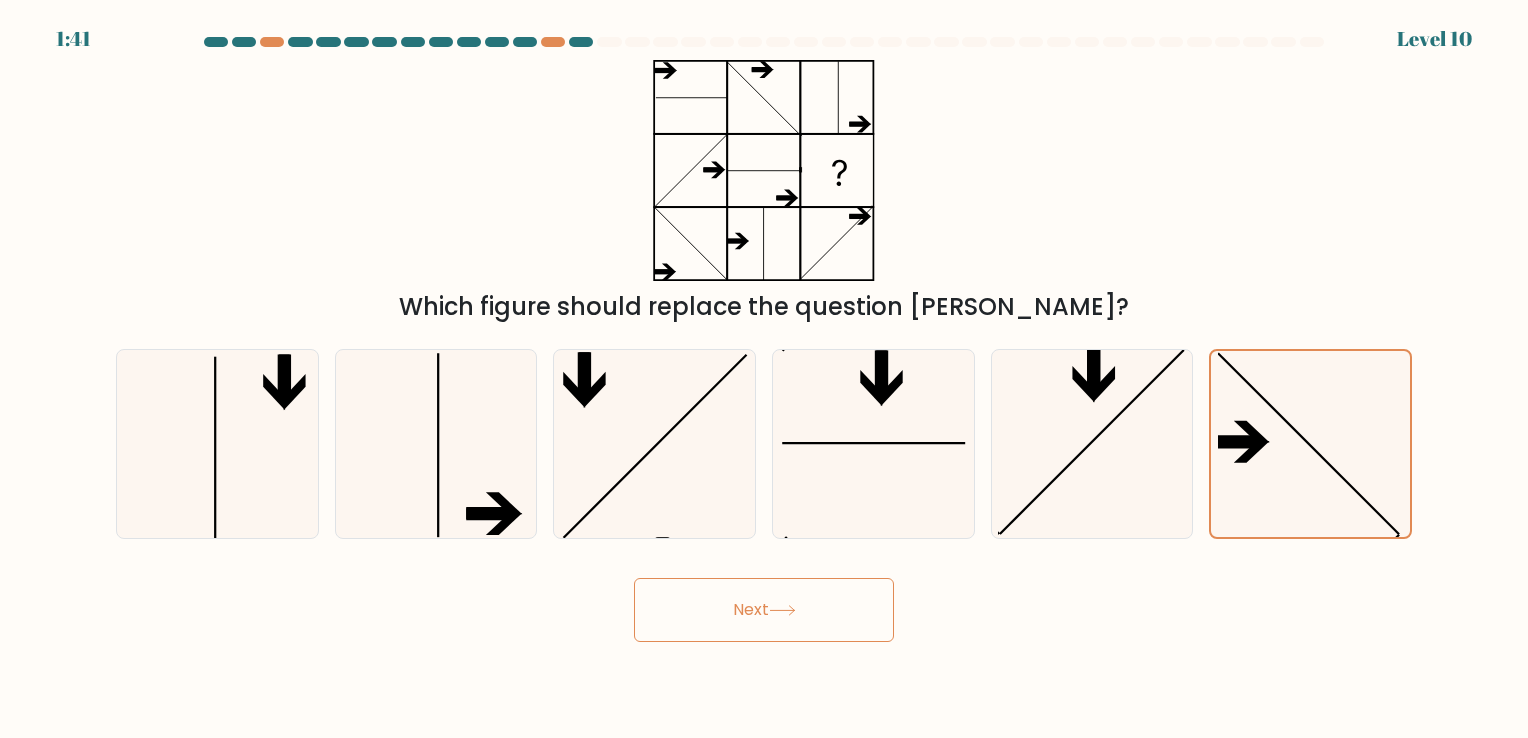 click on "Next" at bounding box center (764, 610) 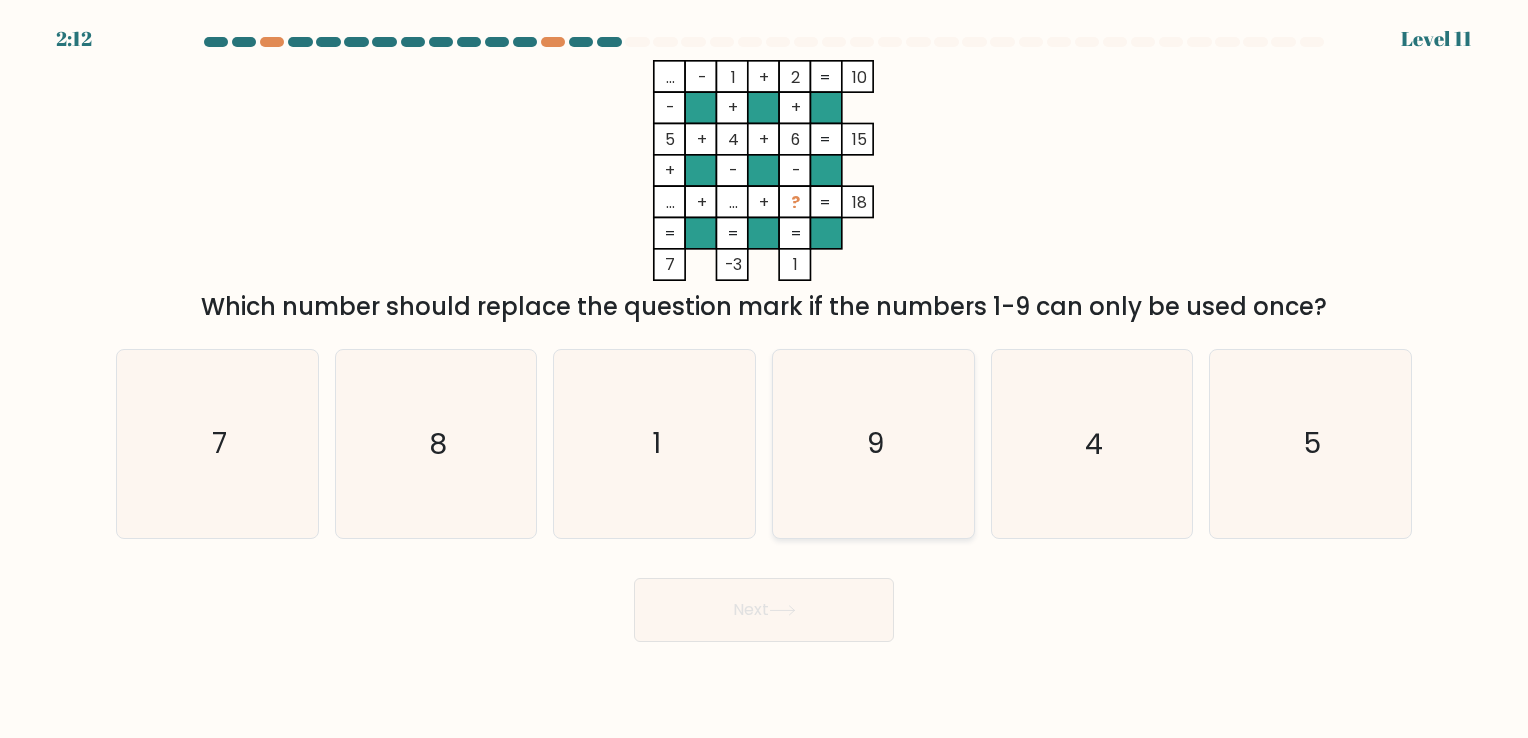 click on "9" 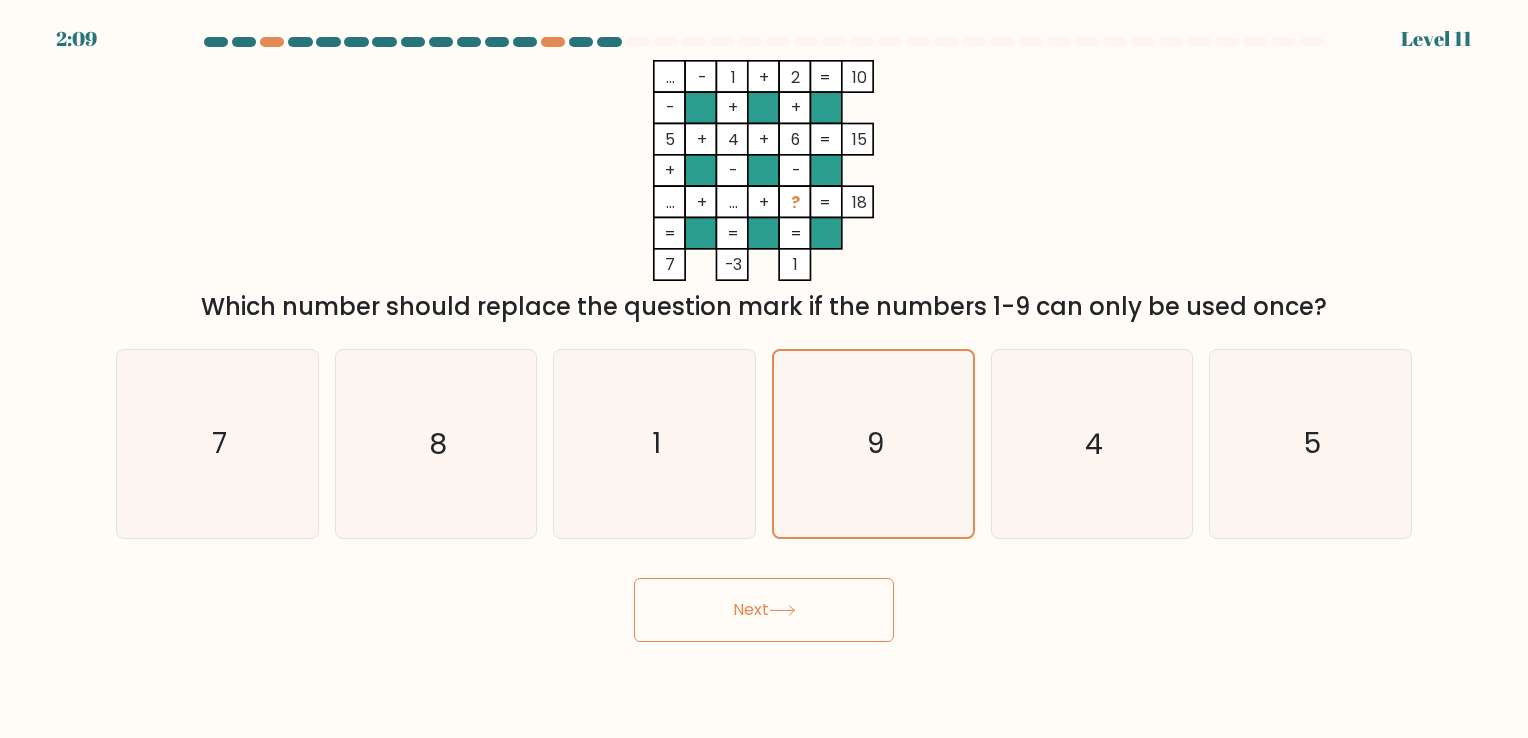 click on "Next" at bounding box center (764, 610) 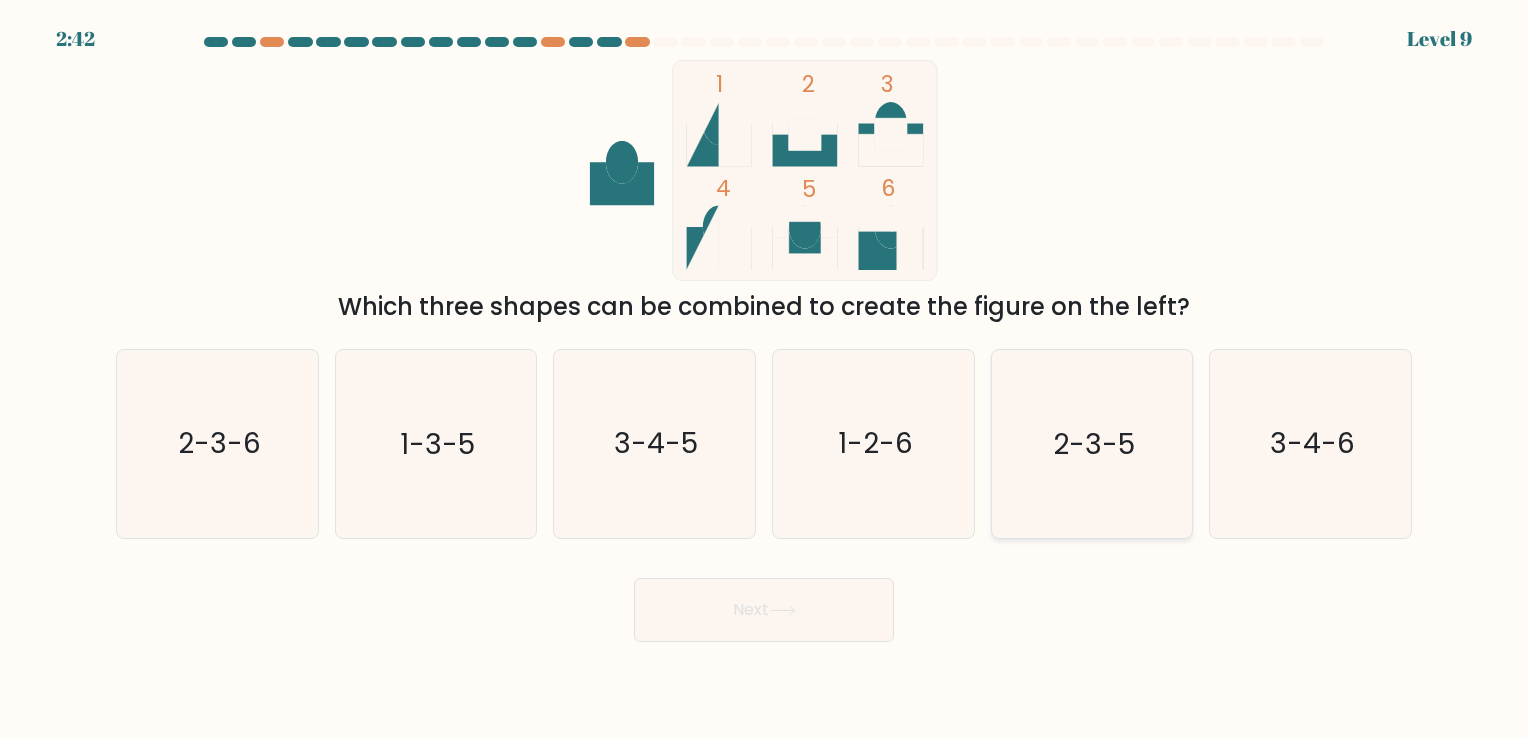 click on "2-3-5" 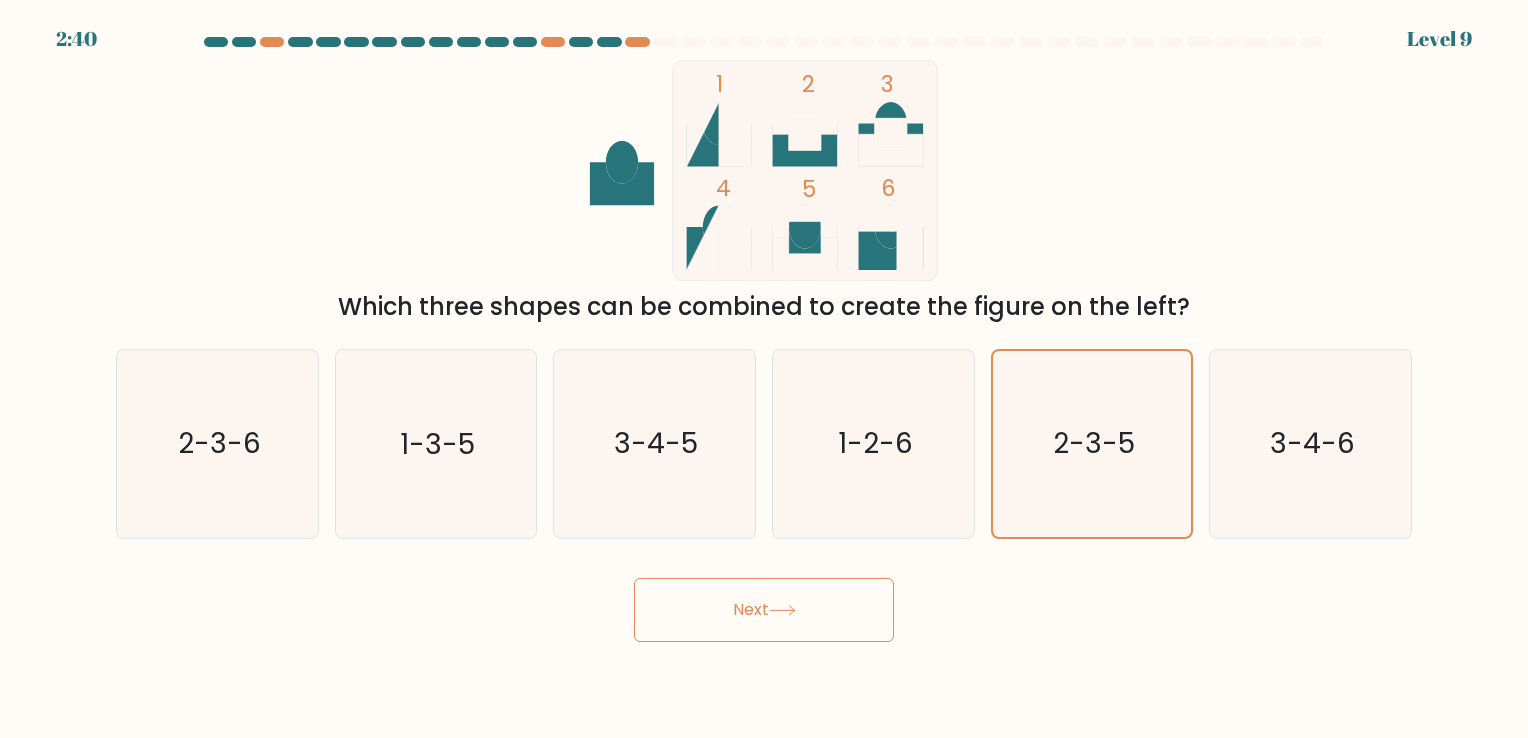 click on "Next" at bounding box center (764, 610) 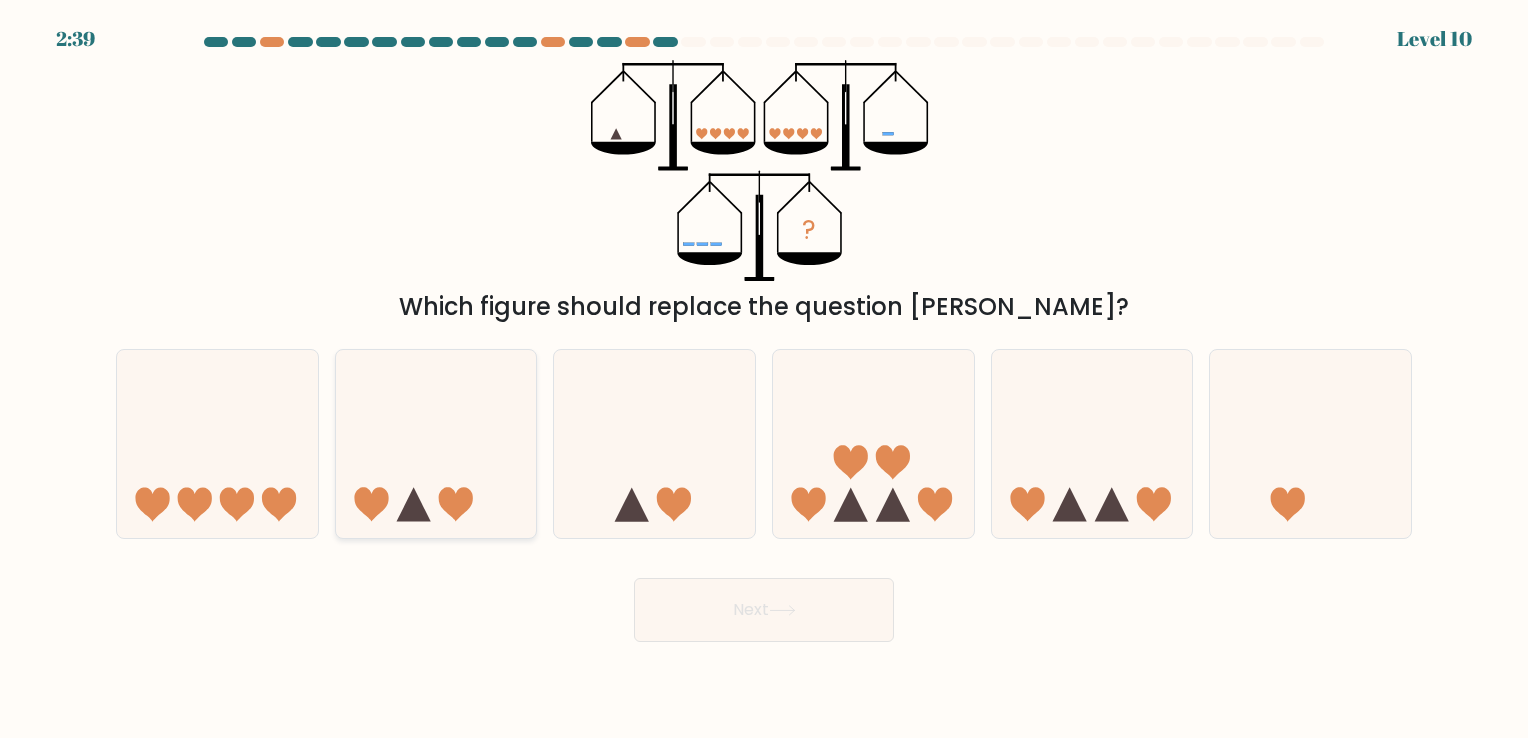 click 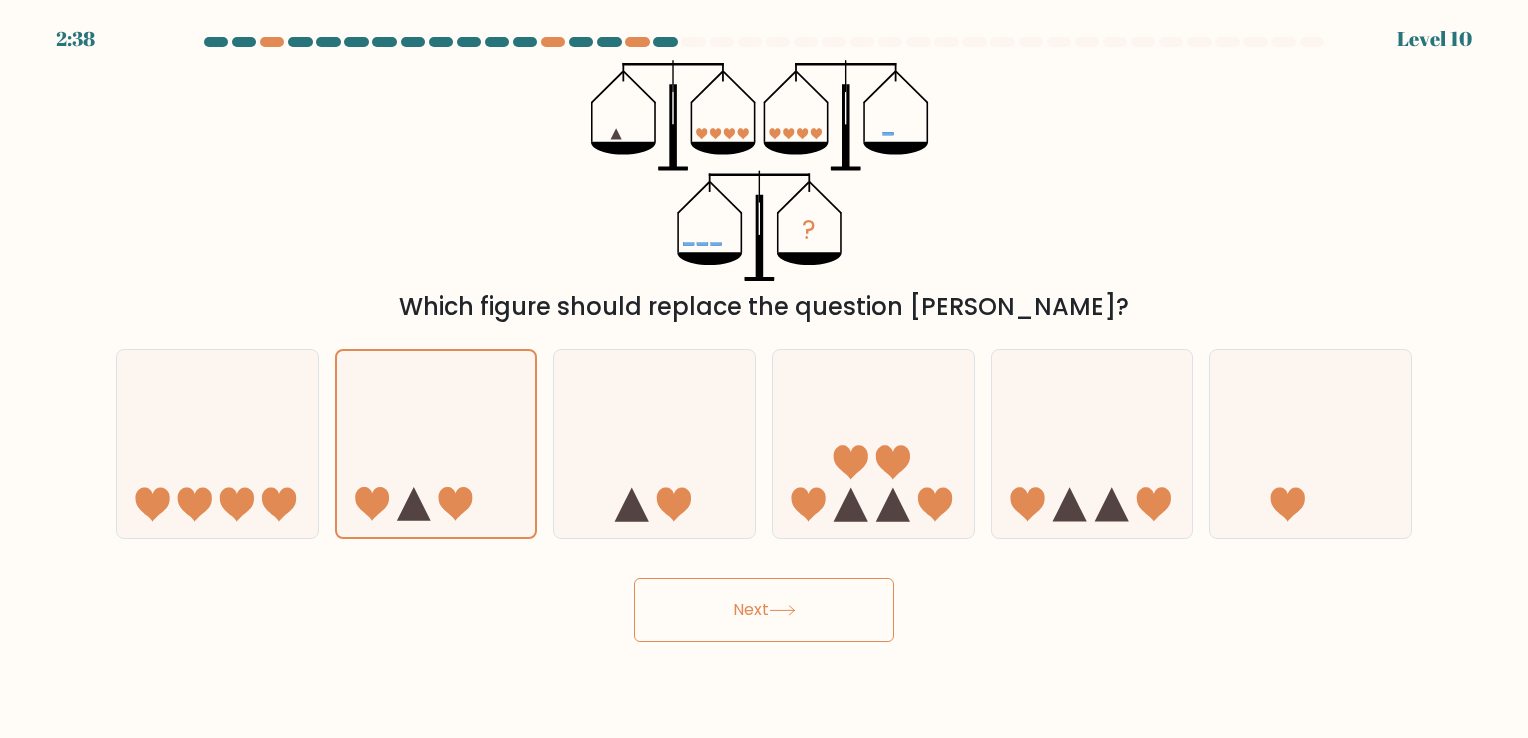 click on "Next" at bounding box center [764, 610] 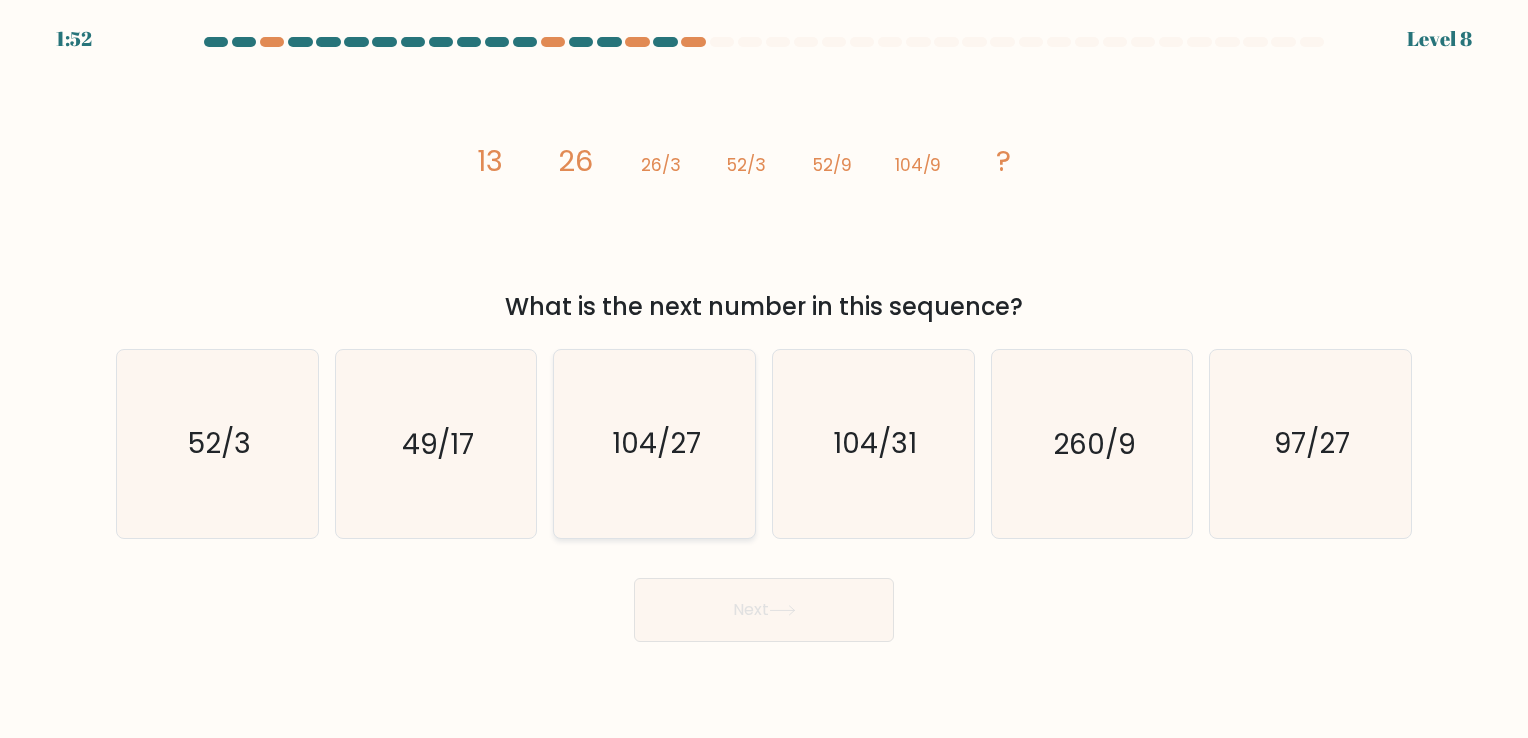 click on "104/27" 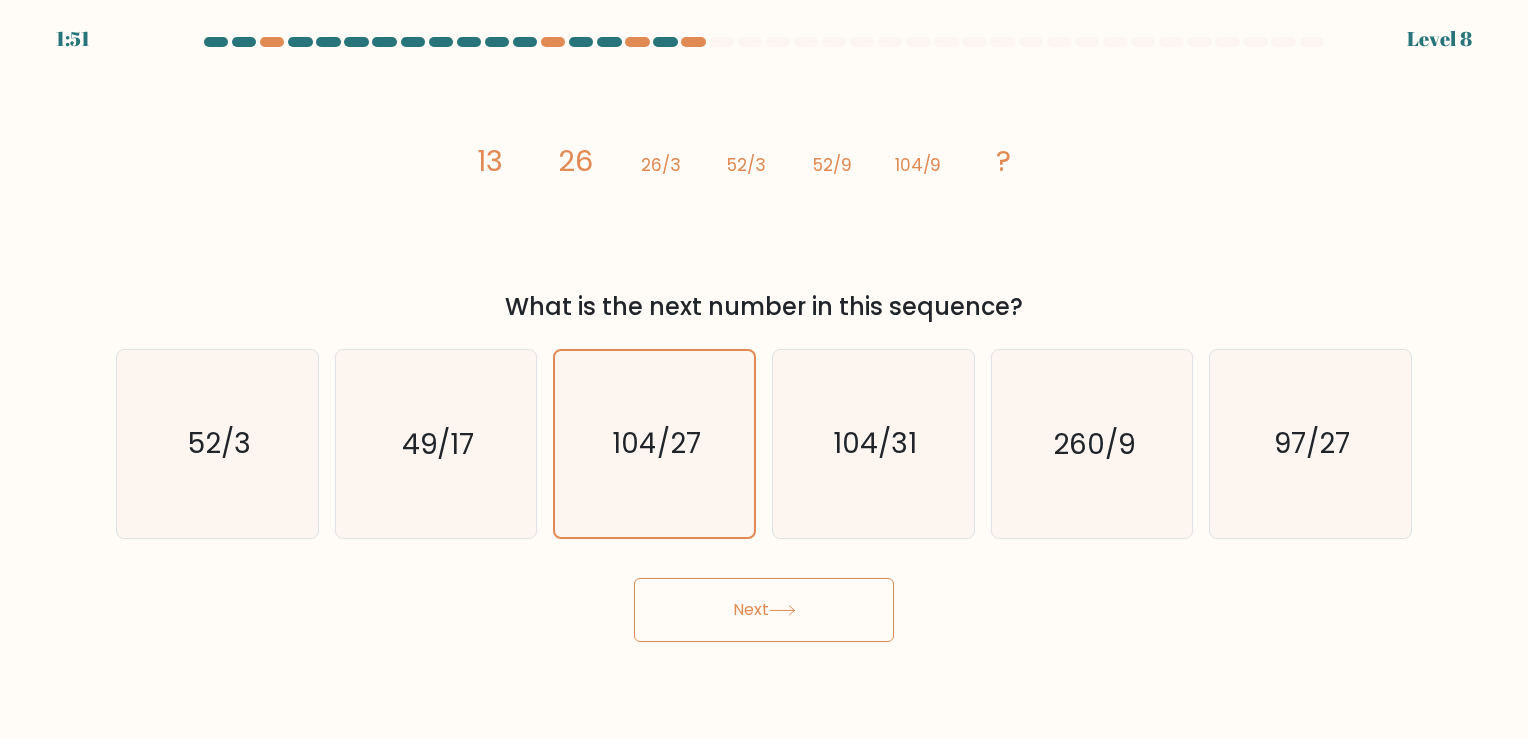 click on "Next" at bounding box center [764, 610] 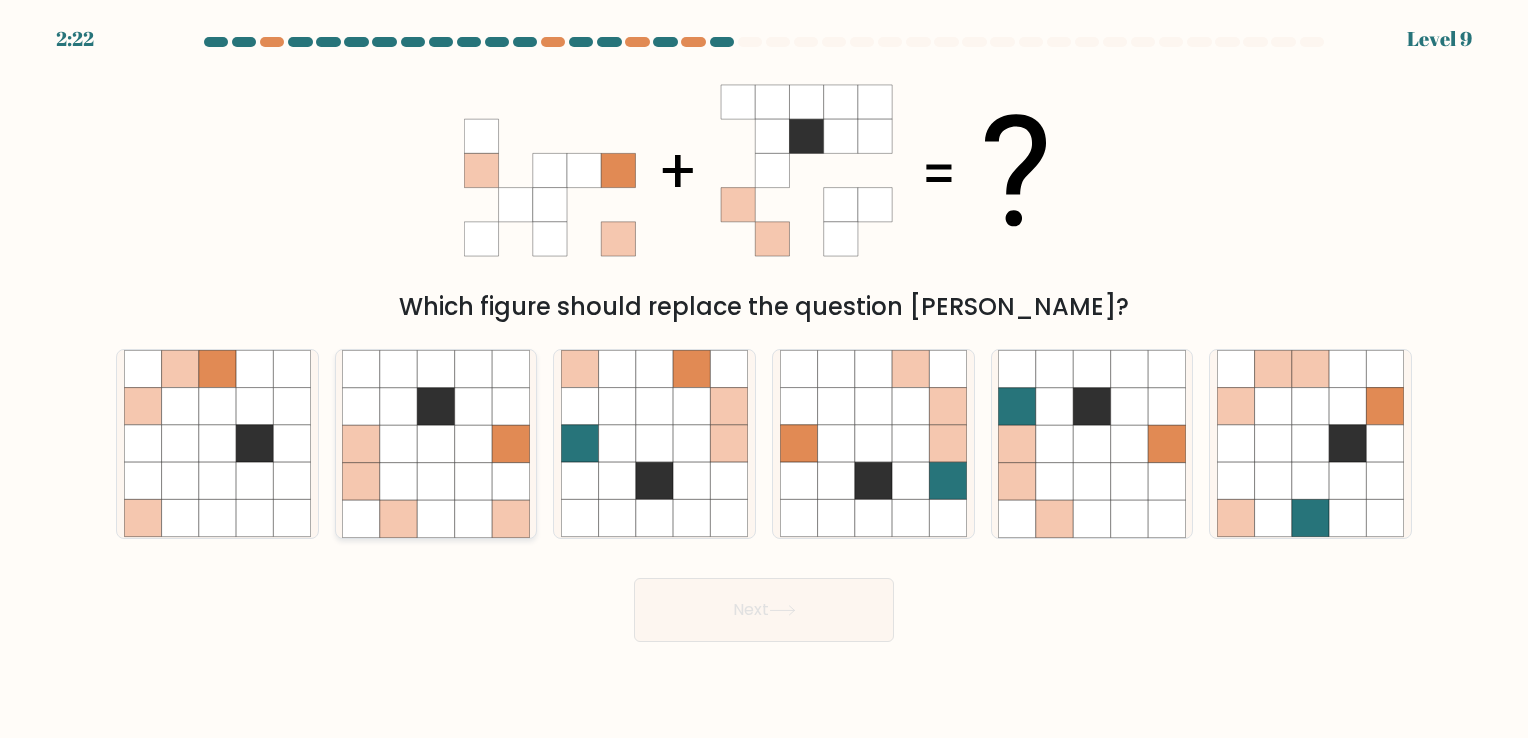 click 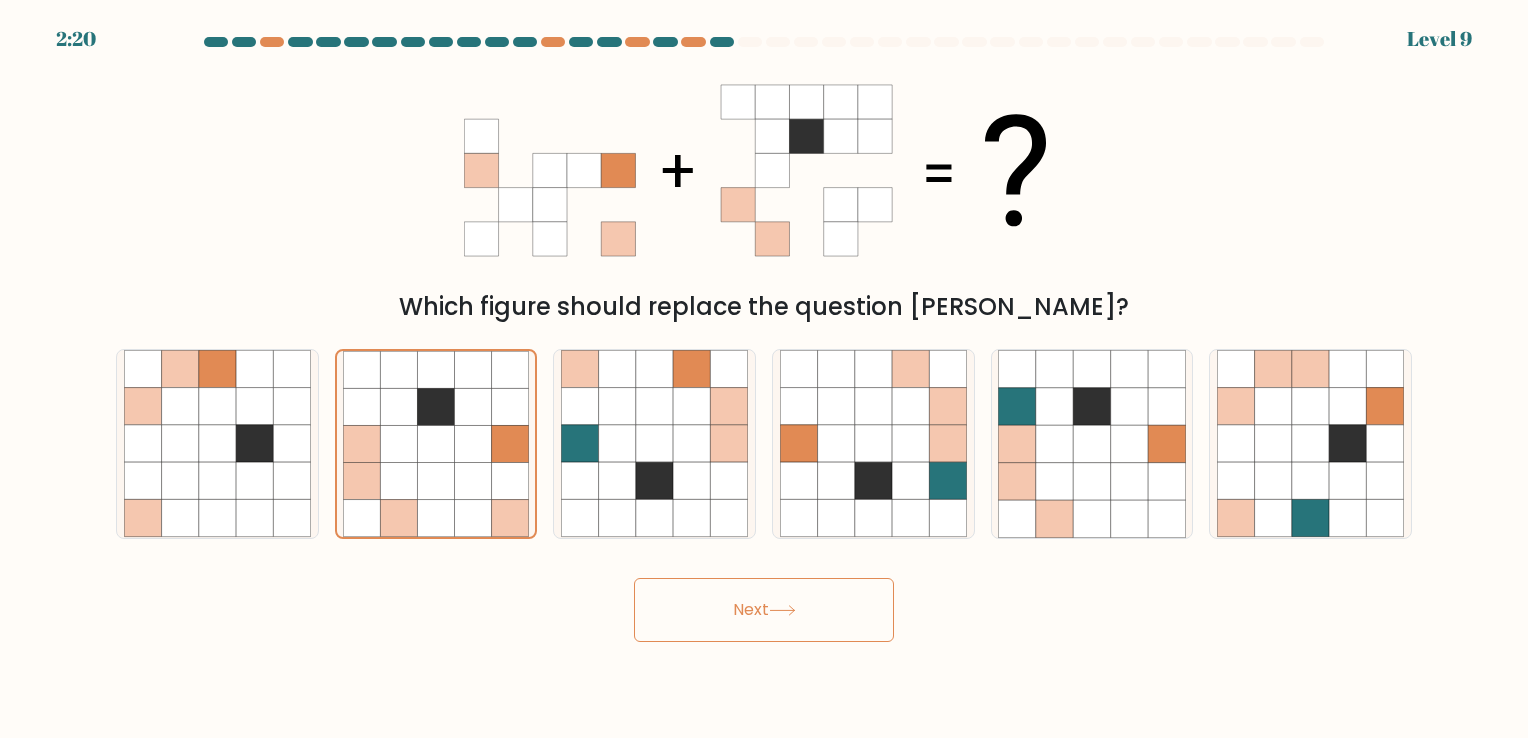 click on "Next" at bounding box center (764, 602) 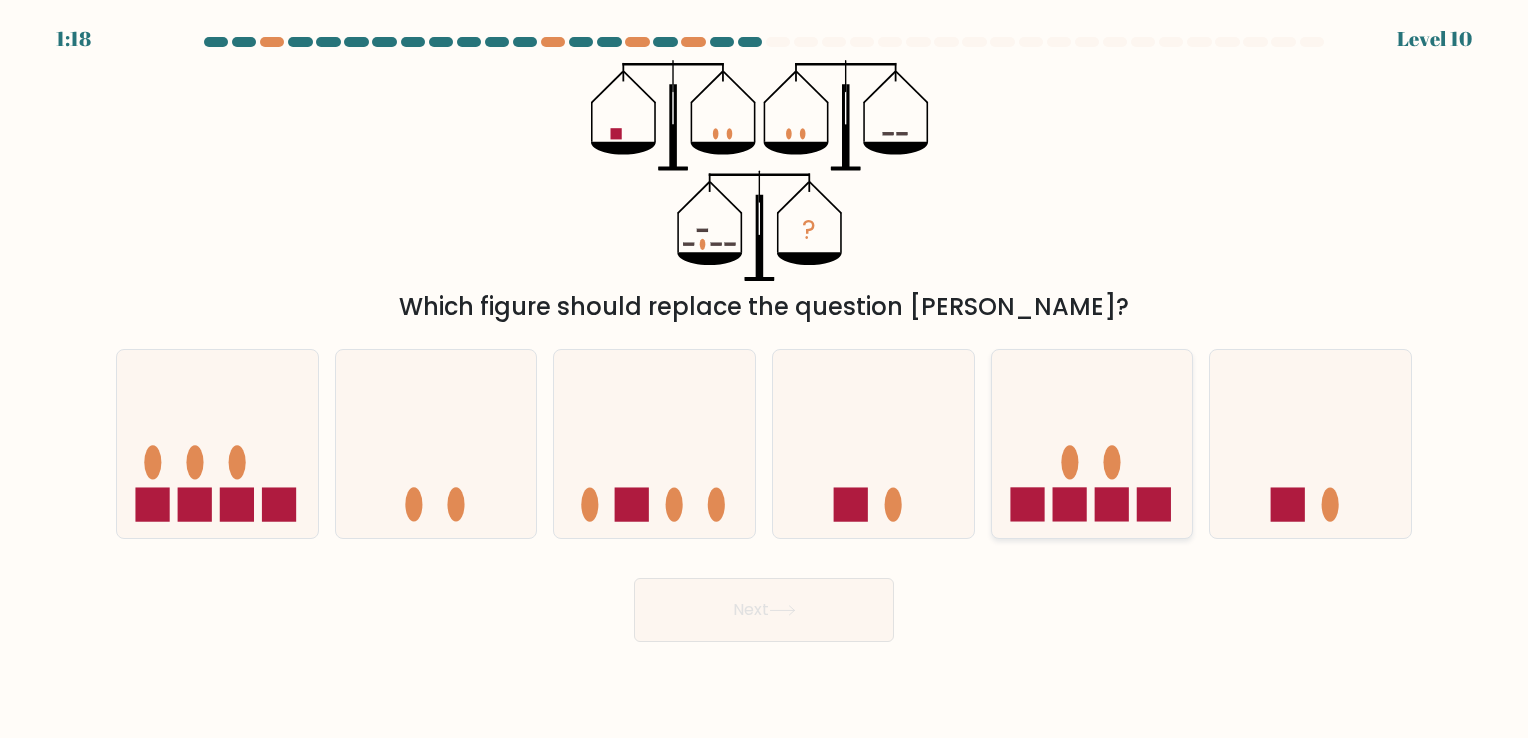 click 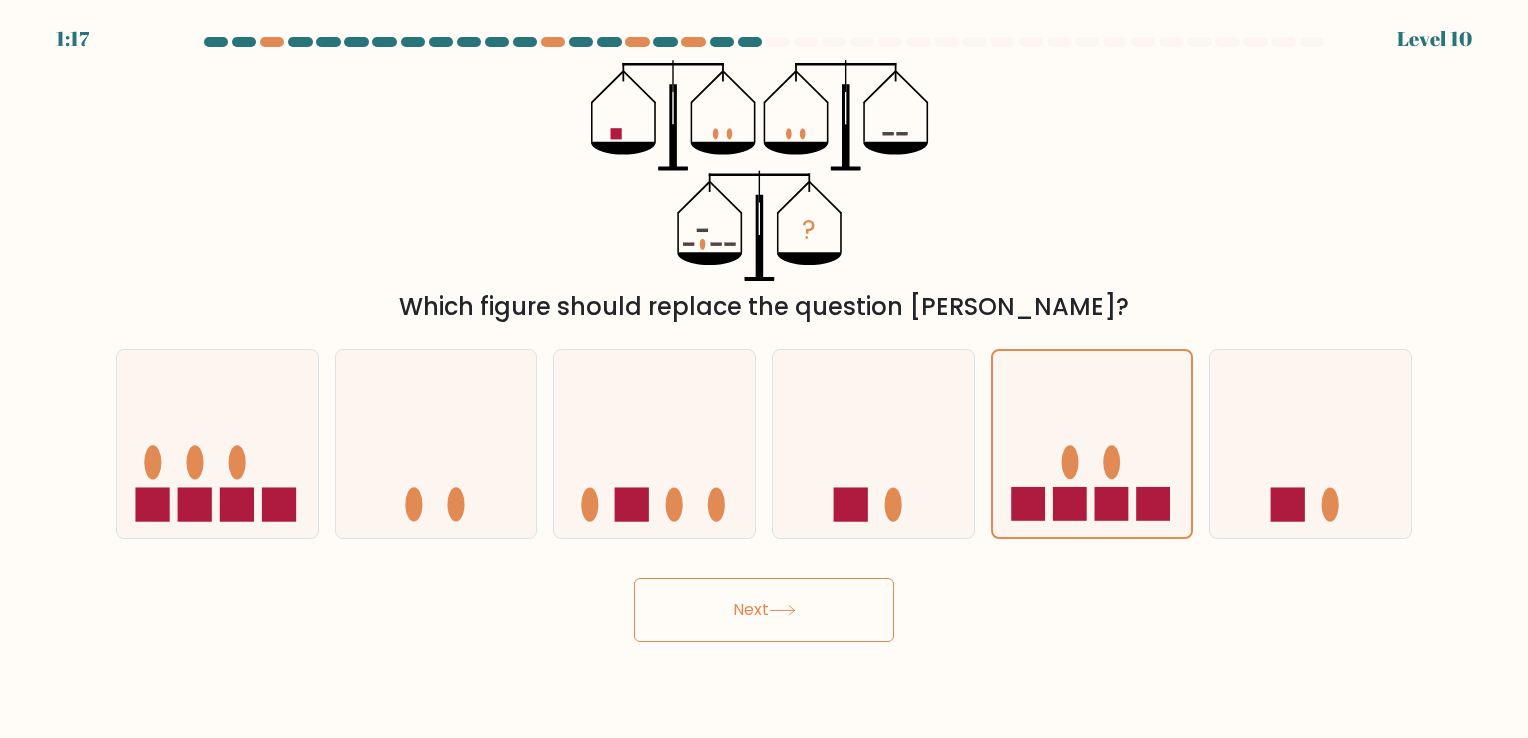 click on "Next" at bounding box center [764, 610] 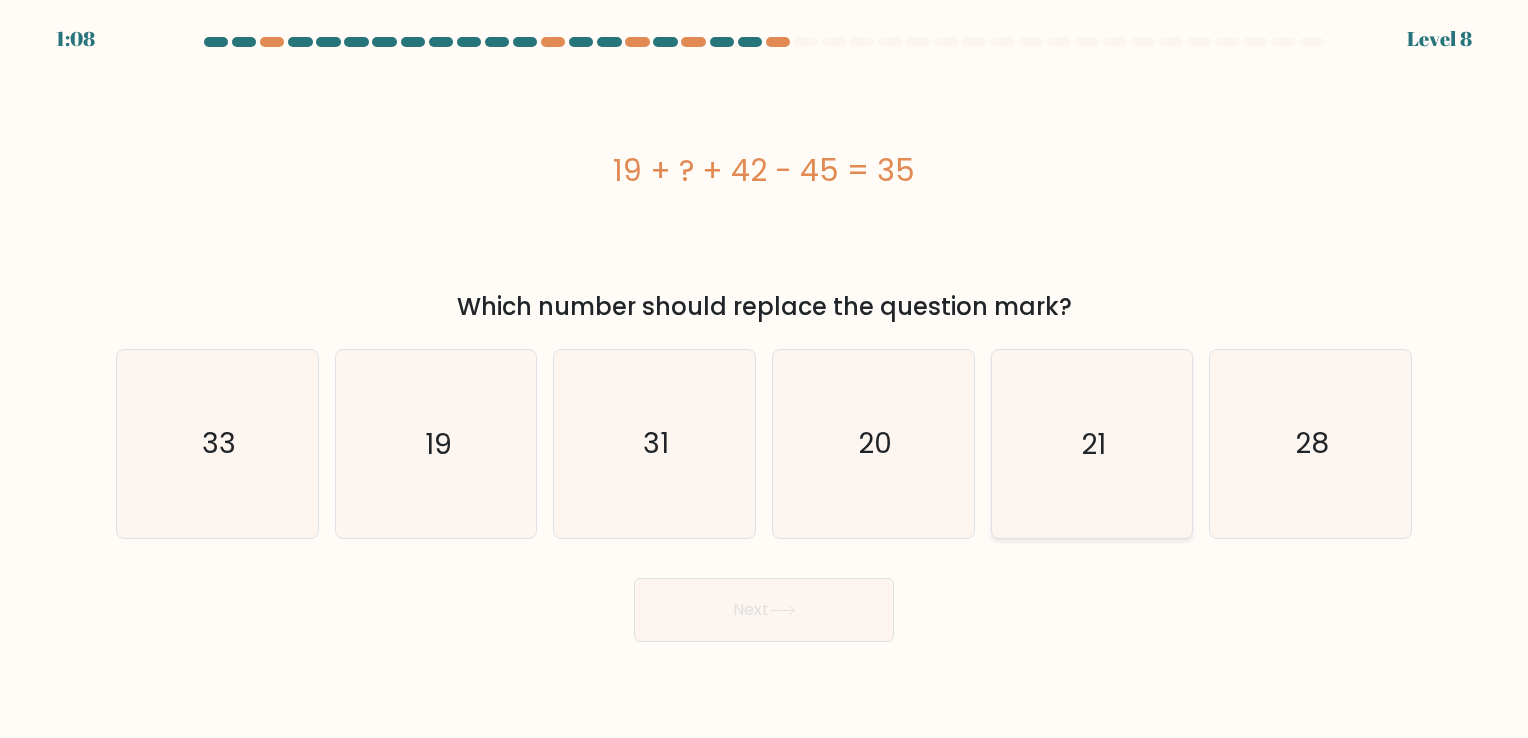 click on "21" 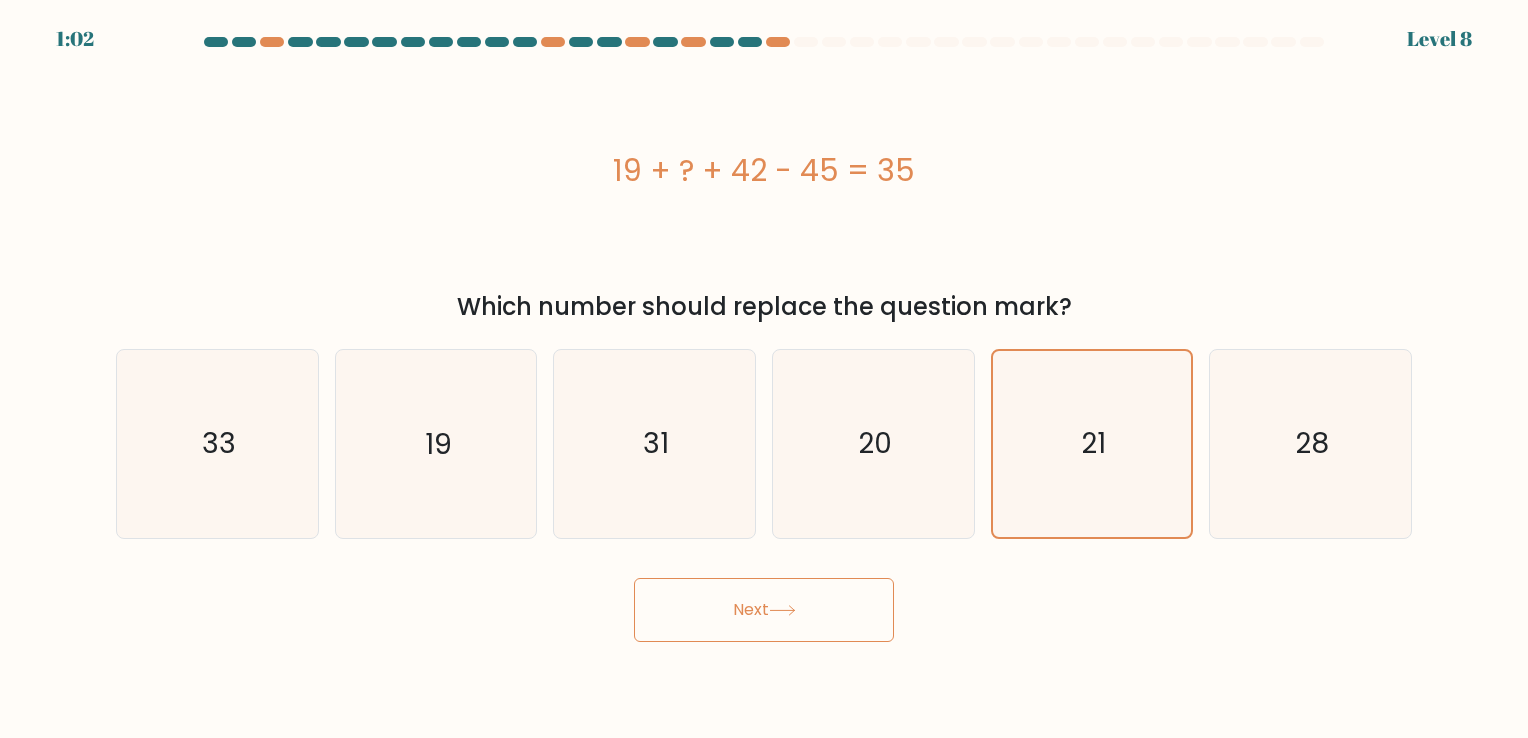 click on "Next" at bounding box center [764, 610] 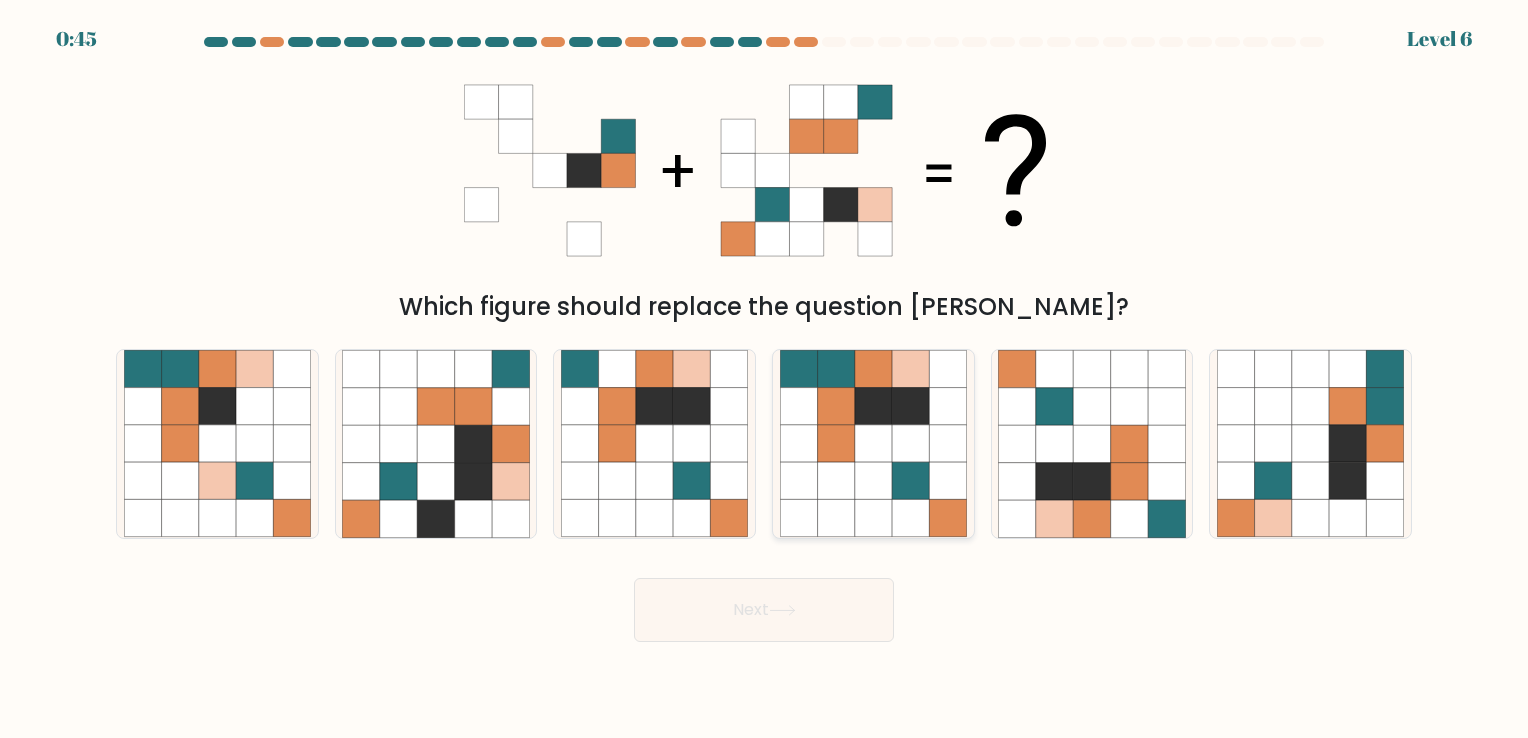 click 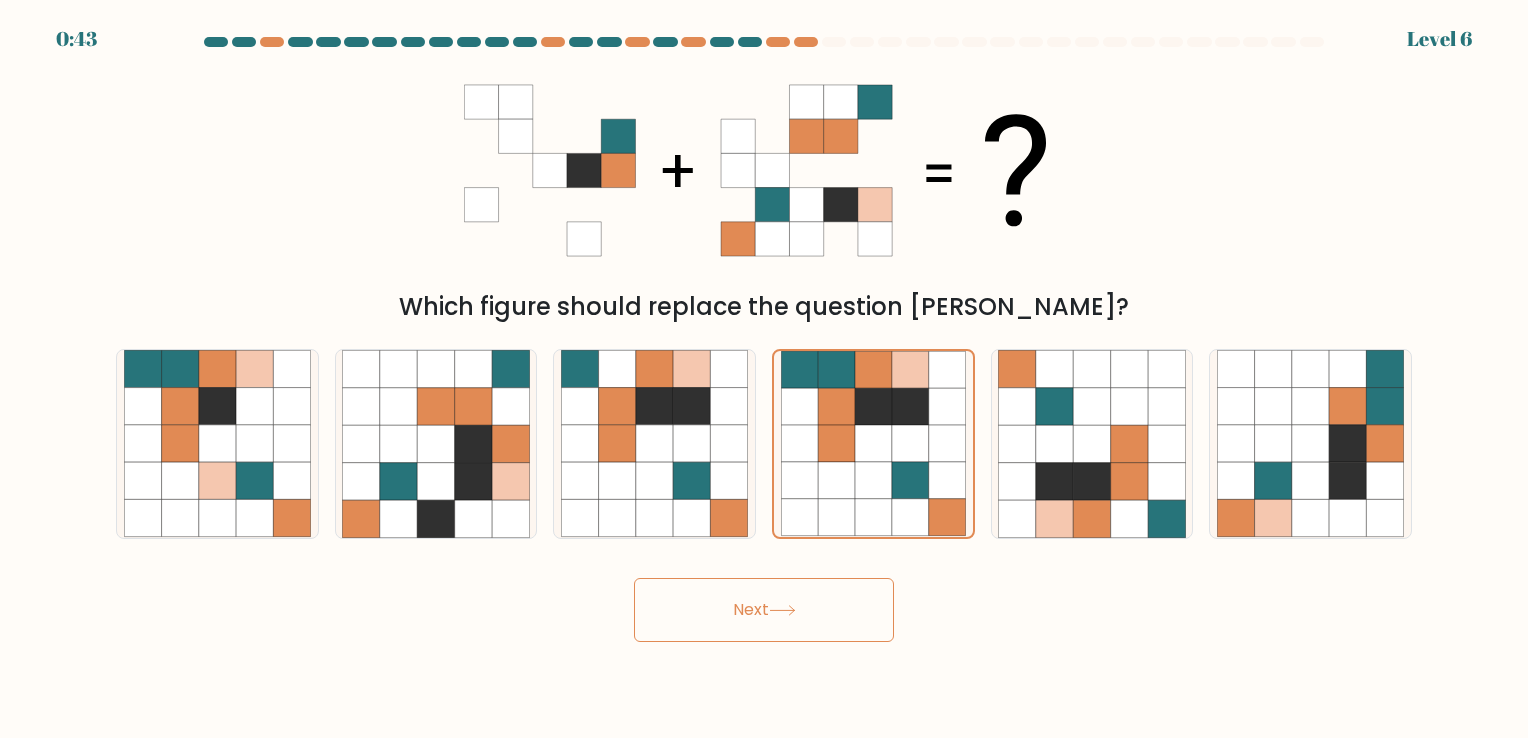 click on "Next" at bounding box center (764, 610) 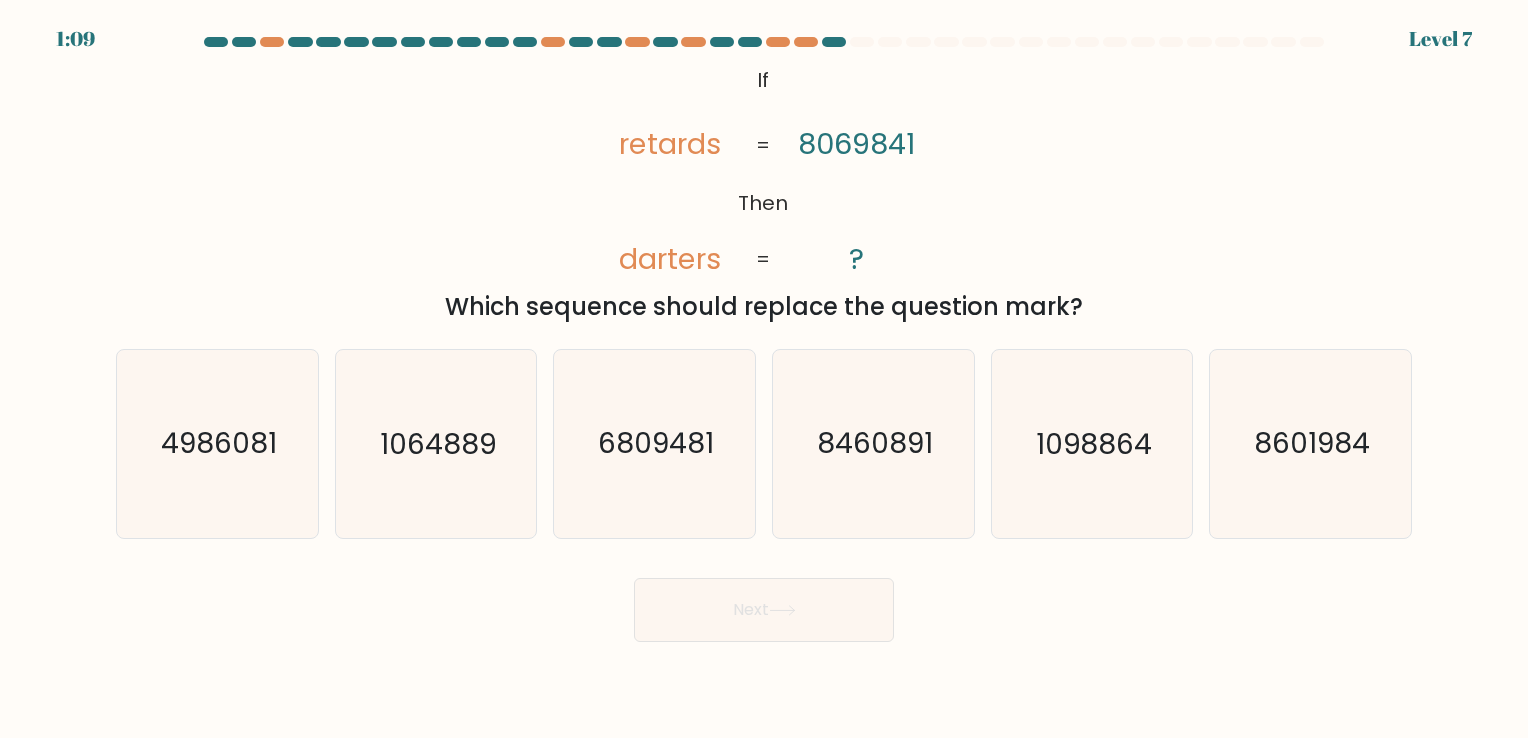 click on "a.
4986081" at bounding box center [217, 443] 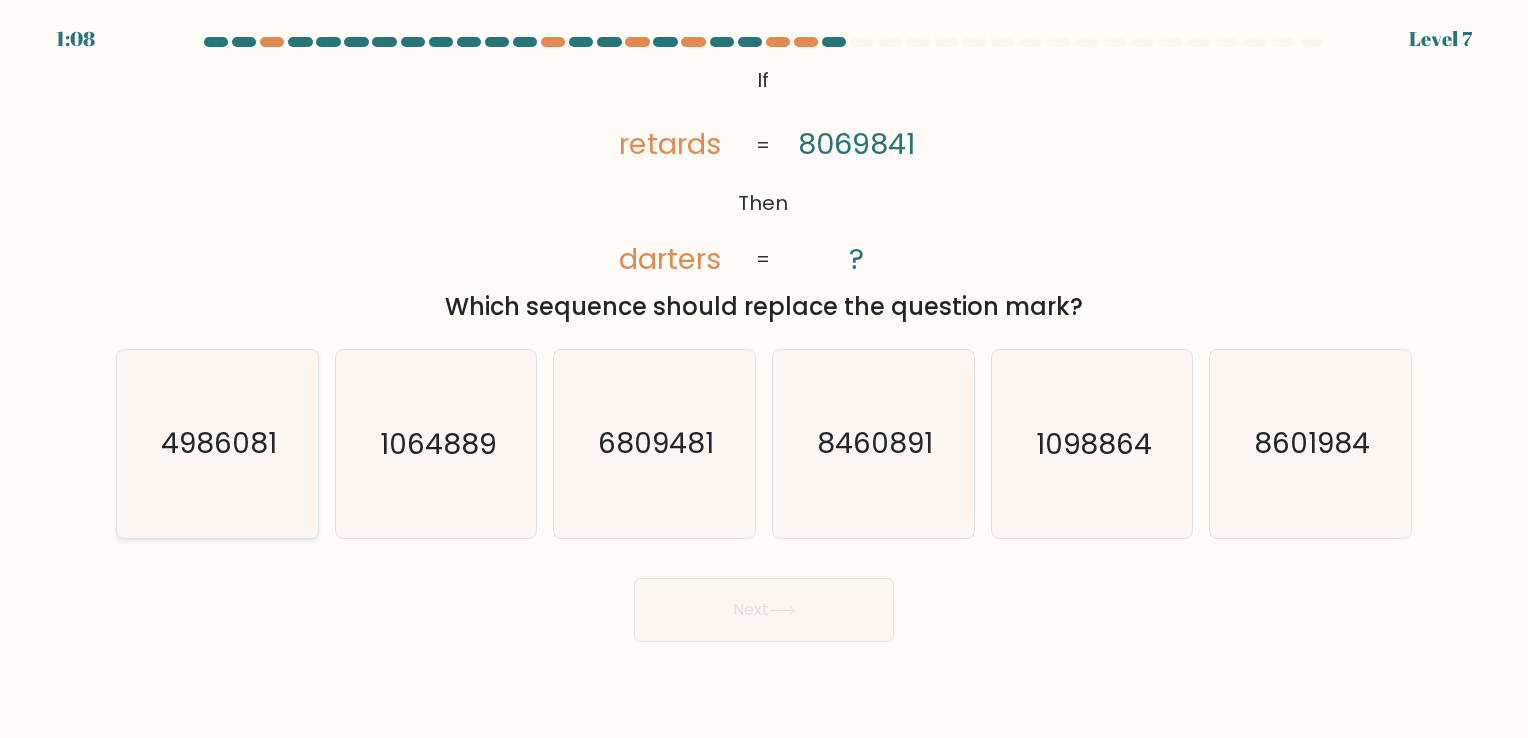 click on "4986081" 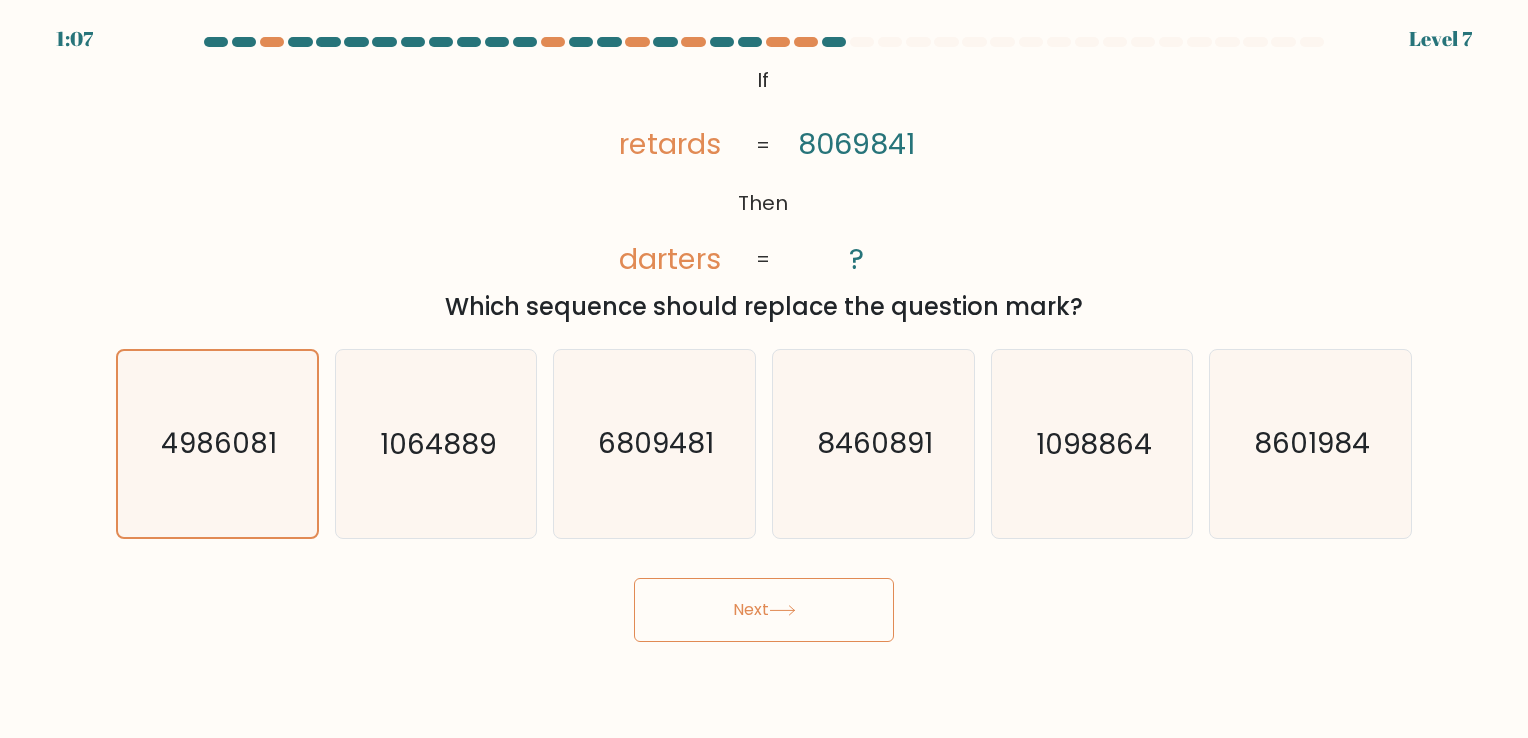 click on "Next" at bounding box center (764, 610) 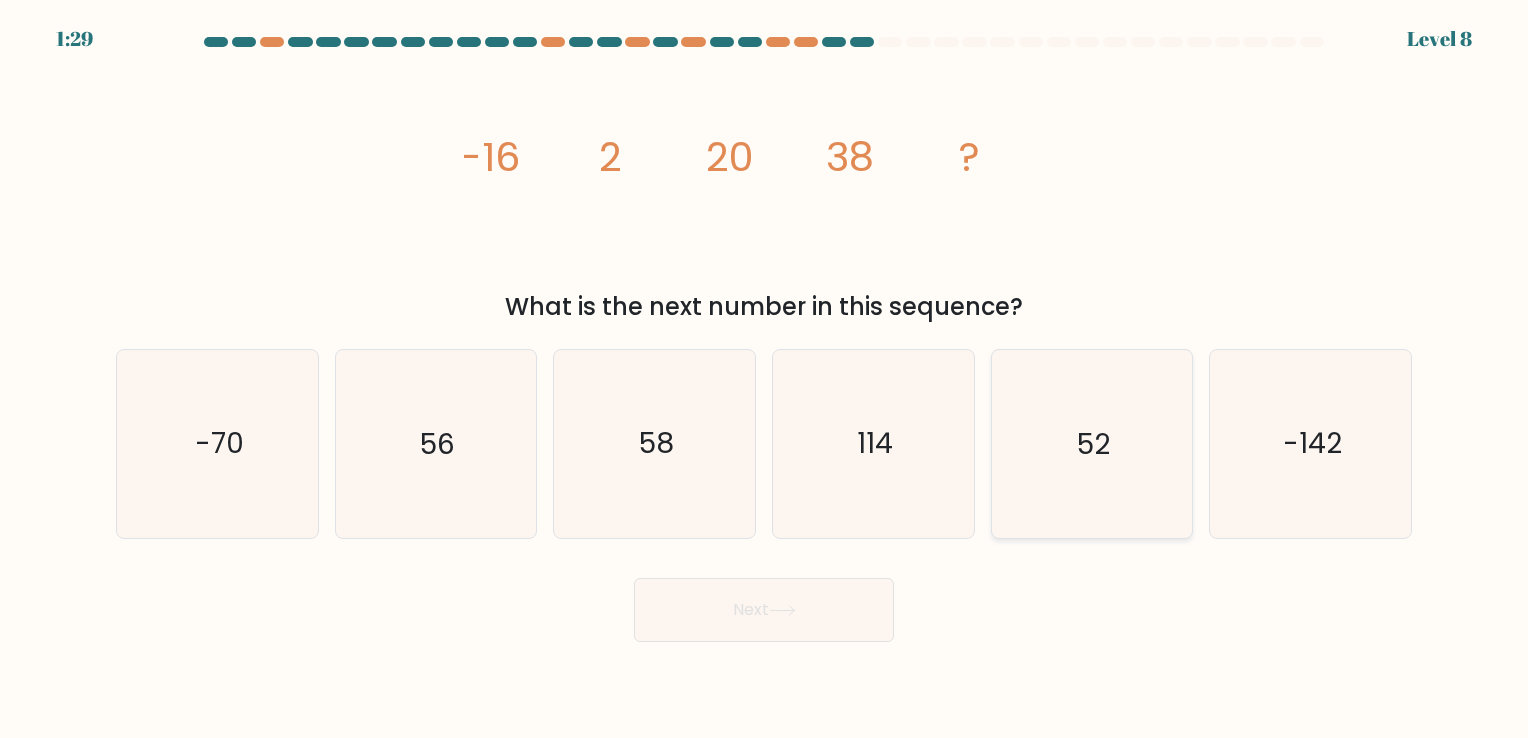 click on "52" 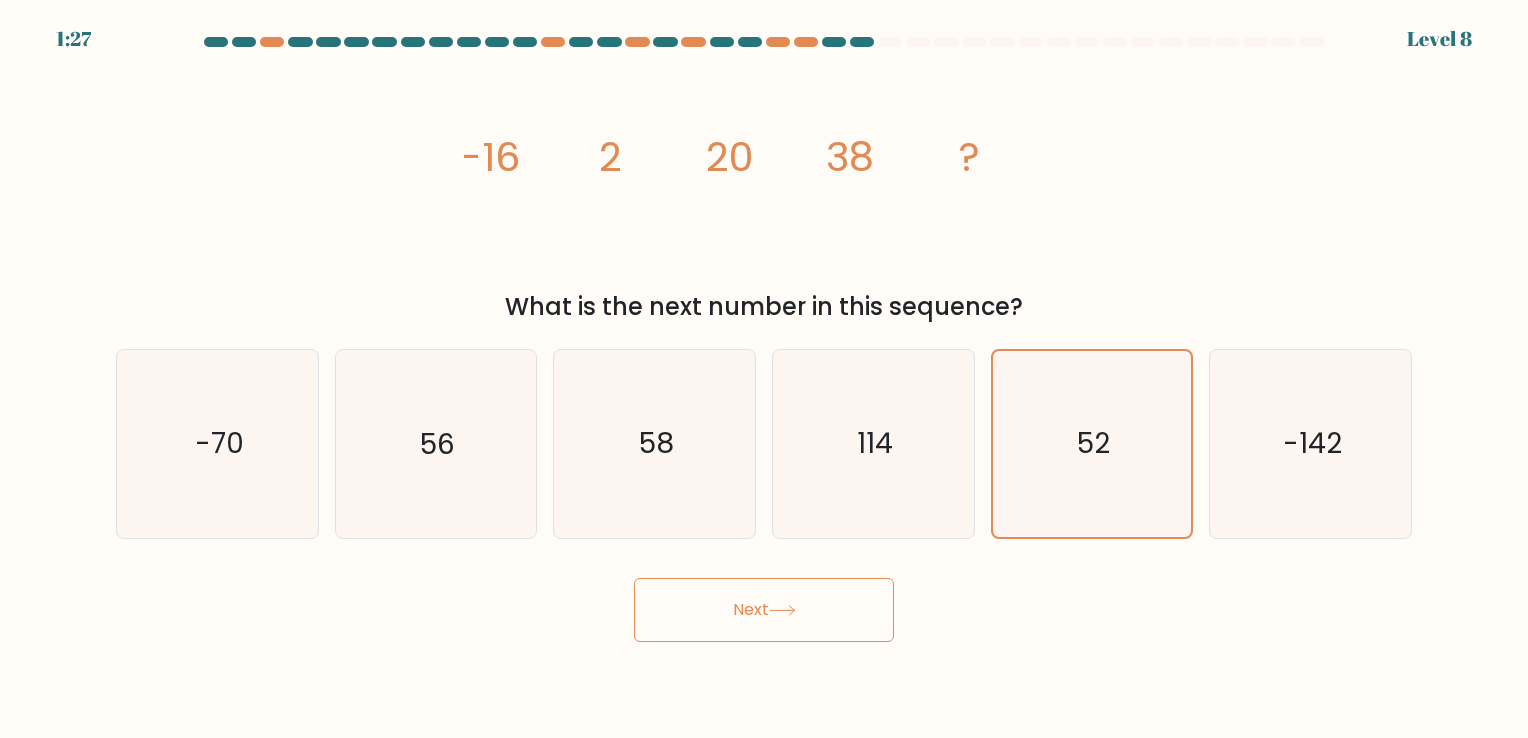 click on "Next" at bounding box center (764, 610) 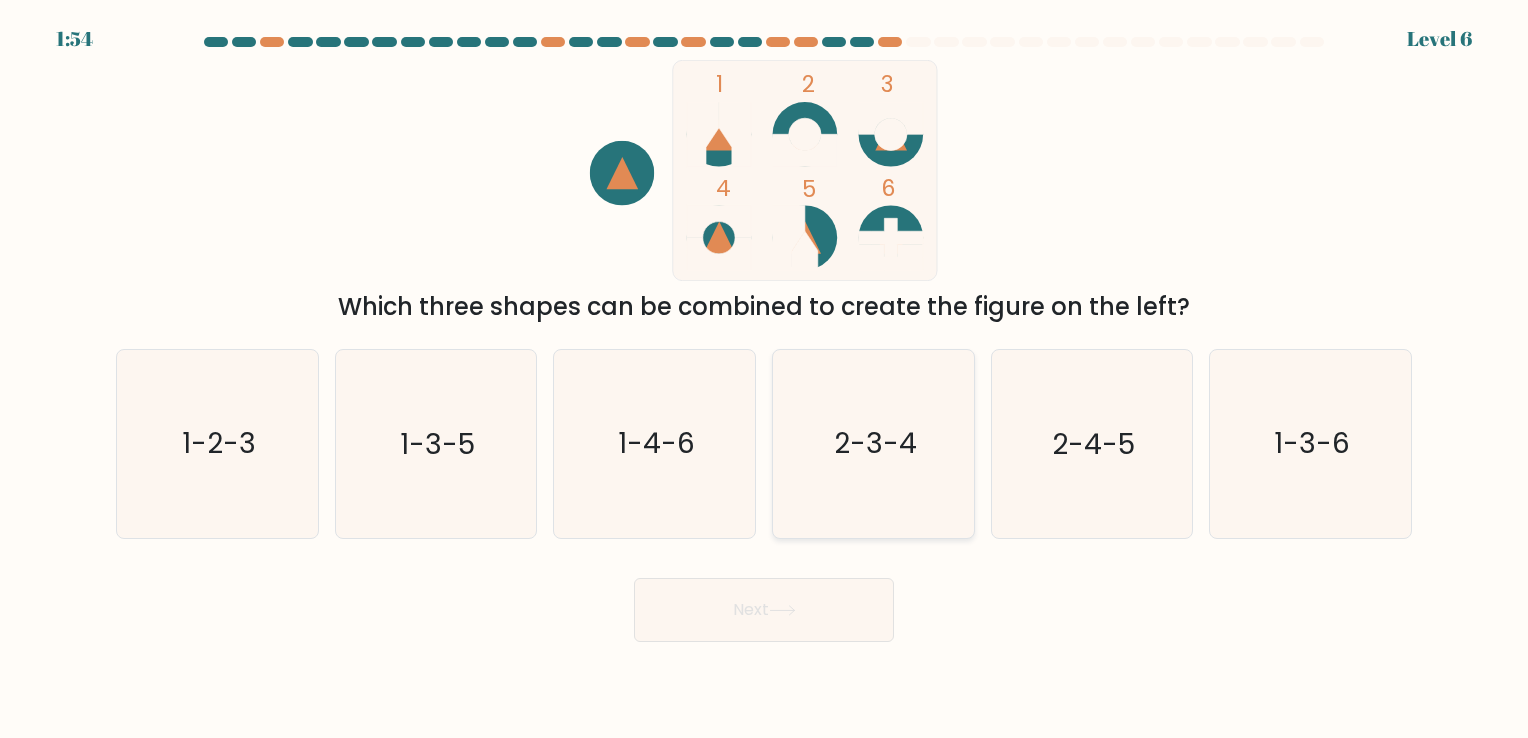 click on "2-3-4" 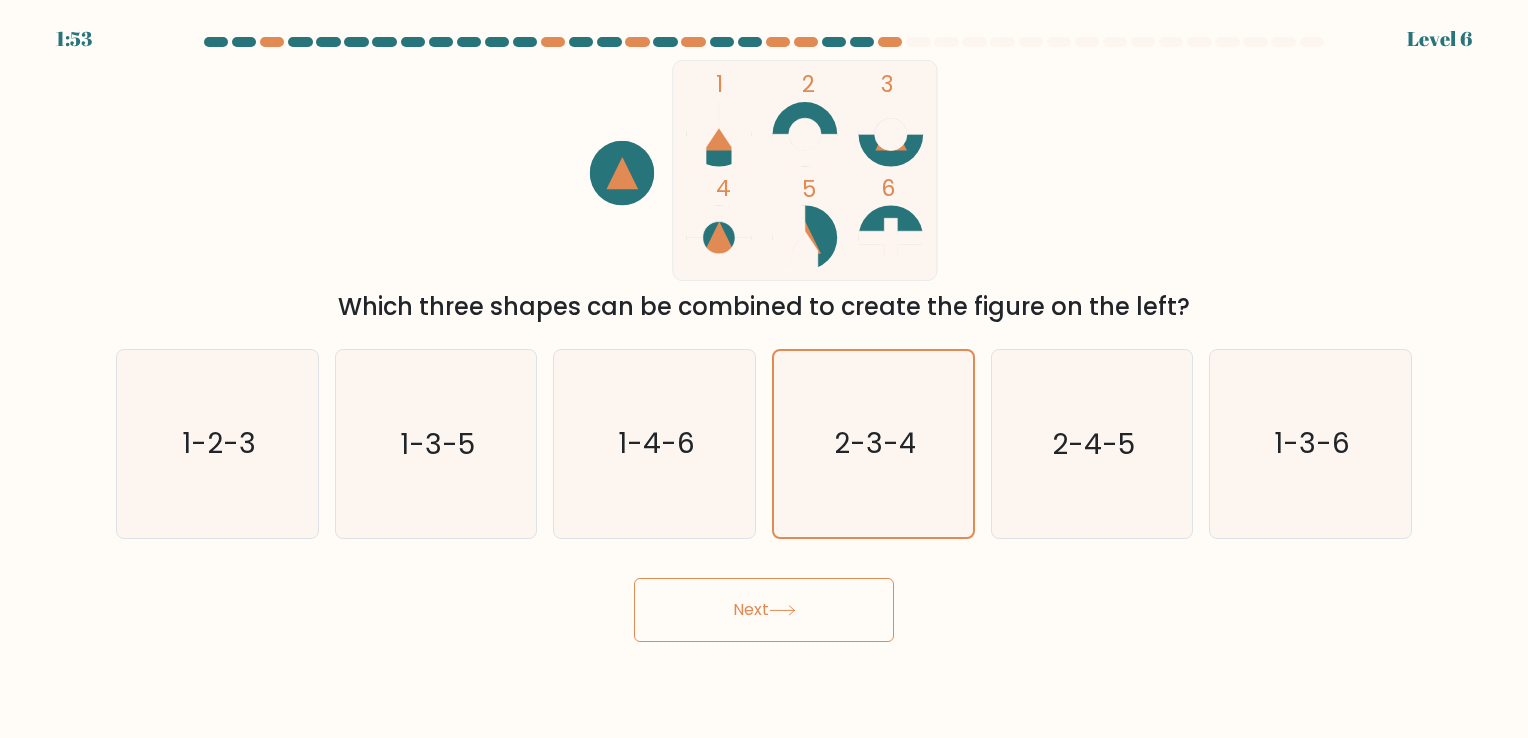 click on "Next" at bounding box center [764, 610] 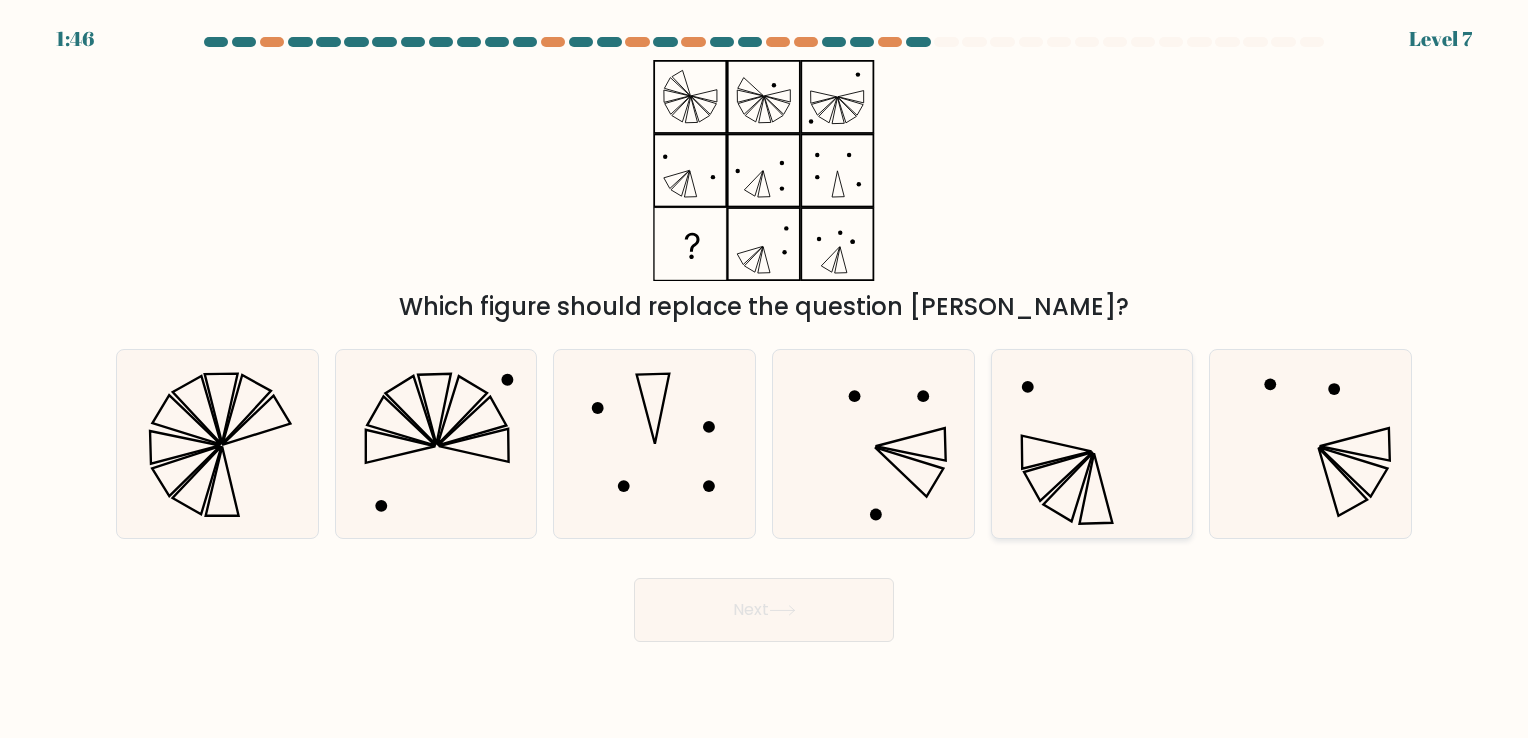 drag, startPoint x: 1096, startPoint y: 506, endPoint x: 1024, endPoint y: 534, distance: 77.25283 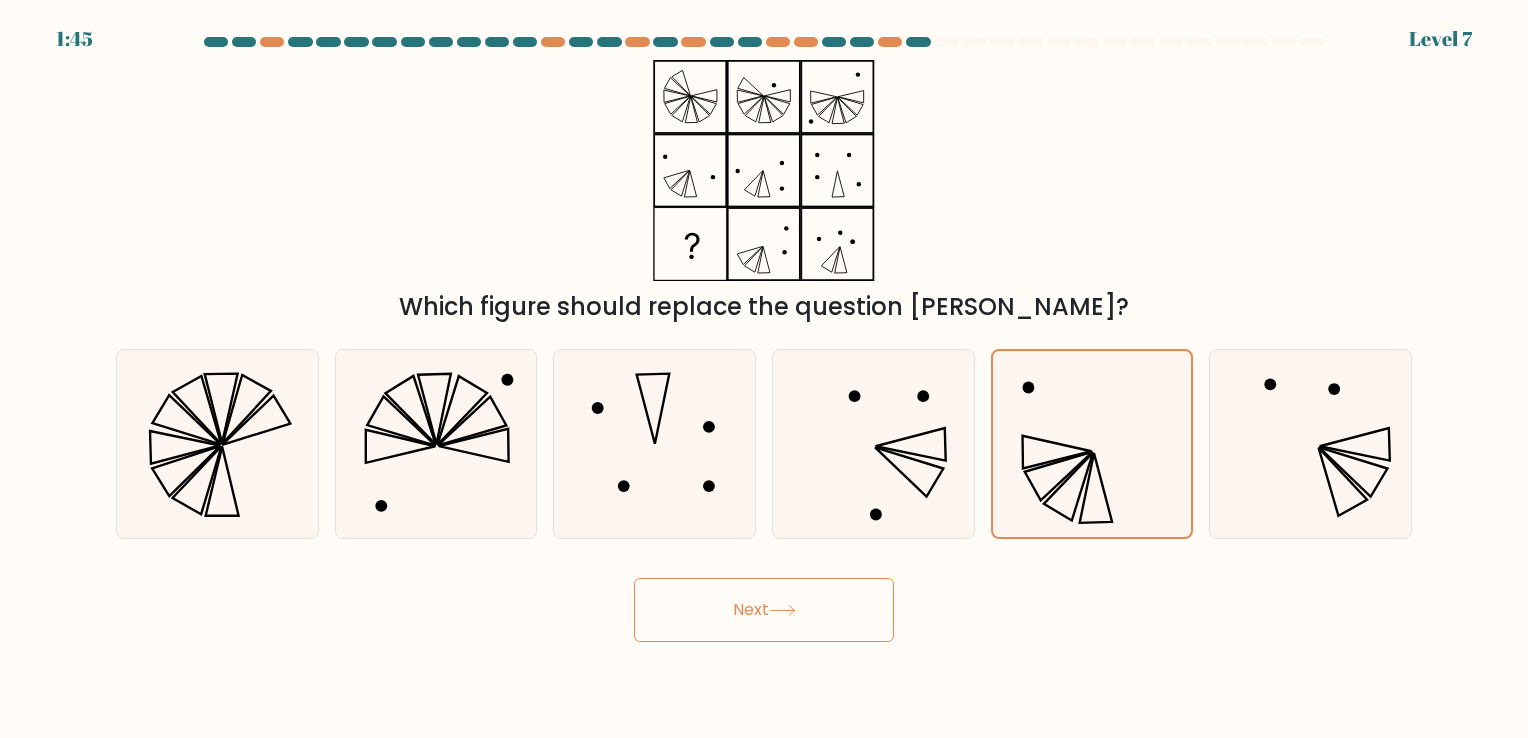 click on "Next" at bounding box center (764, 610) 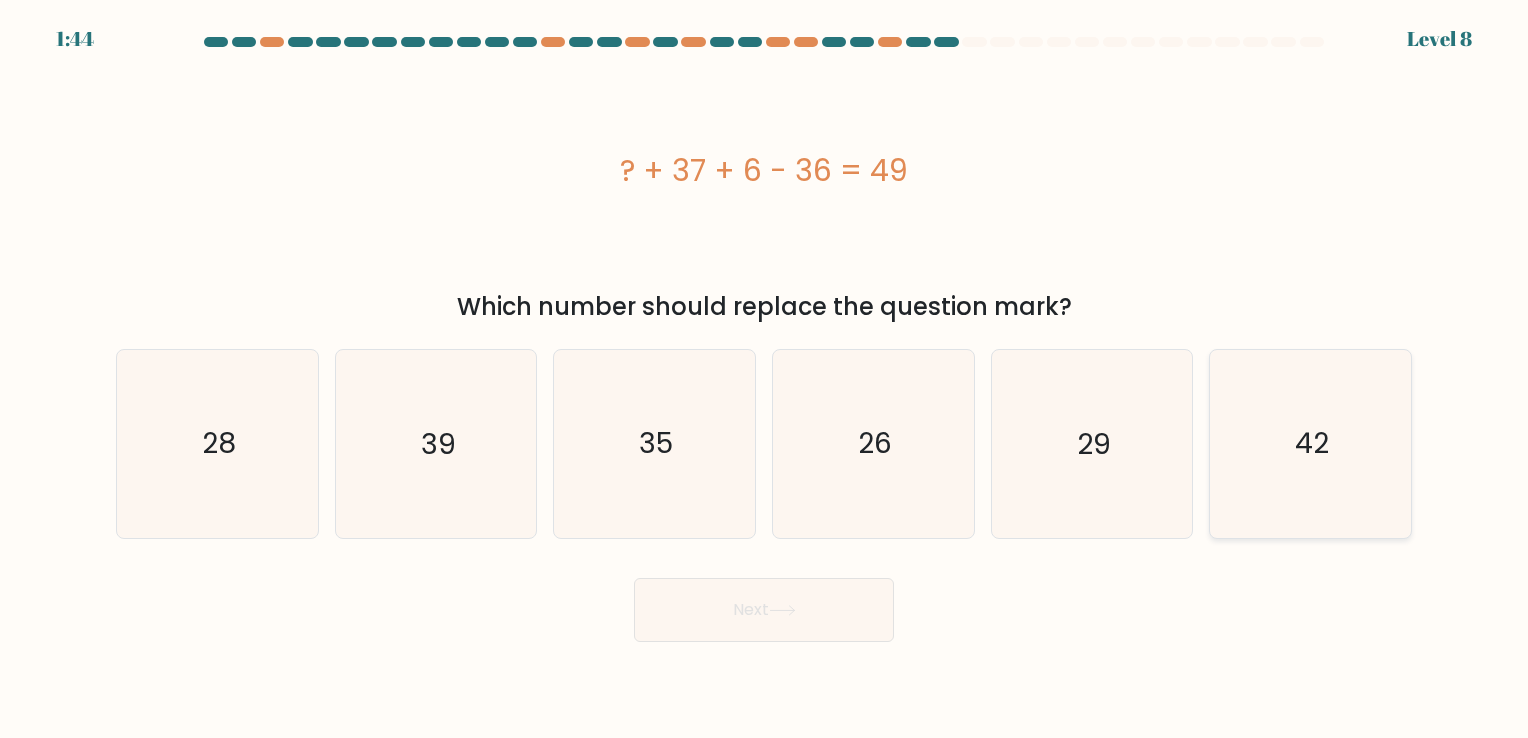 click on "42" 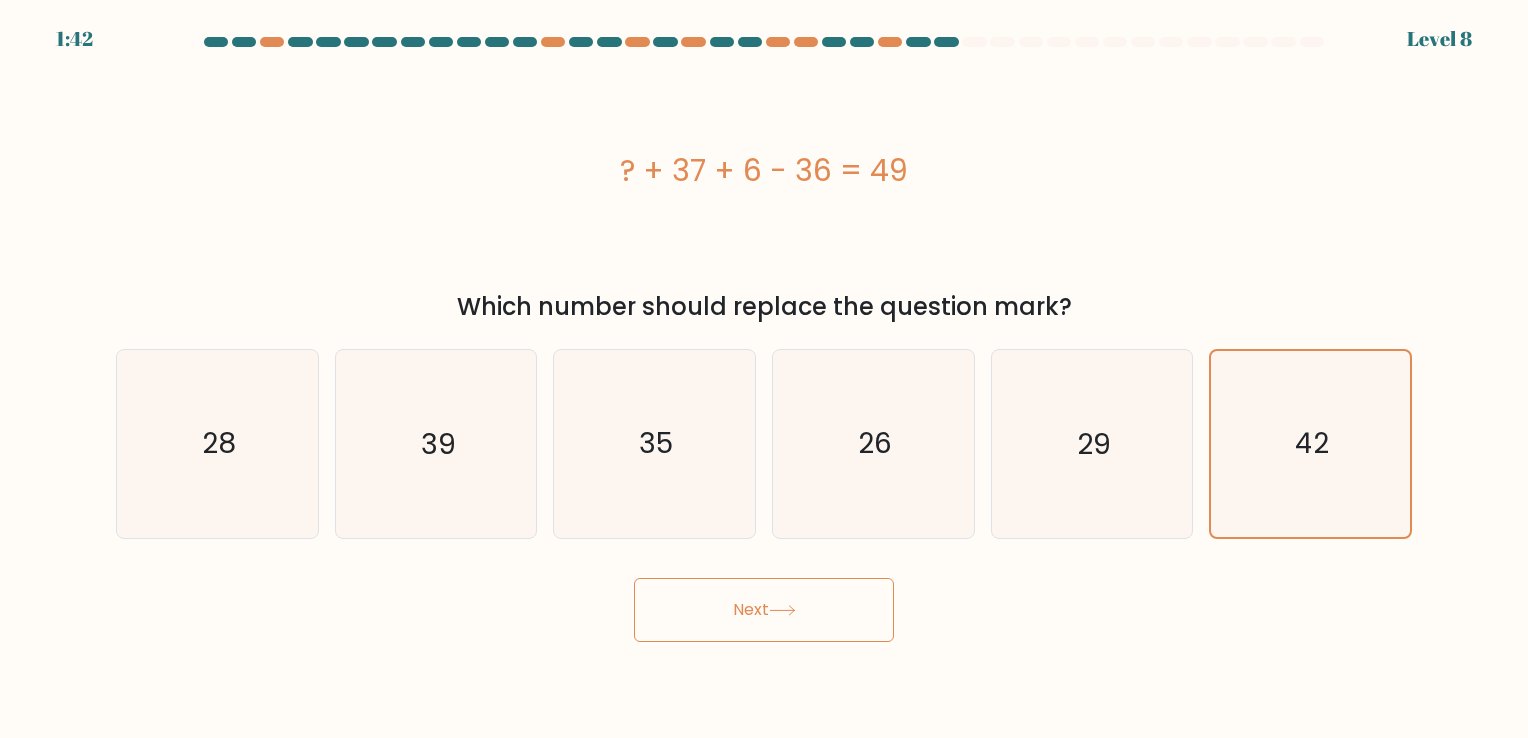 click on "Next" at bounding box center [764, 610] 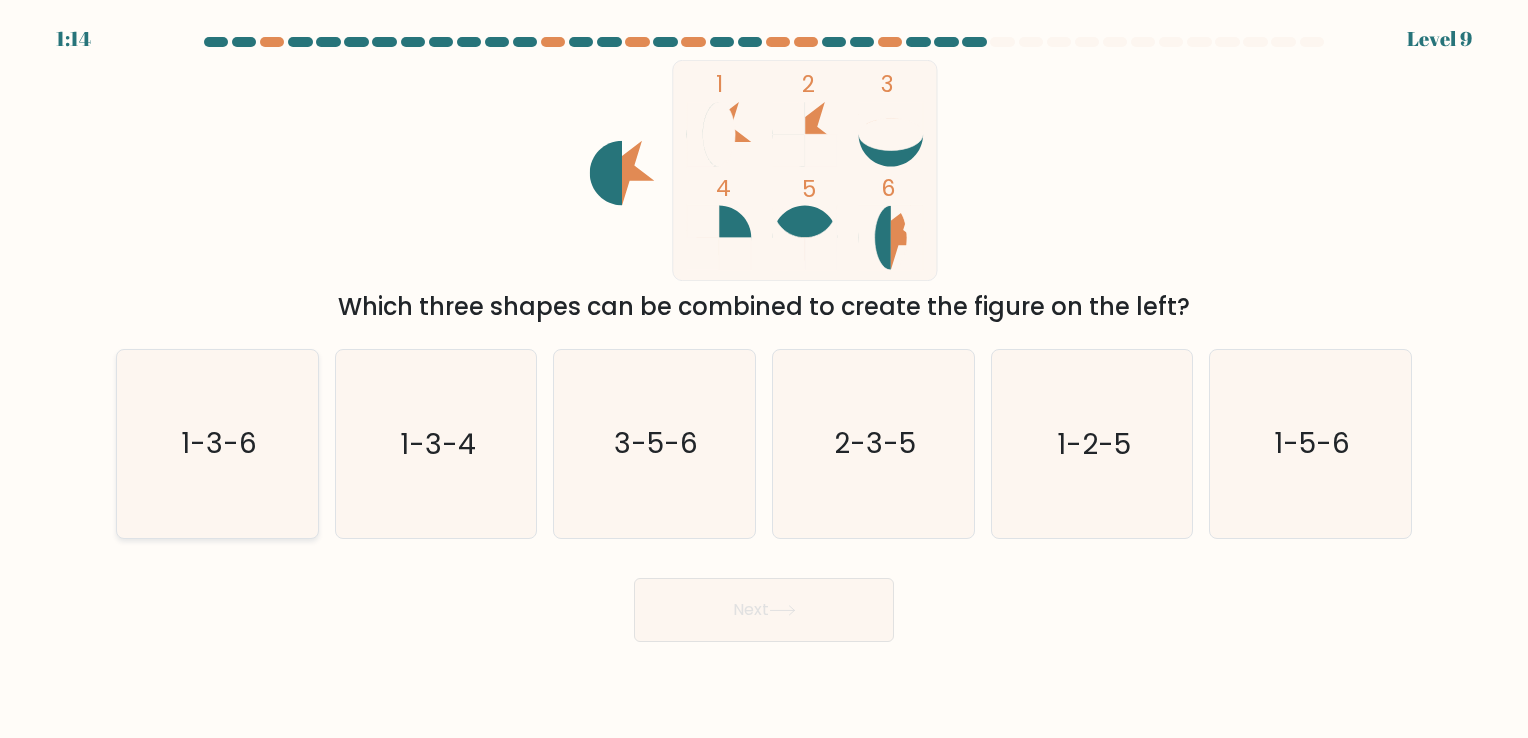 click on "1-3-6" 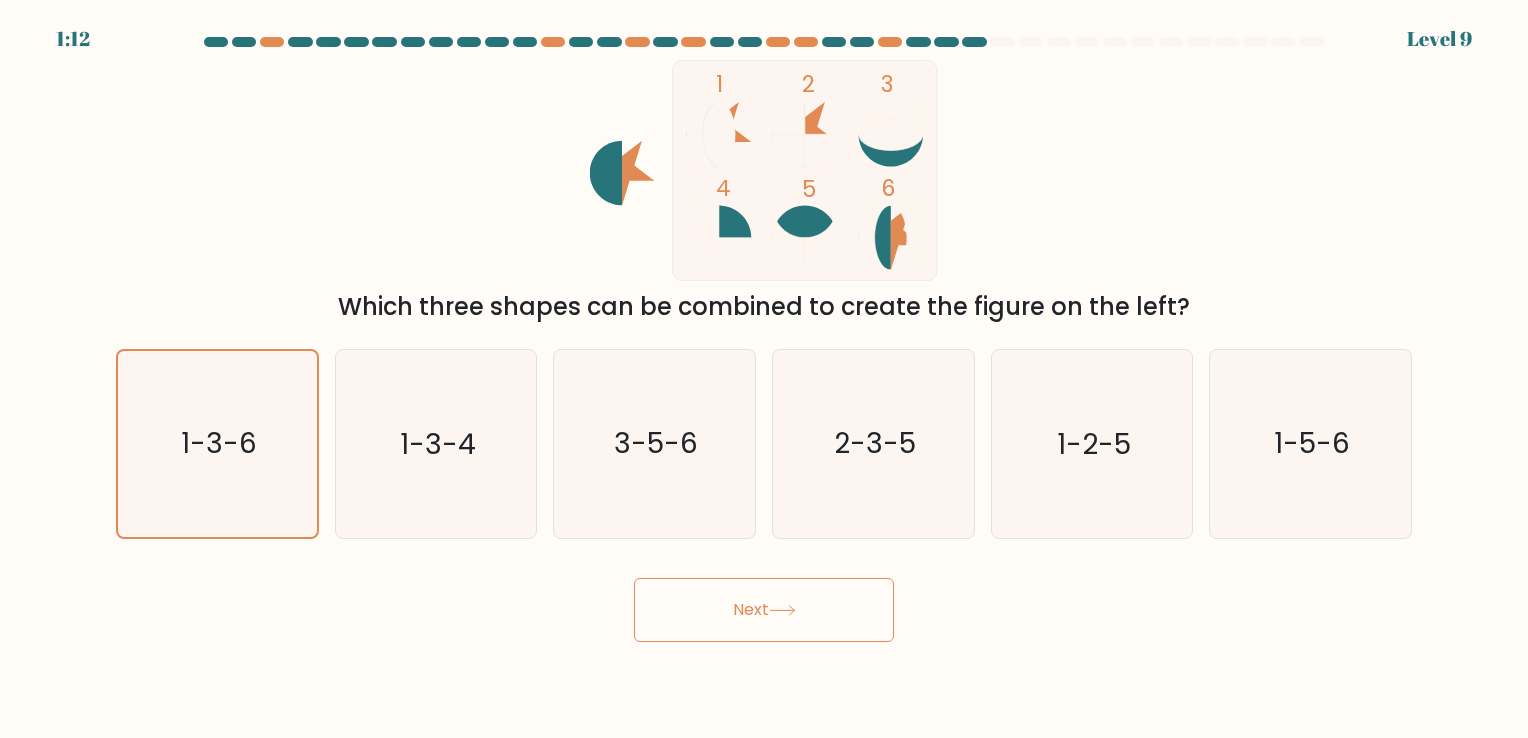 click on "Next" at bounding box center [764, 610] 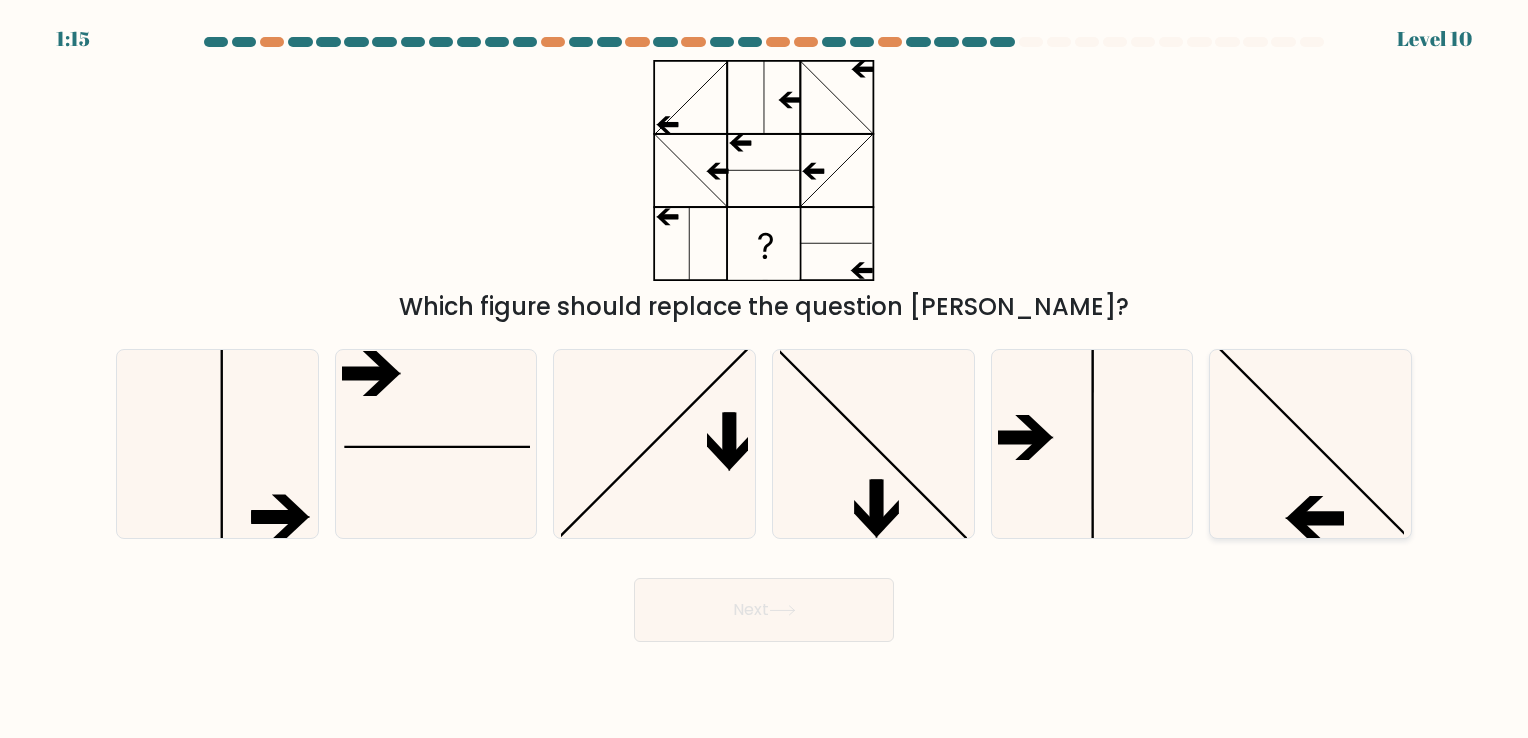 click 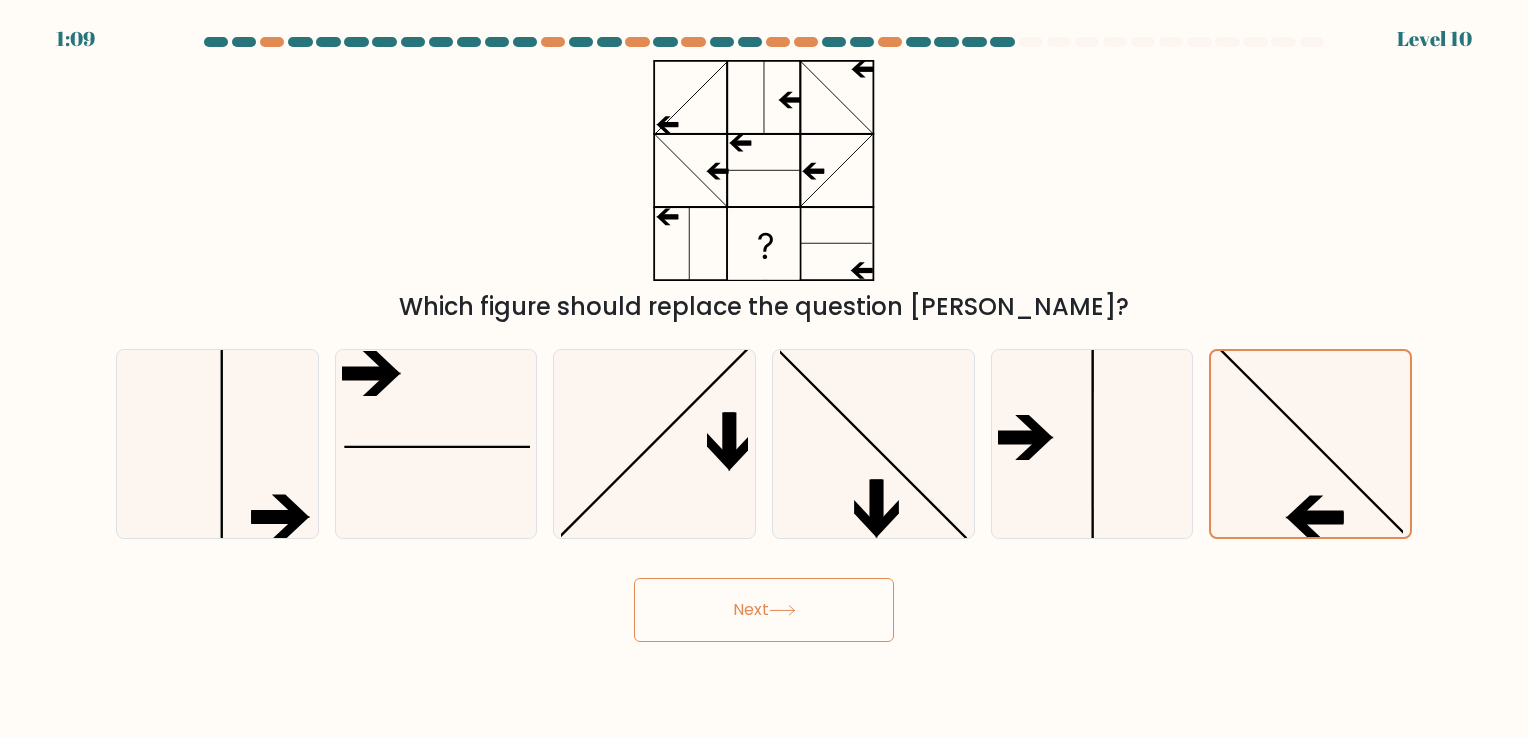 click on "Next" at bounding box center (764, 610) 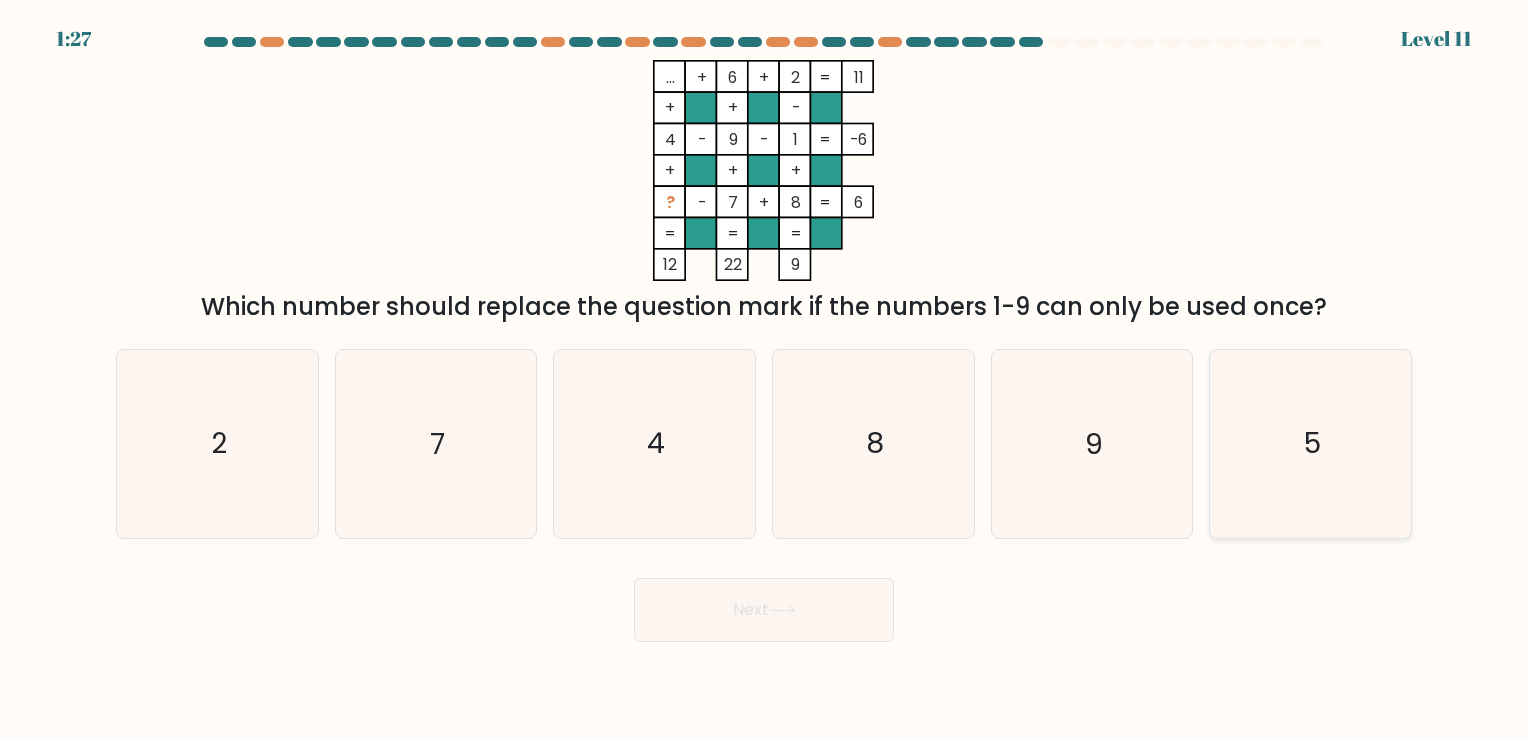 click on "5" 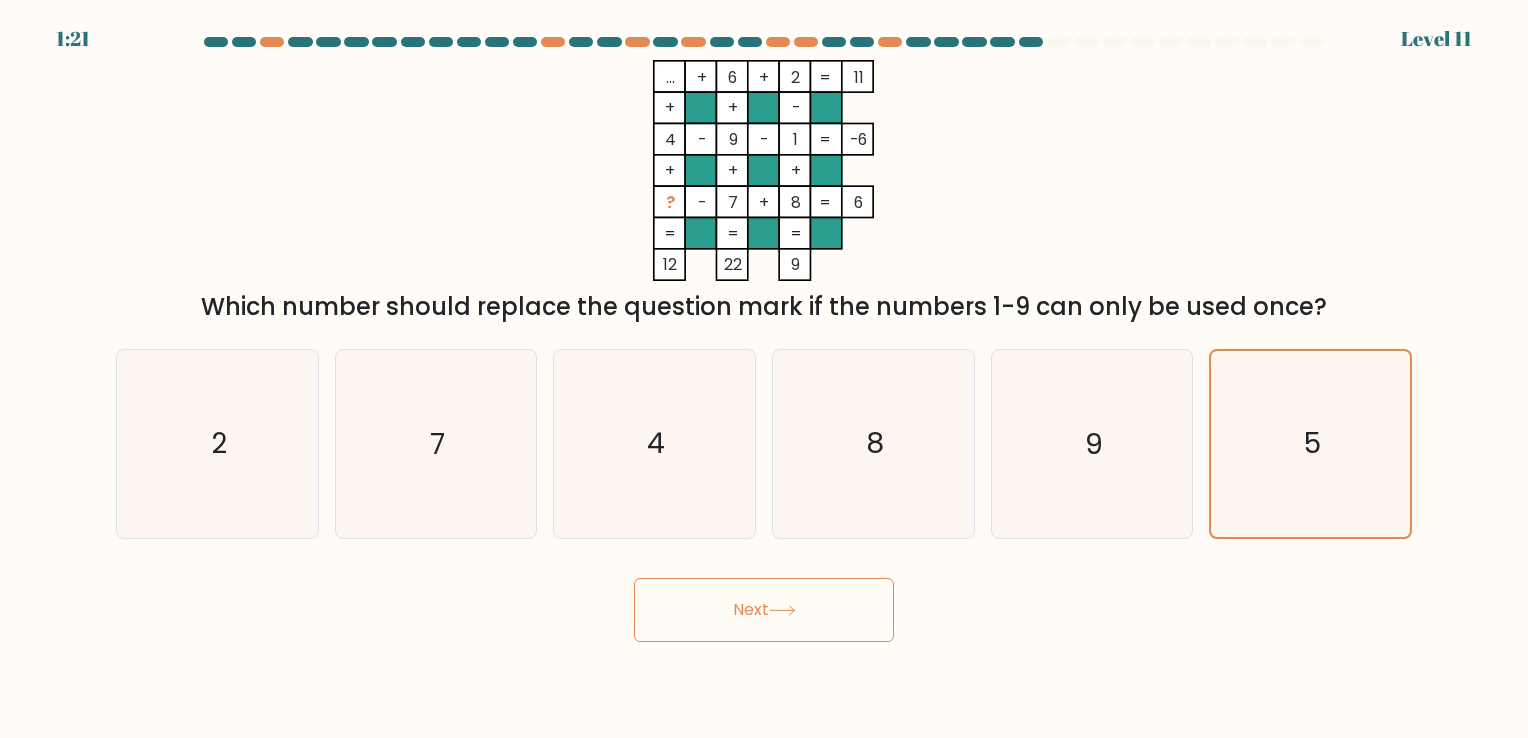 click on "Next" at bounding box center (764, 610) 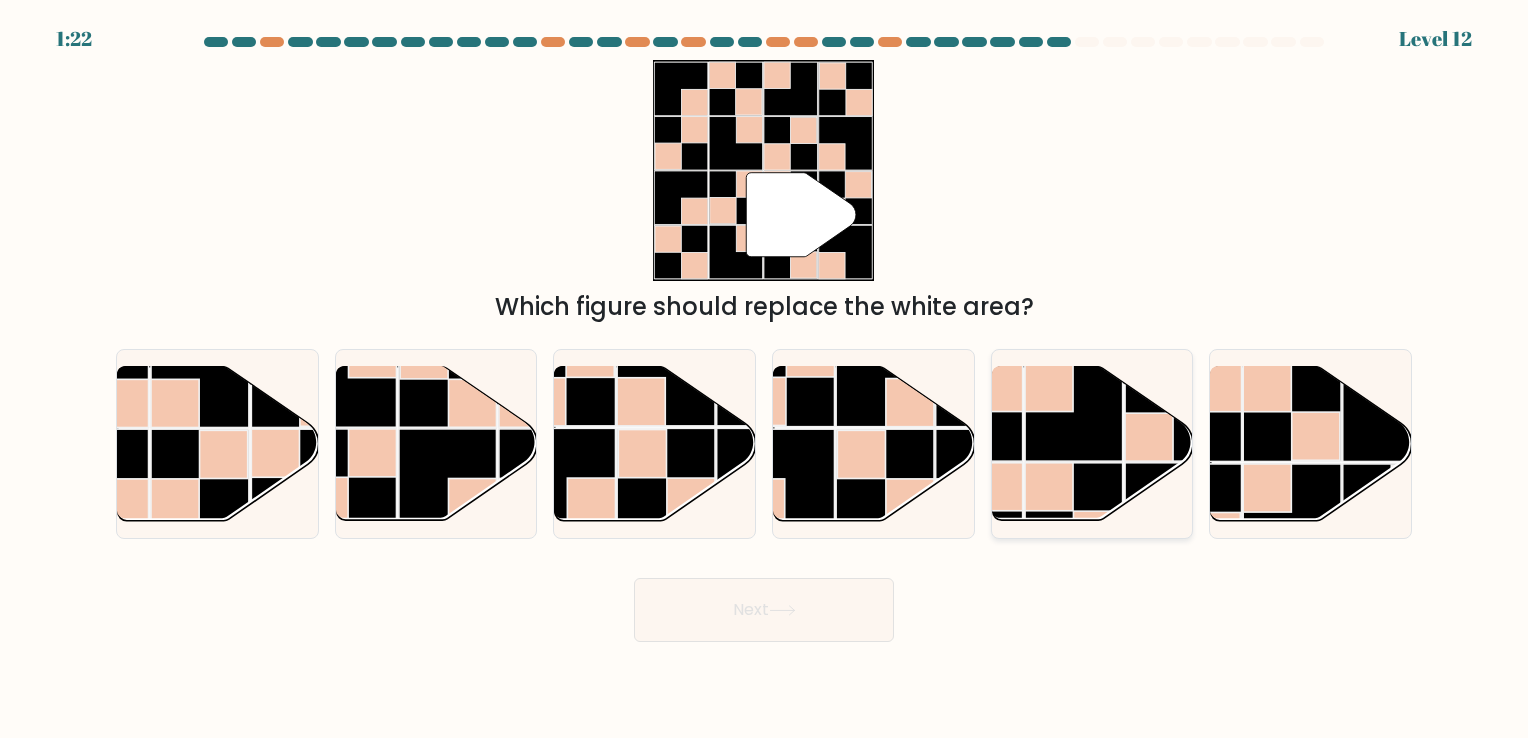 click 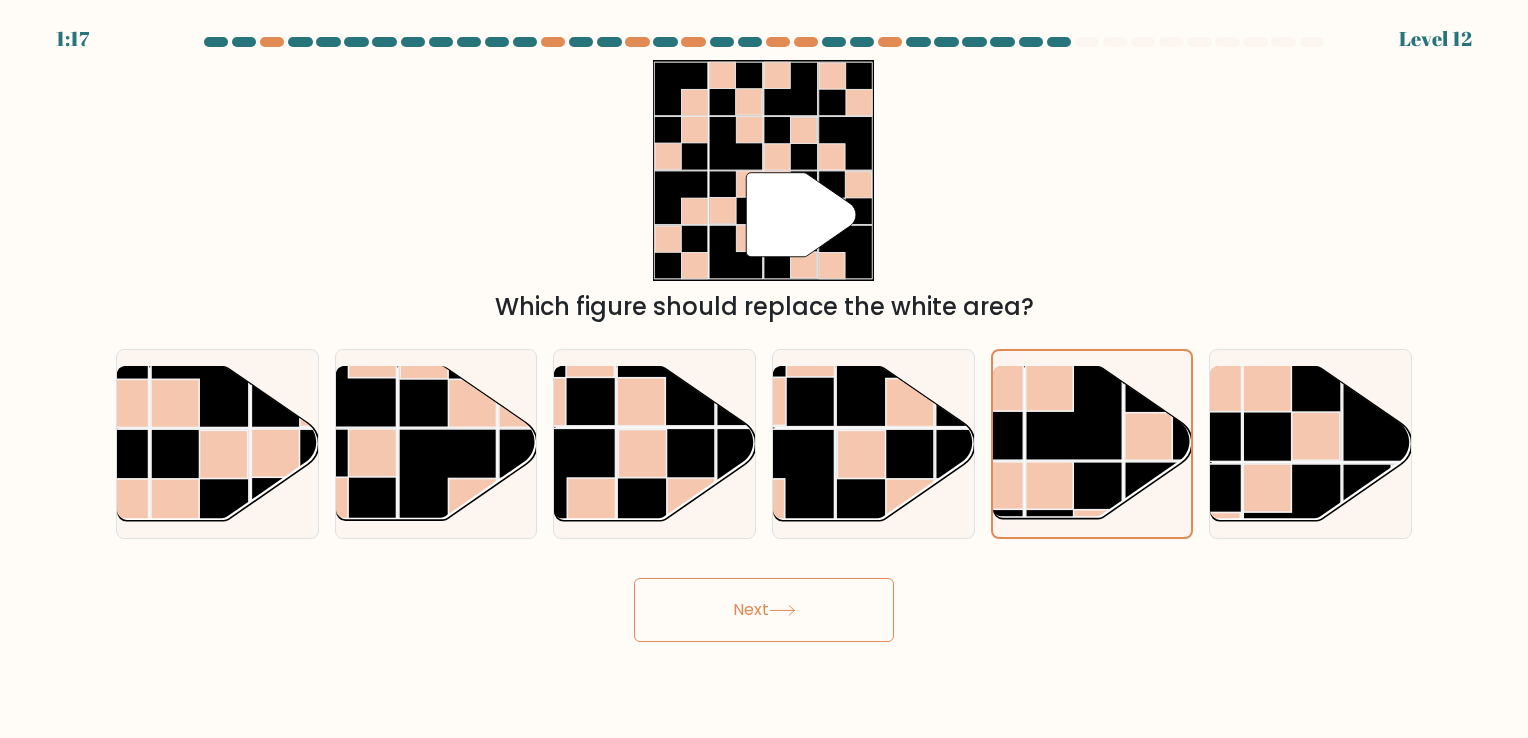 click on "Next" at bounding box center (764, 610) 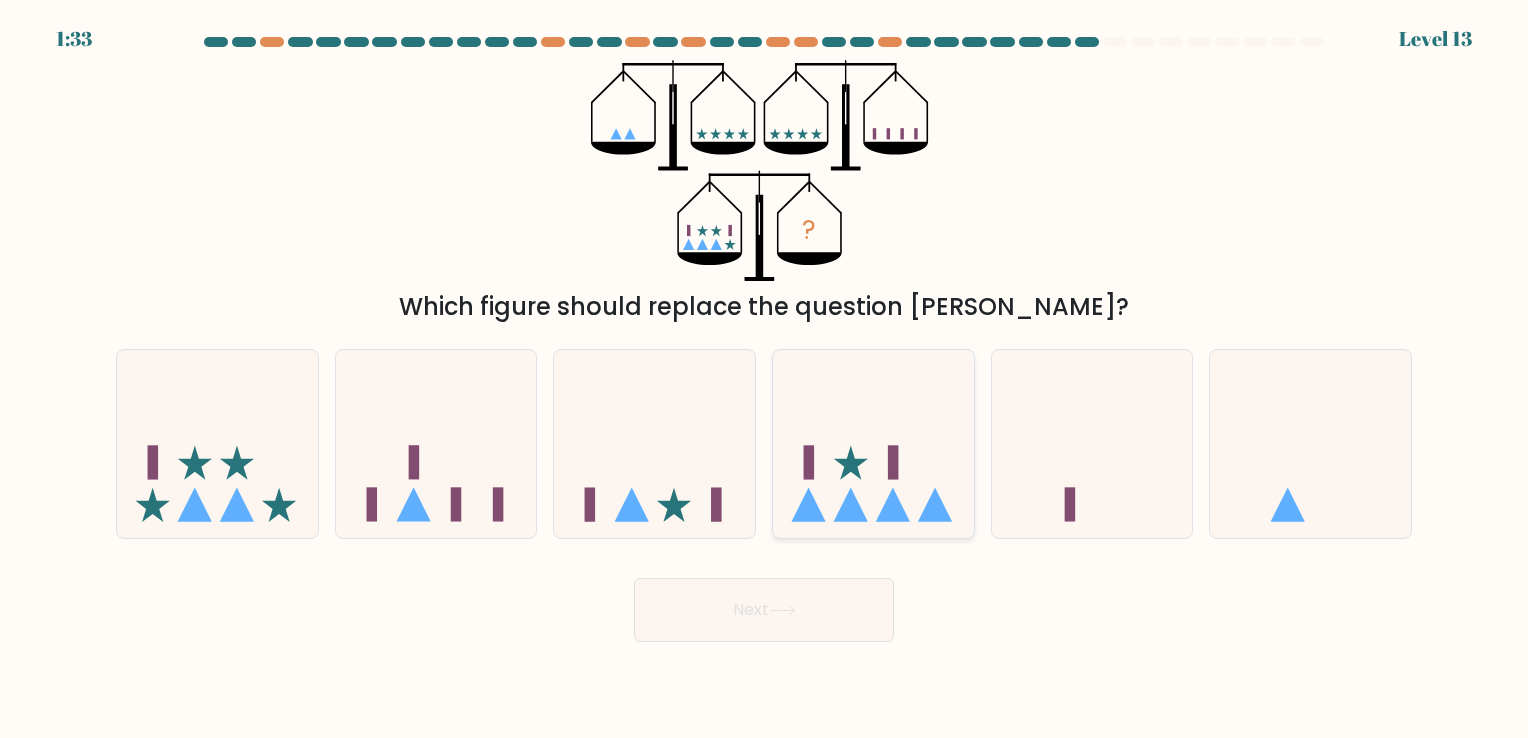 click 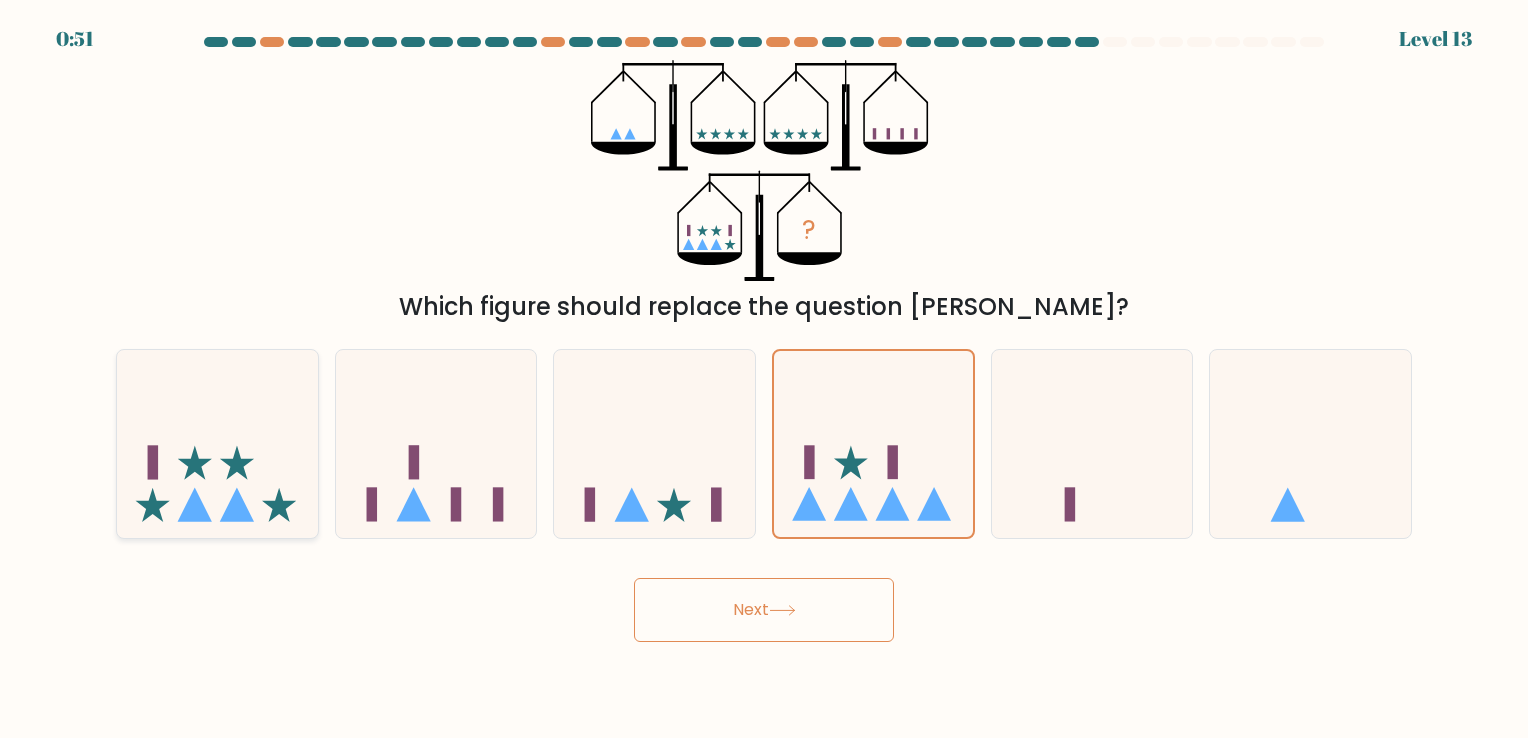 click 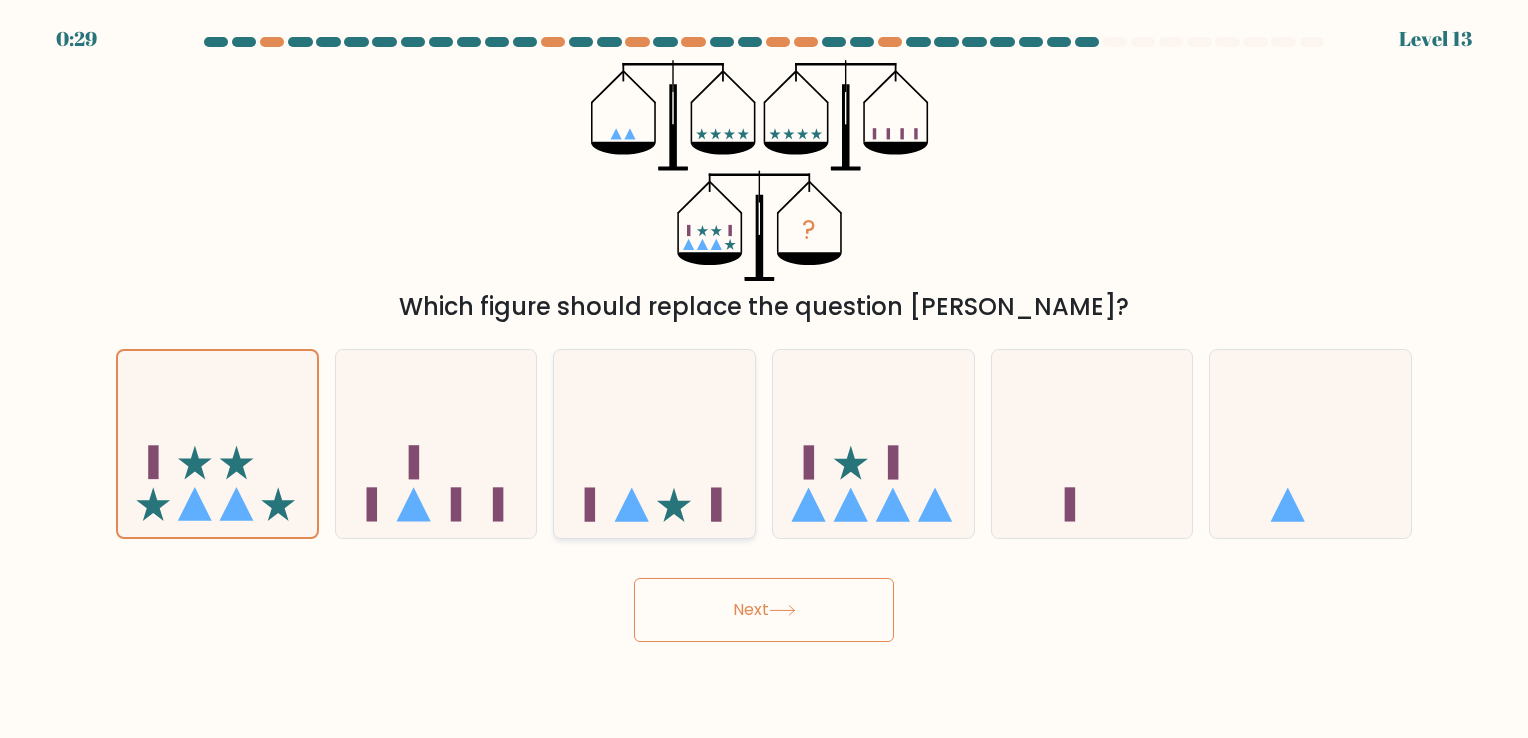 click 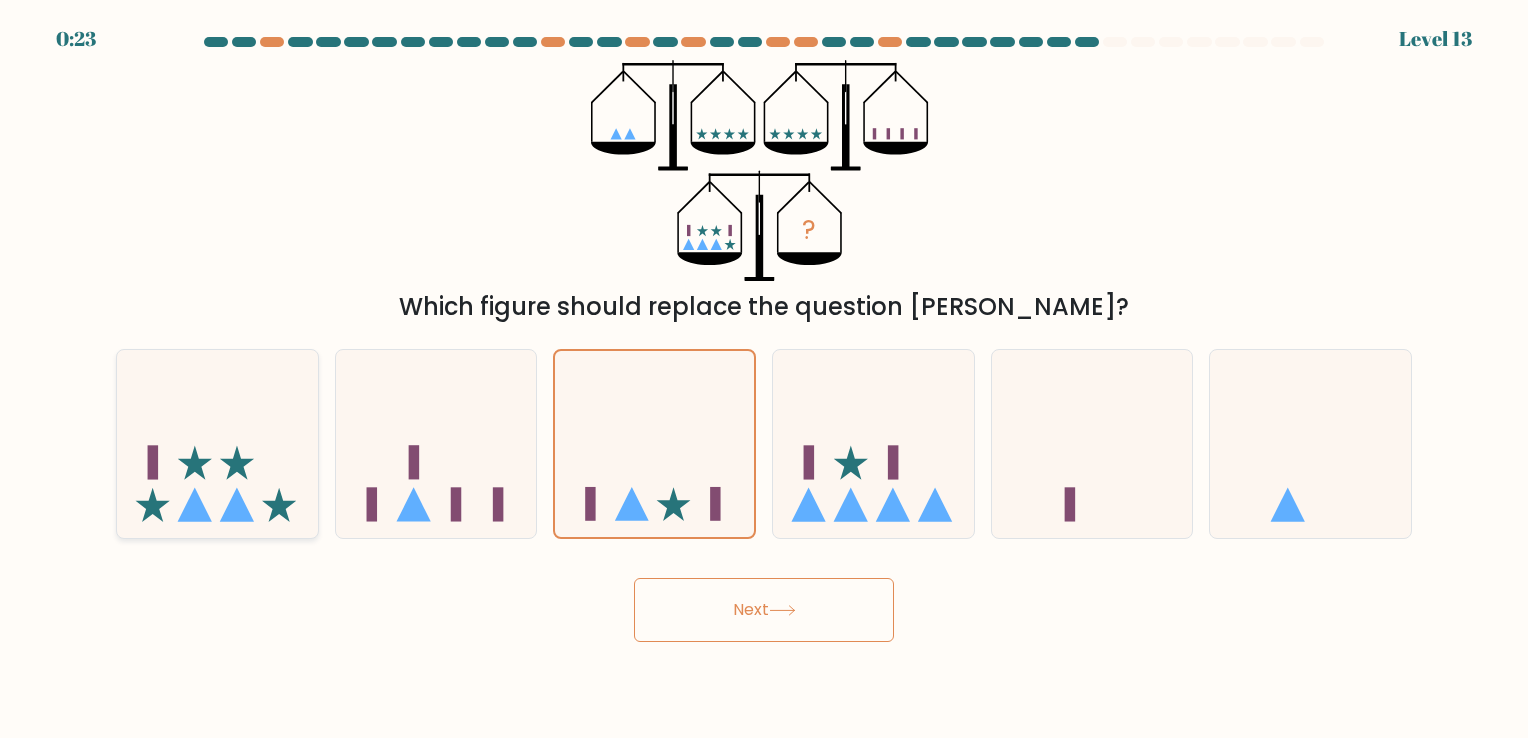 click 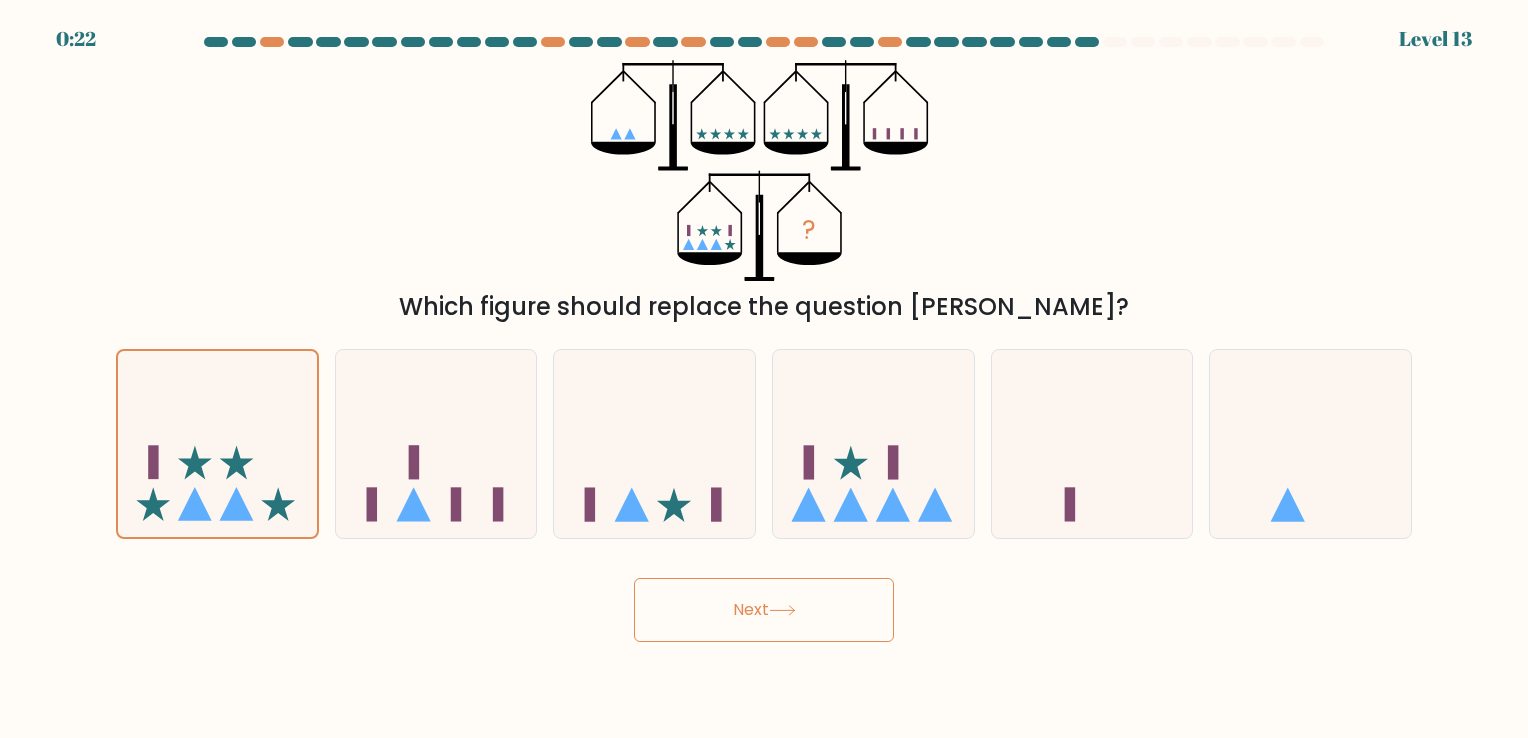 click on "Next" at bounding box center [764, 610] 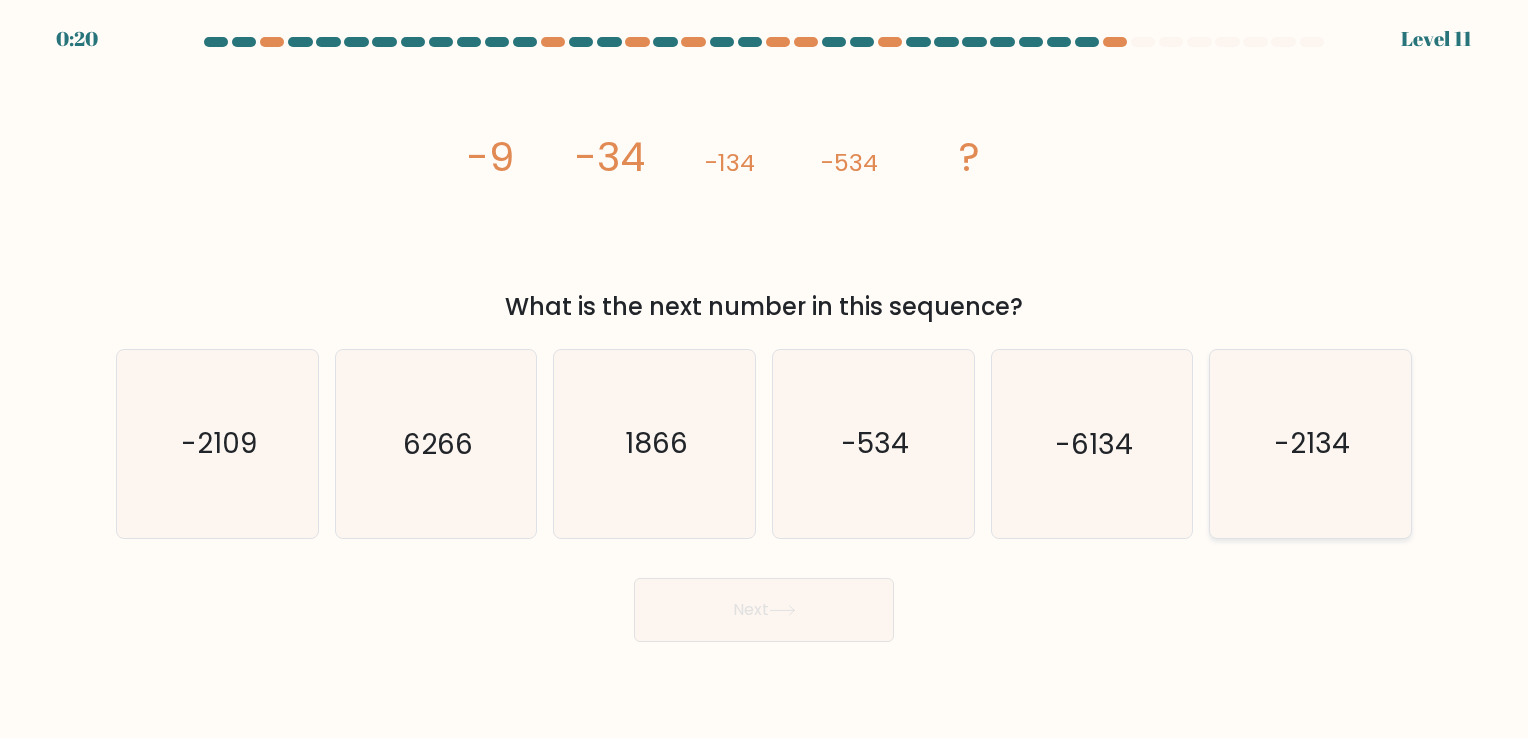 click on "-2134" 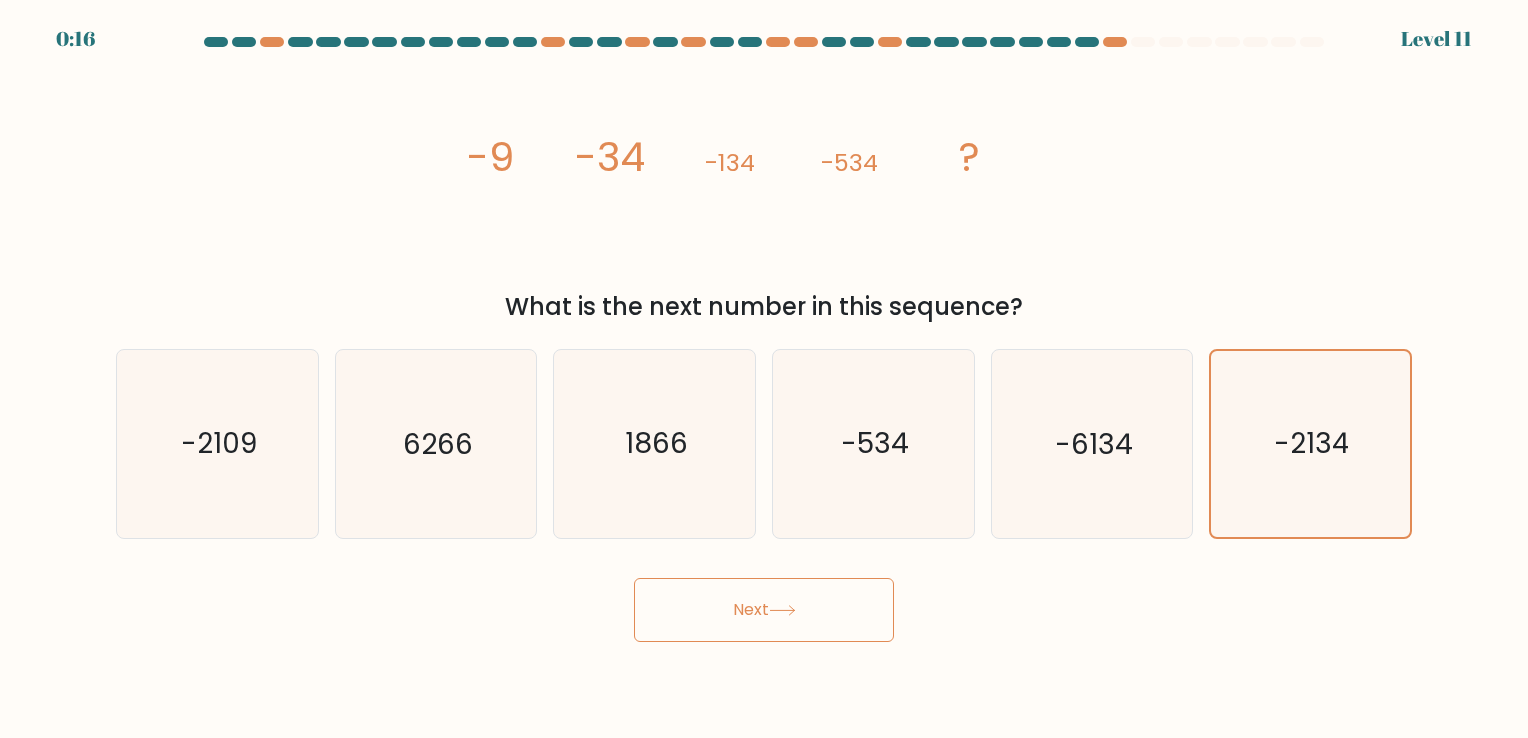 click on "Next" at bounding box center (764, 610) 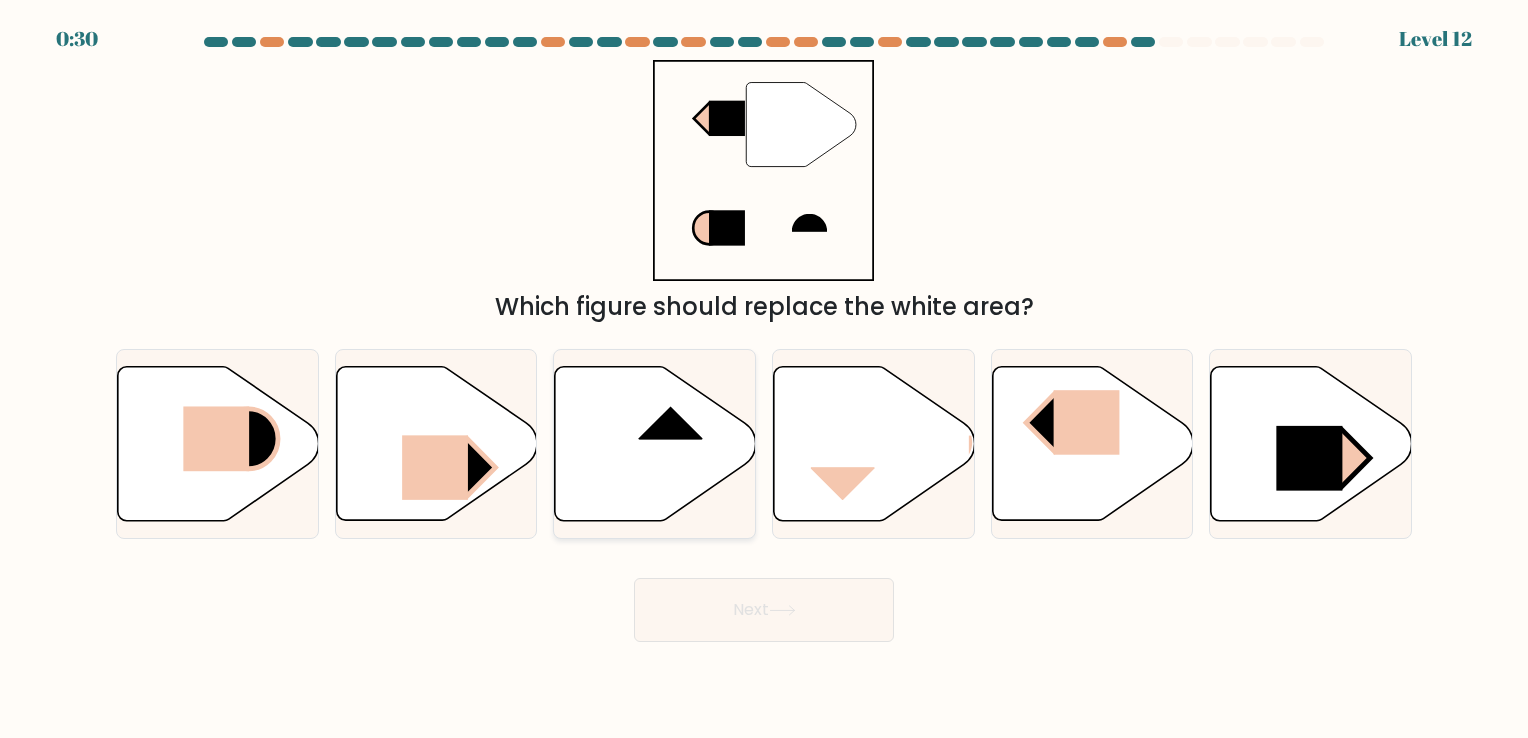 click 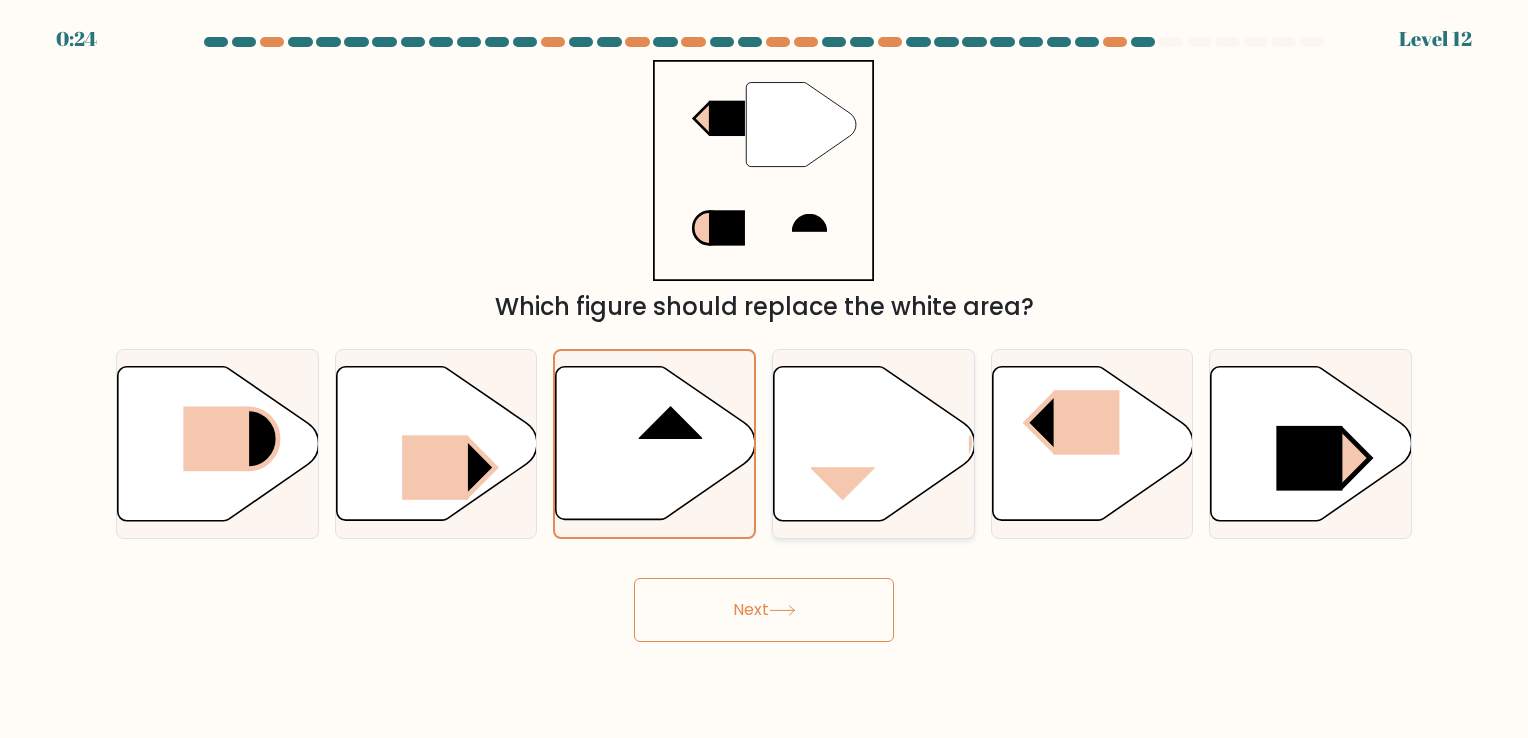 click 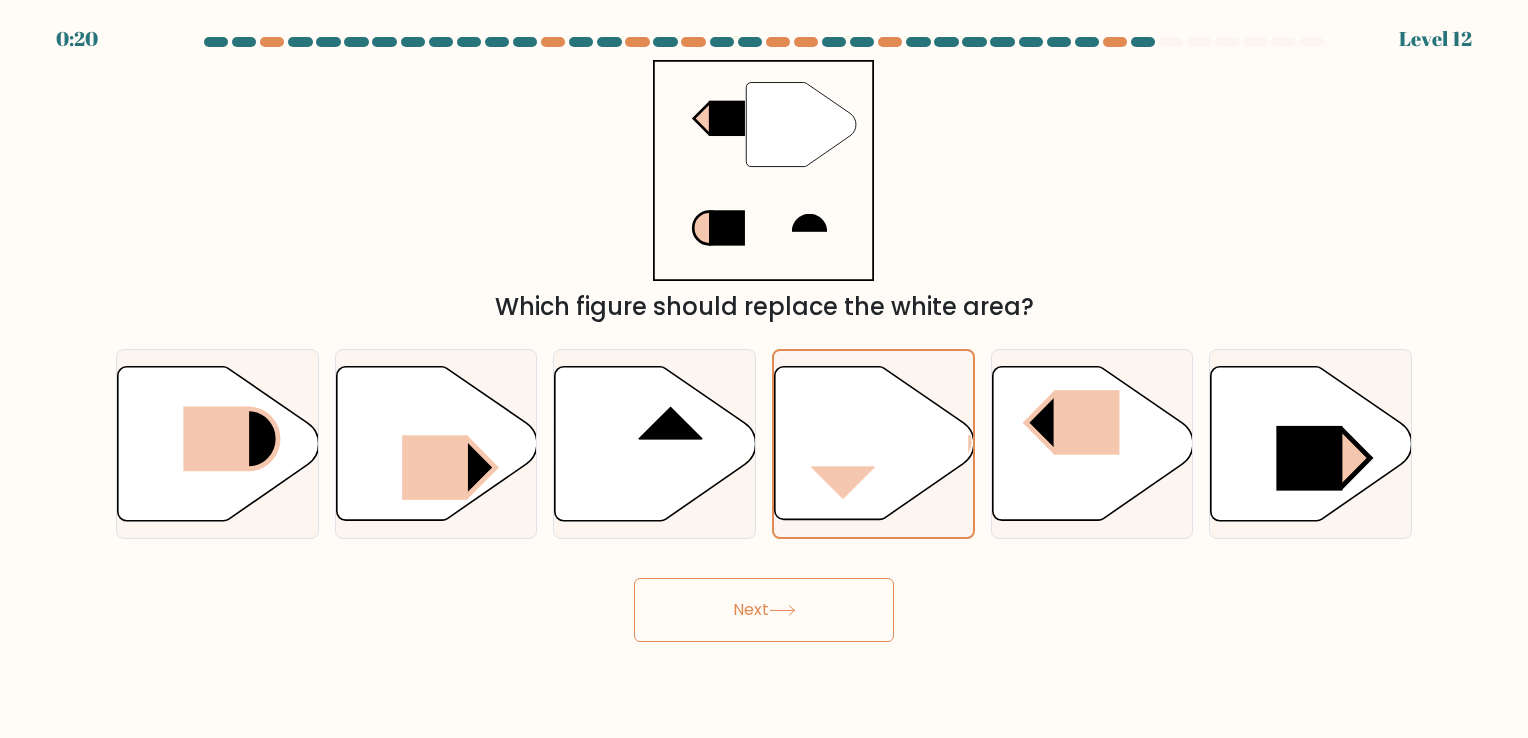 click on "Next" at bounding box center [764, 610] 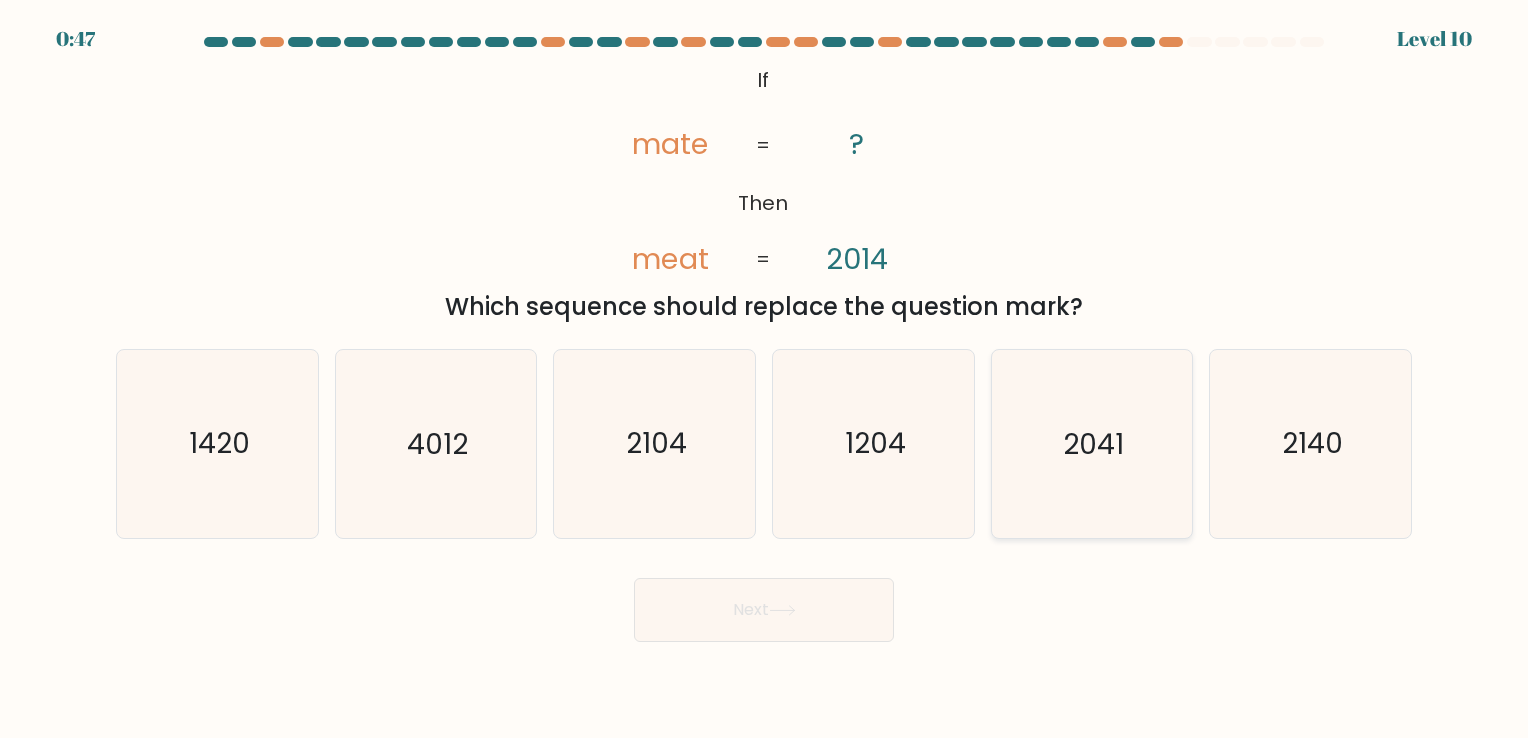 click on "2041" 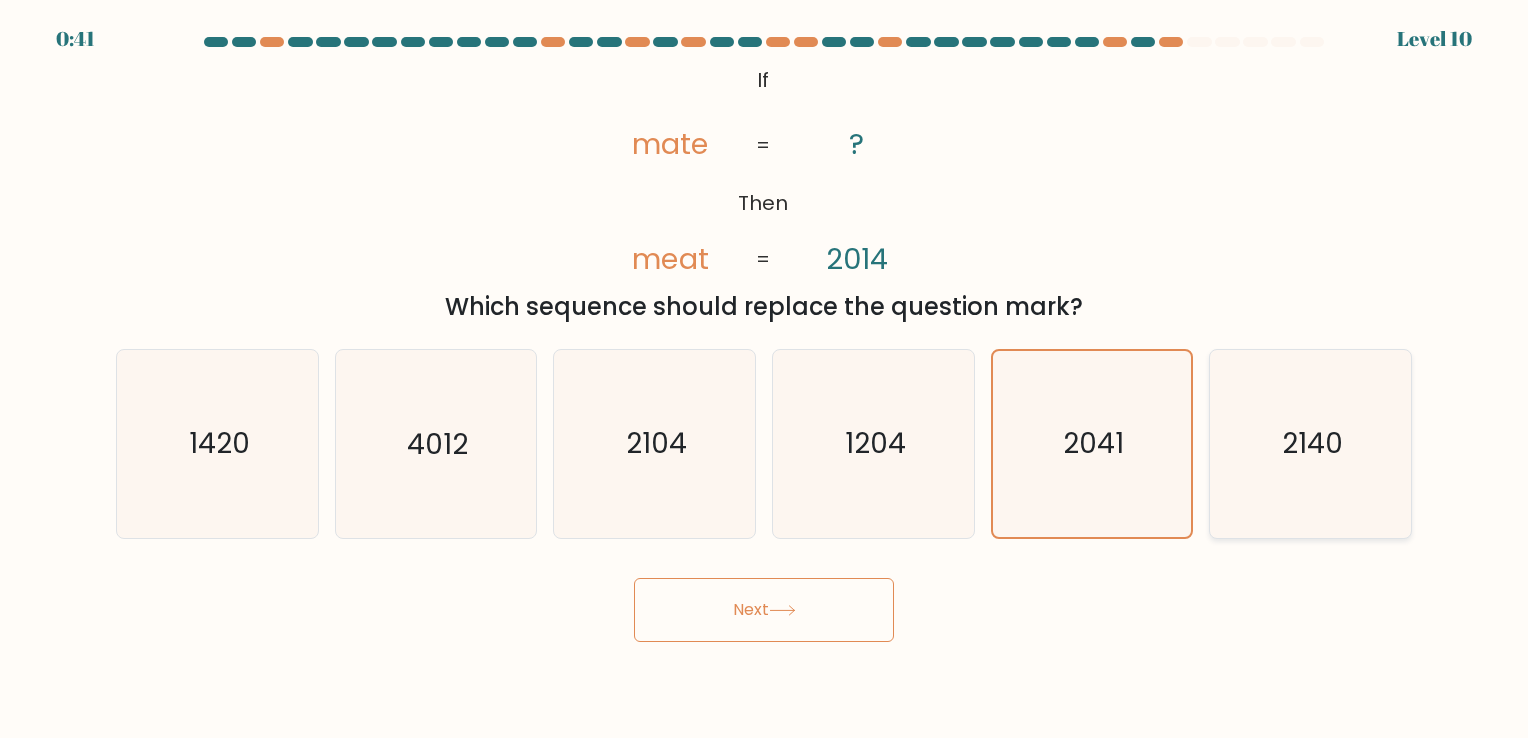 click on "2140" 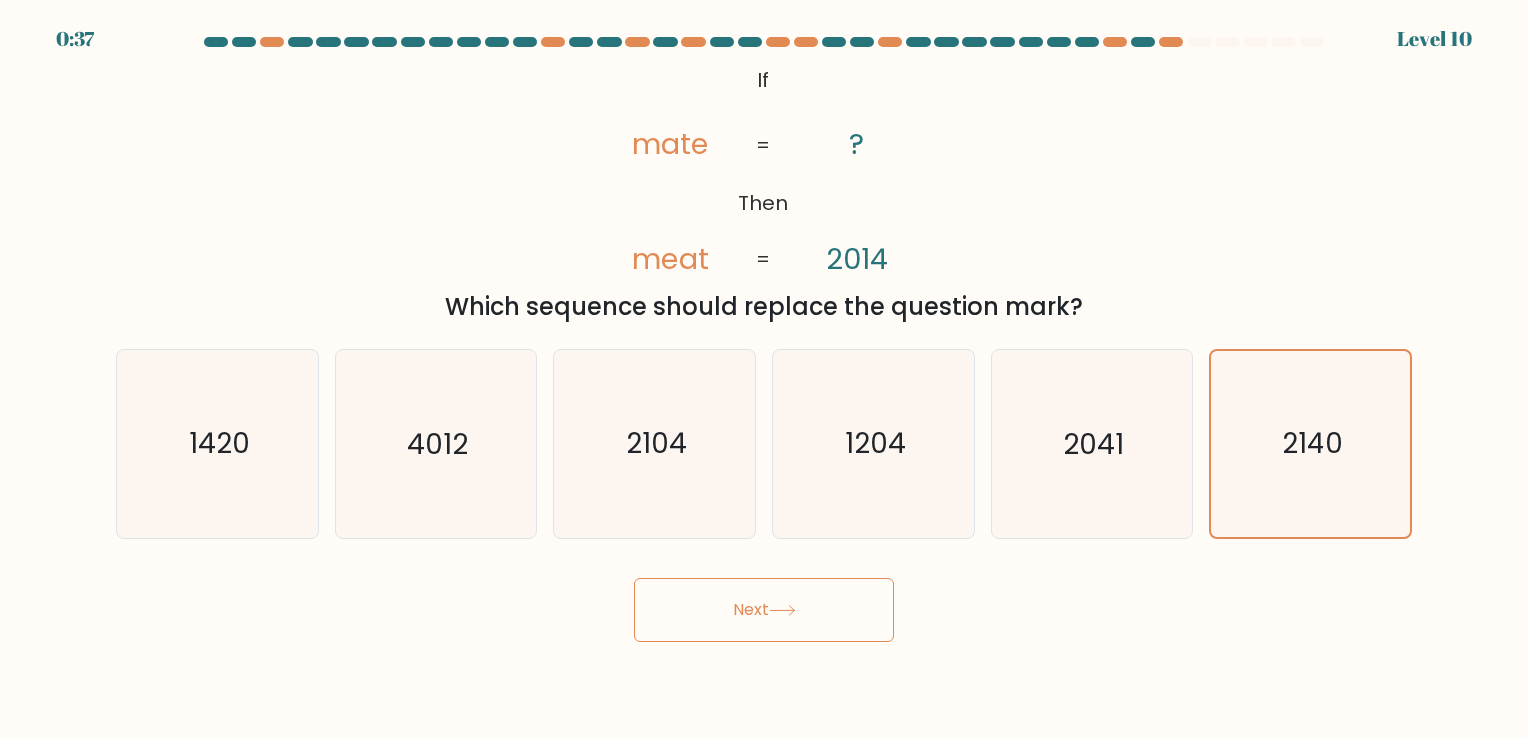 click on "Next" at bounding box center [764, 610] 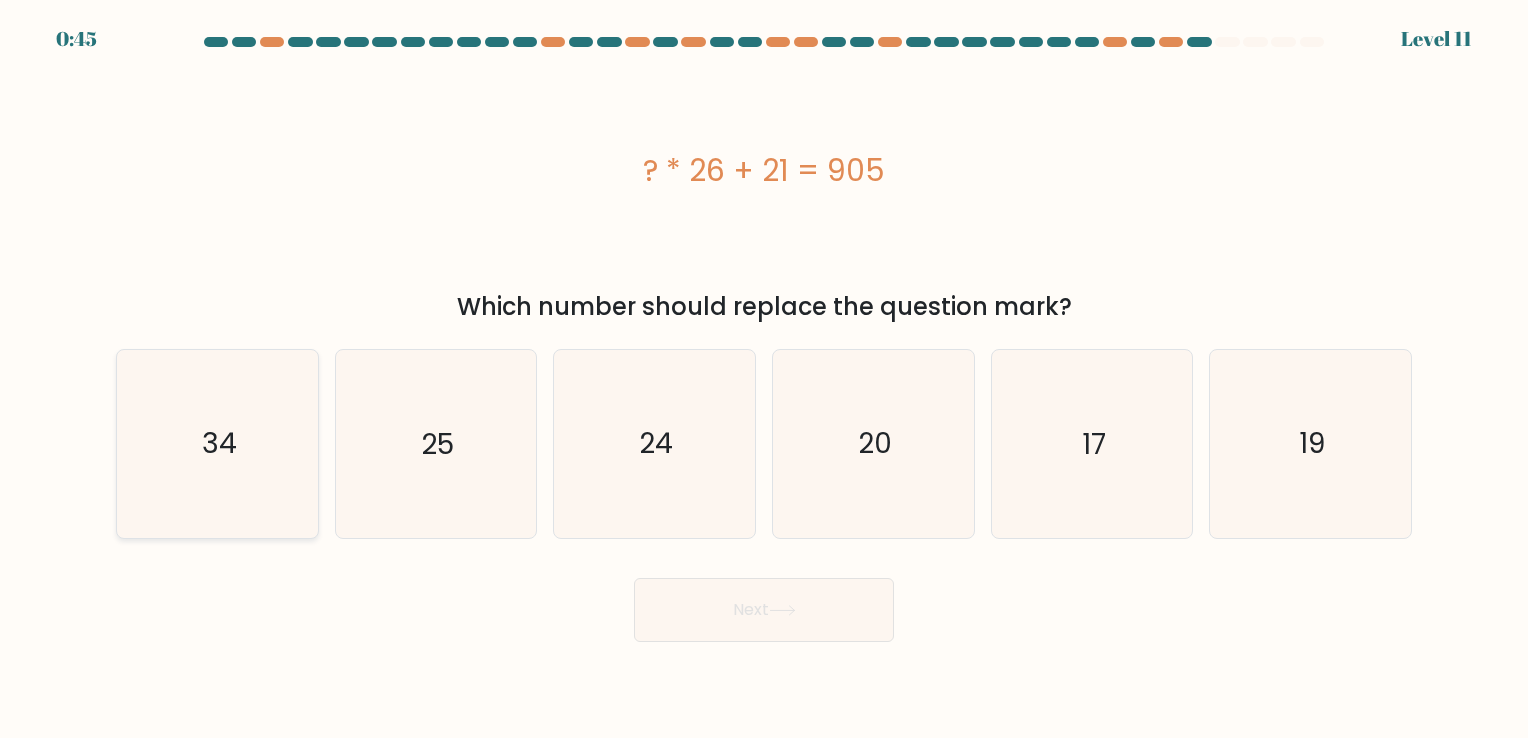 click on "34" 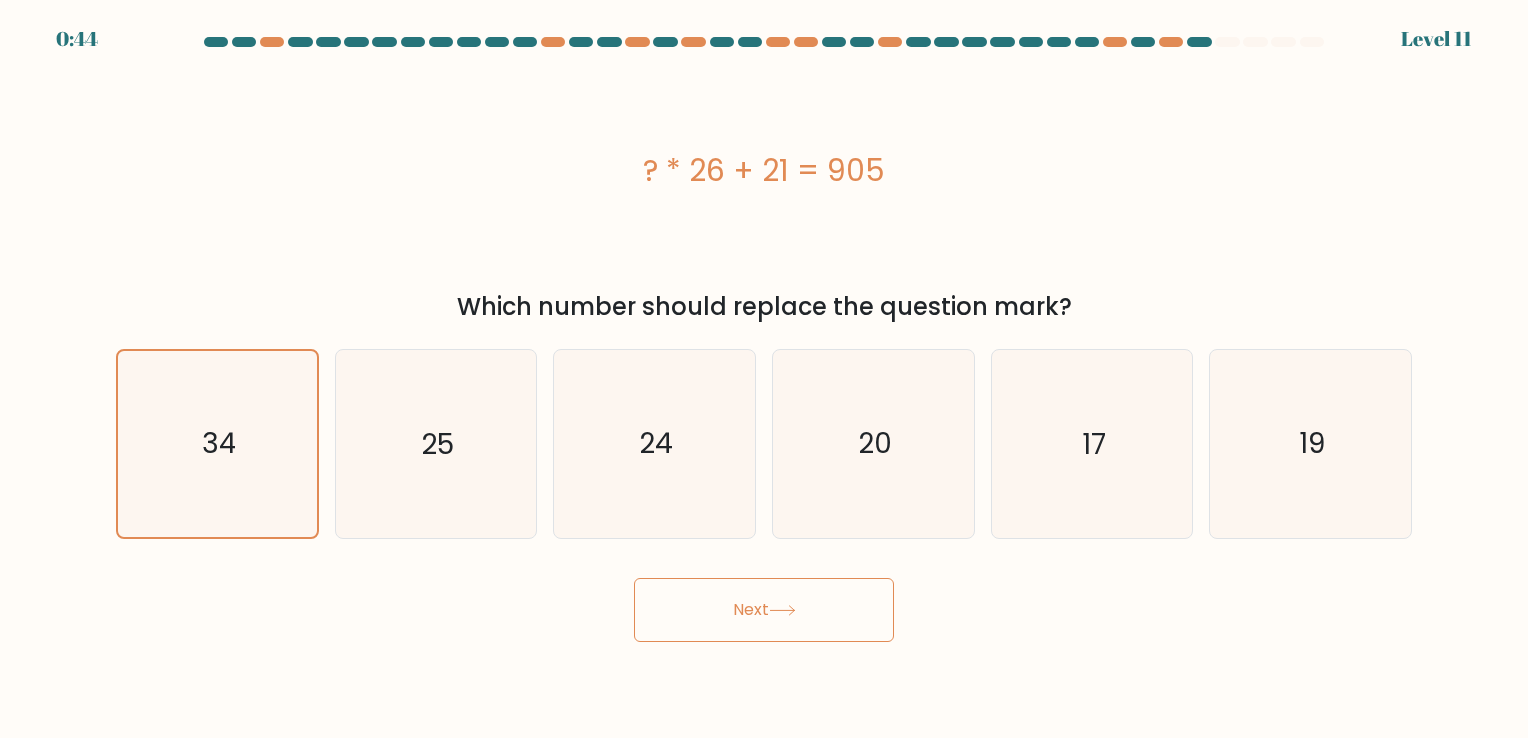 click on "Next" at bounding box center (764, 610) 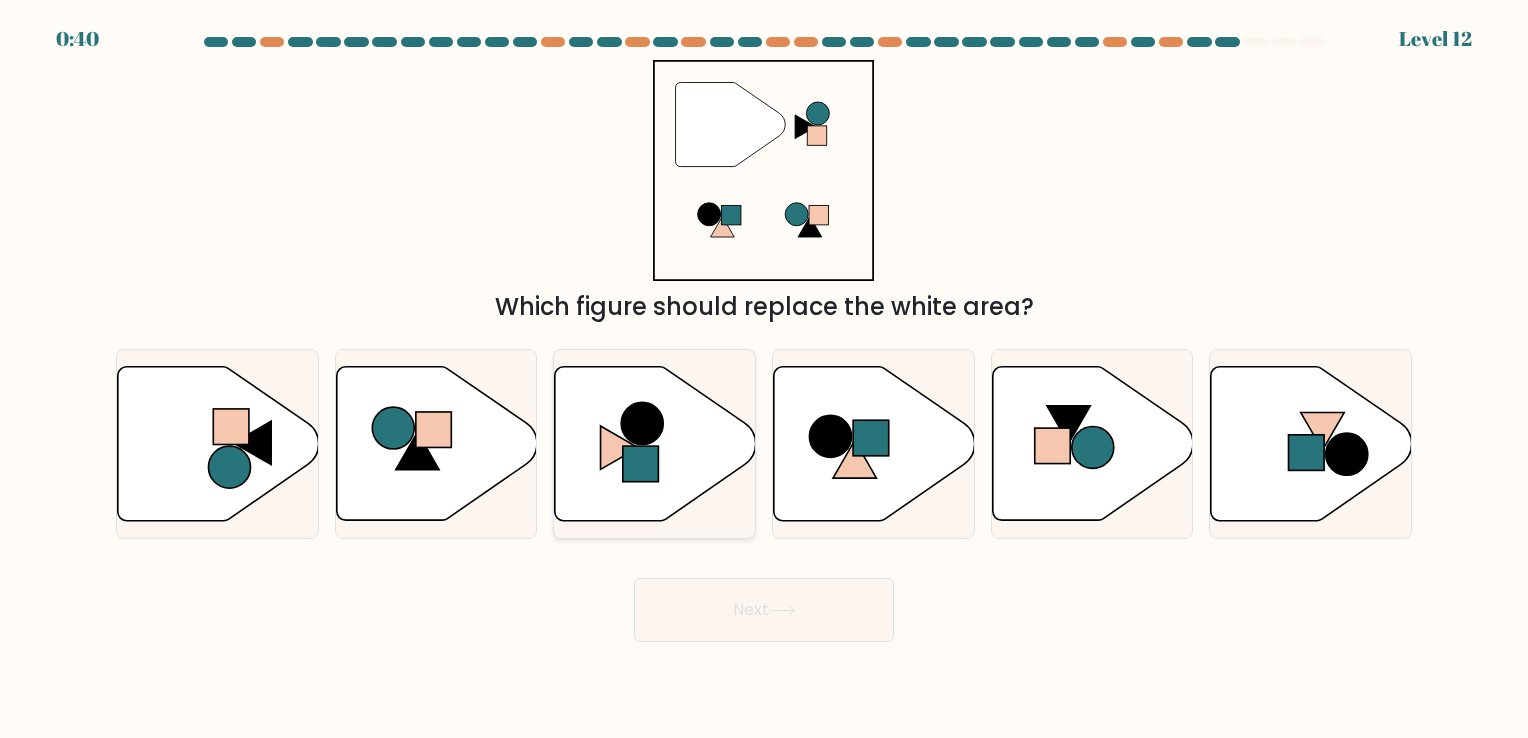 click 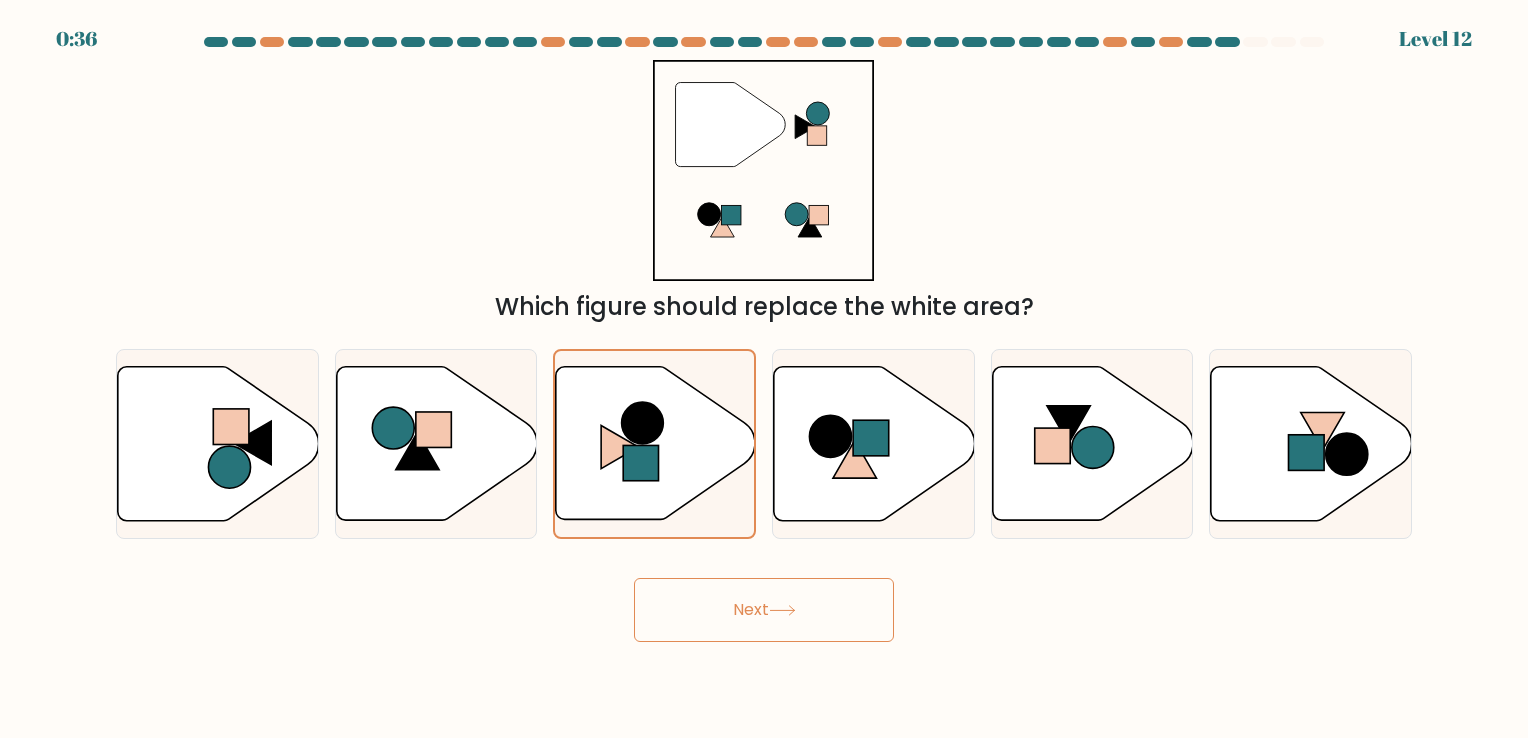 click on "Next" at bounding box center (764, 610) 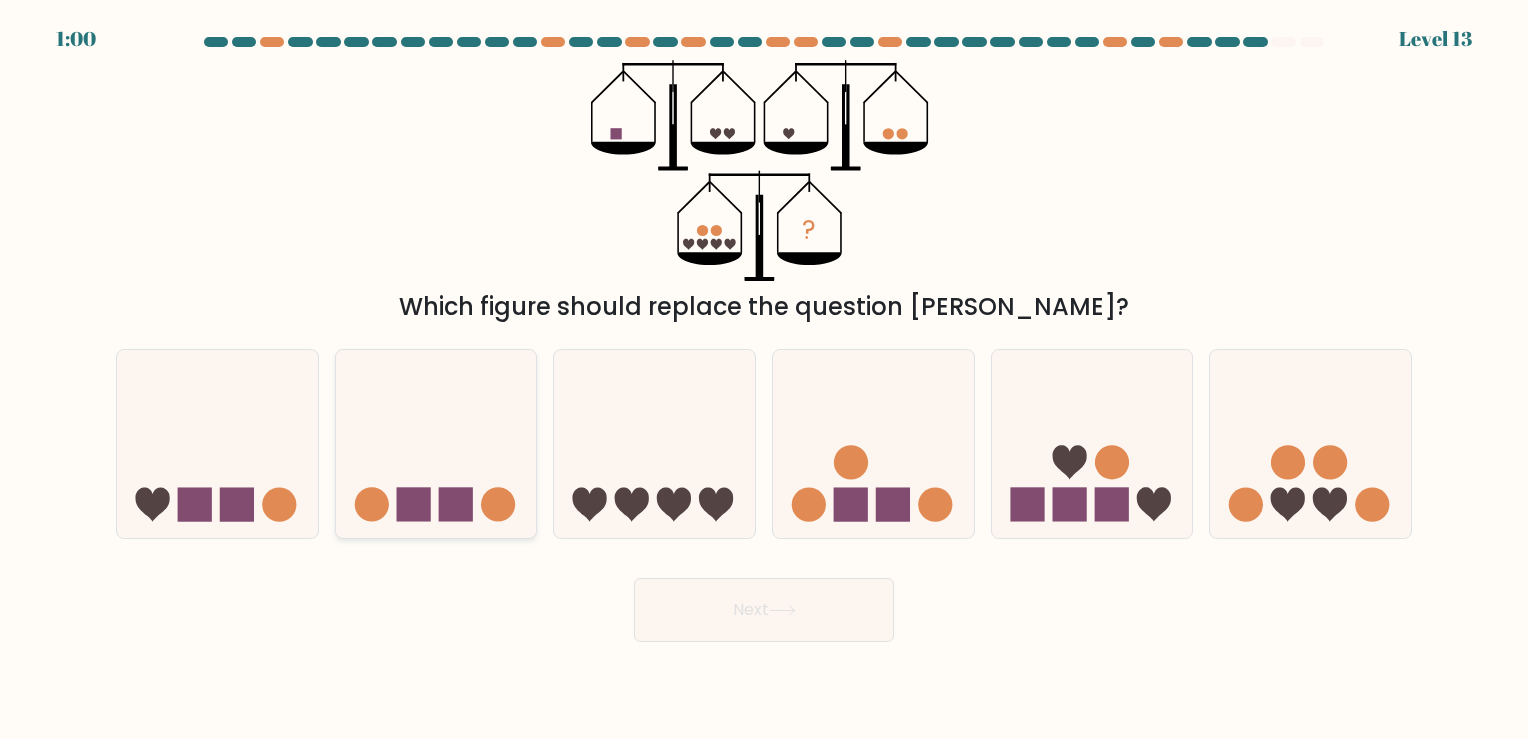 click 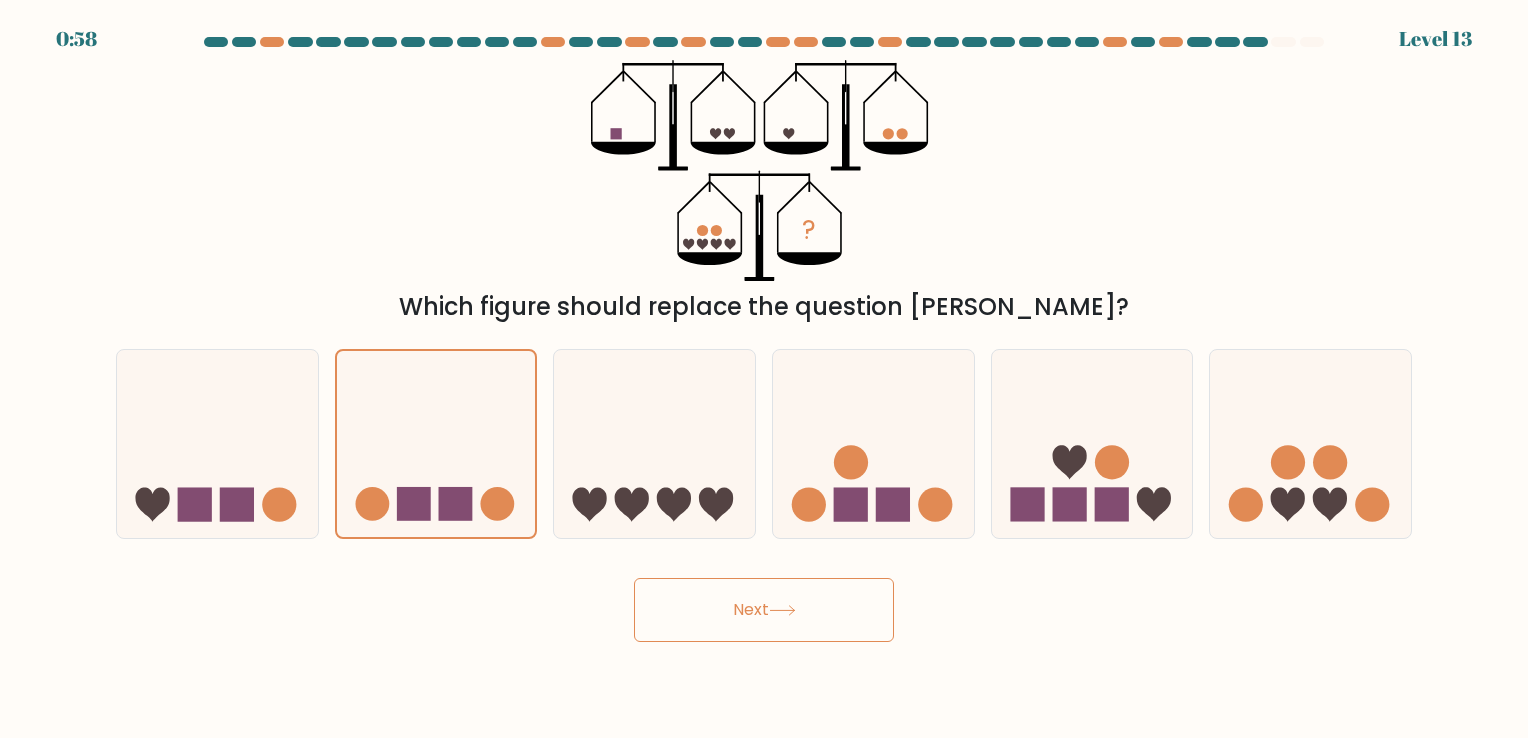 click on "Next" at bounding box center [764, 610] 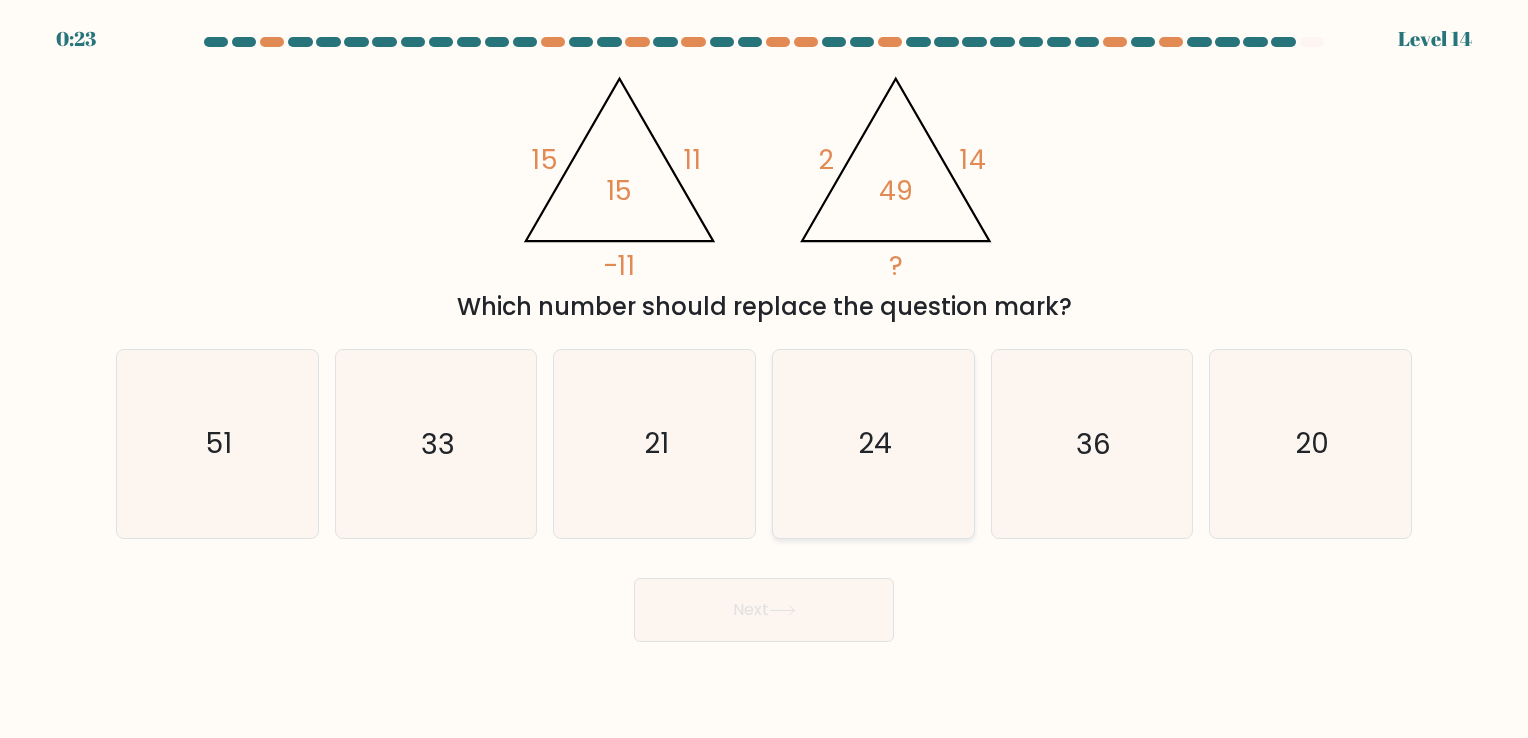 click on "24" 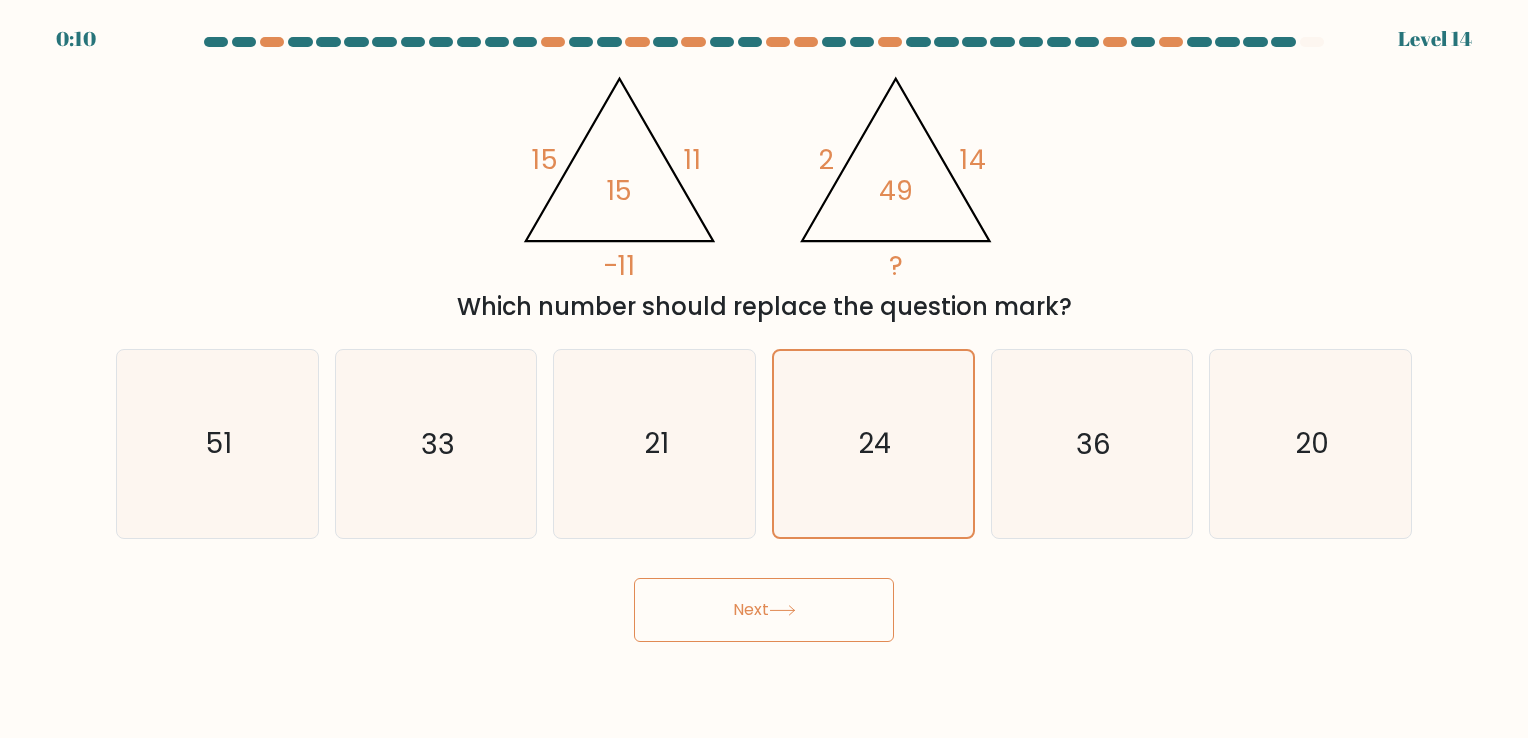 click on "Next" at bounding box center (764, 610) 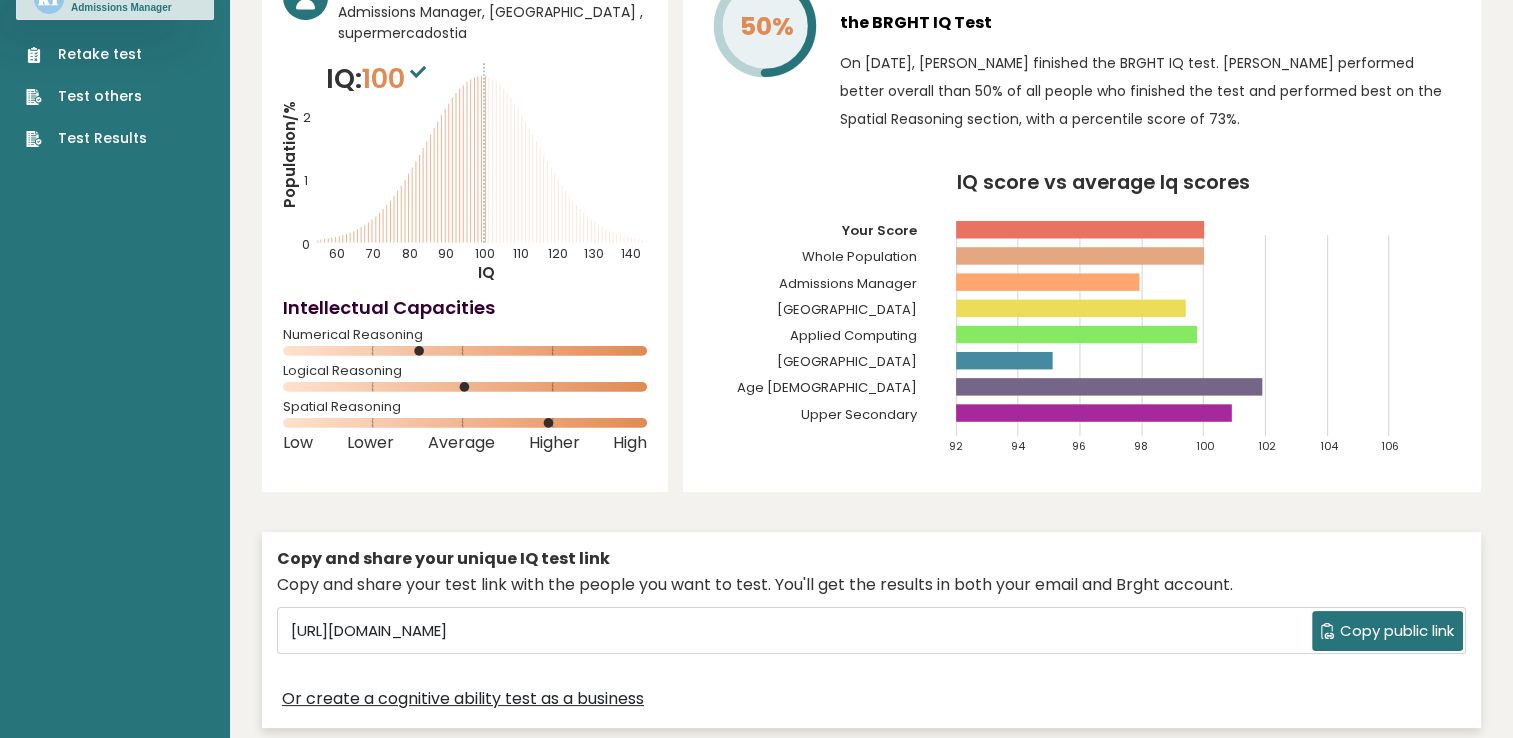 scroll, scrollTop: 130, scrollLeft: 0, axis: vertical 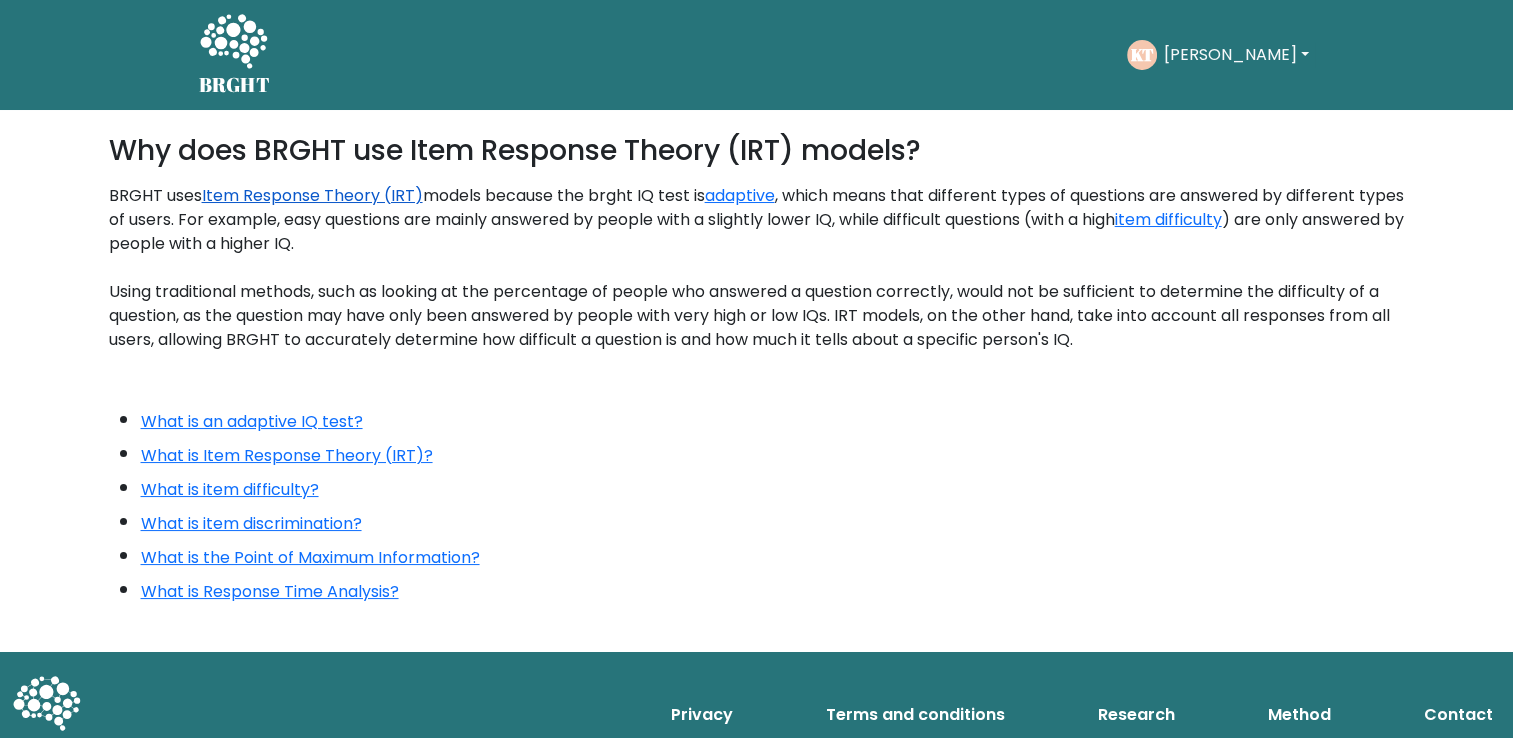 click on "Item Response Theory (IRT)" at bounding box center (312, 195) 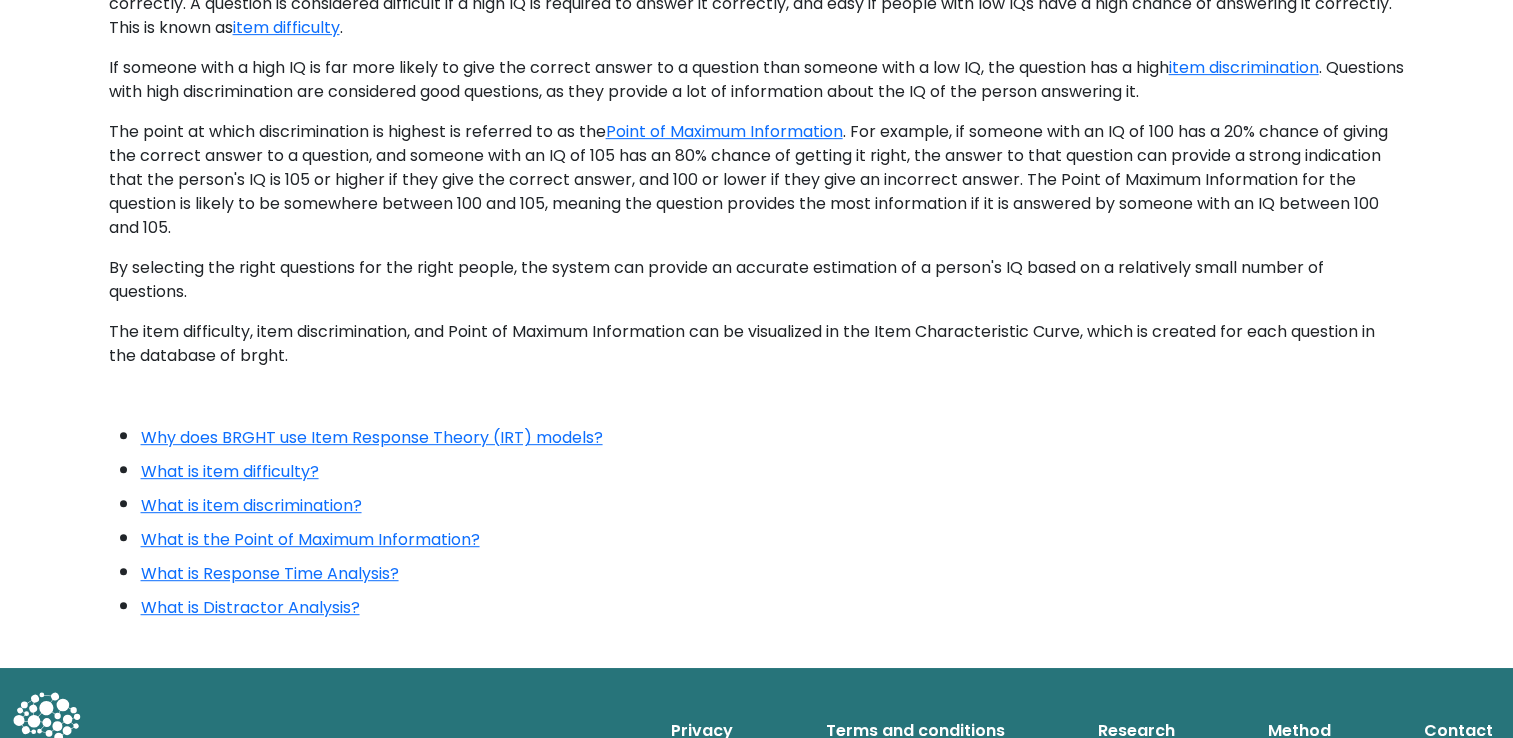 scroll, scrollTop: 956, scrollLeft: 0, axis: vertical 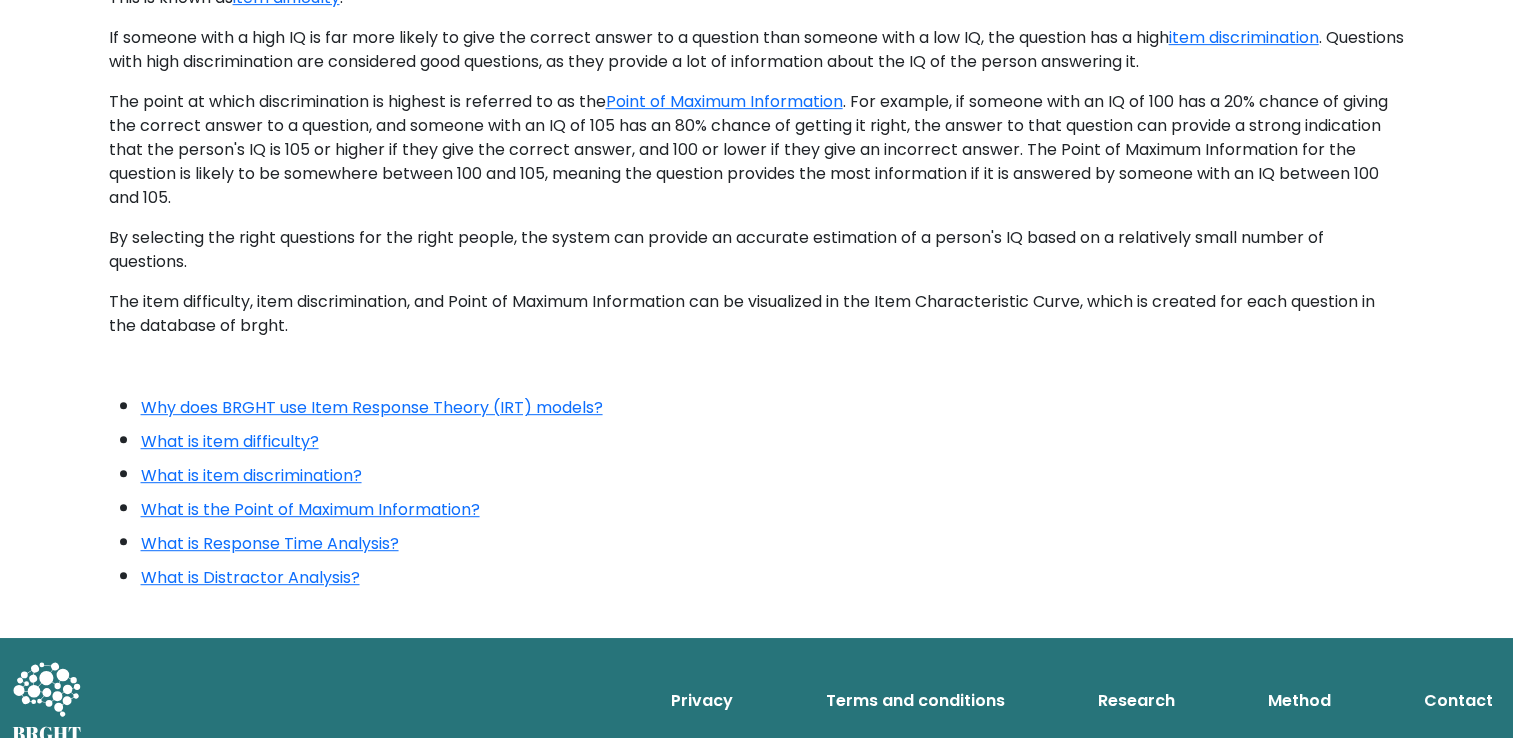 click on "Method" at bounding box center [1299, 701] 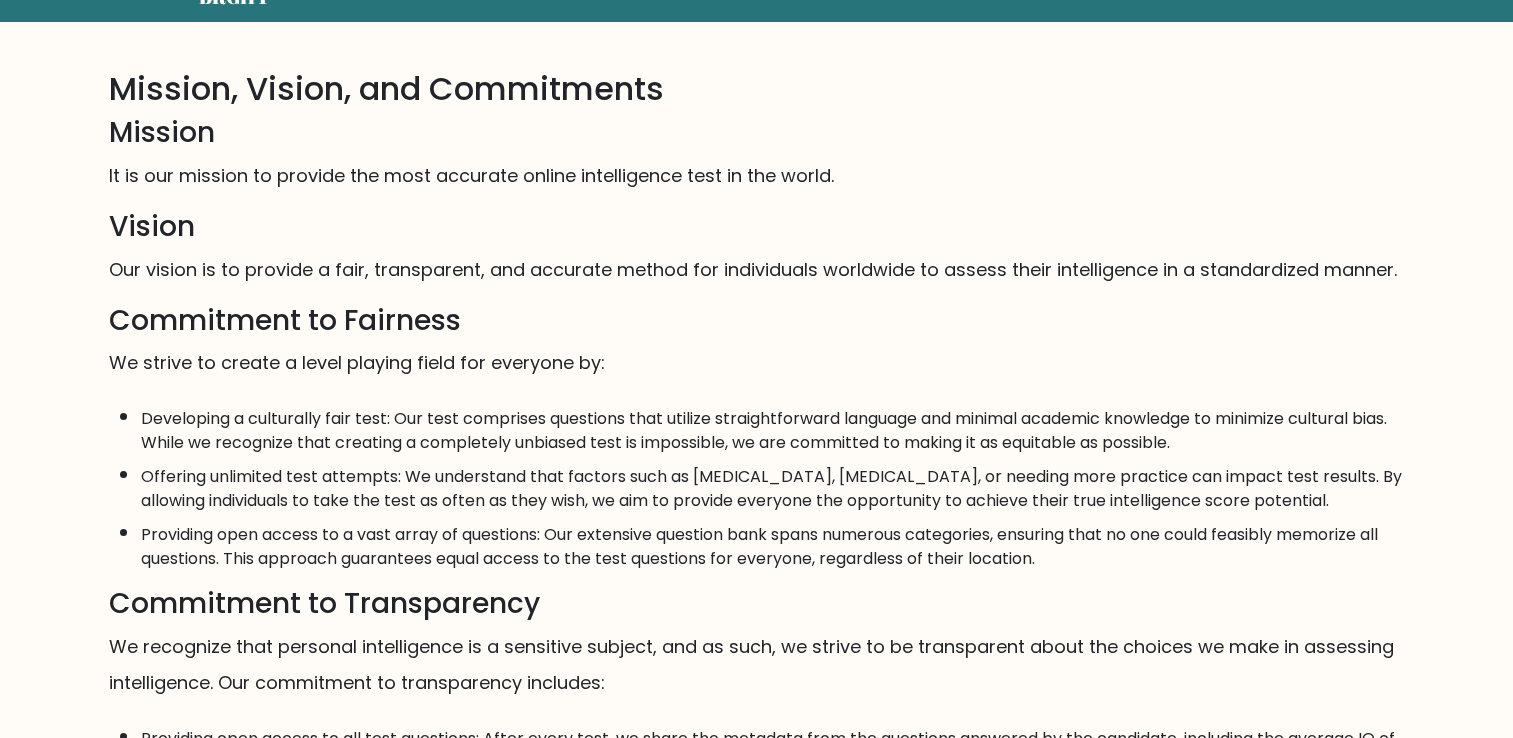 scroll, scrollTop: 0, scrollLeft: 0, axis: both 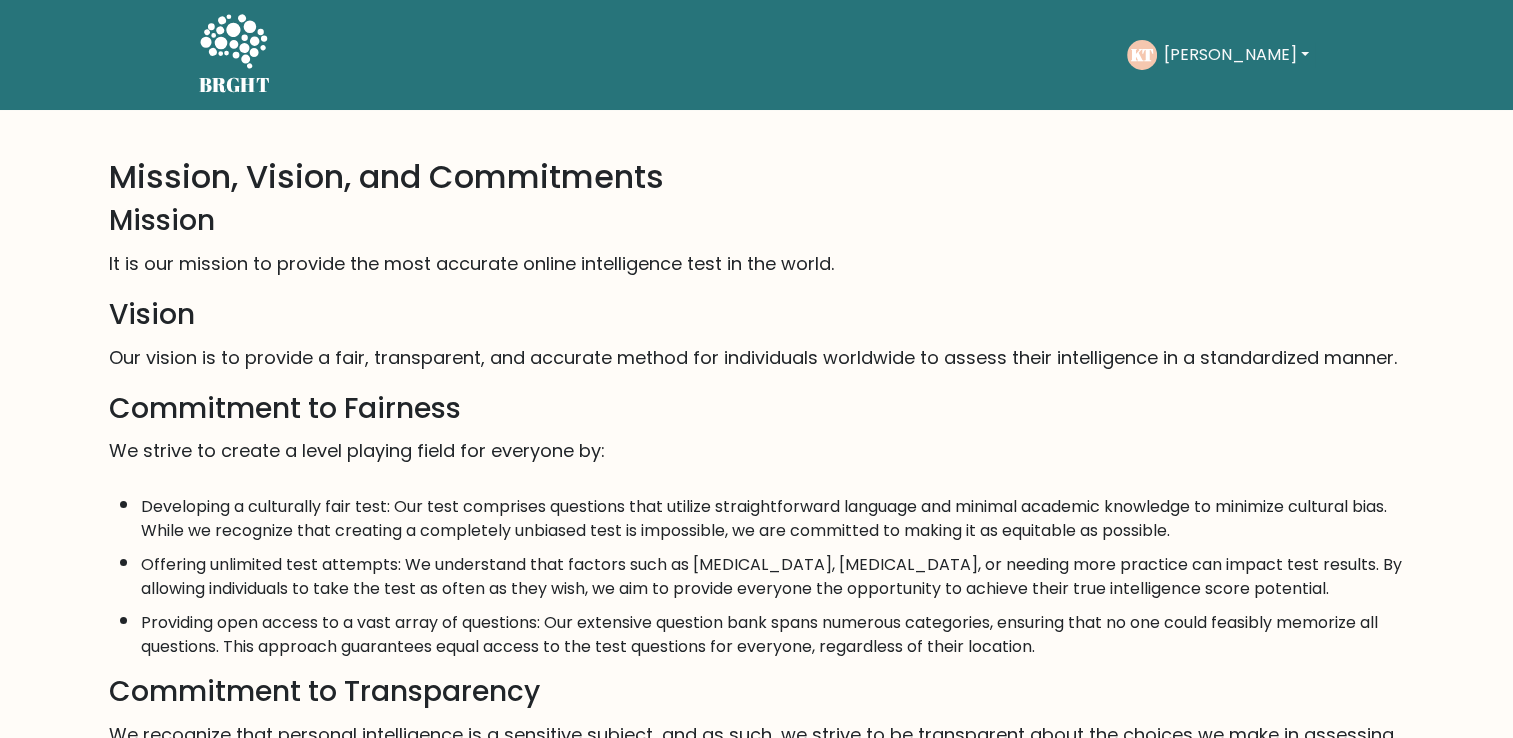 click 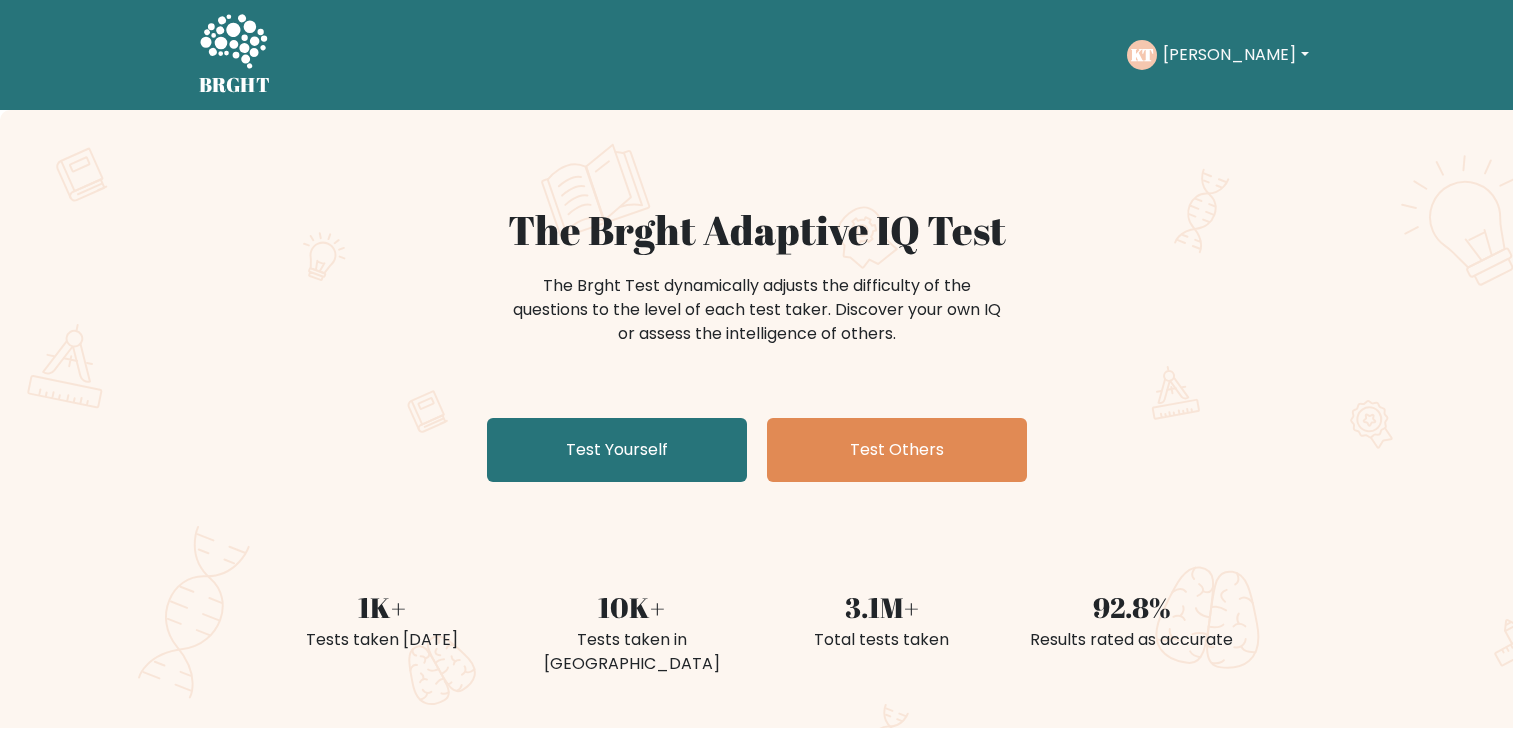 scroll, scrollTop: 0, scrollLeft: 0, axis: both 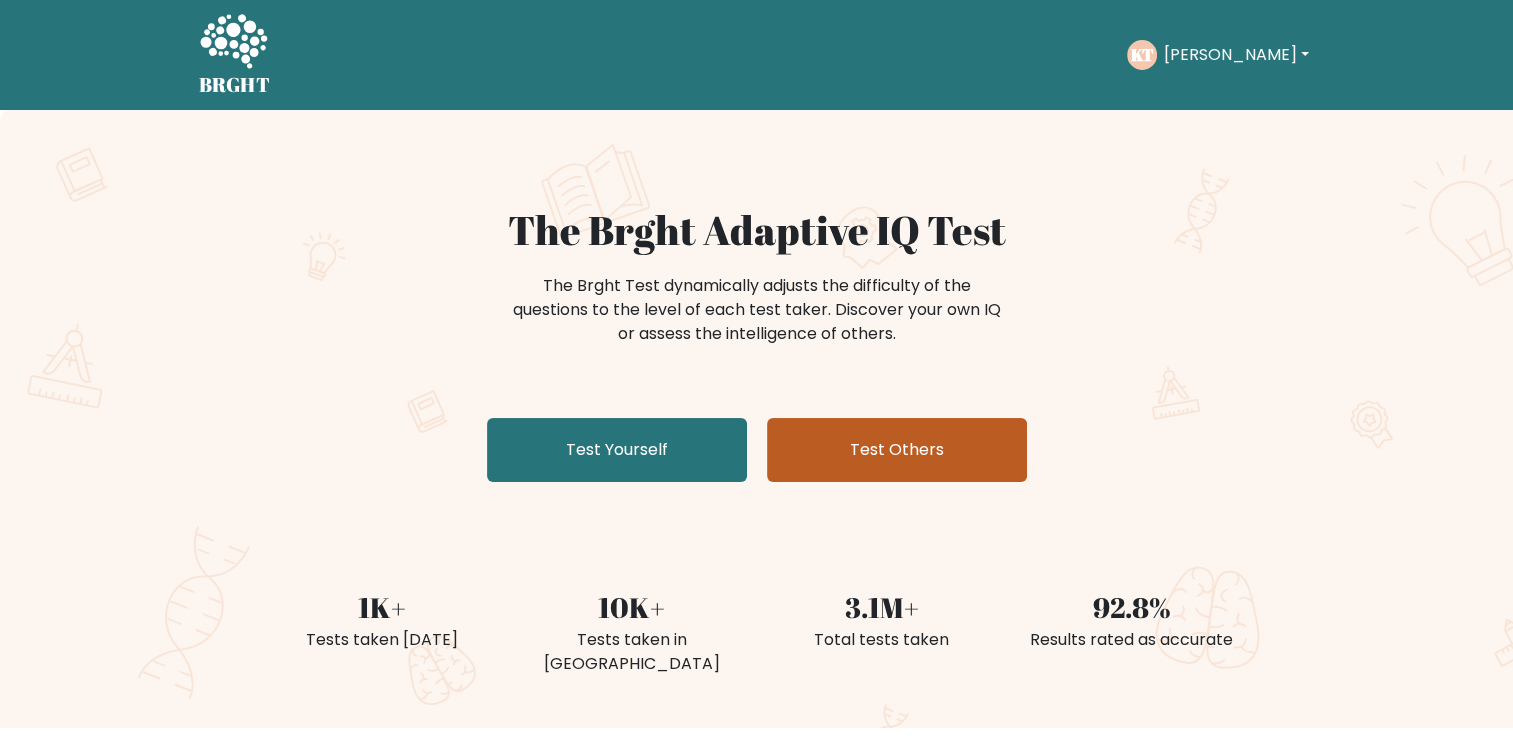 click on "Test Others" at bounding box center [897, 450] 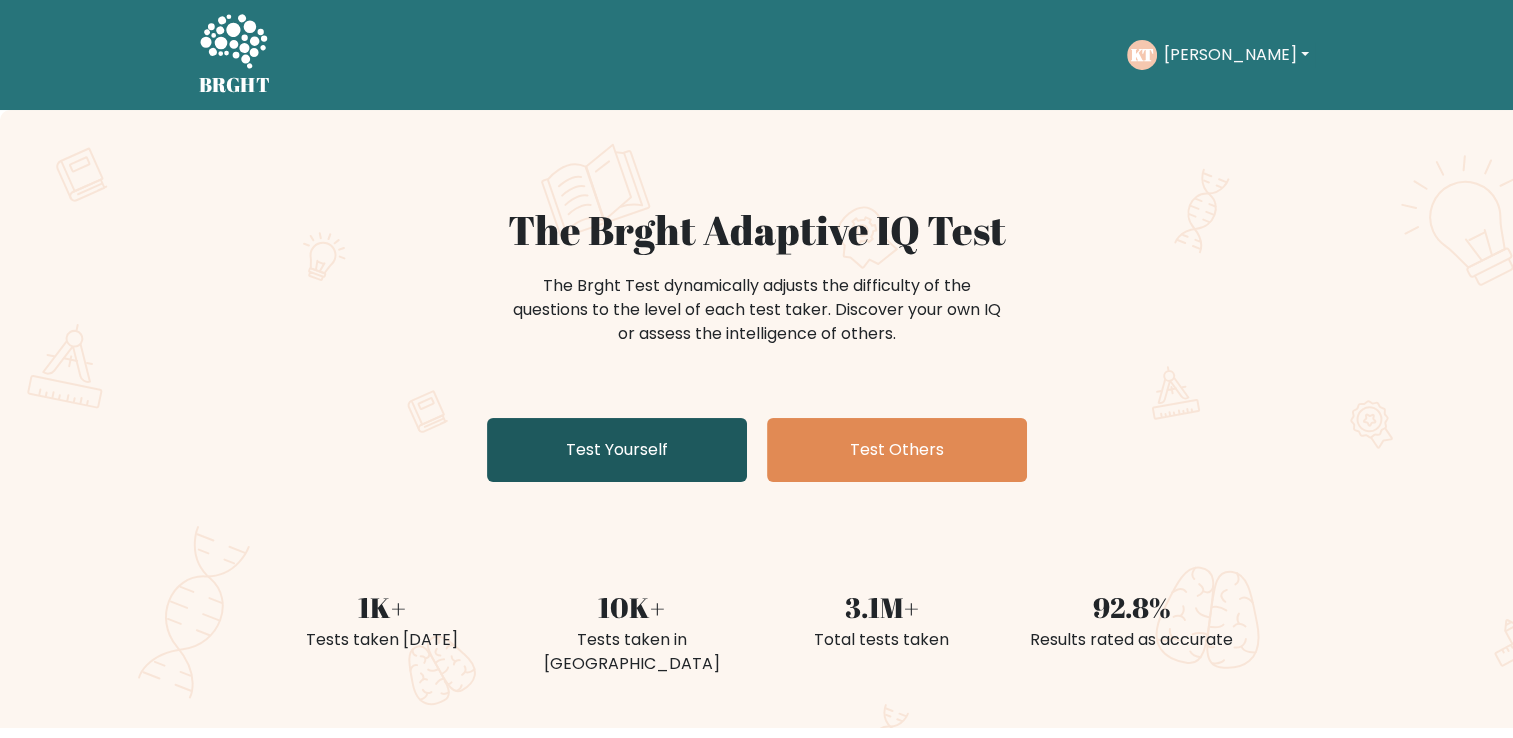 click on "Test Yourself" at bounding box center (617, 450) 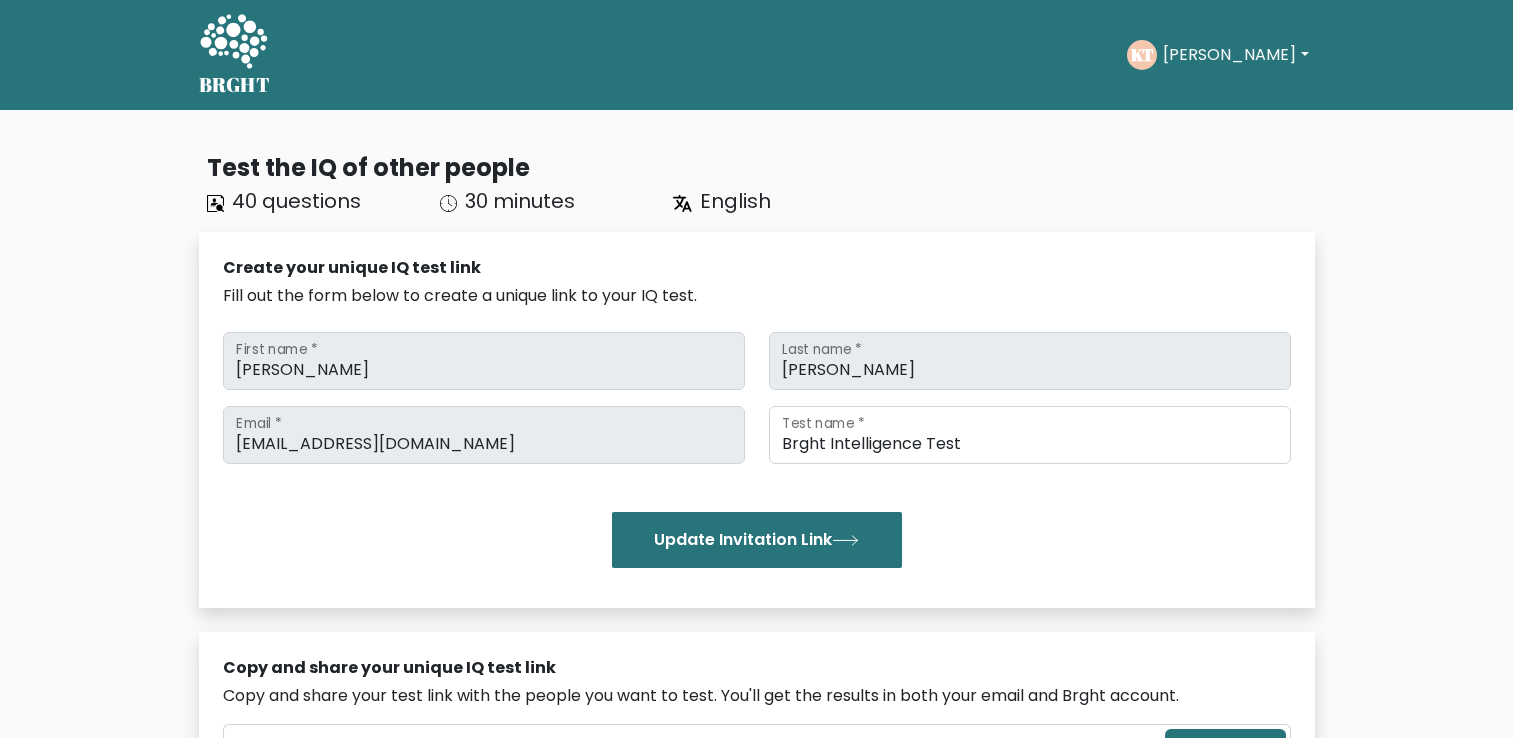 scroll, scrollTop: 0, scrollLeft: 0, axis: both 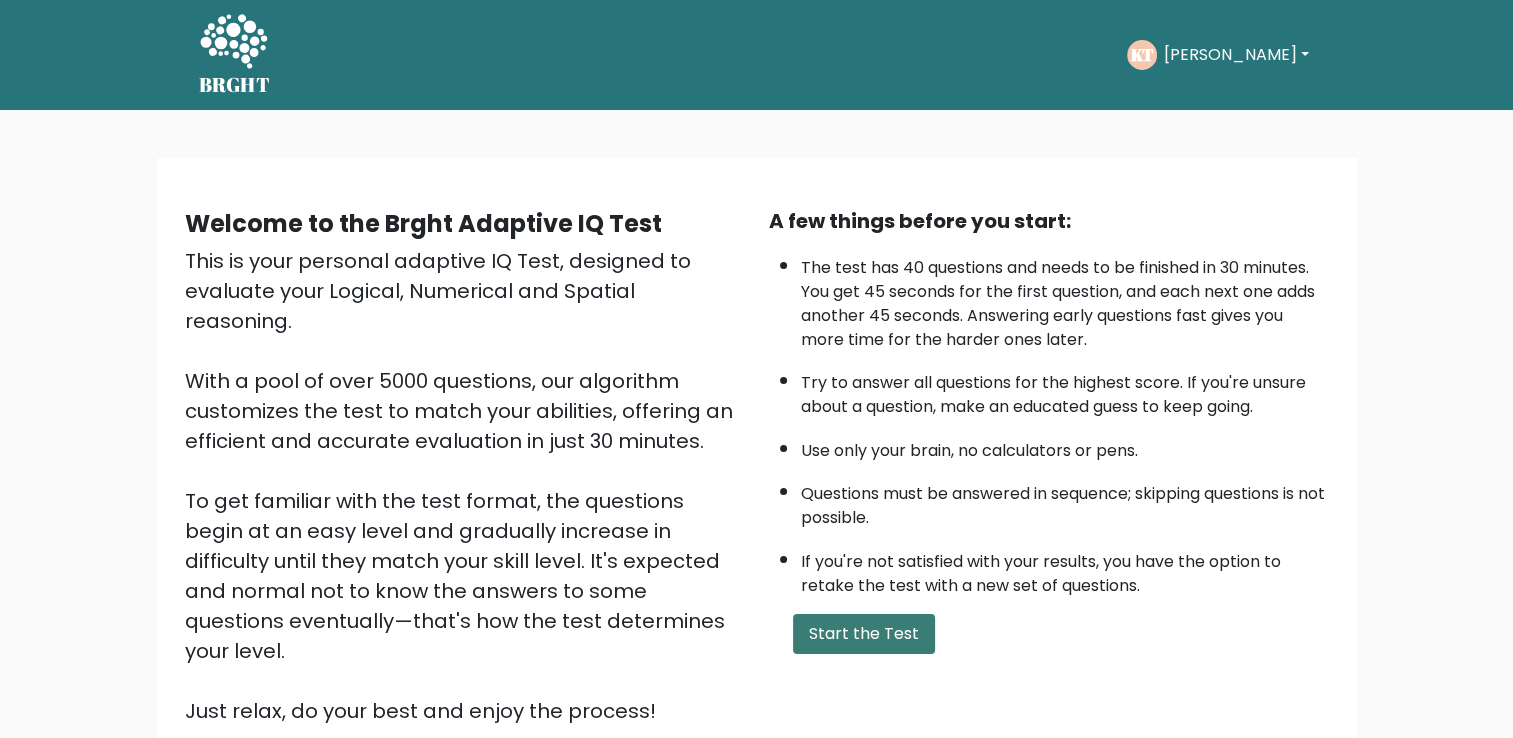 click on "Start the Test" at bounding box center (864, 634) 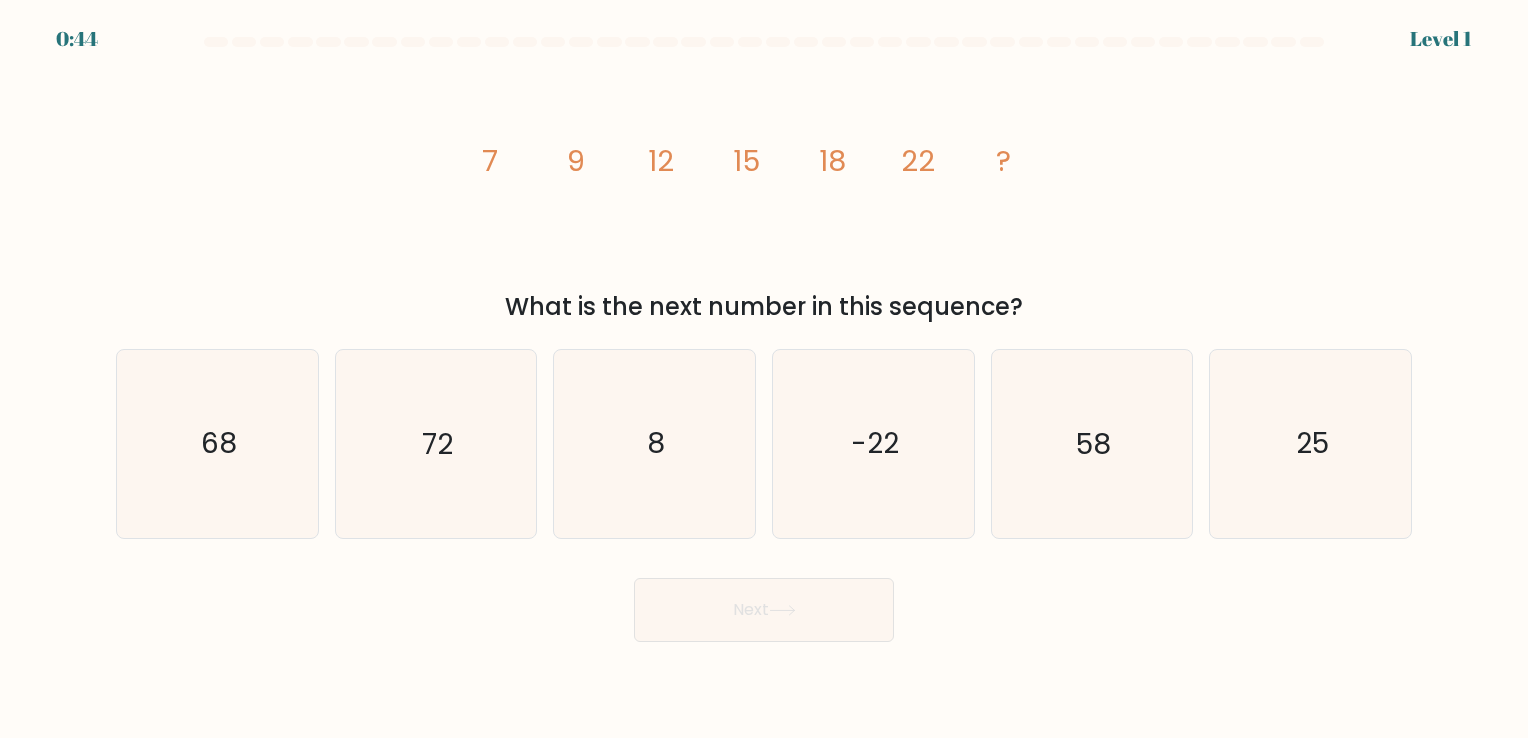 scroll, scrollTop: 0, scrollLeft: 0, axis: both 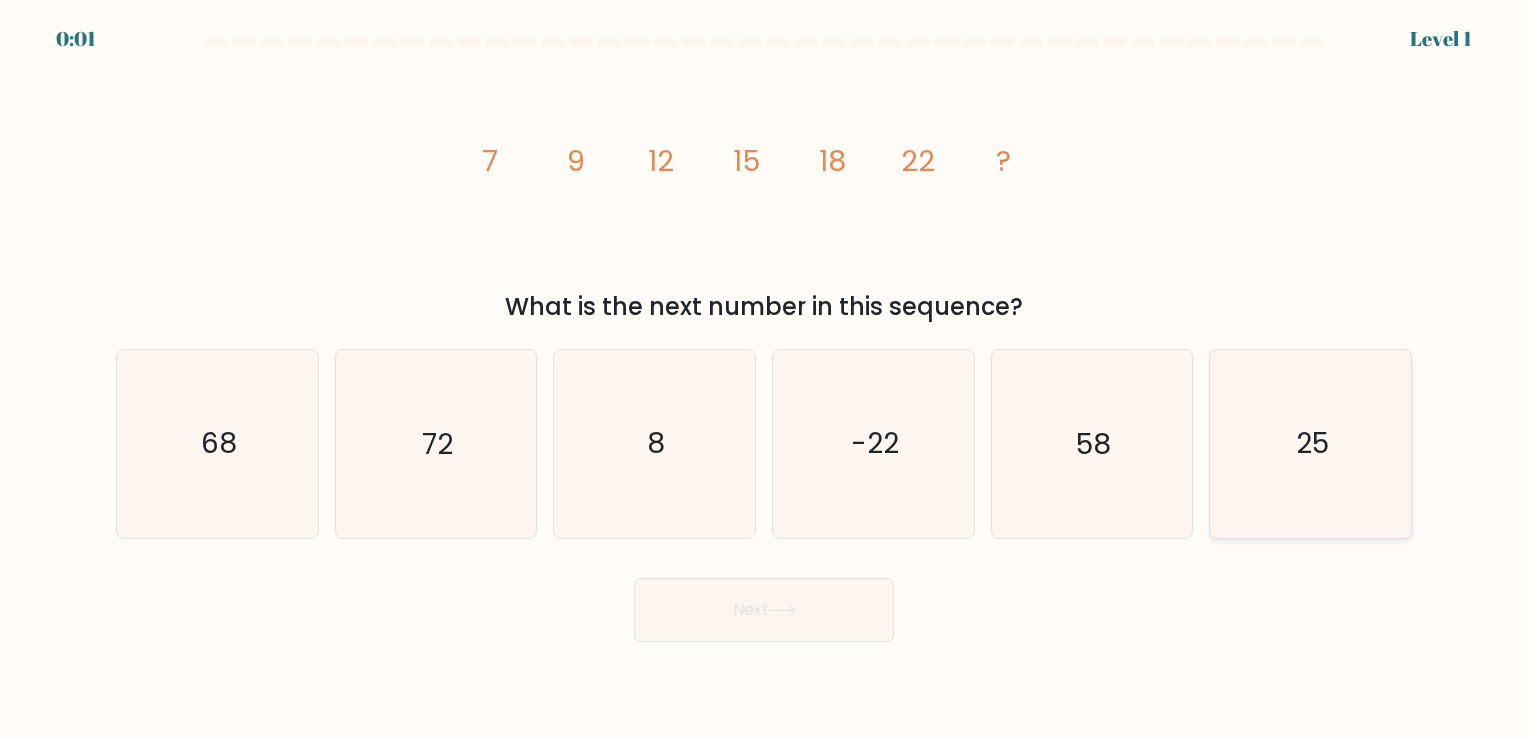 click on "25" 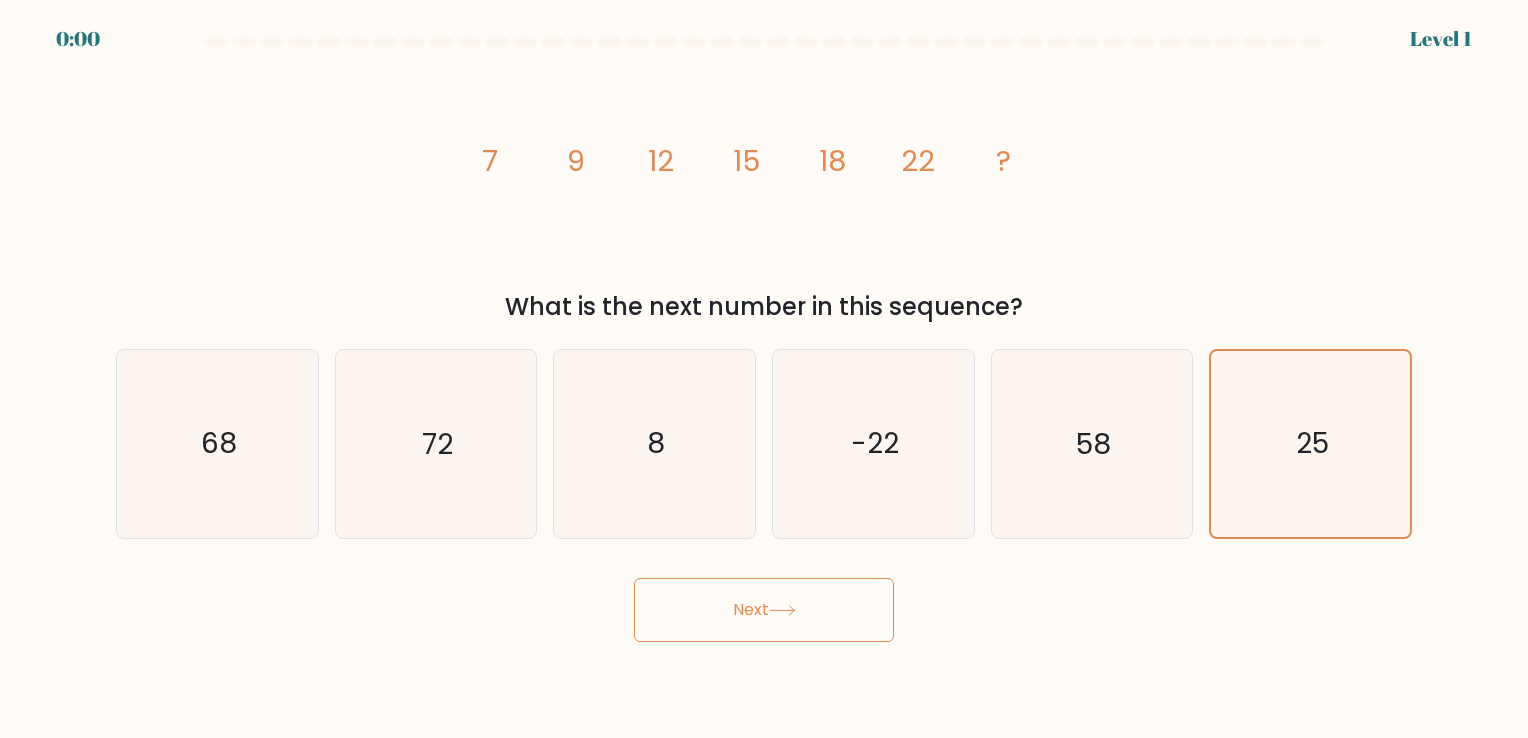 click on "Next" at bounding box center [764, 610] 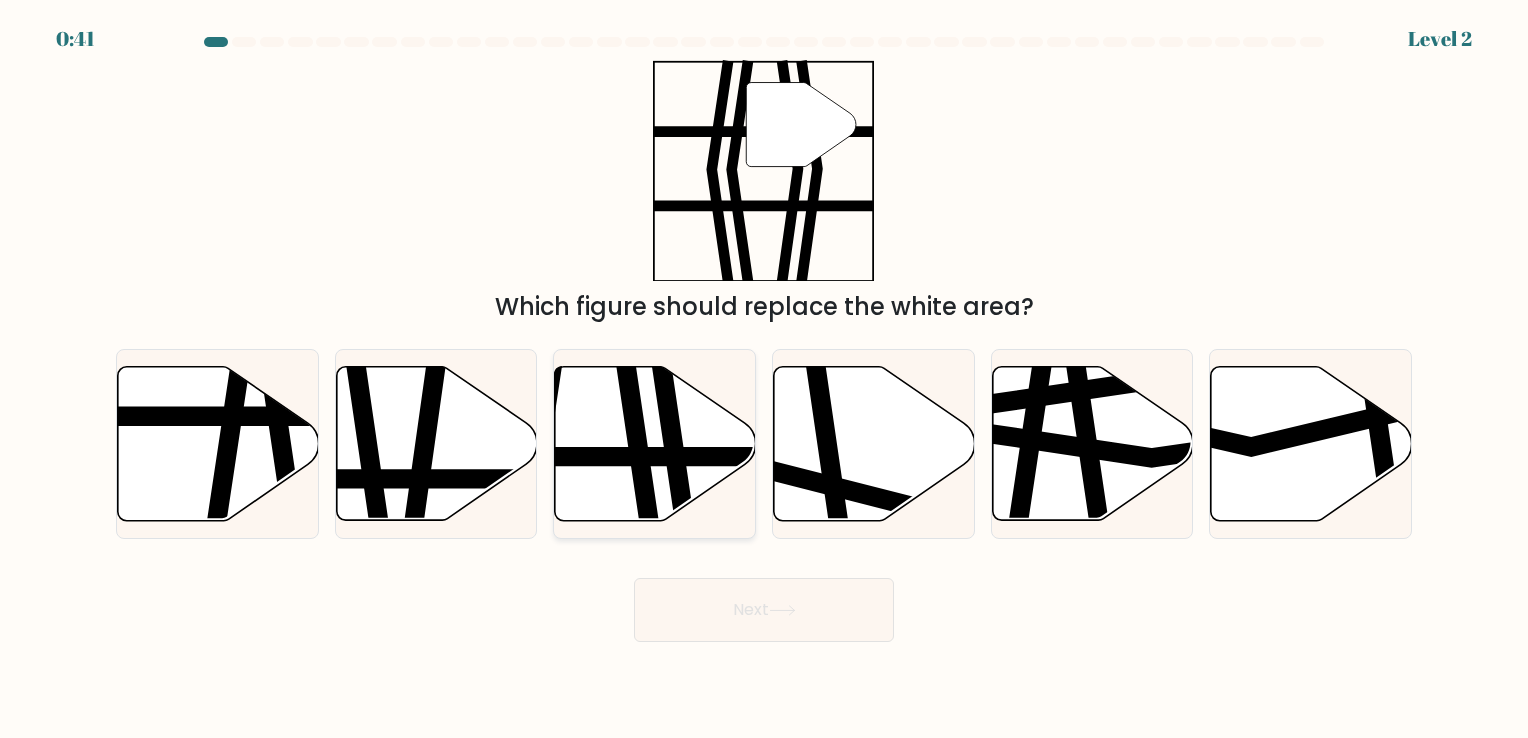 click 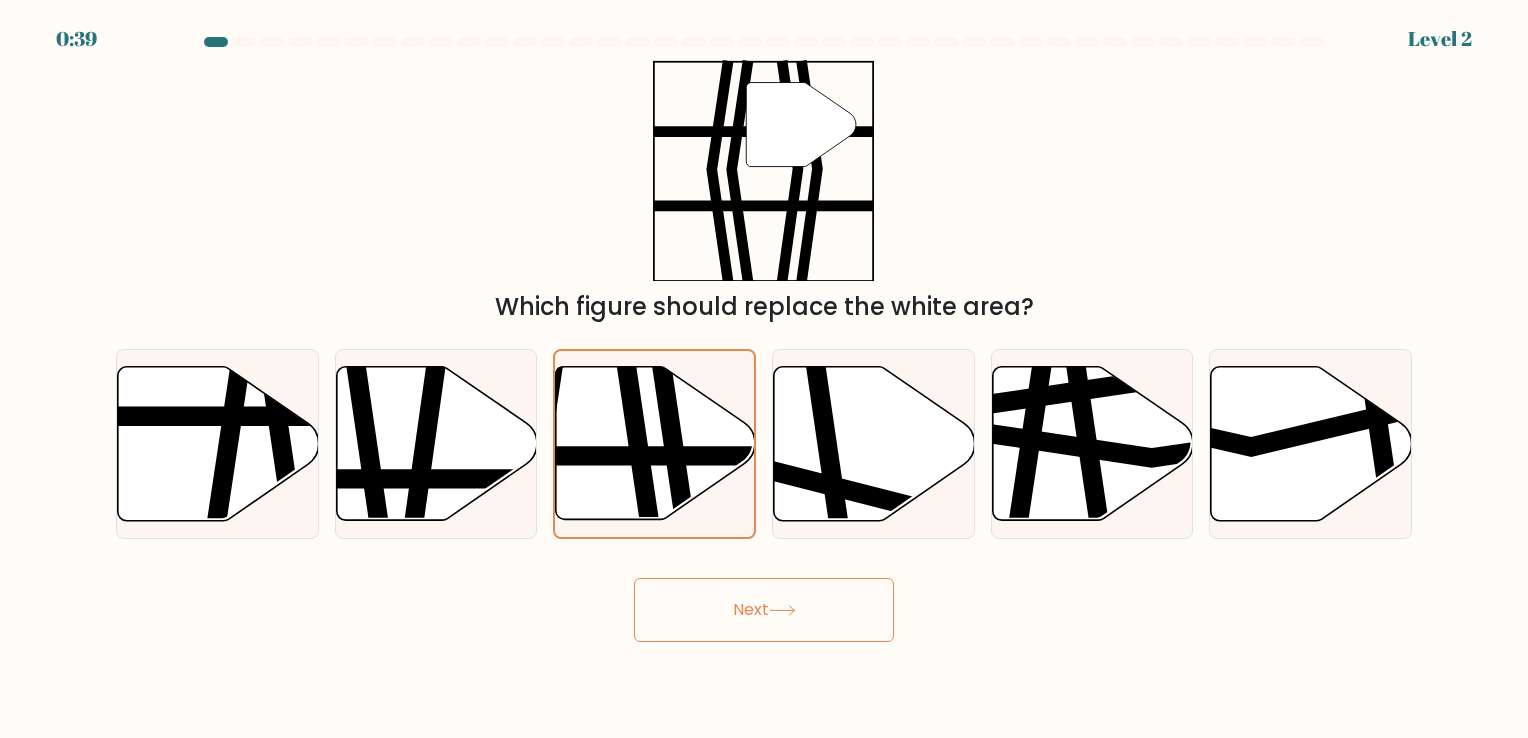 click on "Next" at bounding box center [764, 610] 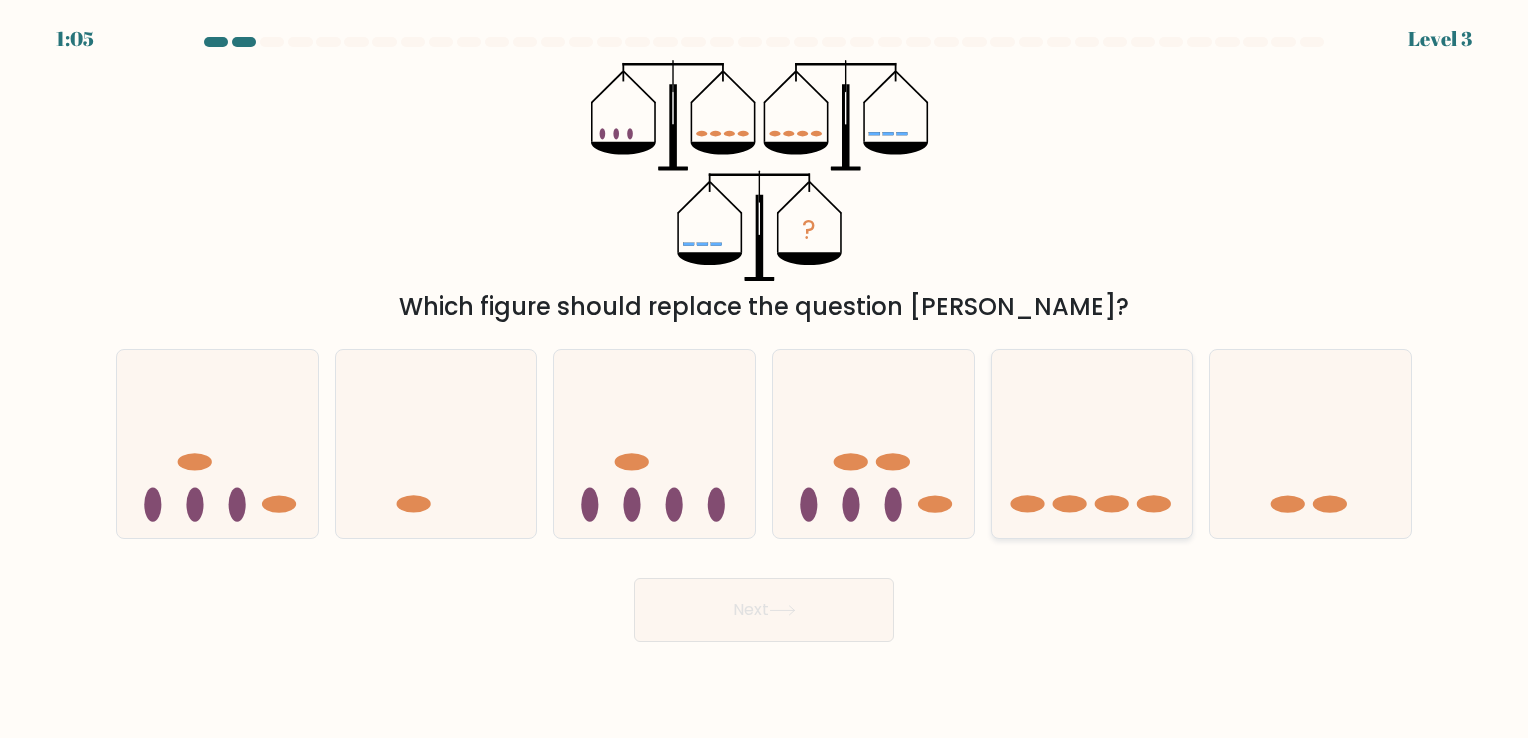 click 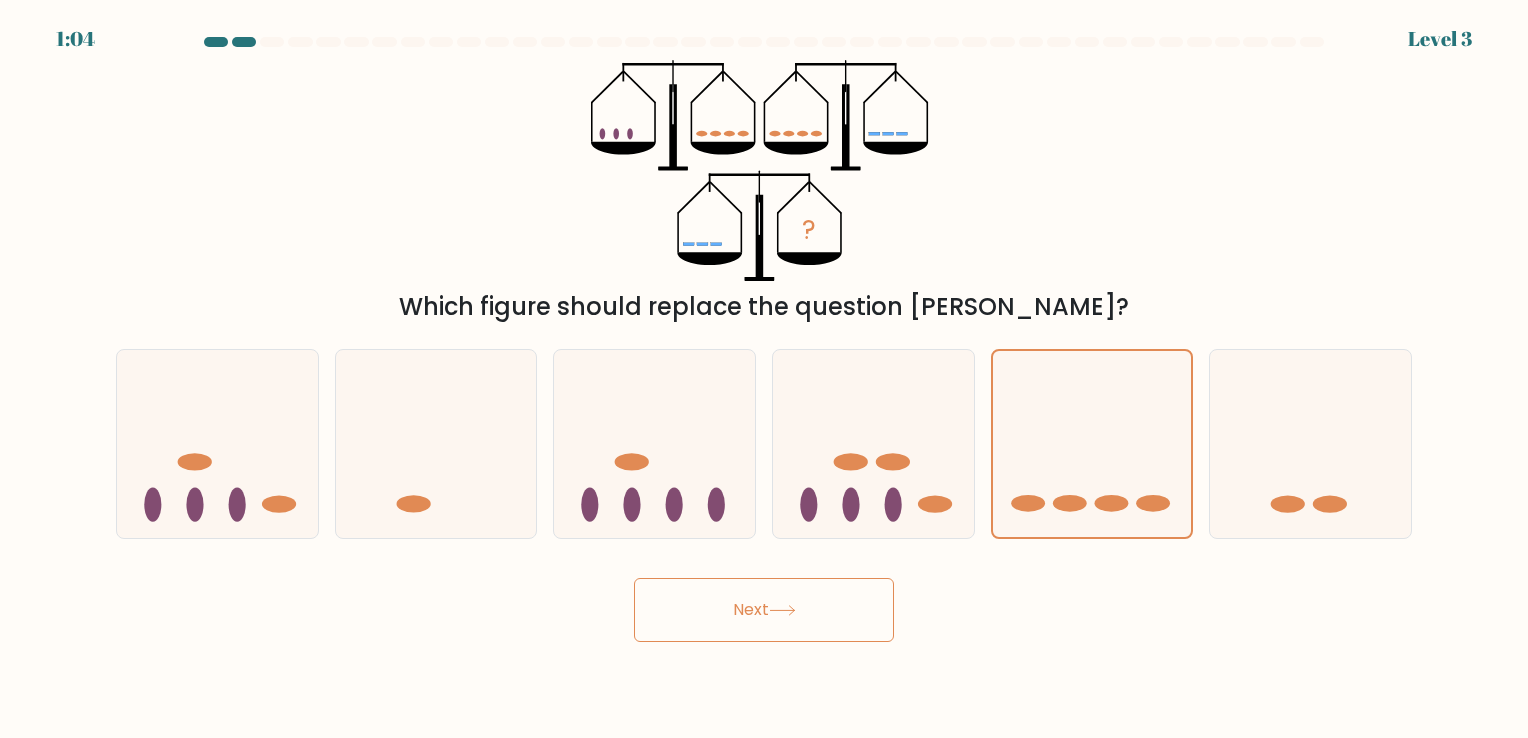 click on "Next" at bounding box center [764, 610] 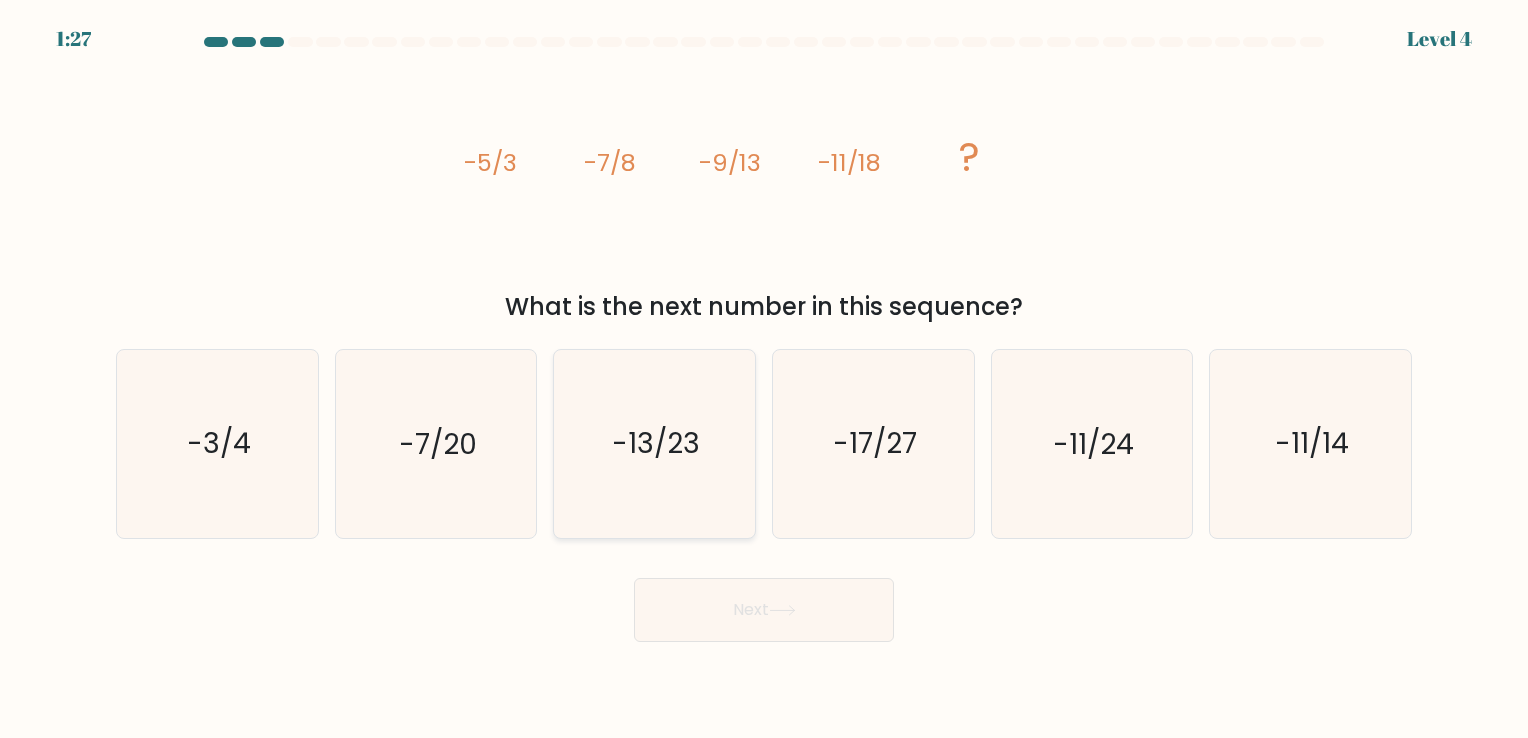 click on "-13/23" 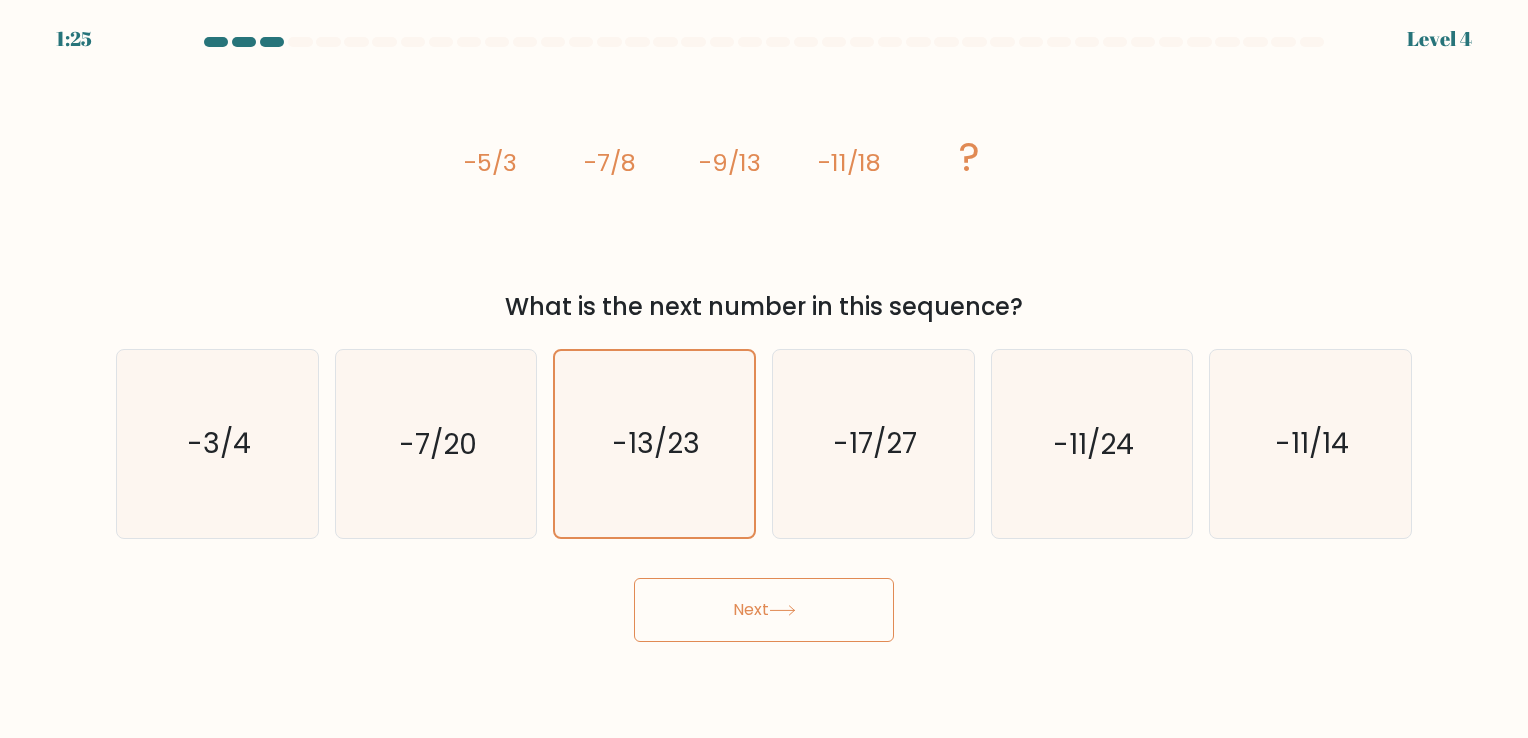 click on "Next" at bounding box center [764, 610] 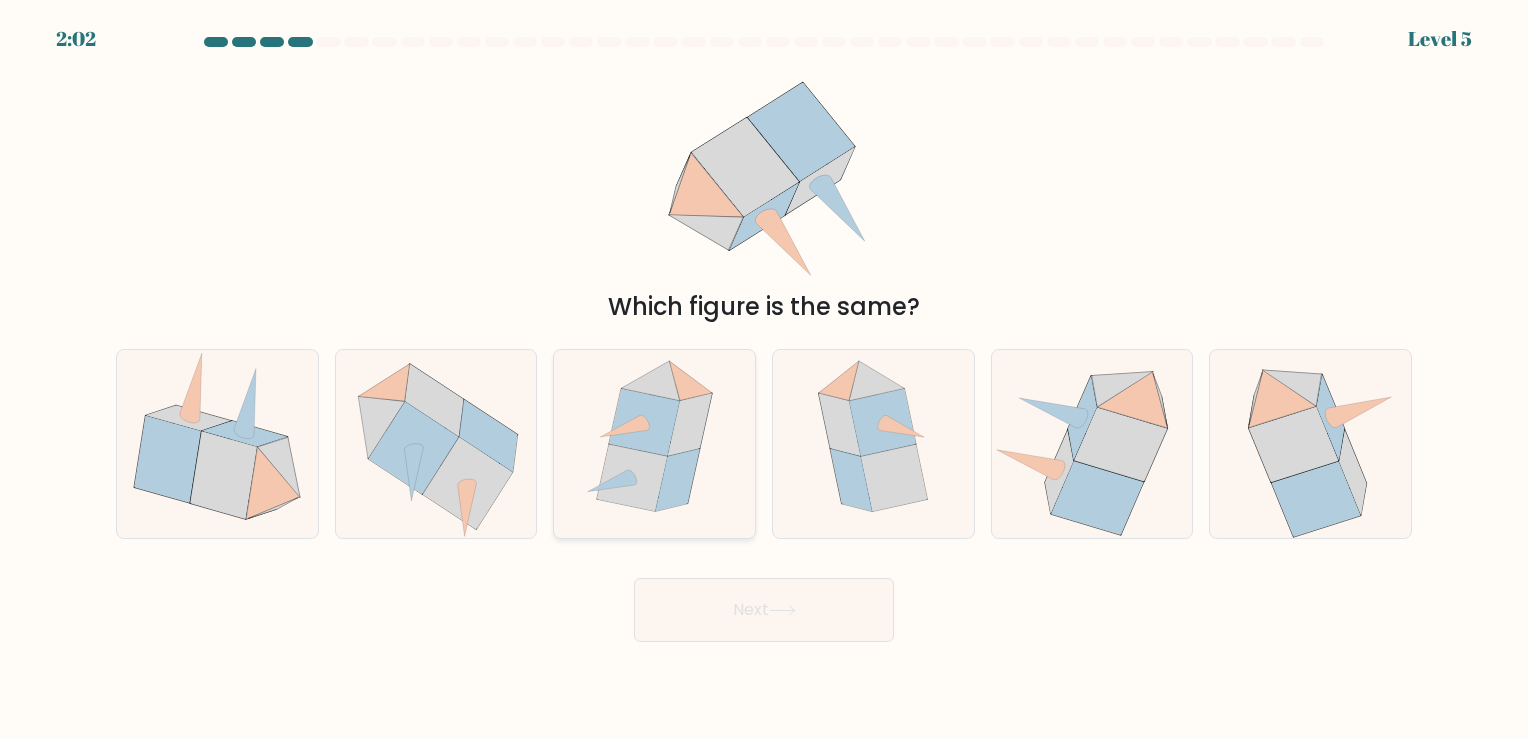 click 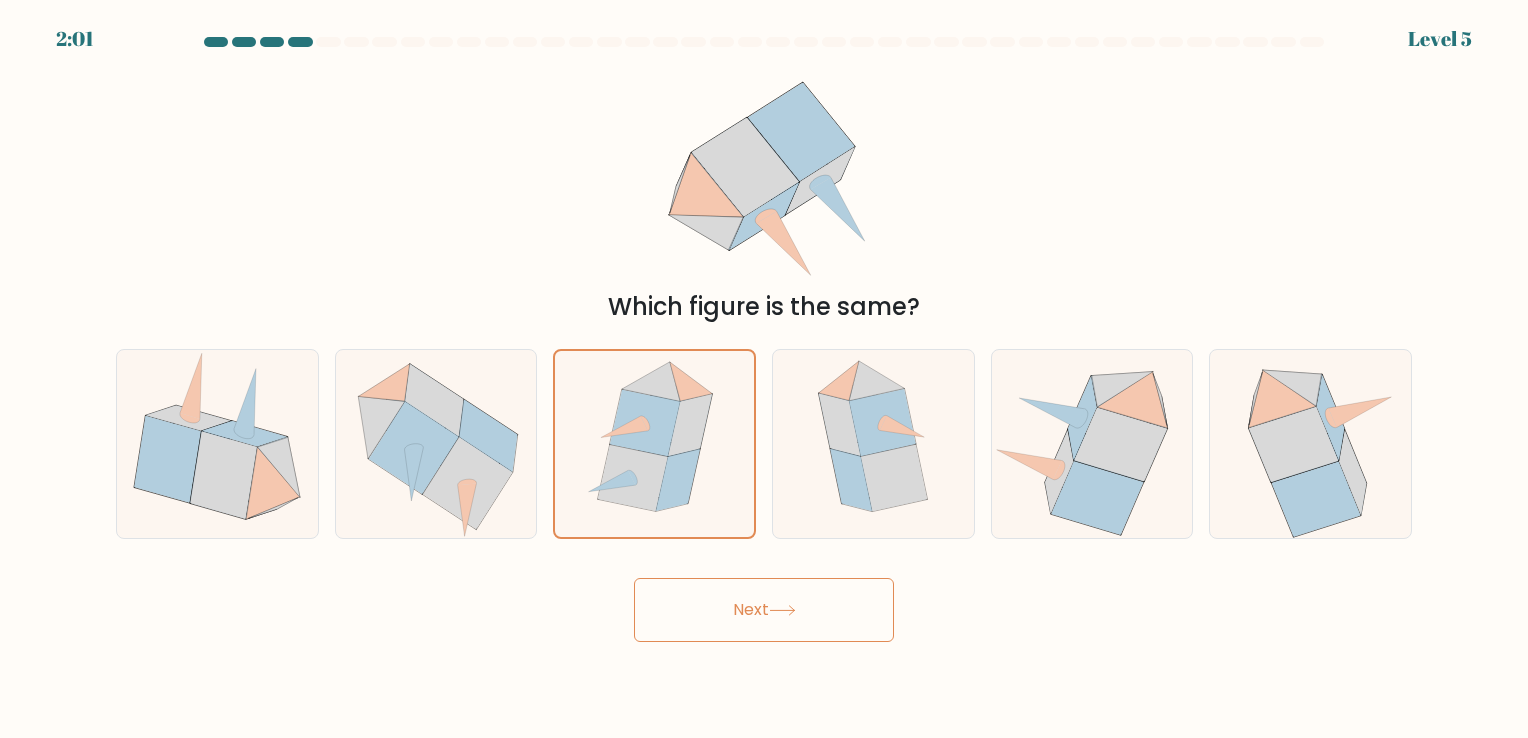 click on "Next" at bounding box center [764, 610] 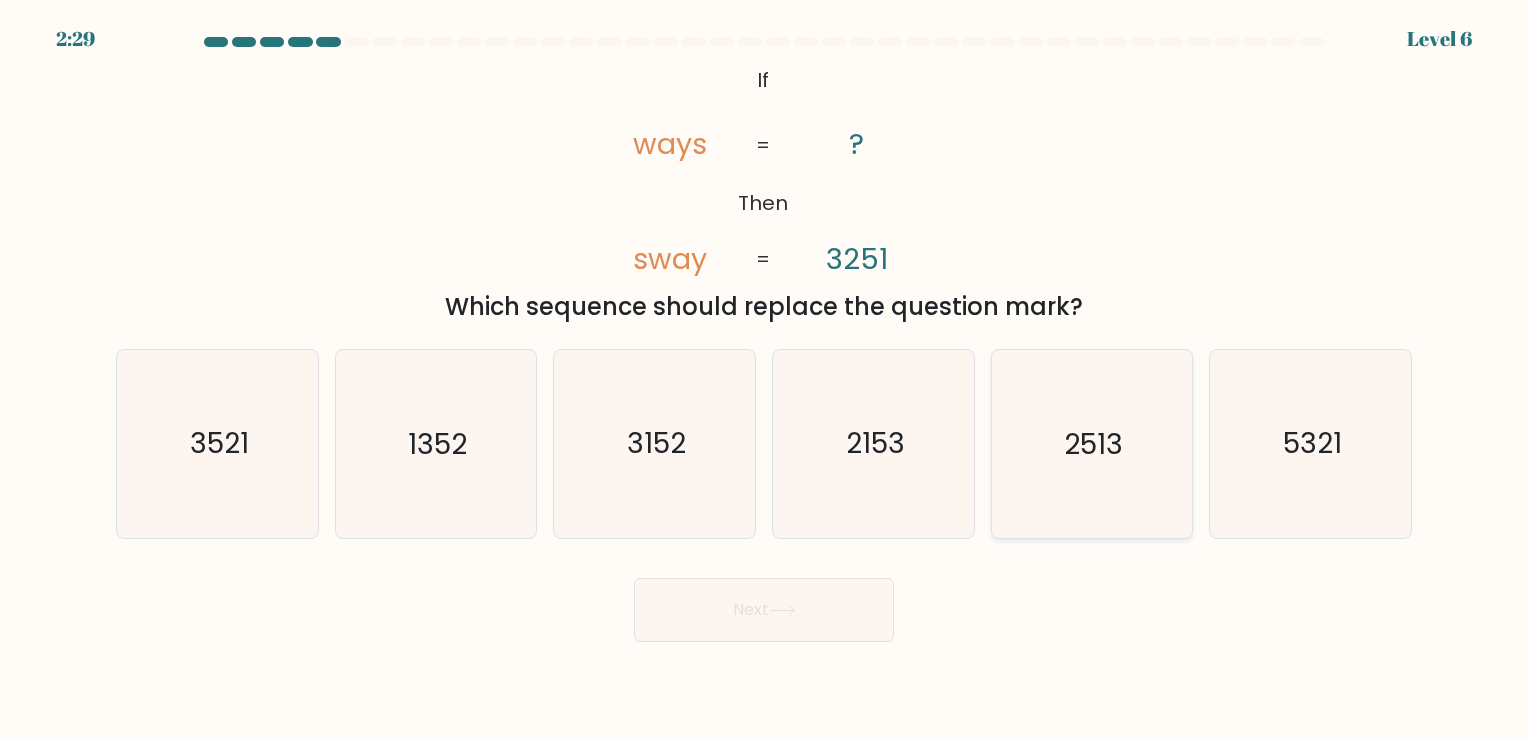 click on "2513" 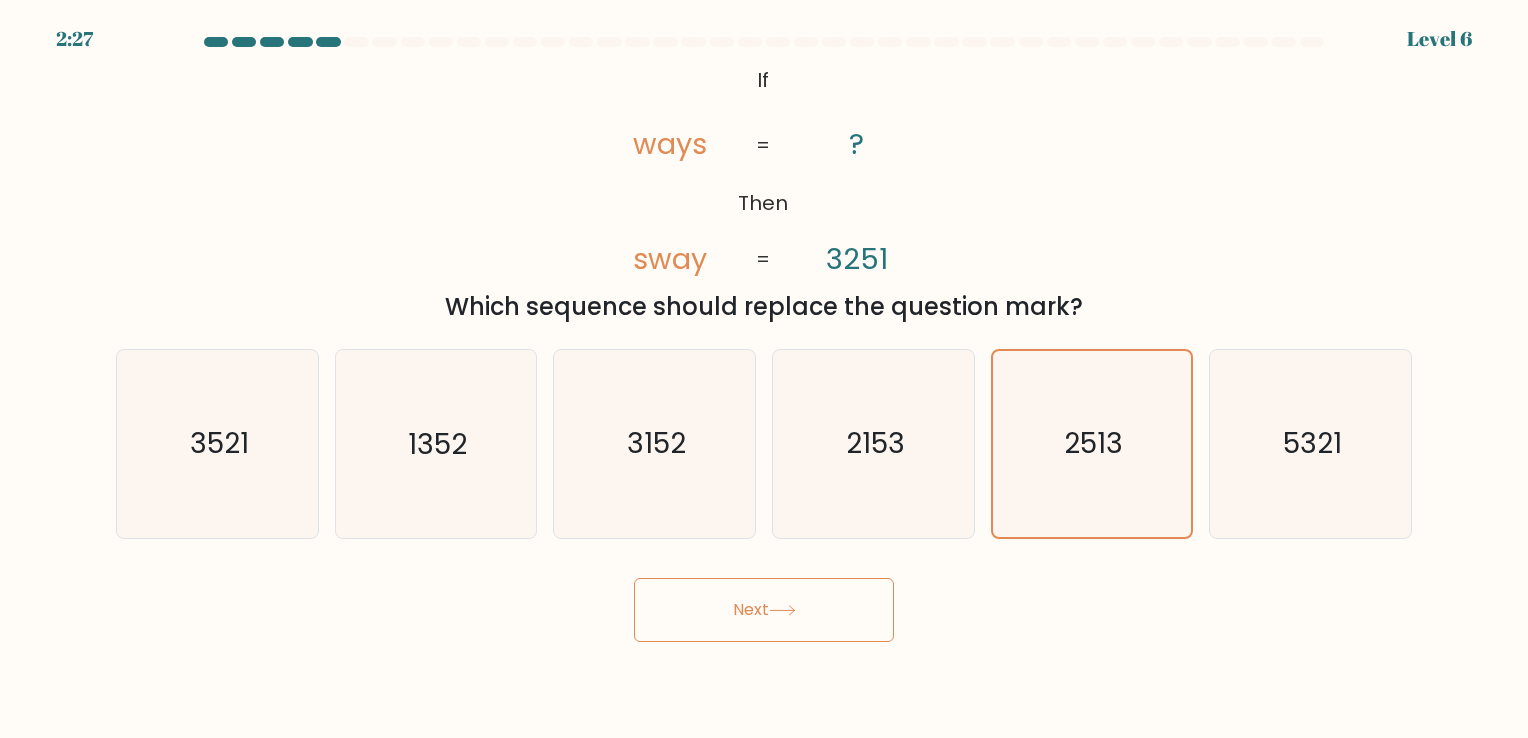 click on "Next" at bounding box center (764, 610) 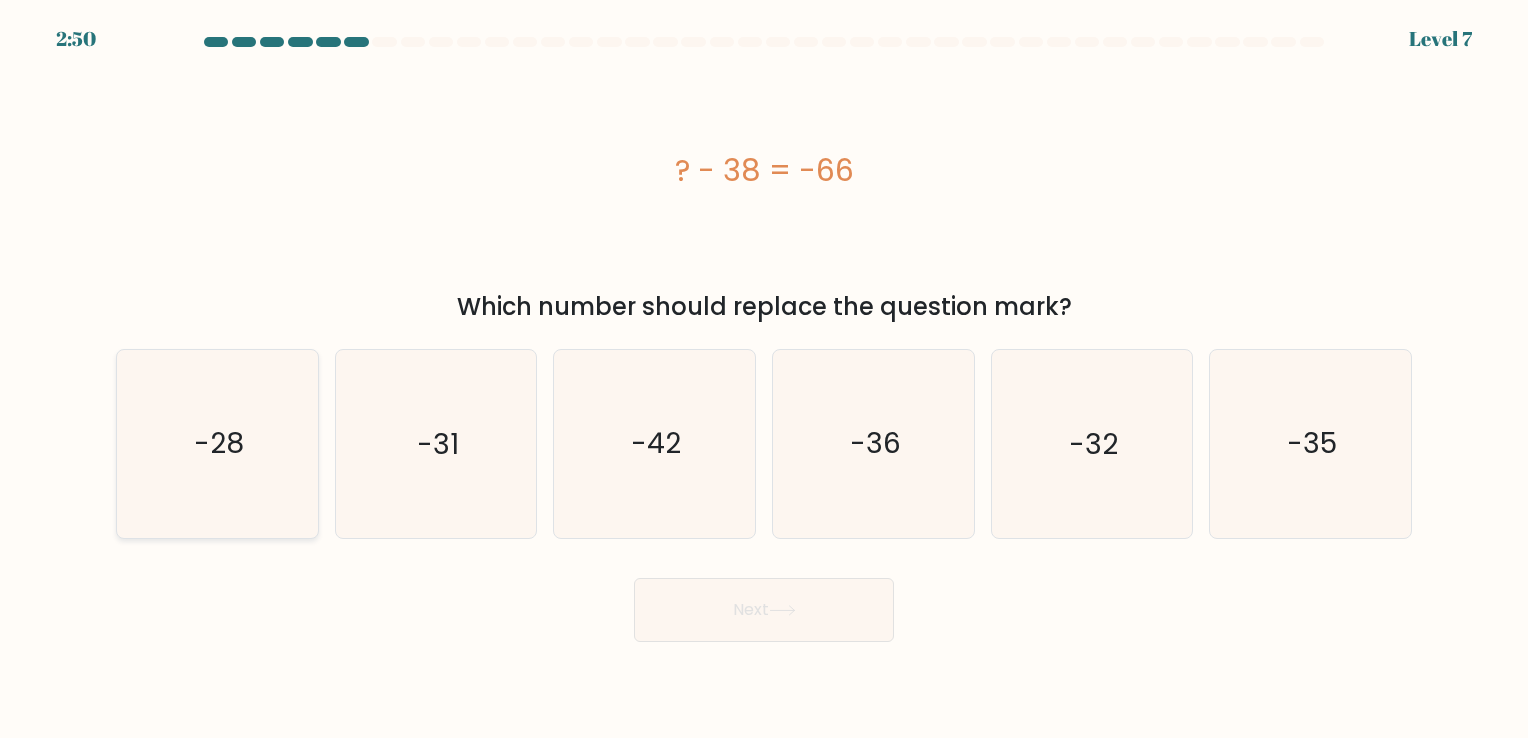 click on "-28" 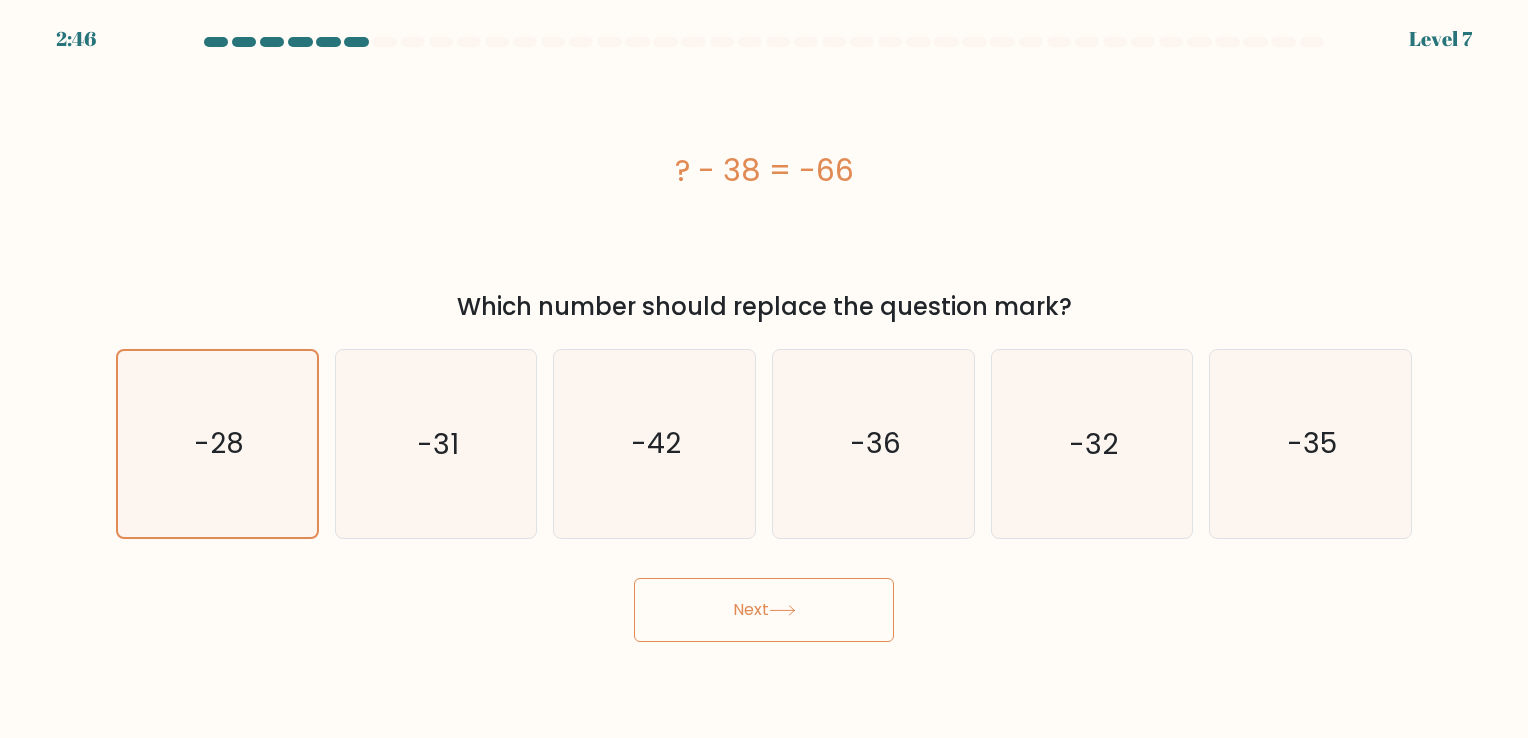 click on "Next" at bounding box center [764, 610] 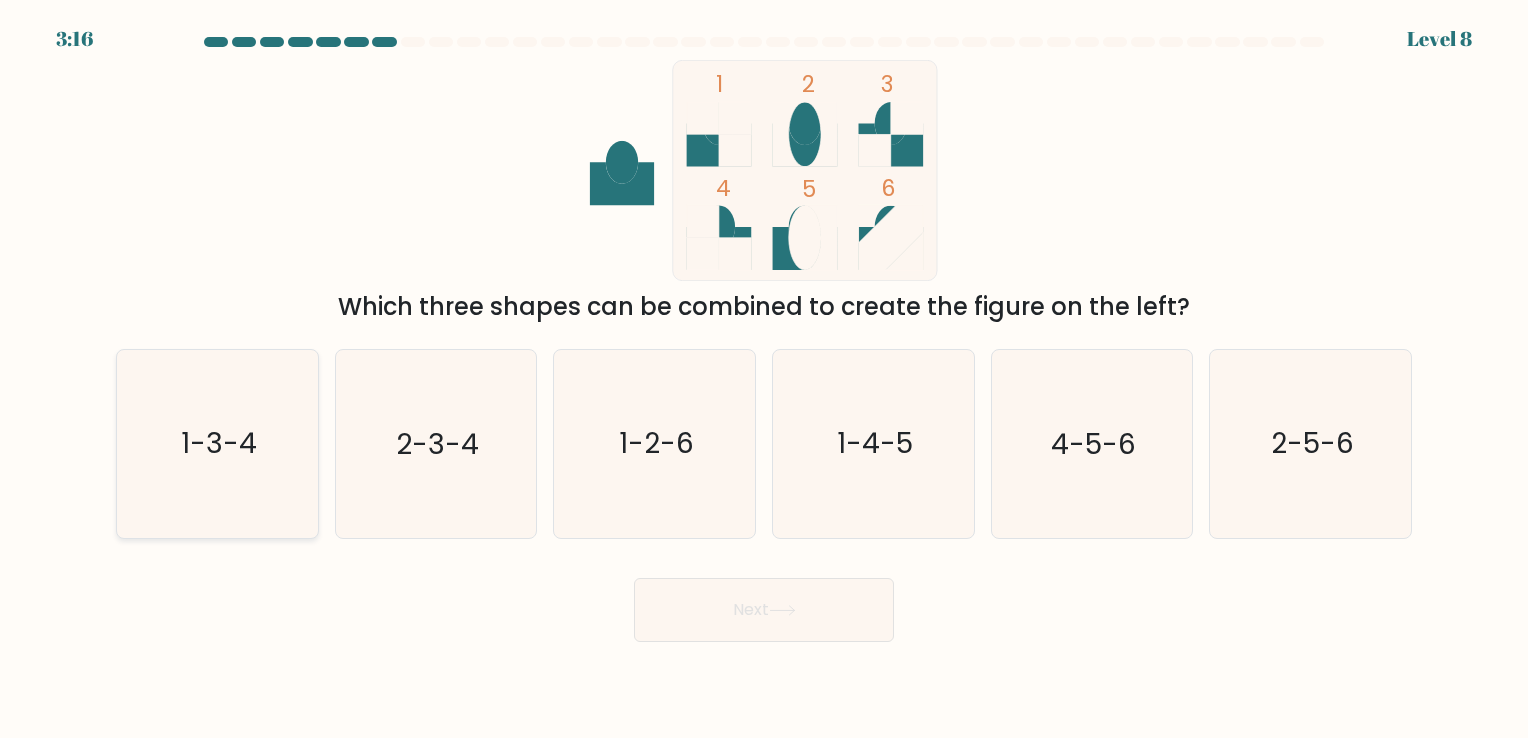 click on "1-3-4" 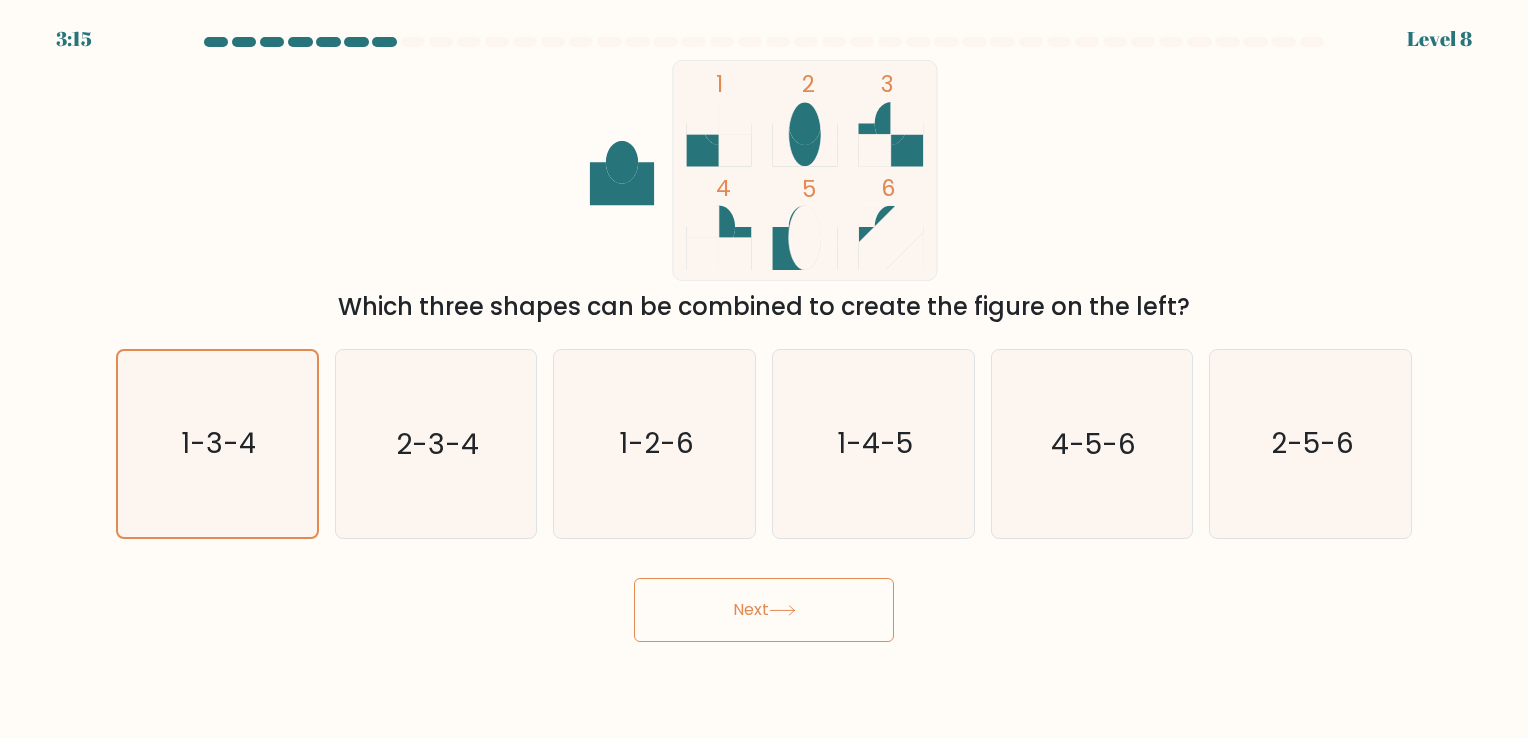 click on "Next" at bounding box center (764, 610) 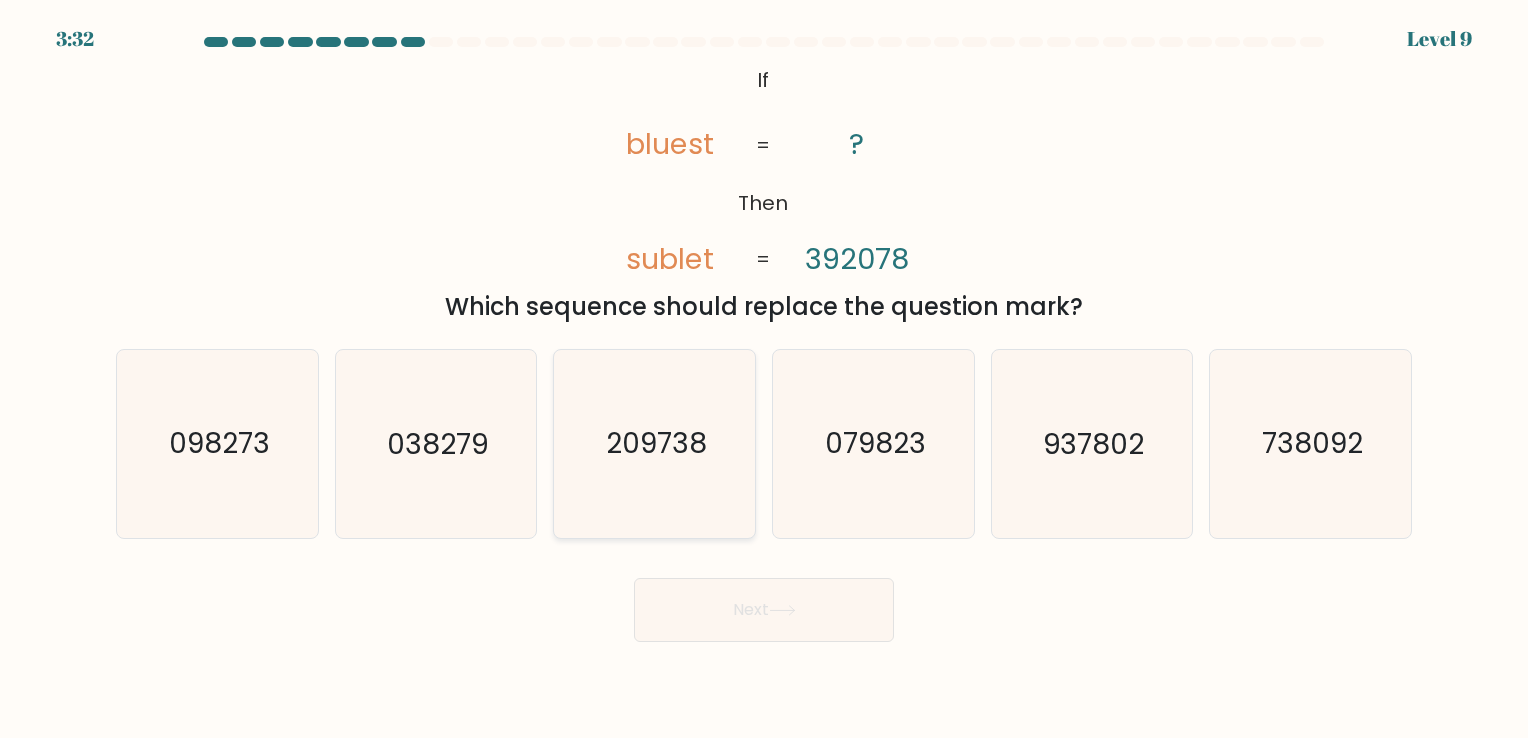 click on "209738" 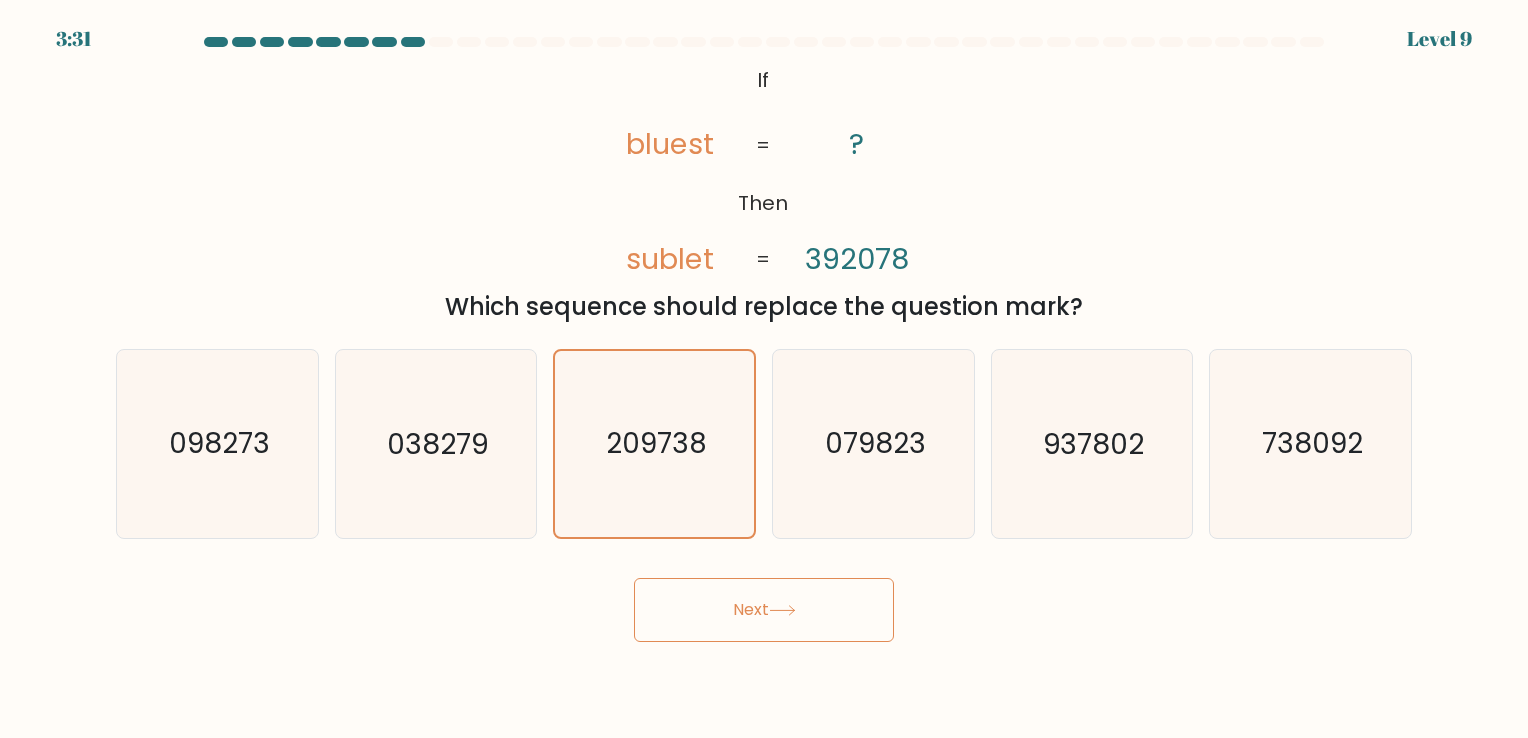 click on "Next" at bounding box center (764, 610) 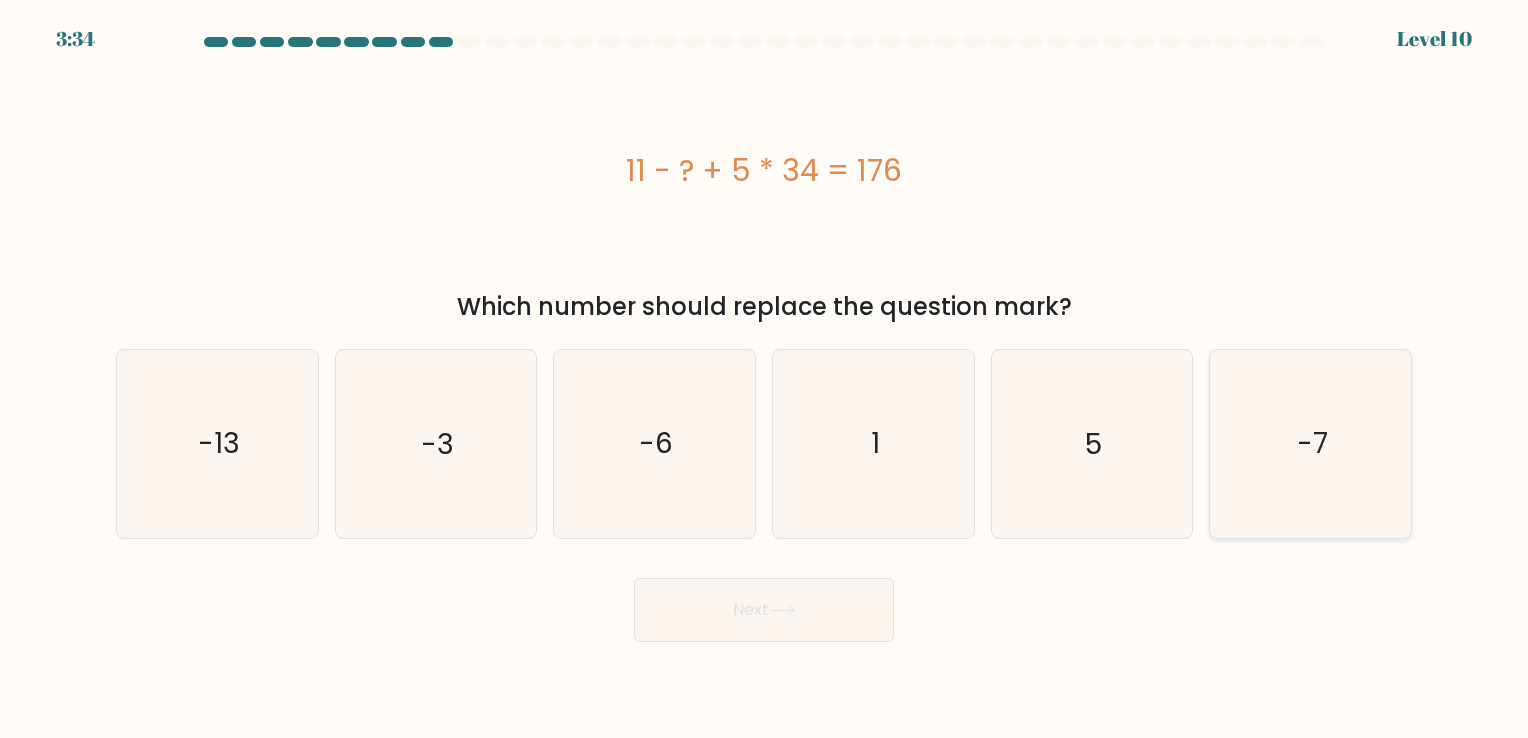 click on "-7" 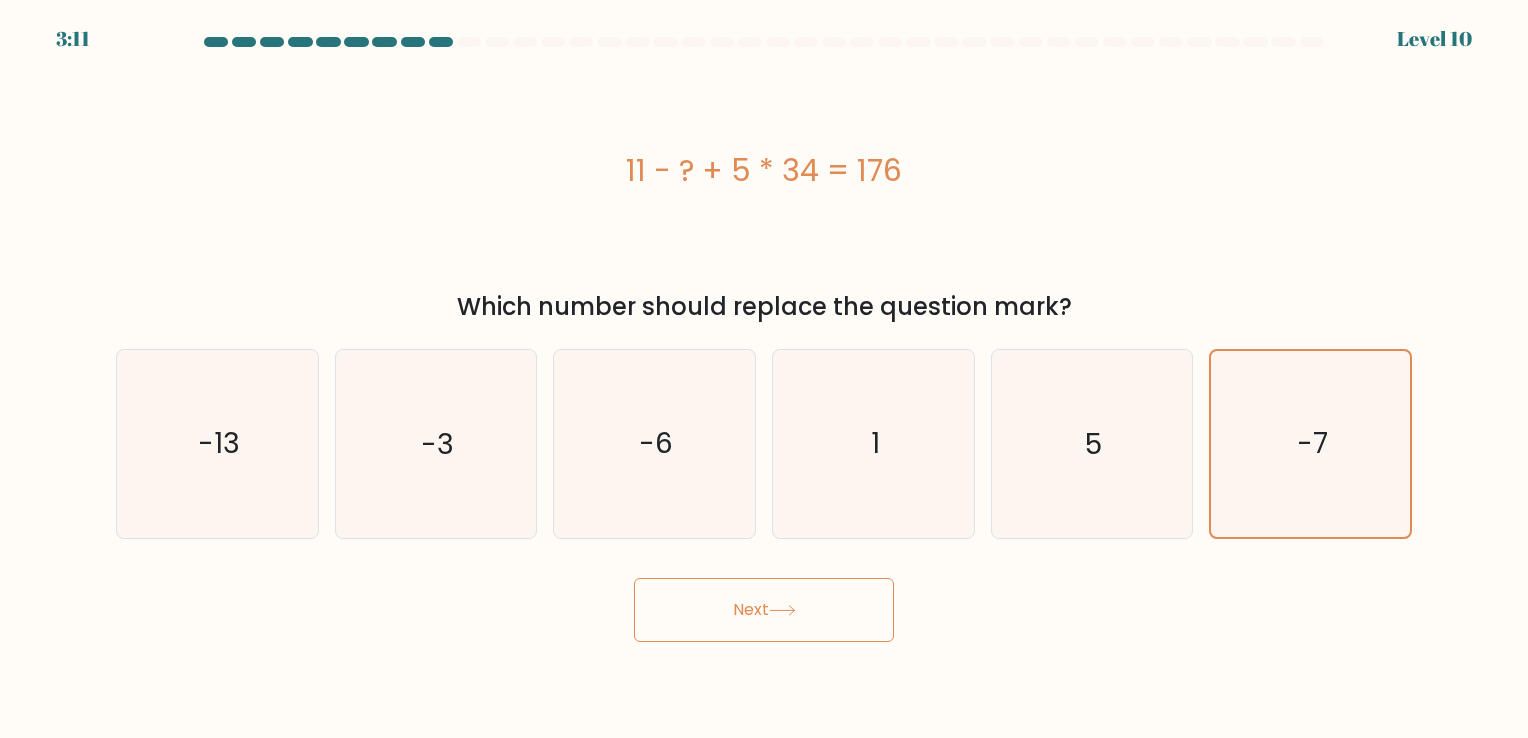 click on "Next" at bounding box center [764, 610] 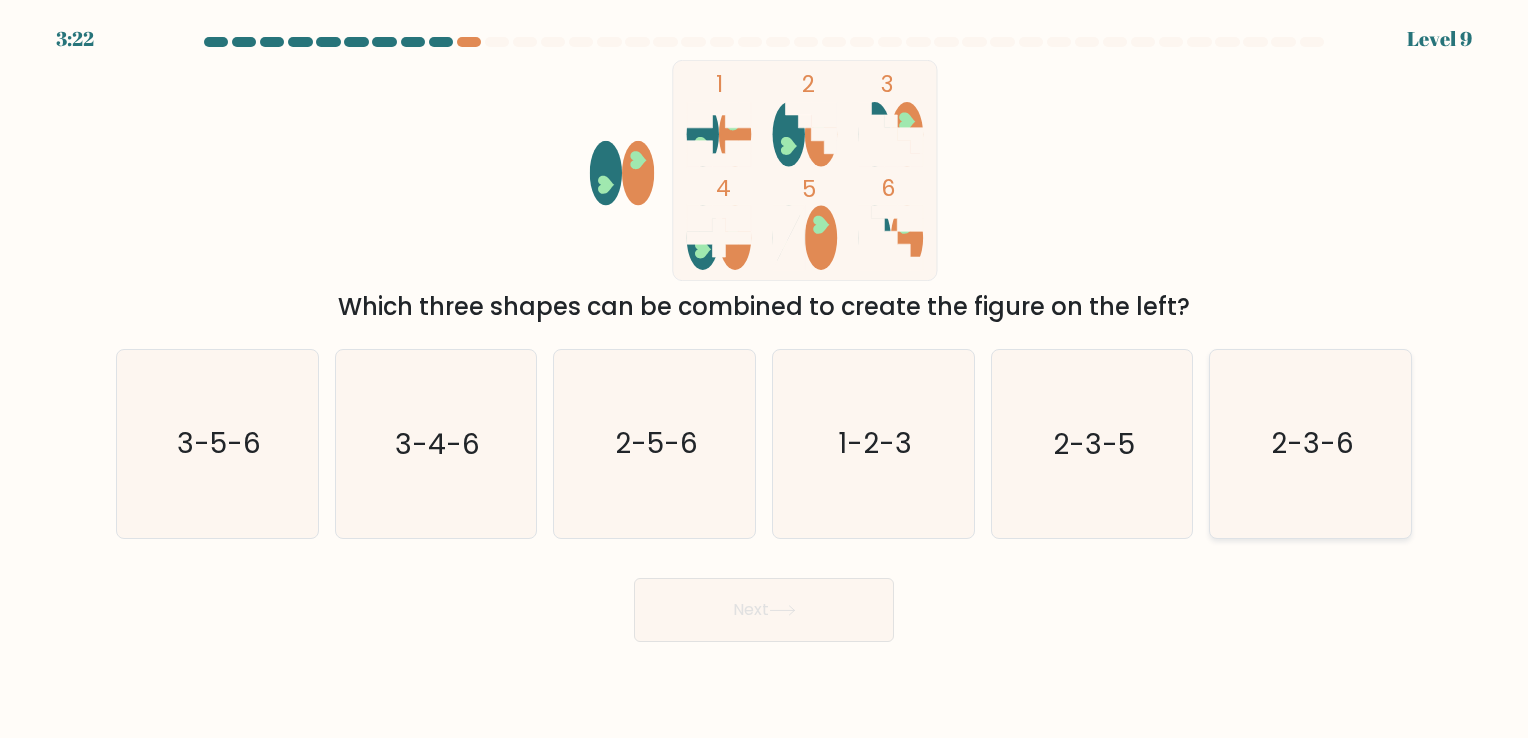click on "2-3-6" 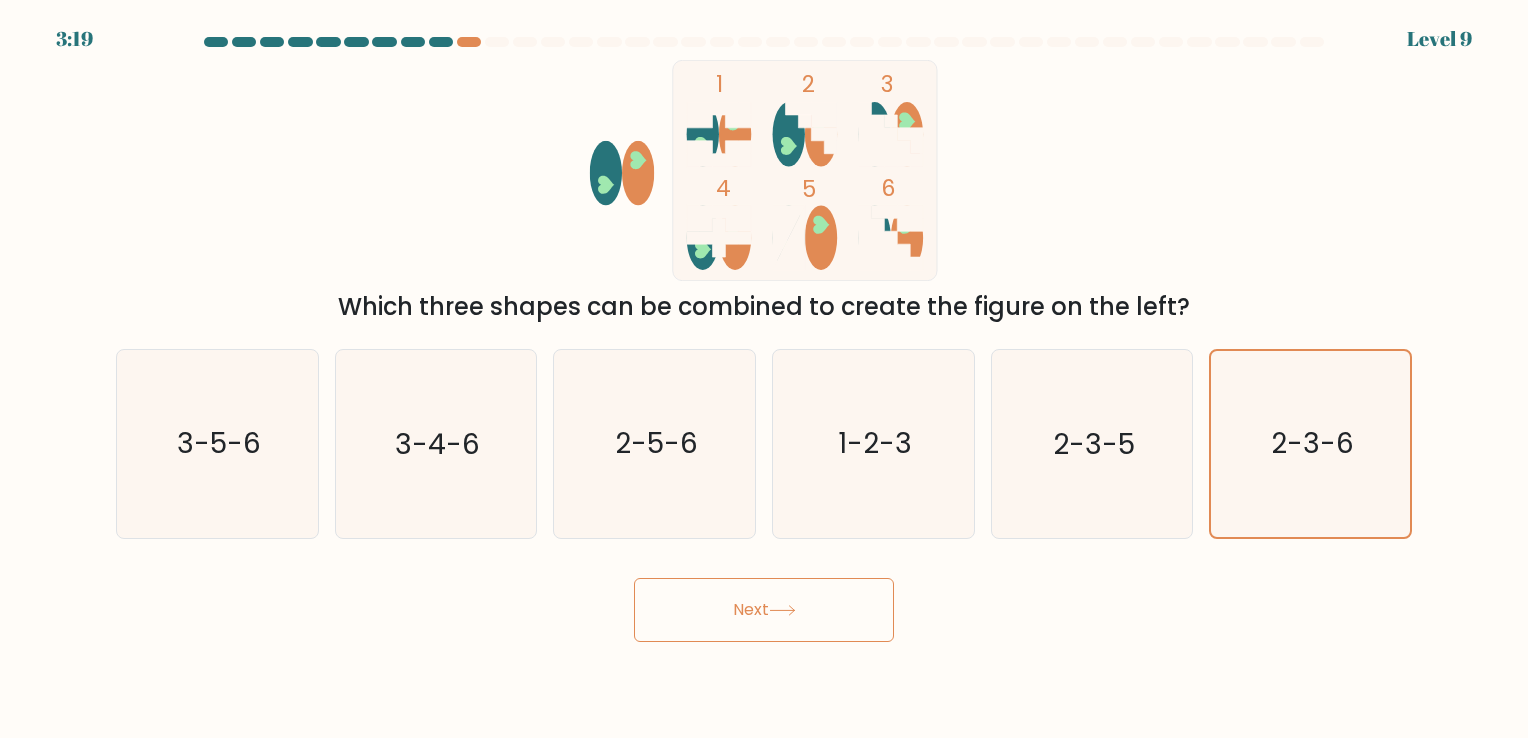 click on "Next" at bounding box center (764, 610) 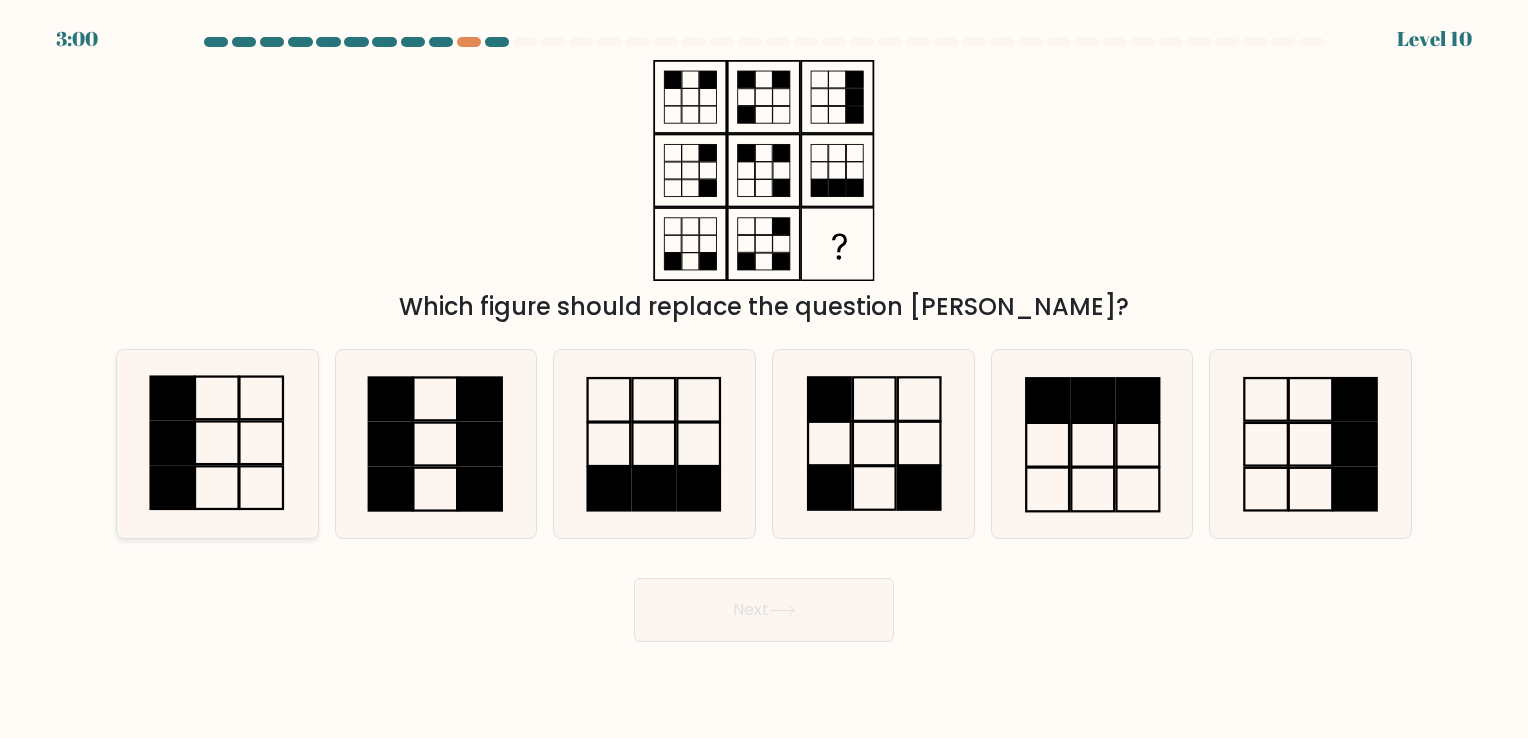 click 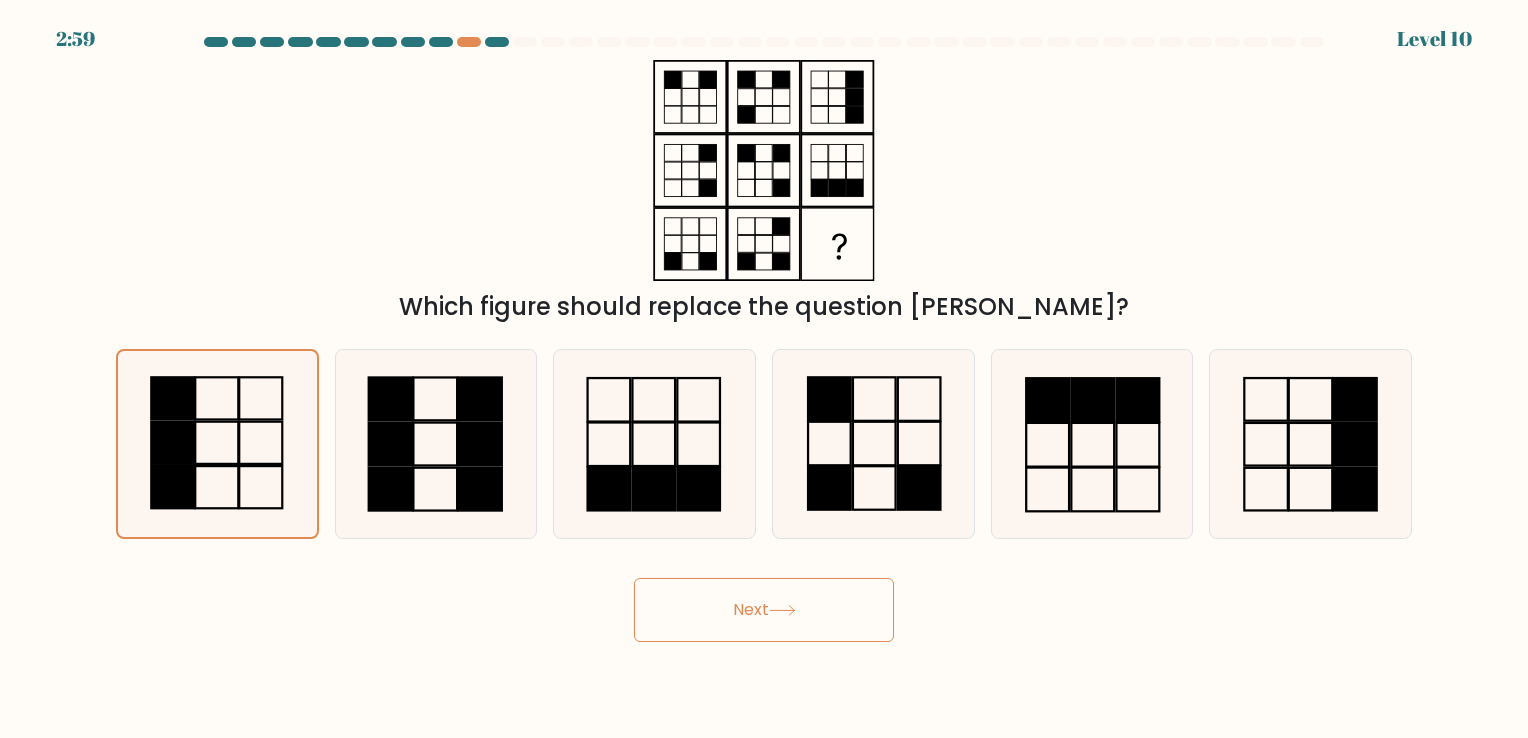 click on "Next" at bounding box center [764, 610] 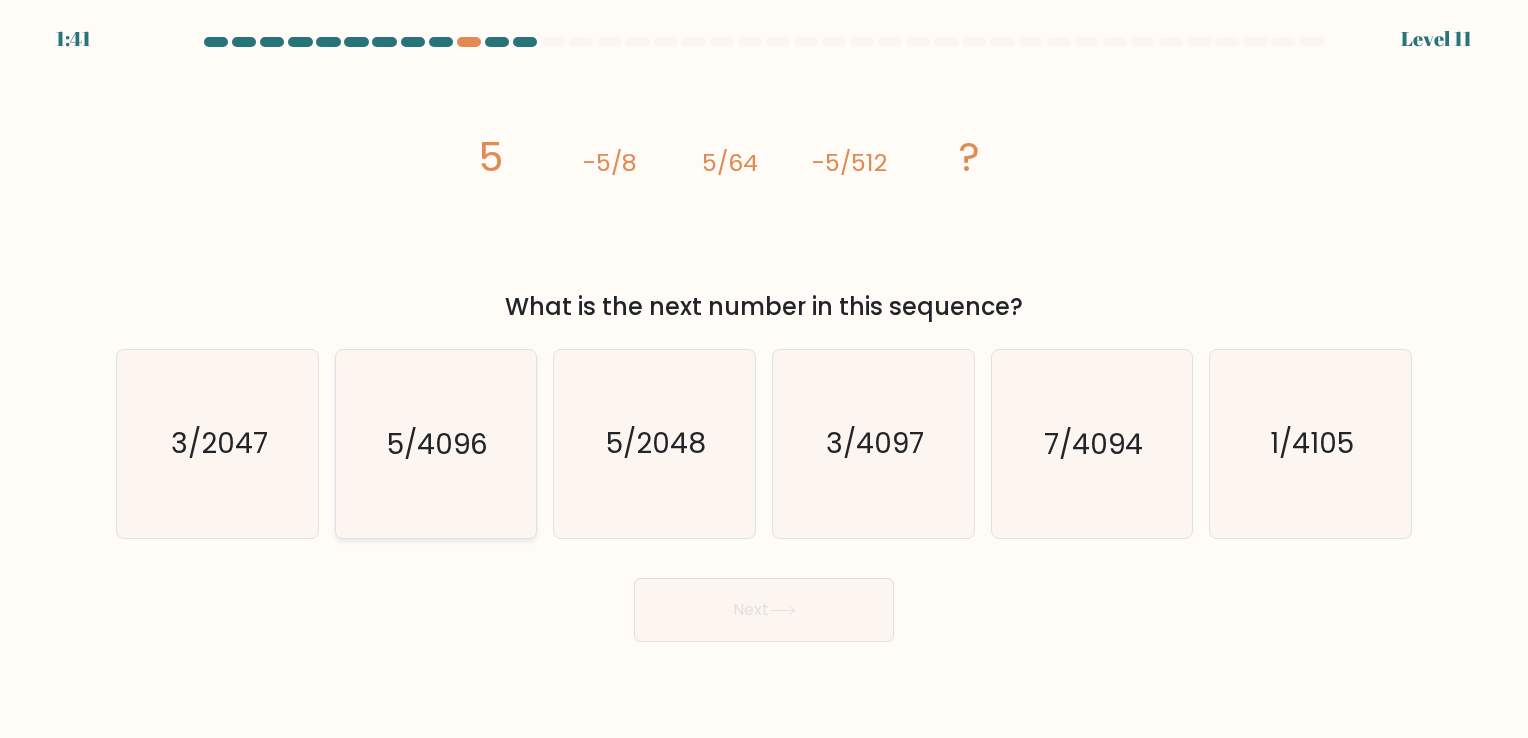 click on "5/4096" 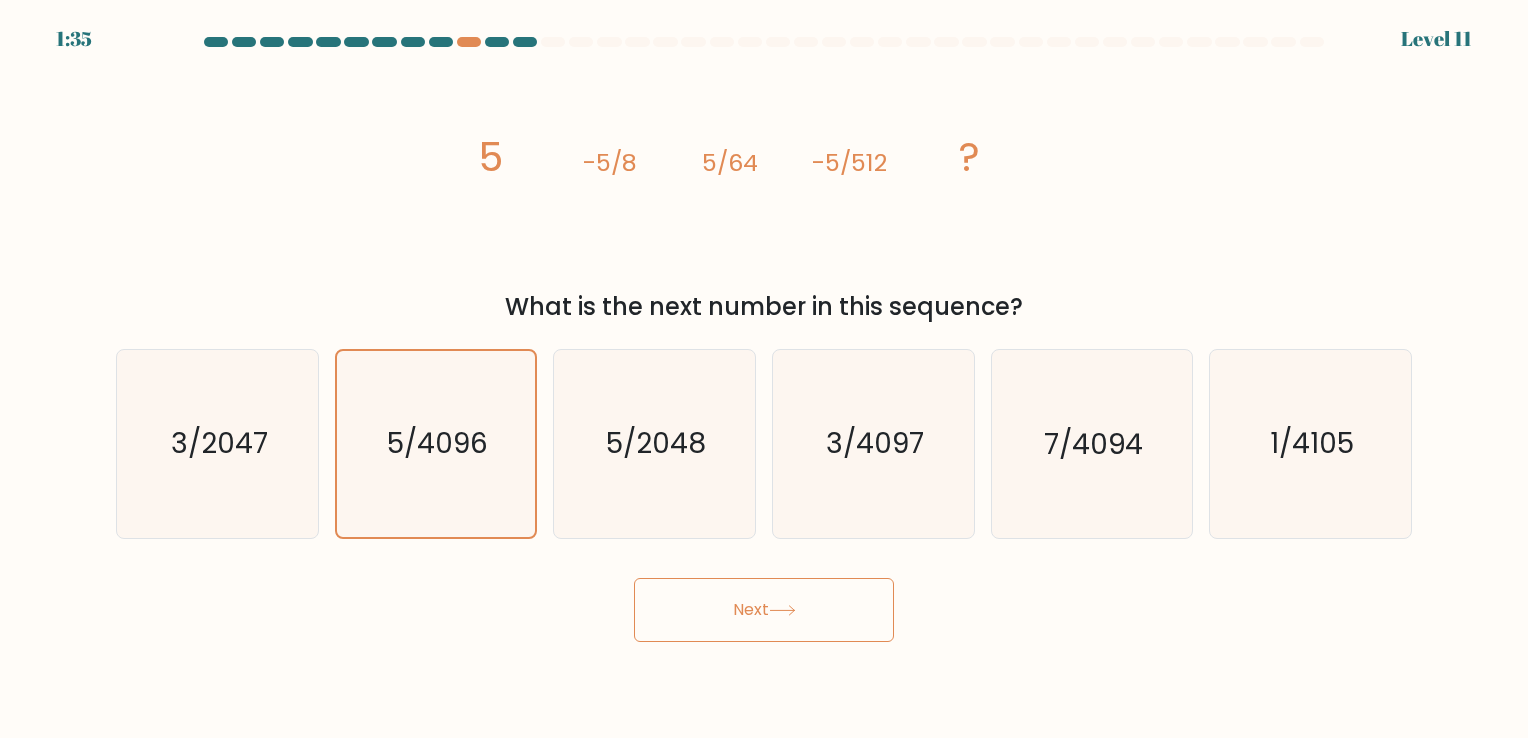 click on "Next" at bounding box center [764, 610] 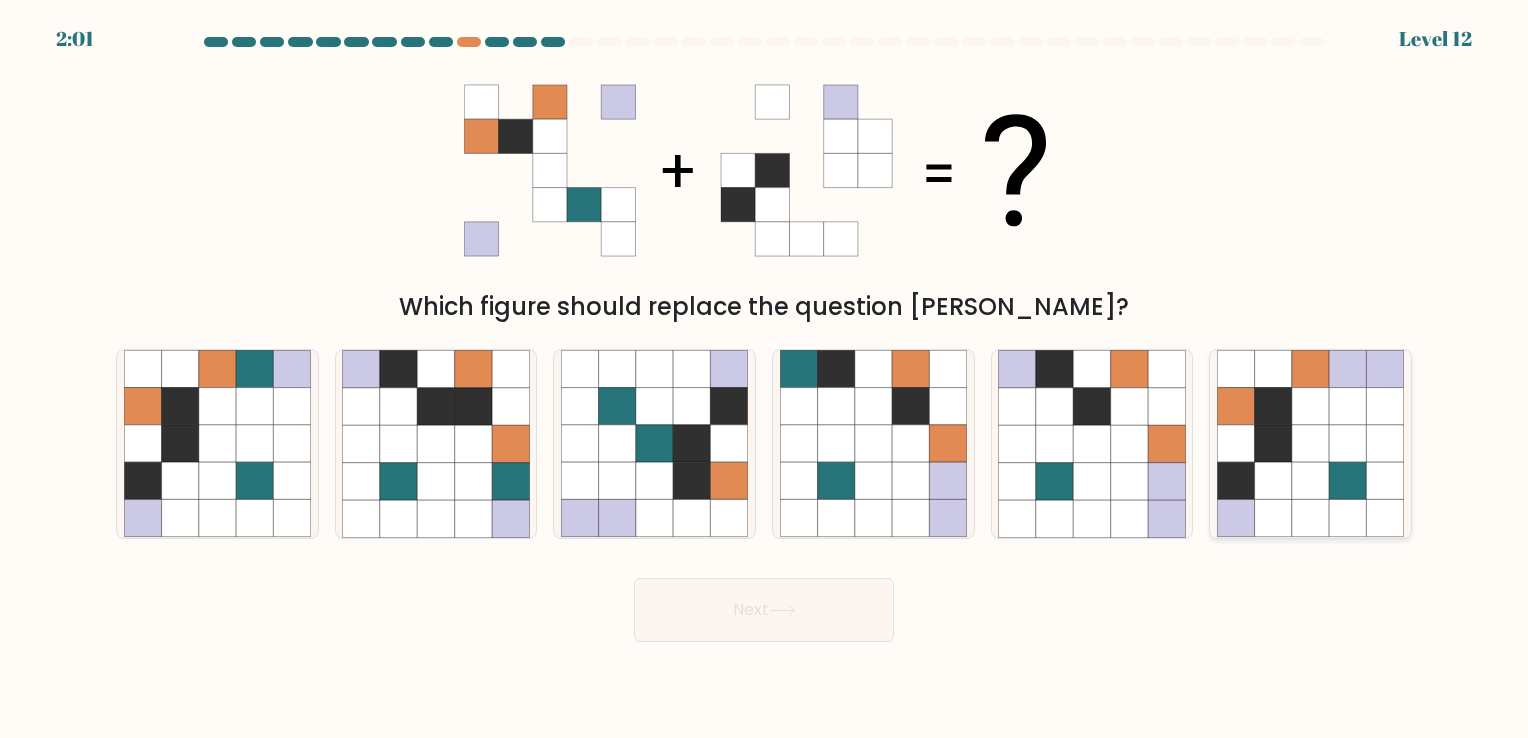 click 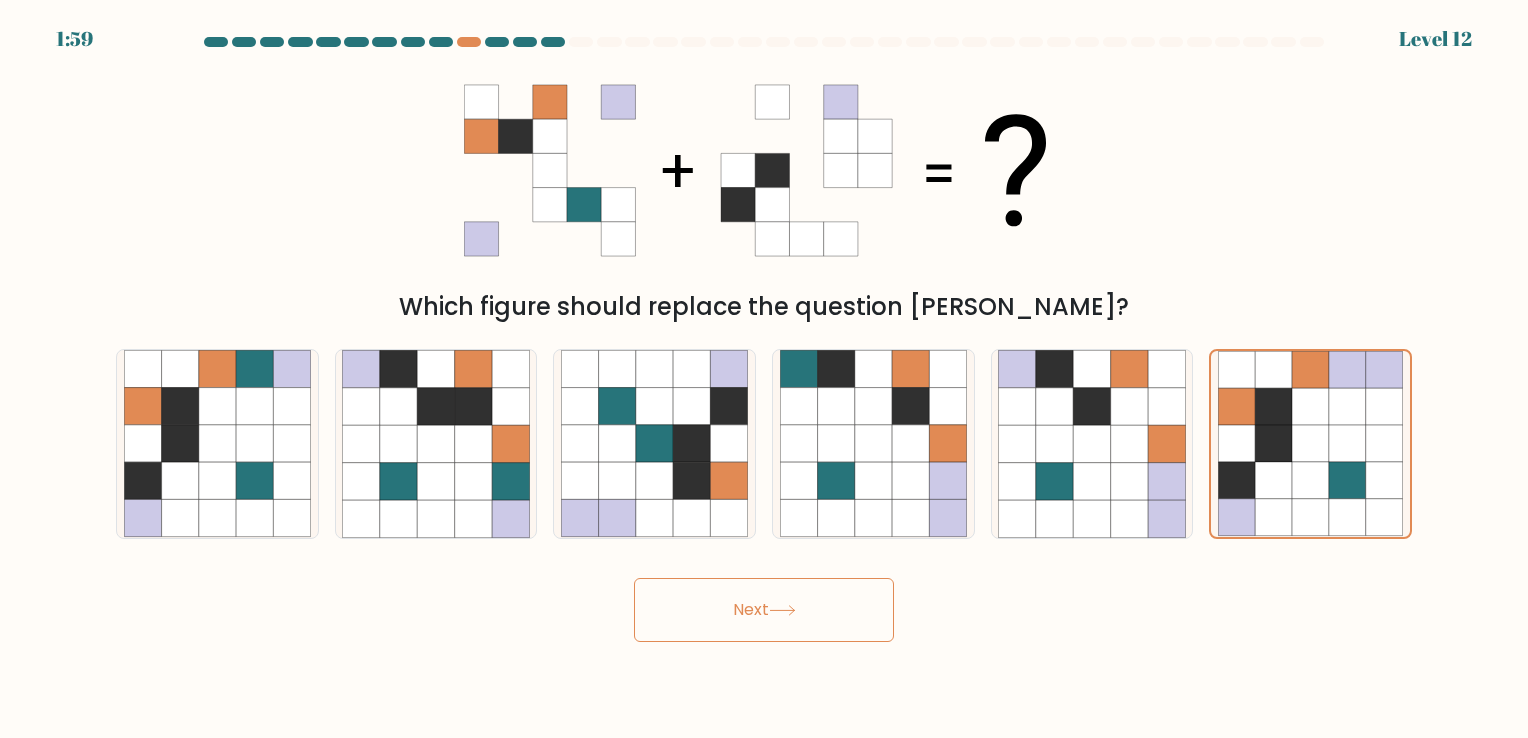 click on "Next" at bounding box center [764, 610] 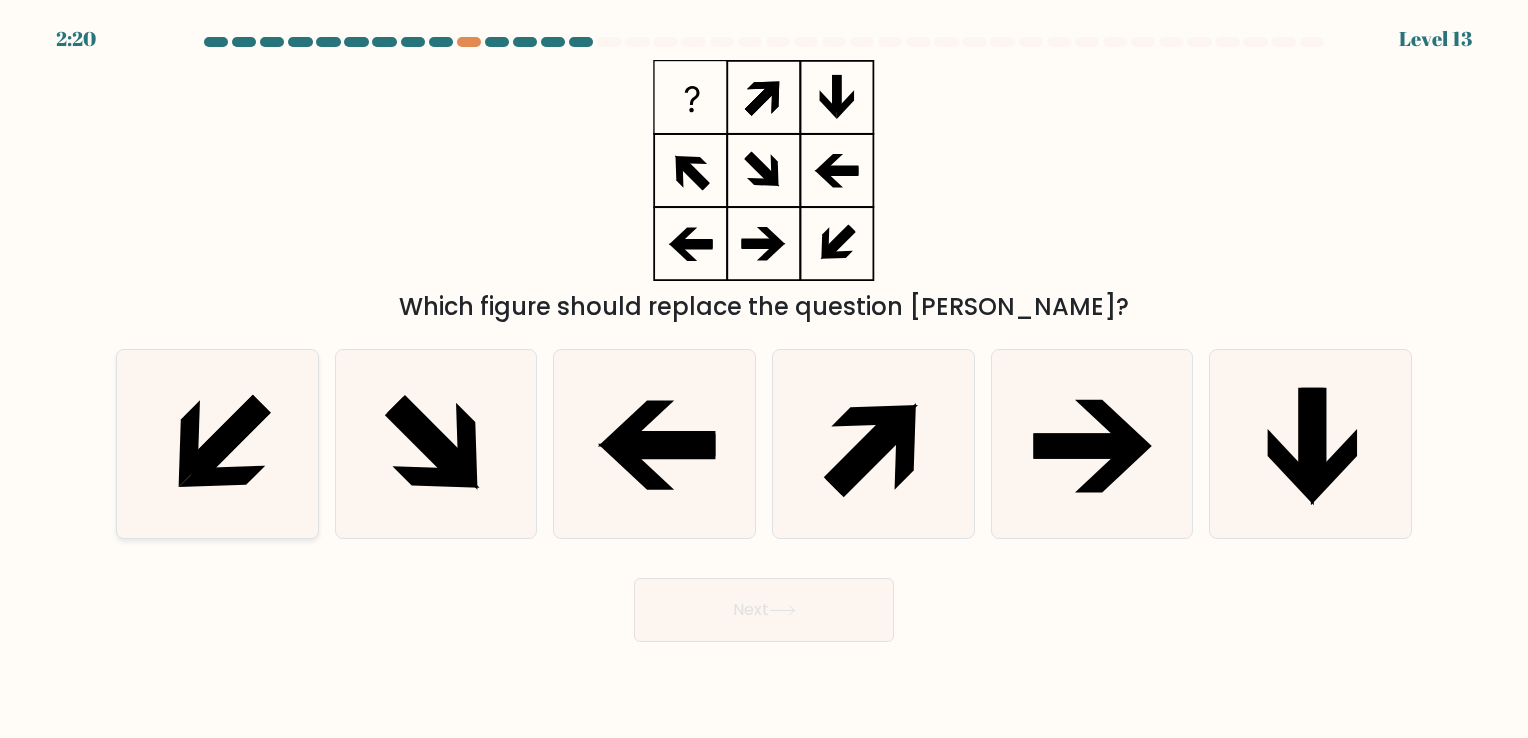 click 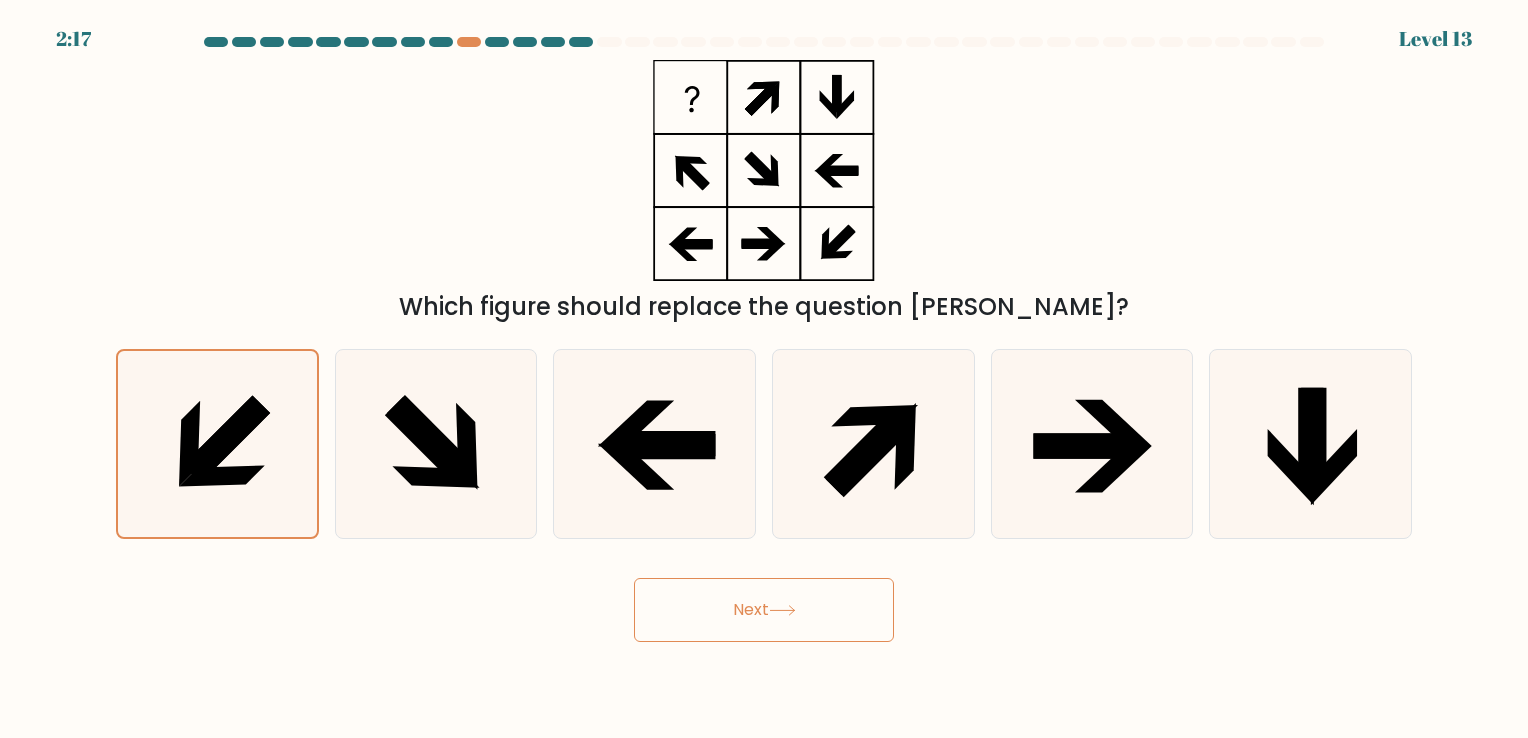 click on "Next" at bounding box center [764, 610] 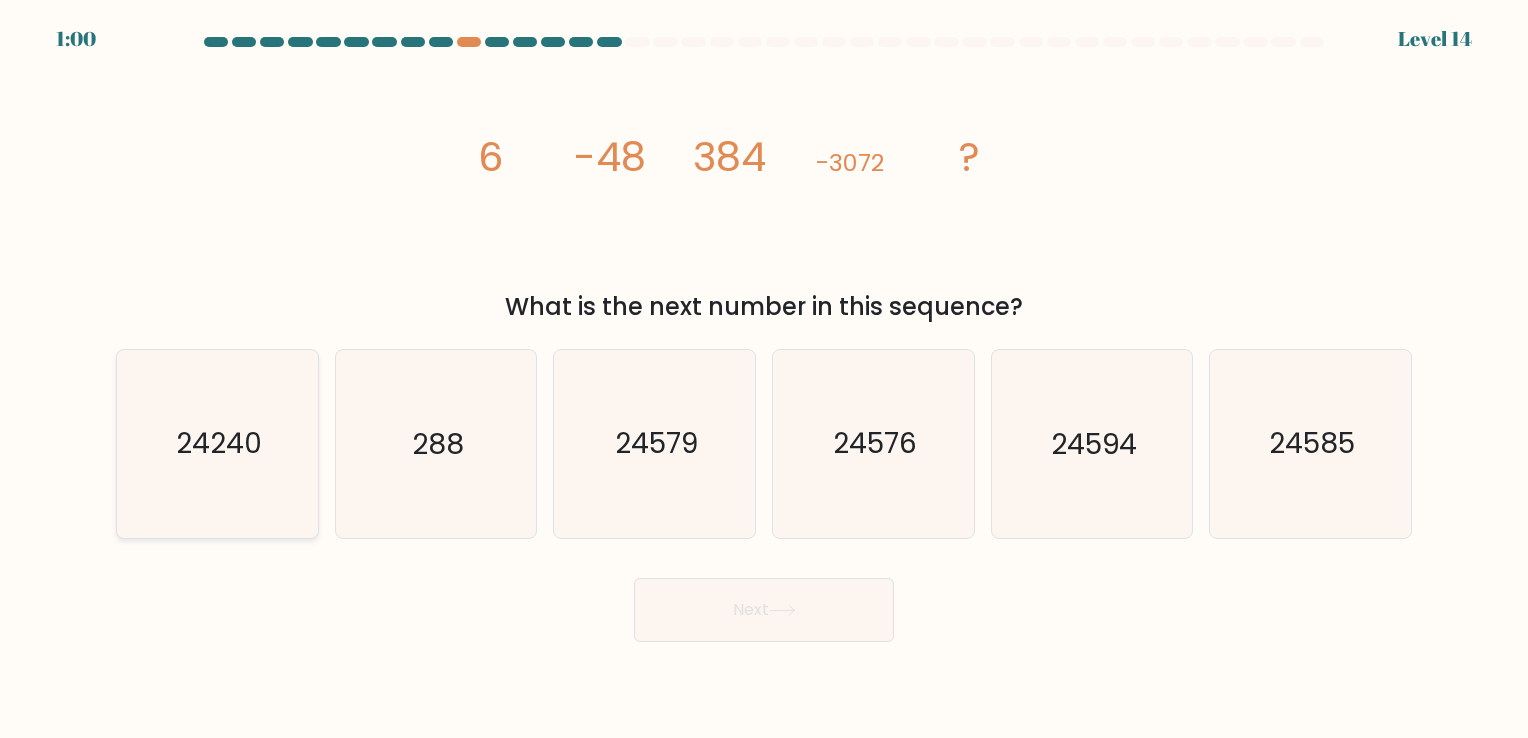 click on "24240" 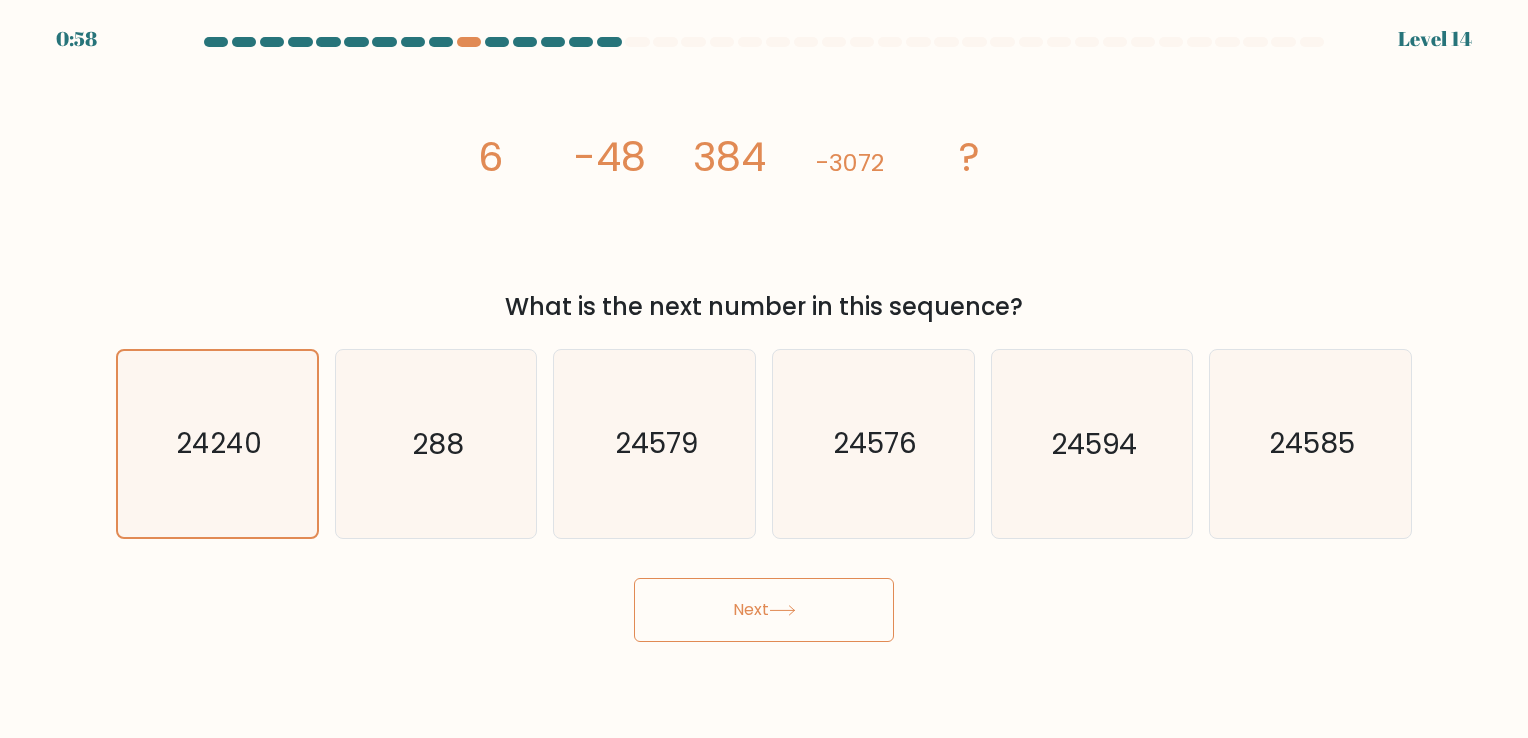 click on "Next" at bounding box center (764, 610) 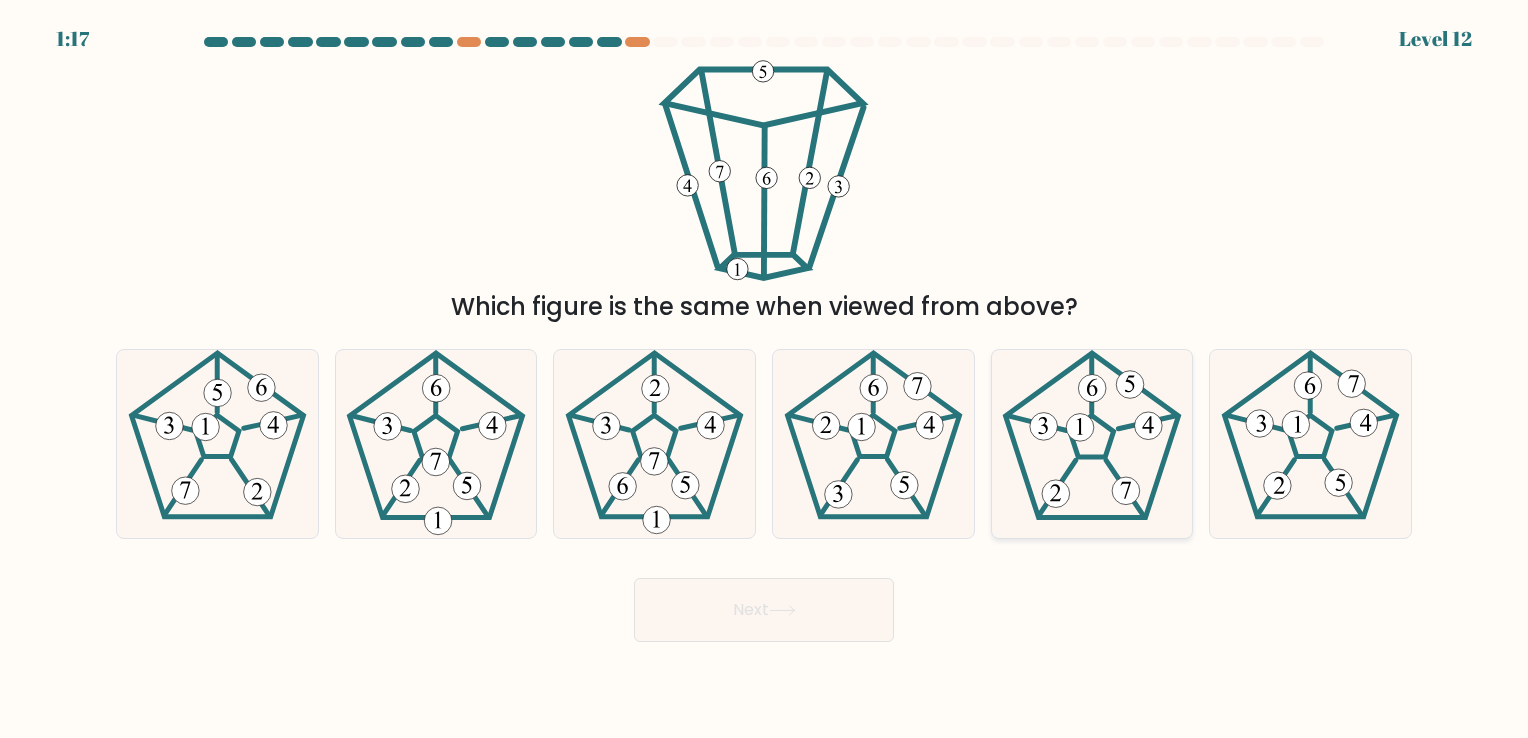 click 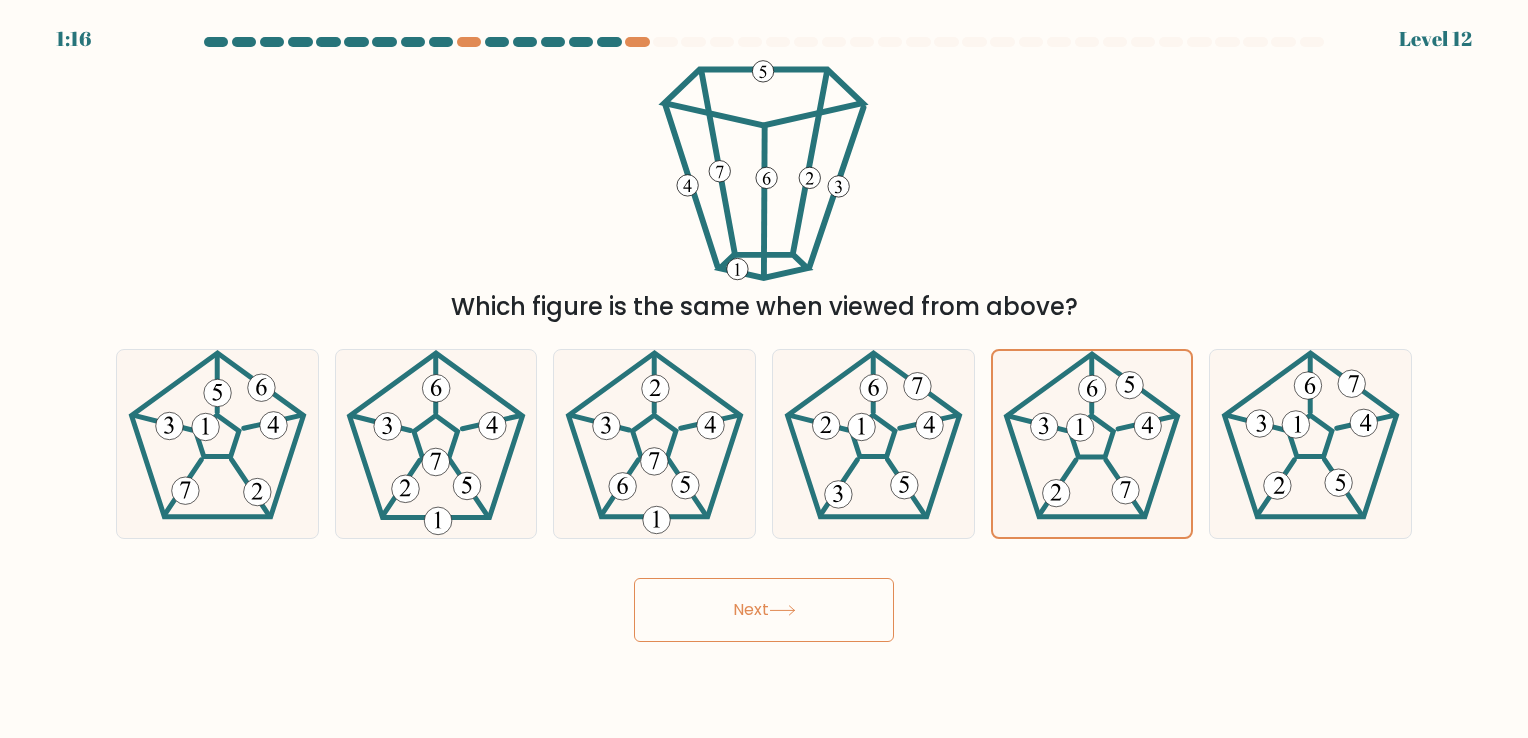 click on "Next" at bounding box center (764, 610) 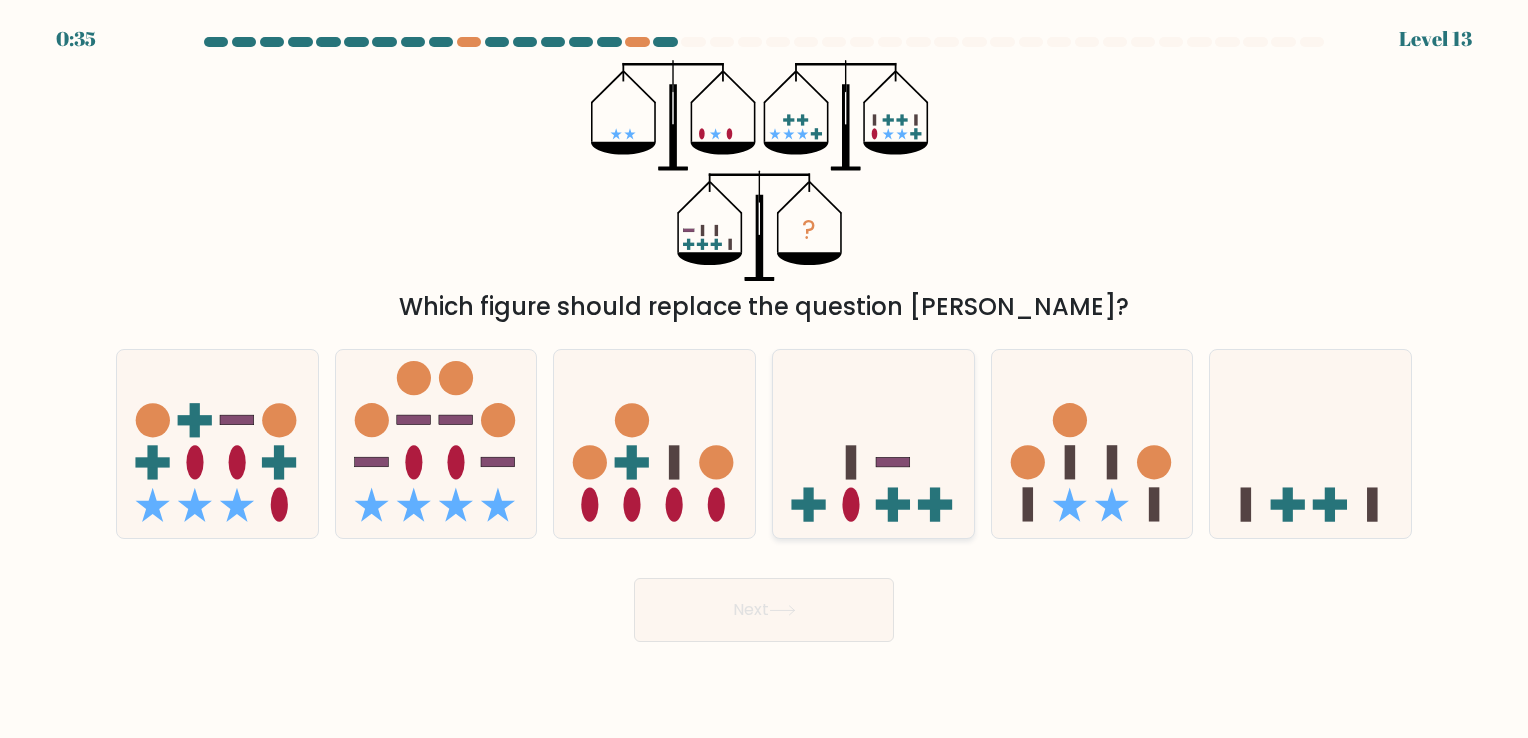 click 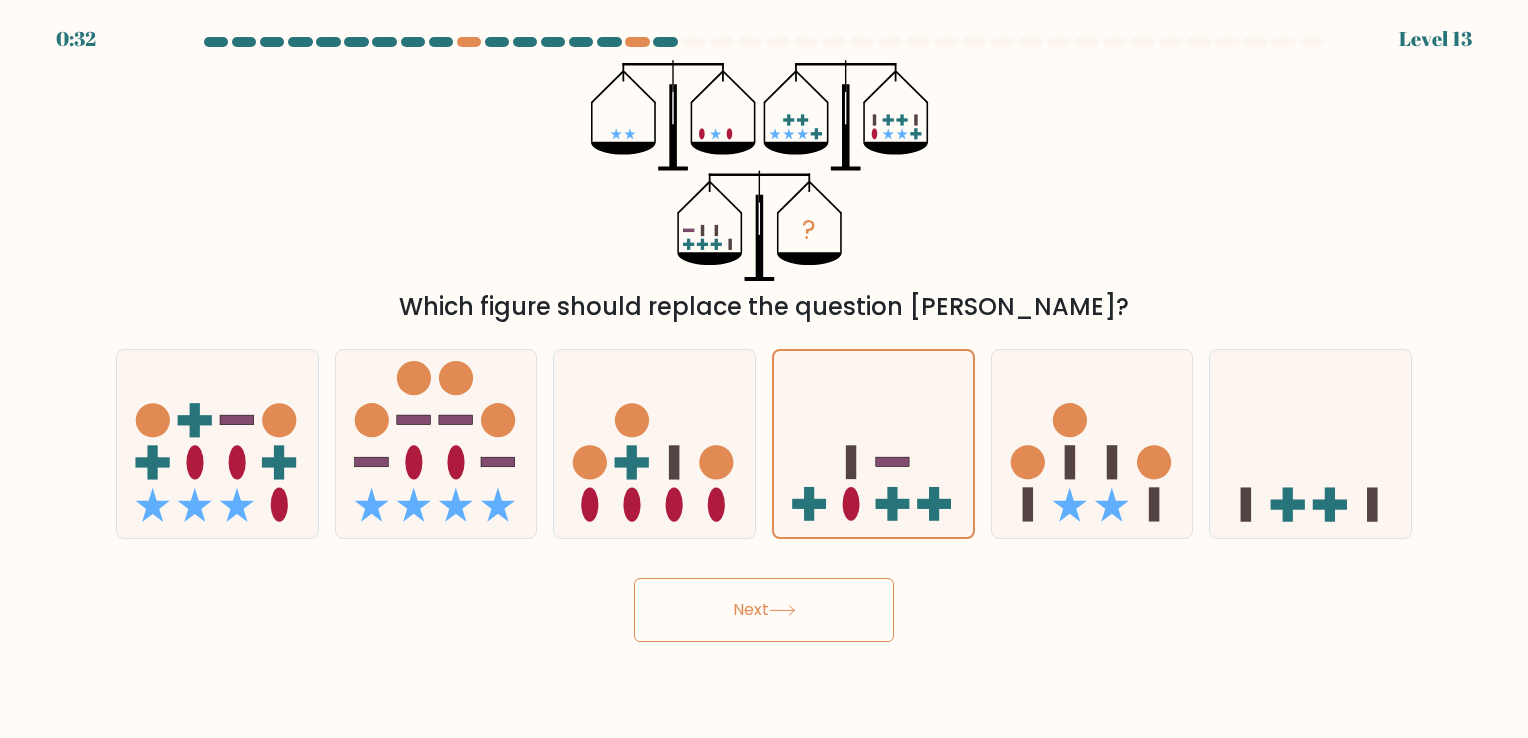 click on "Next" at bounding box center [764, 610] 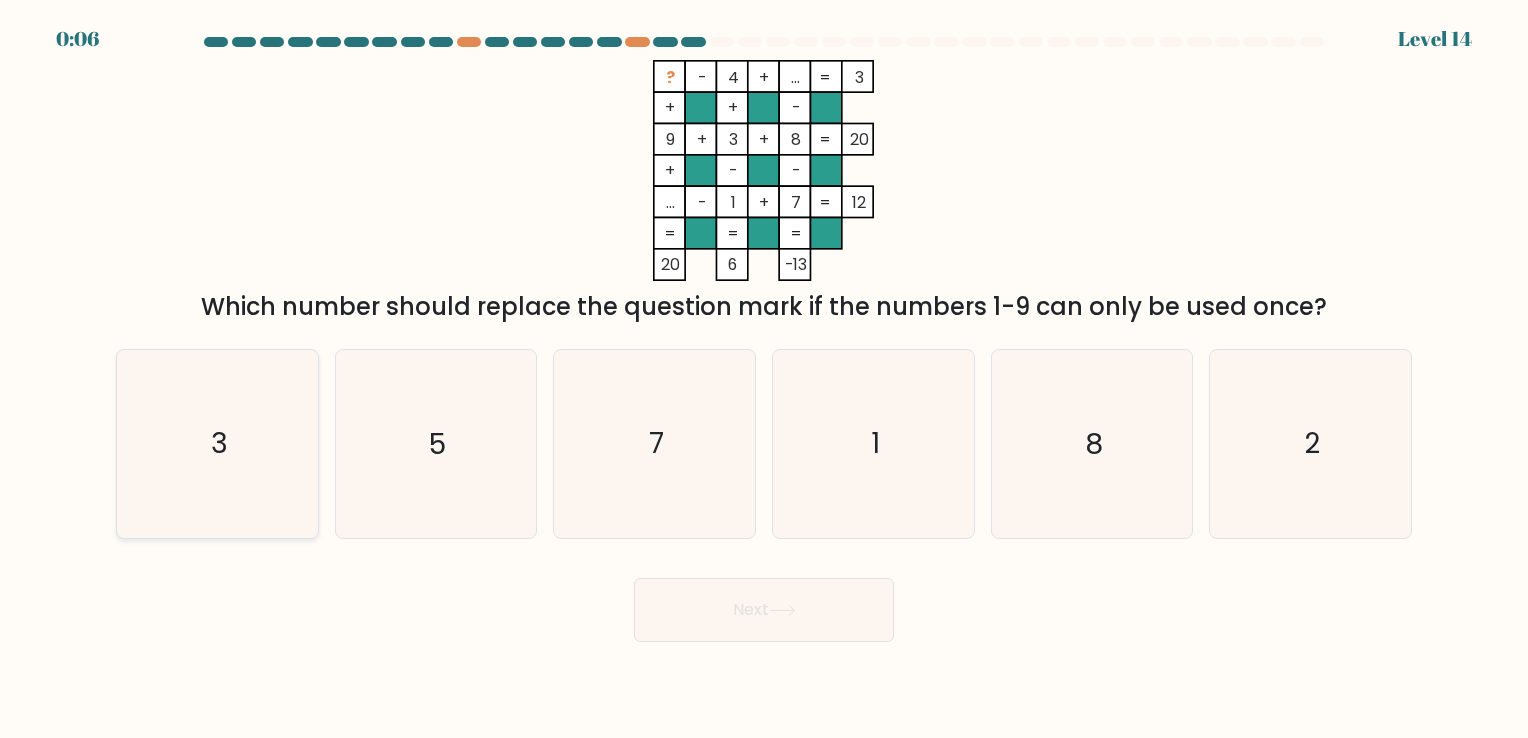 click on "3" 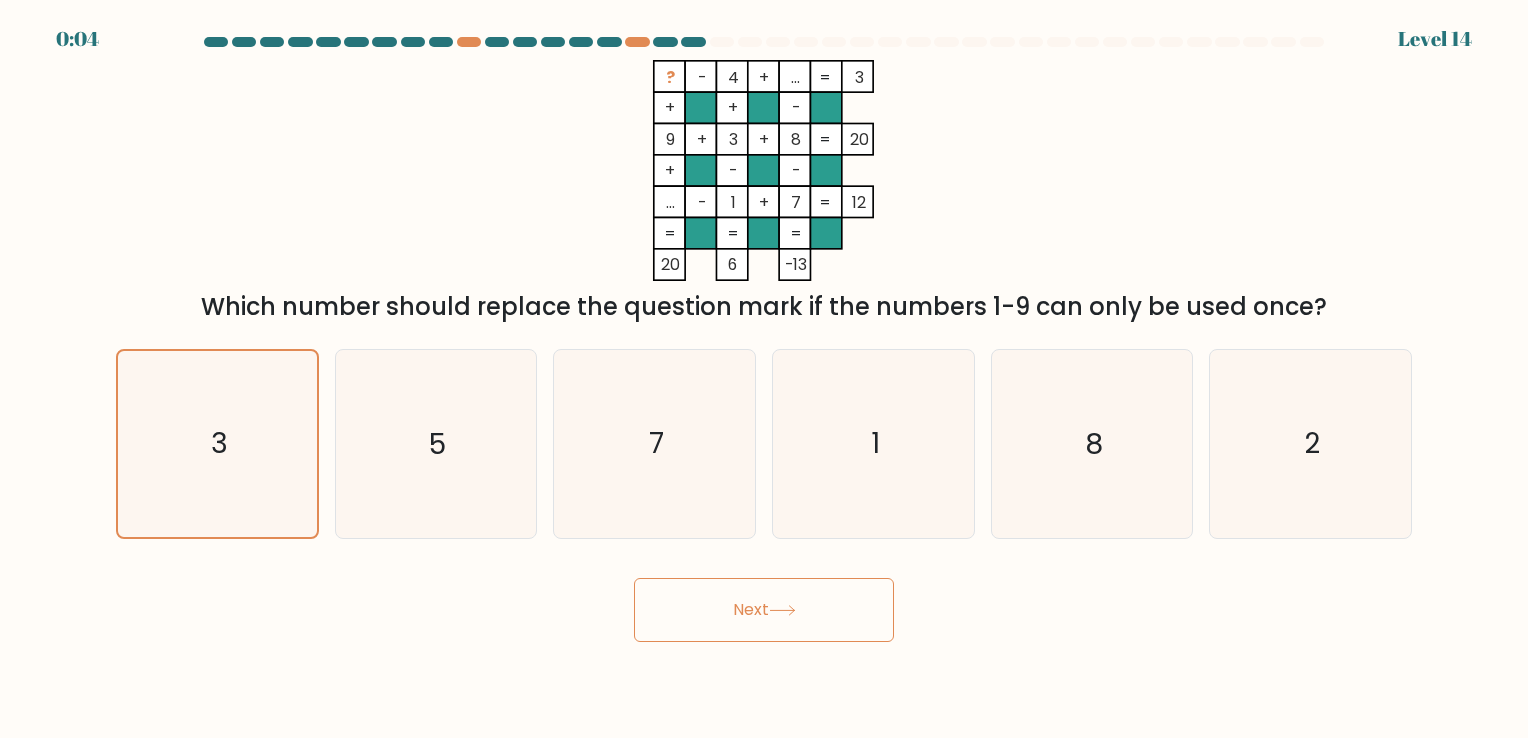 click on "Next" at bounding box center (764, 610) 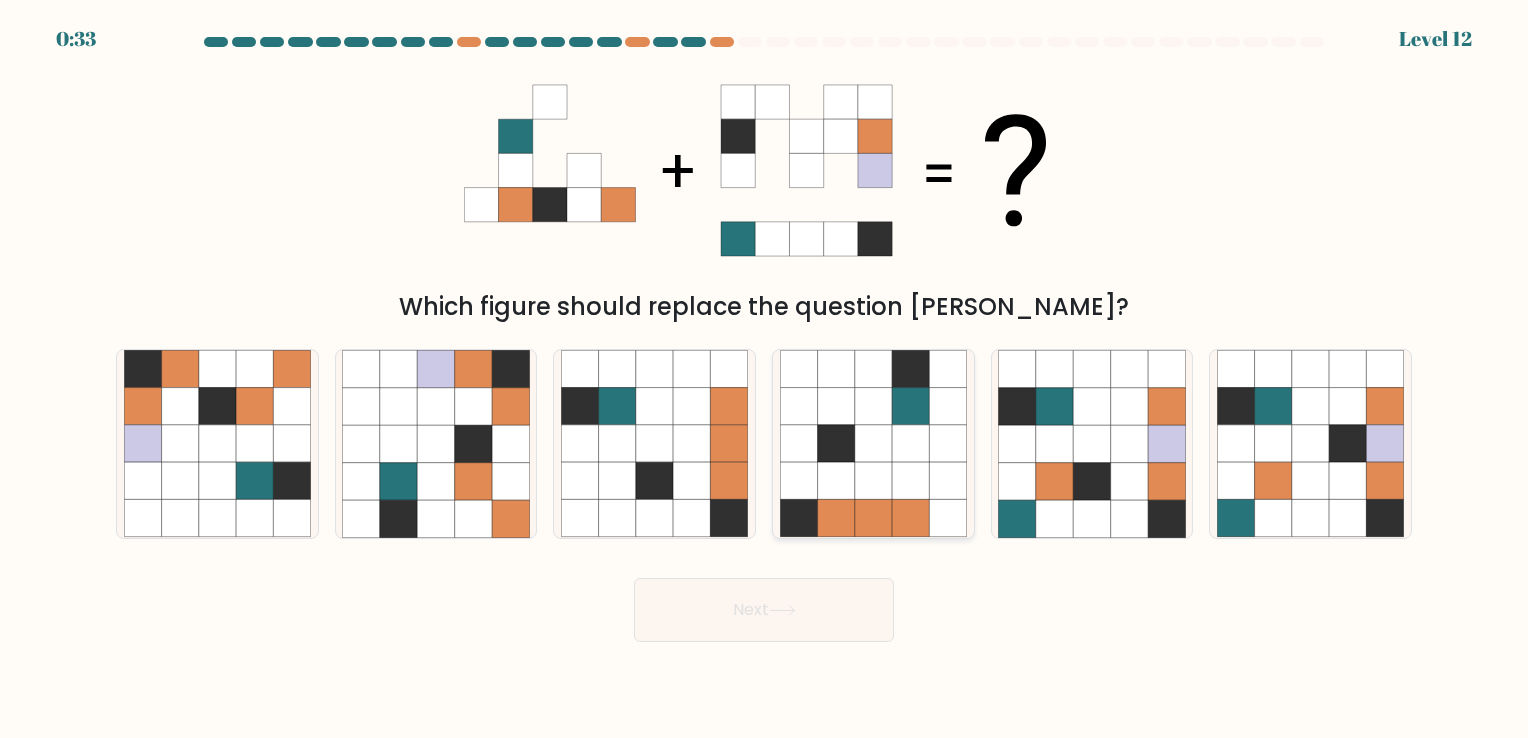 drag, startPoint x: 1120, startPoint y: 444, endPoint x: 967, endPoint y: 468, distance: 154.87091 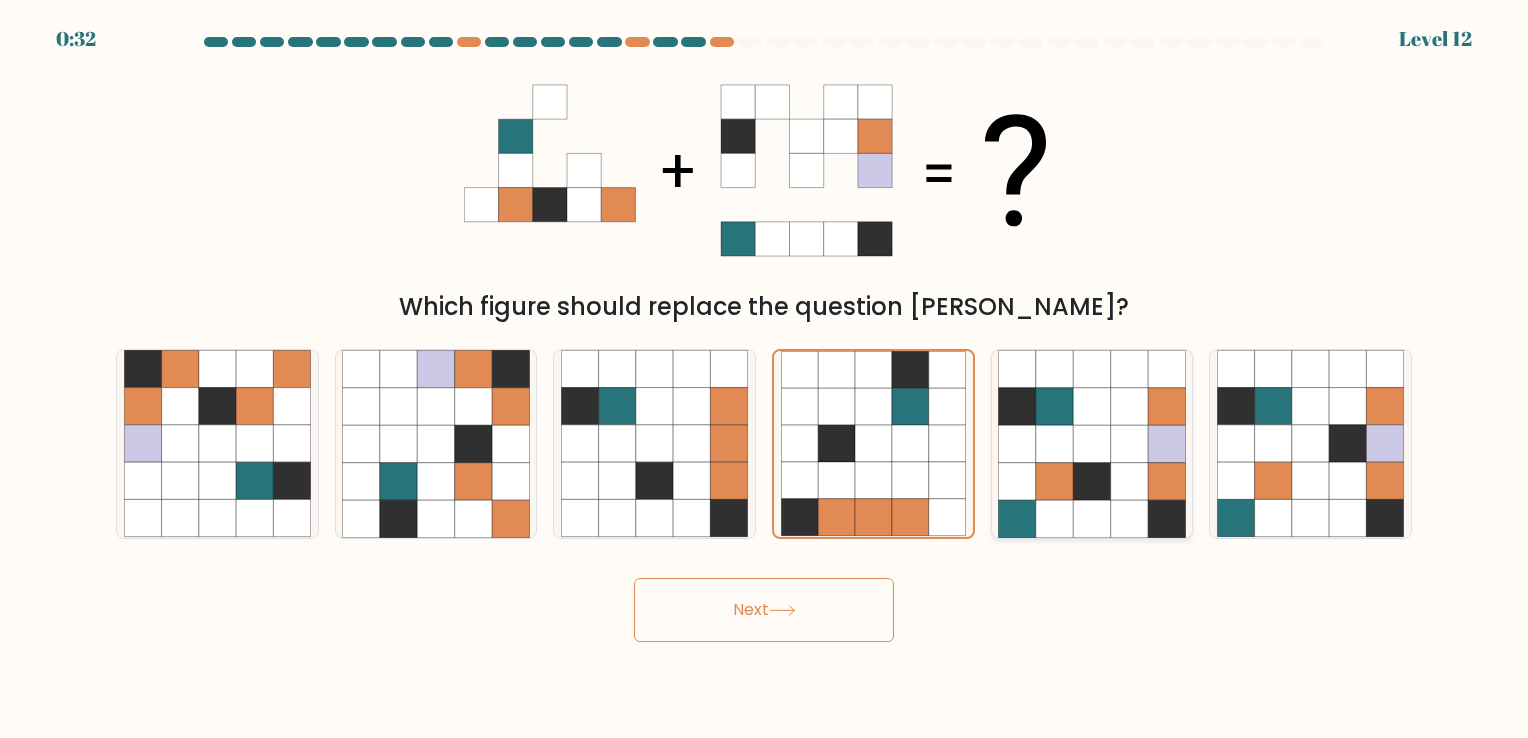 click 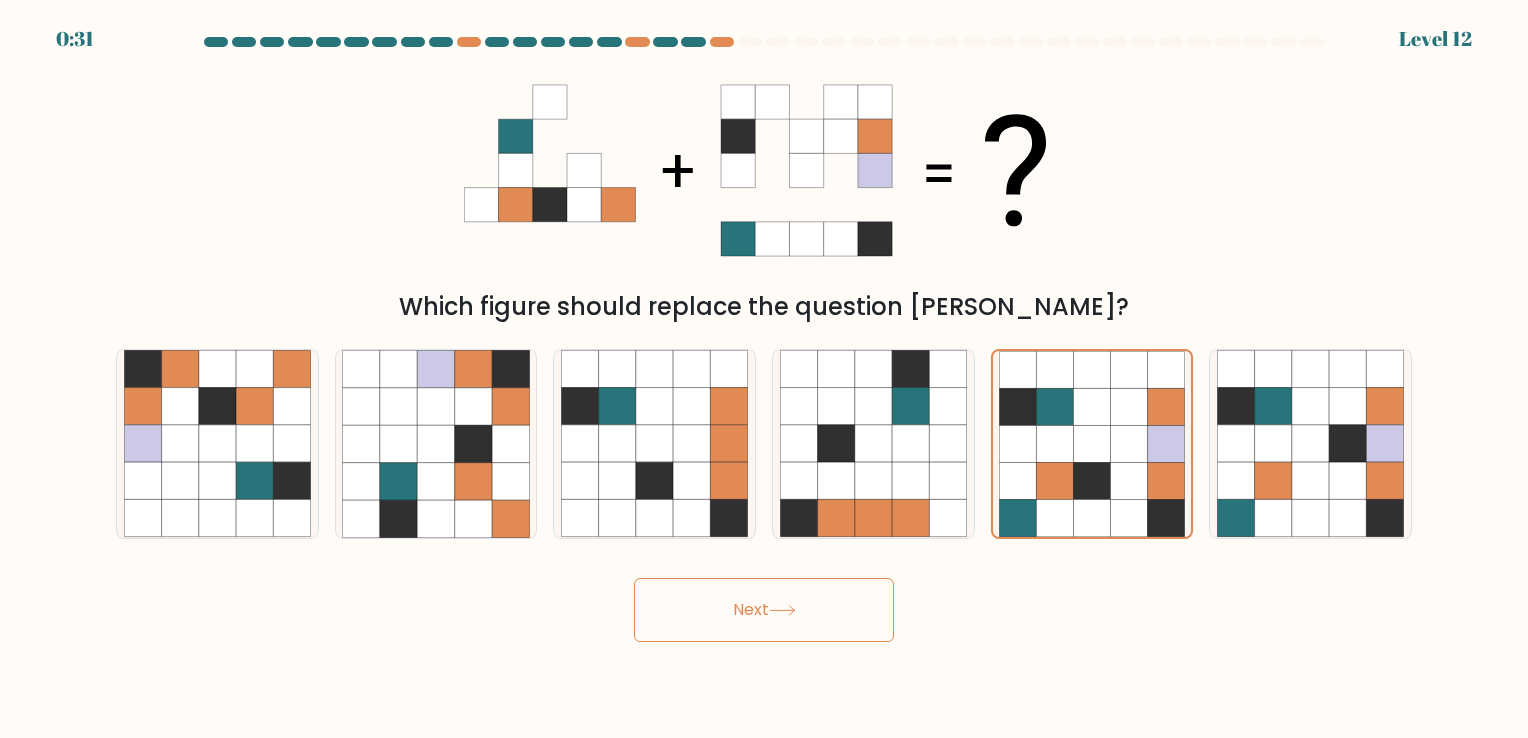 click on "Next" at bounding box center (764, 610) 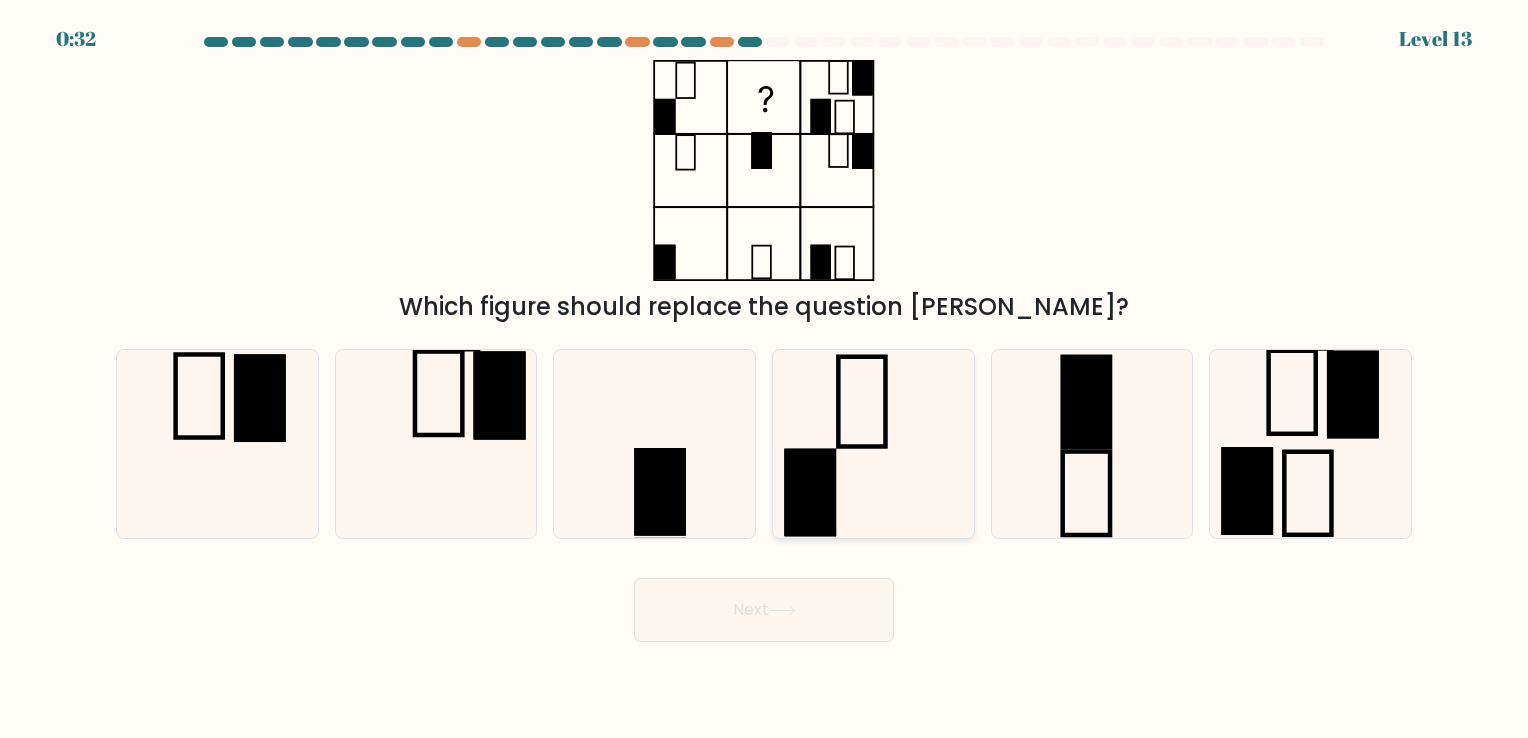 click 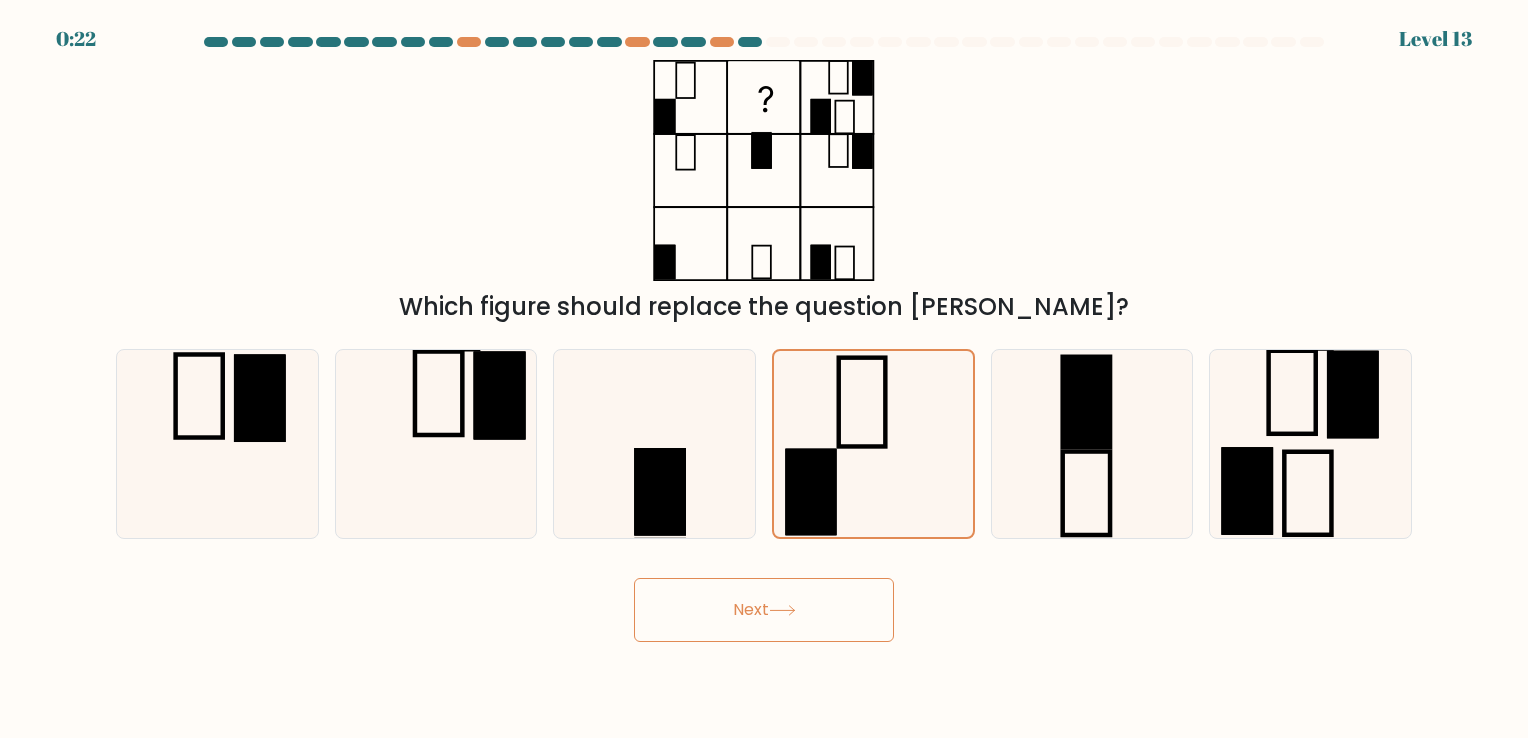 click on "Next" at bounding box center [764, 610] 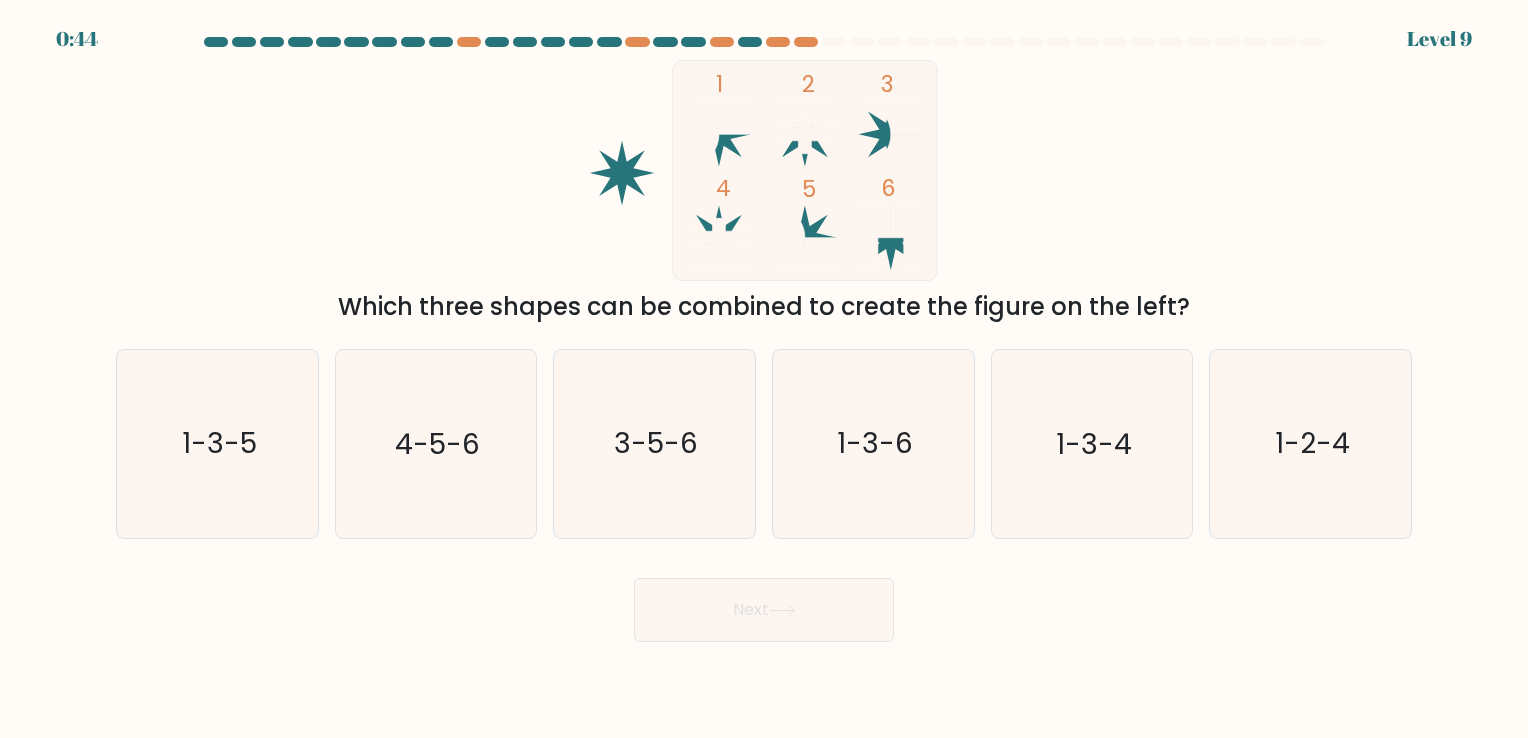 scroll, scrollTop: 0, scrollLeft: 0, axis: both 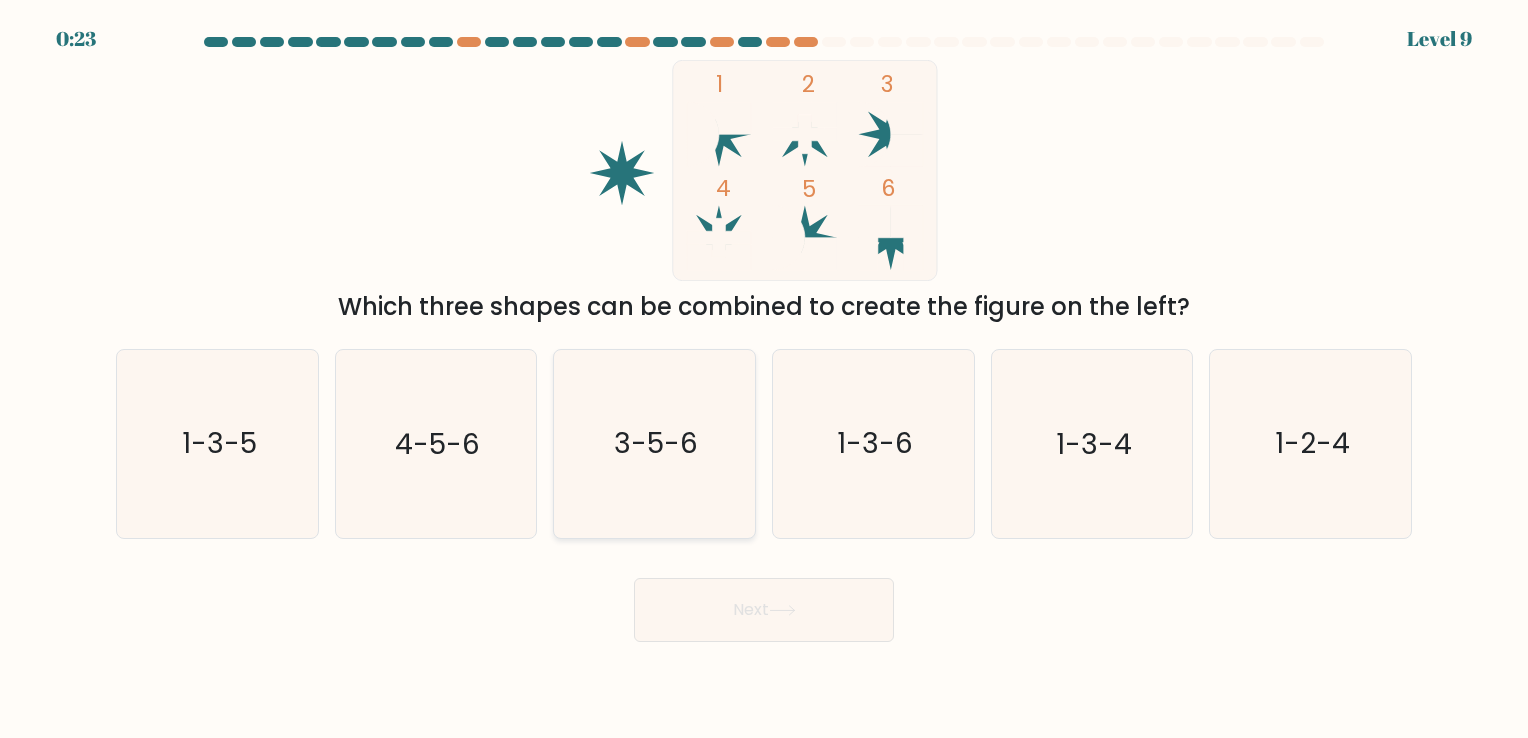 click on "3-5-6" 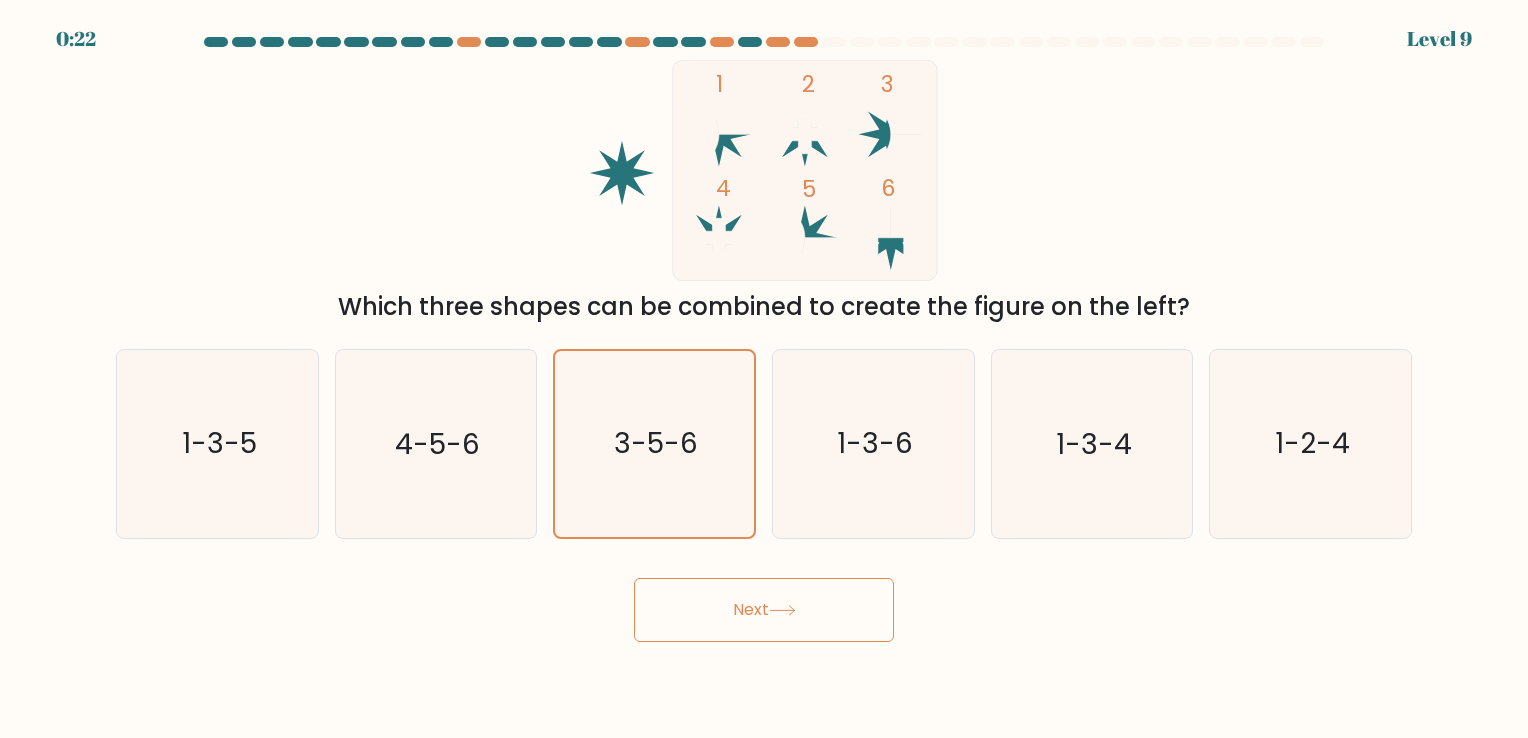 click on "Next" at bounding box center (764, 610) 